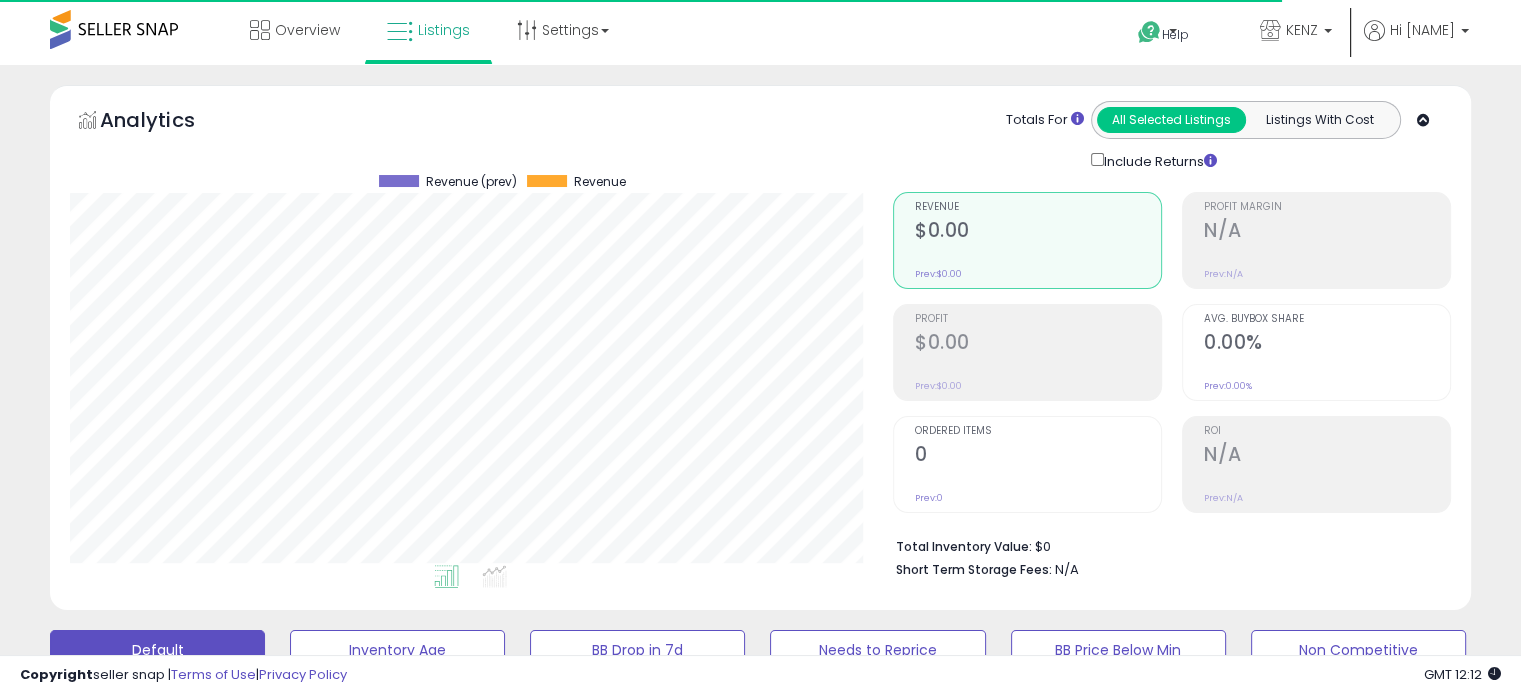 scroll, scrollTop: 400, scrollLeft: 0, axis: vertical 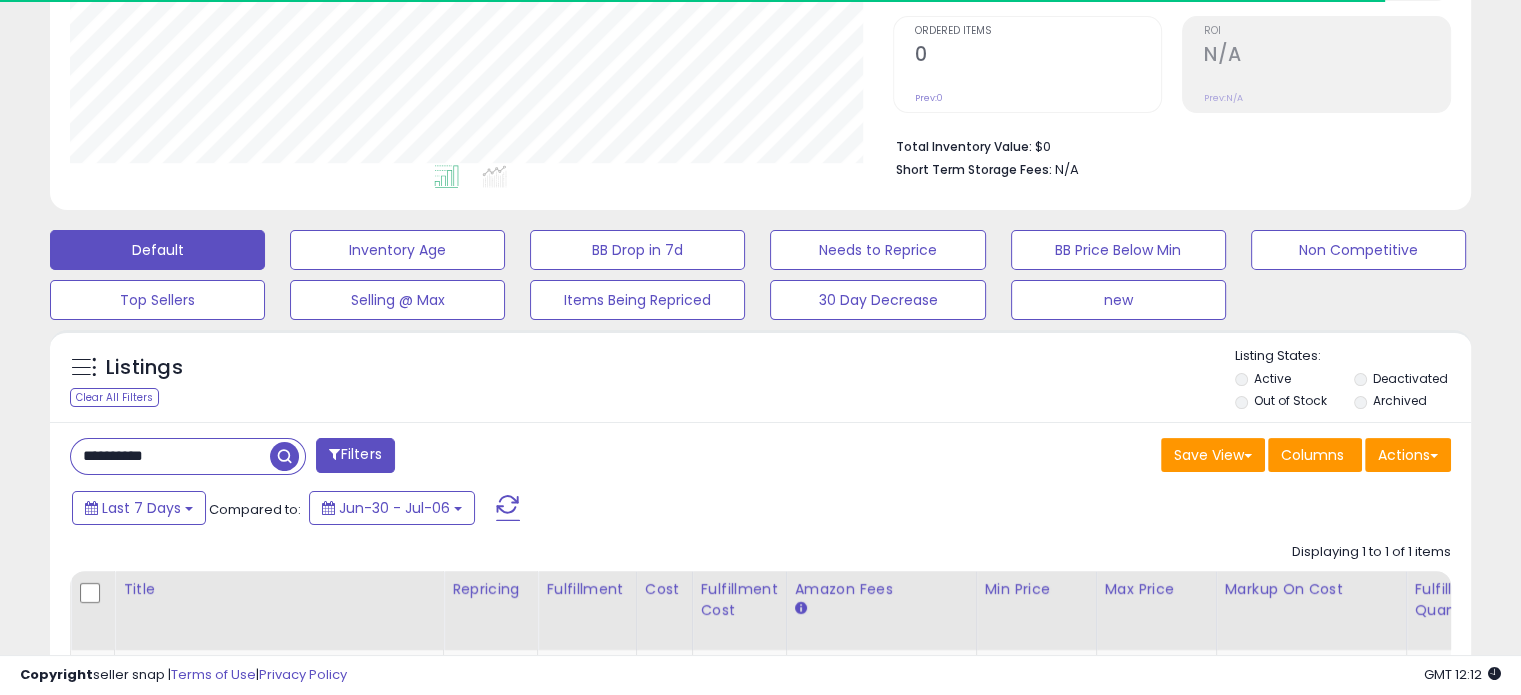 click on "**********" at bounding box center (170, 456) 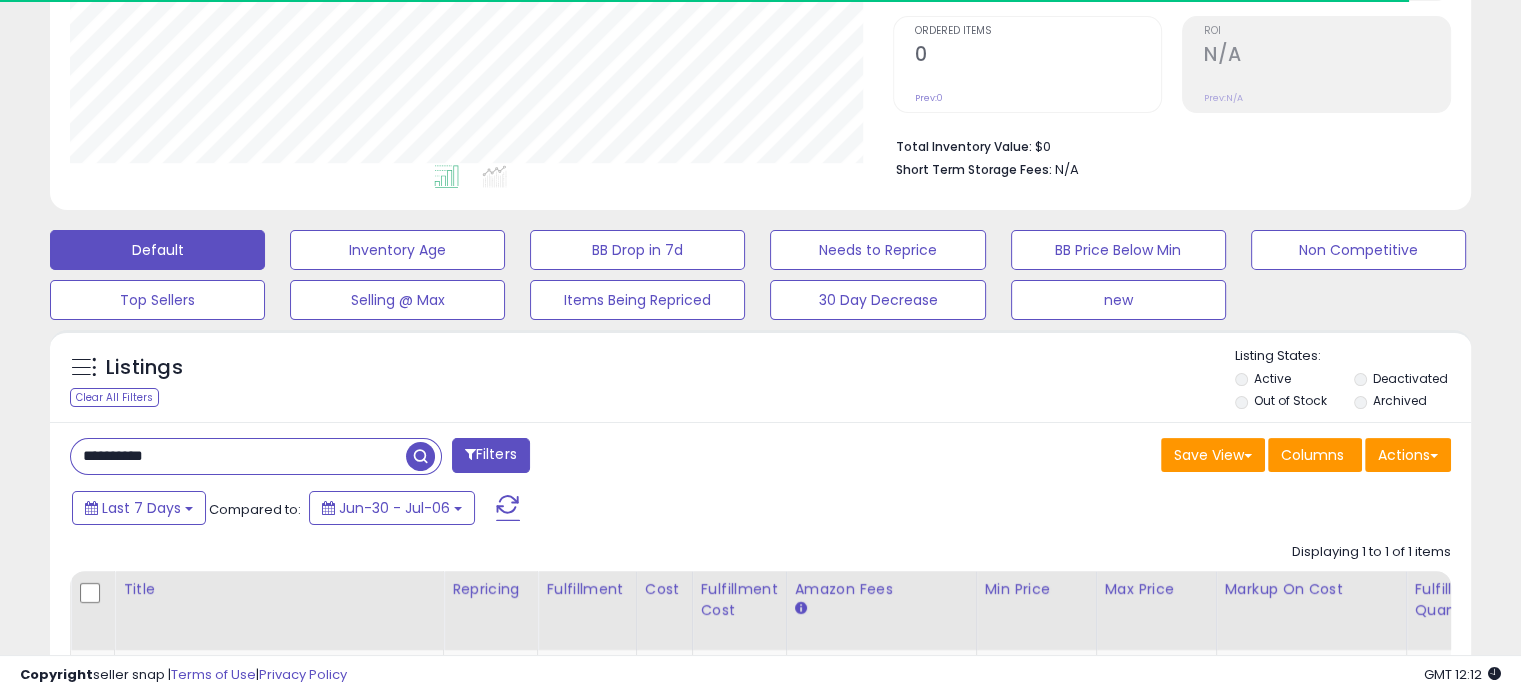 click on "**********" at bounding box center (238, 456) 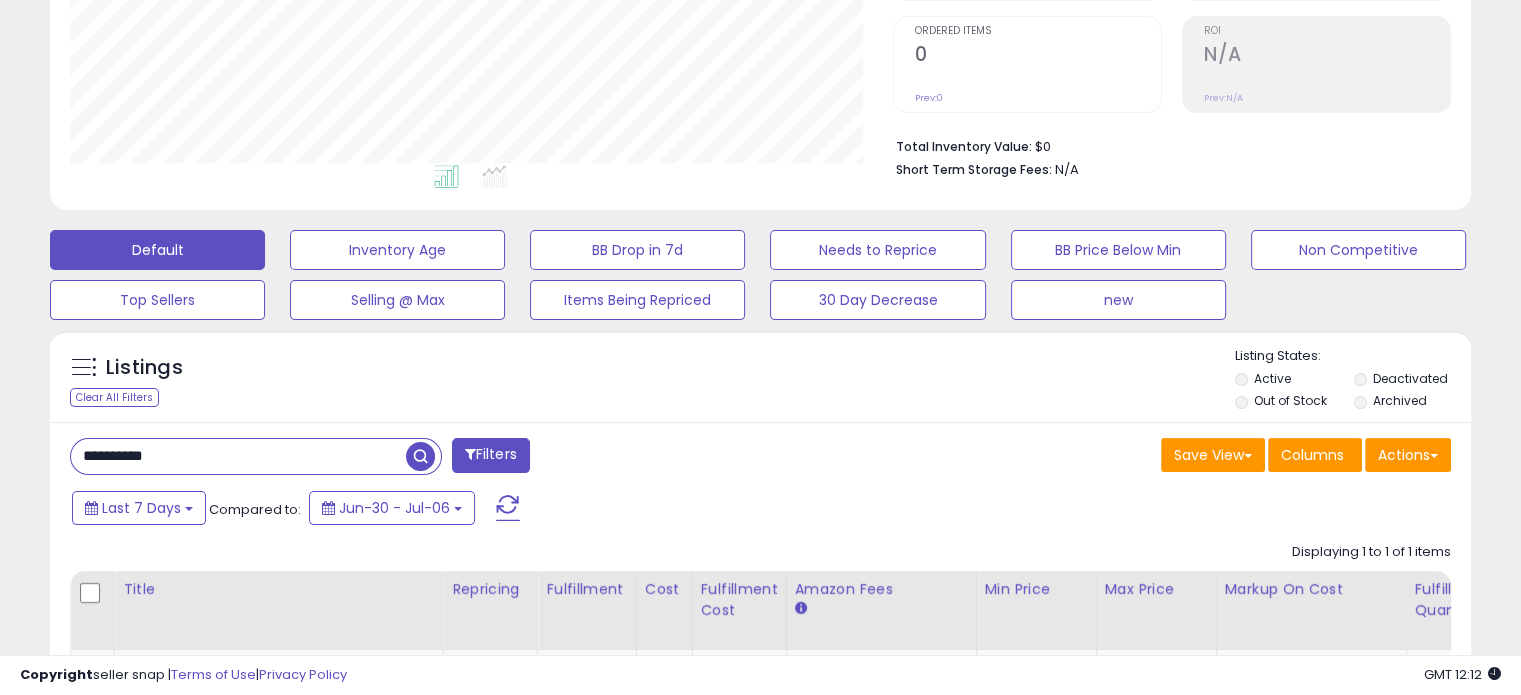 type on "**********" 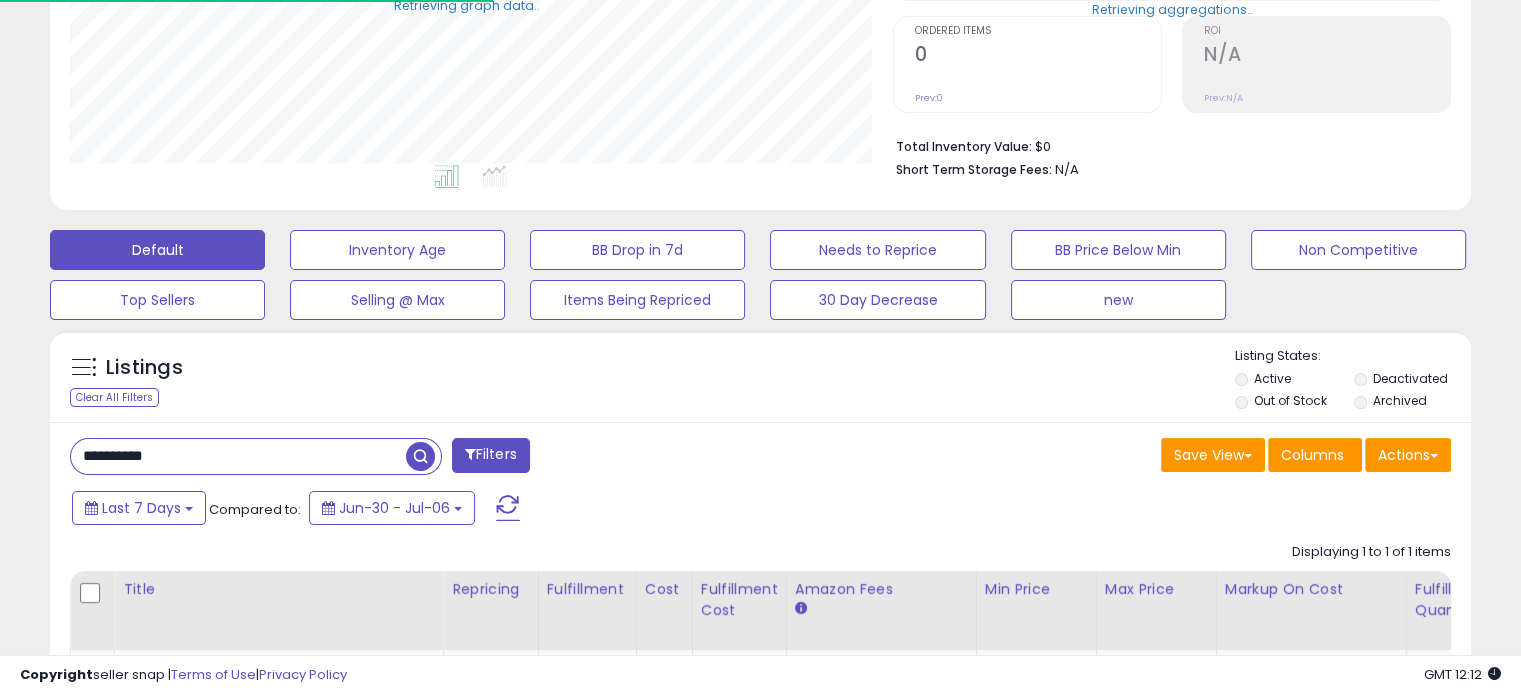 scroll, scrollTop: 409, scrollLeft: 822, axis: both 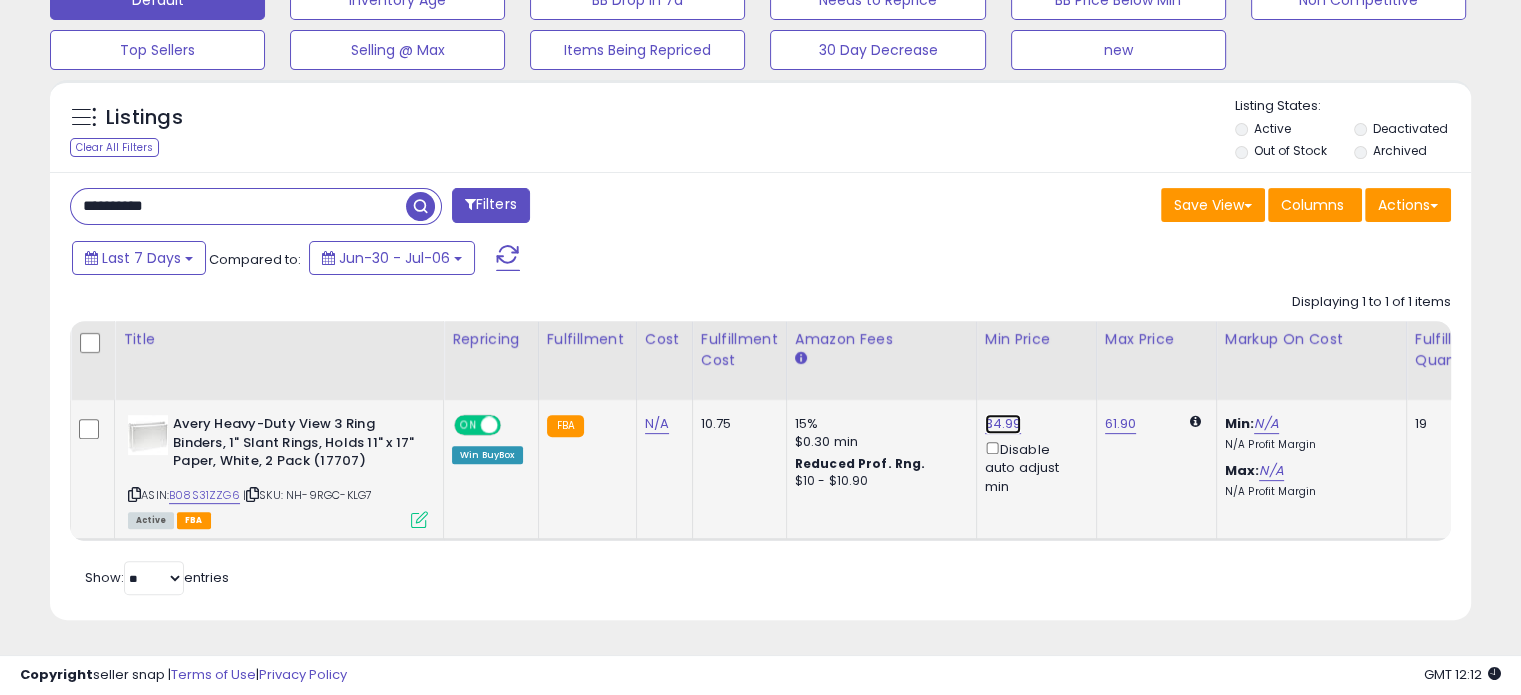click on "34.99" at bounding box center (1003, 424) 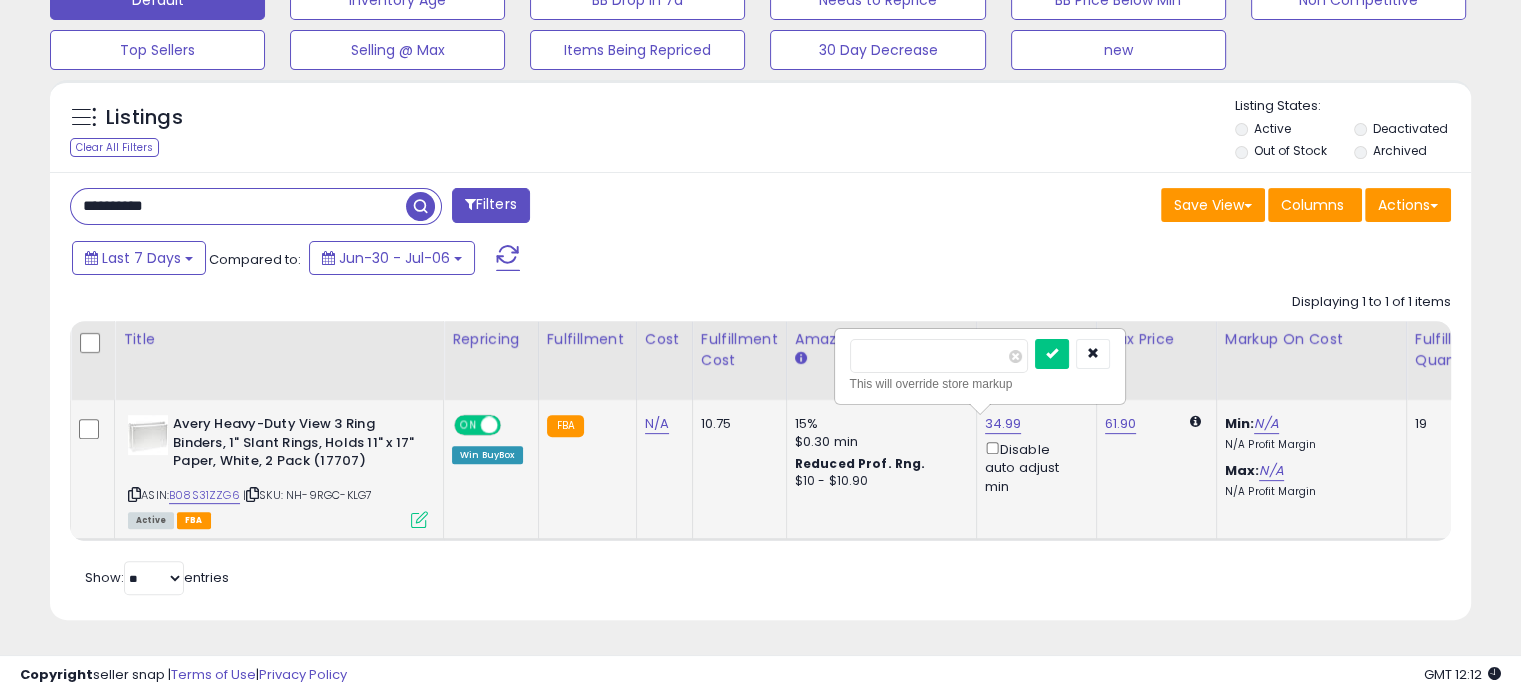 drag, startPoint x: 883, startPoint y: 347, endPoint x: 961, endPoint y: 350, distance: 78.05767 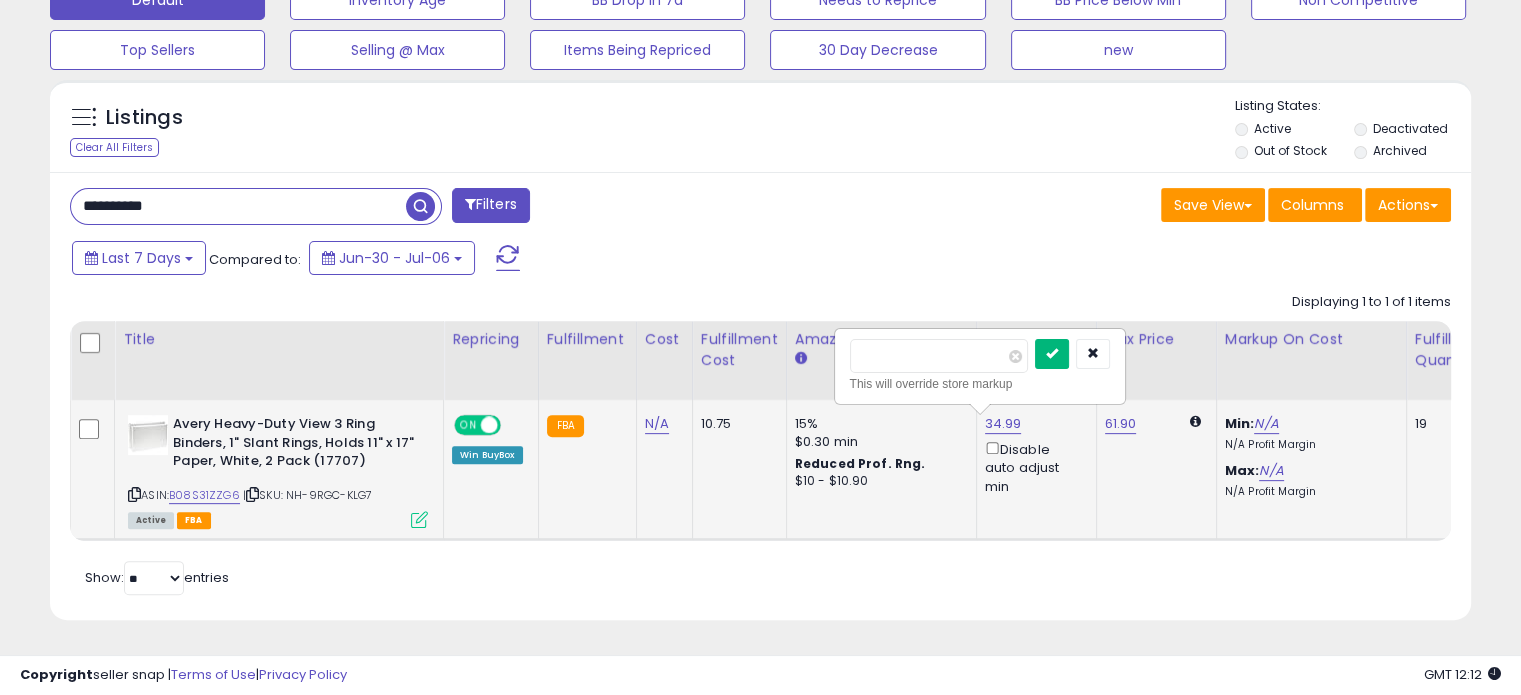 type on "****" 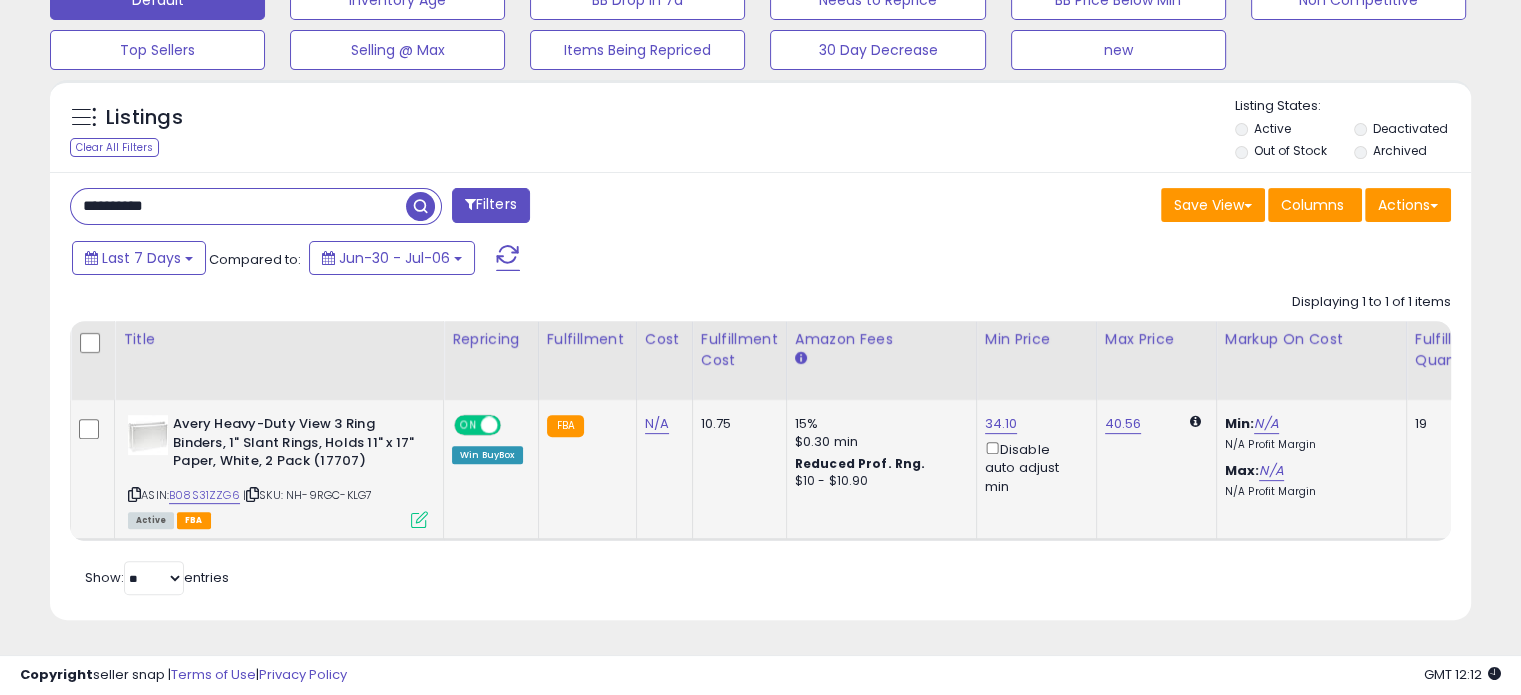 click at bounding box center [419, 519] 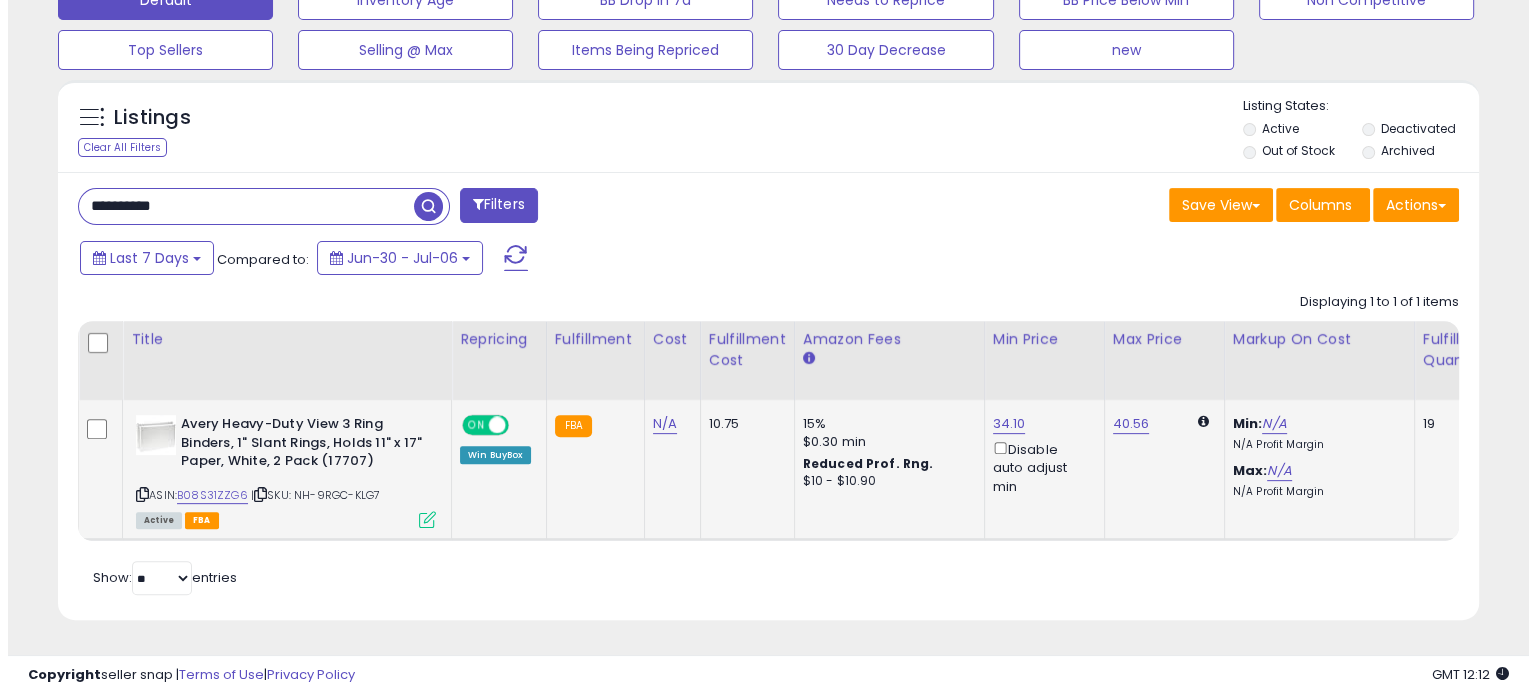 scroll, scrollTop: 999589, scrollLeft: 999168, axis: both 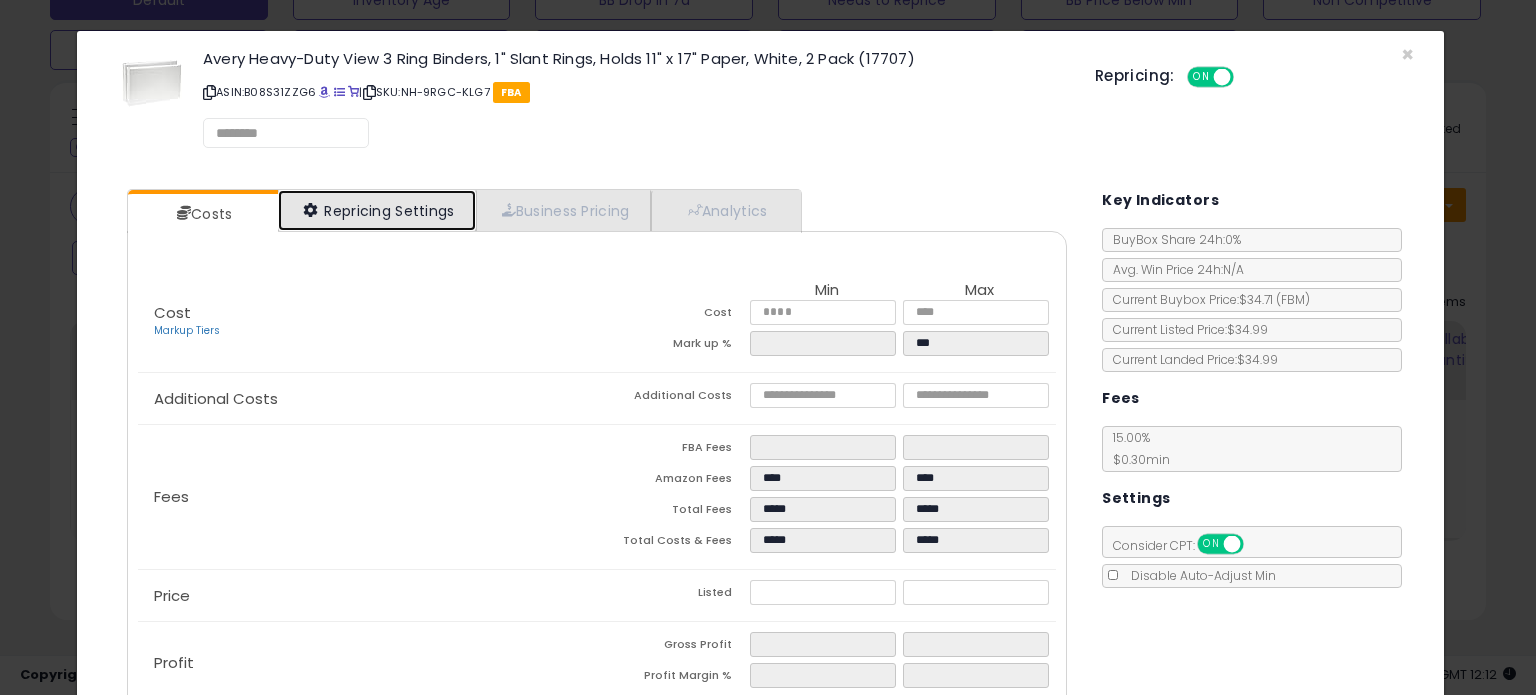 click on "Repricing Settings" at bounding box center [377, 210] 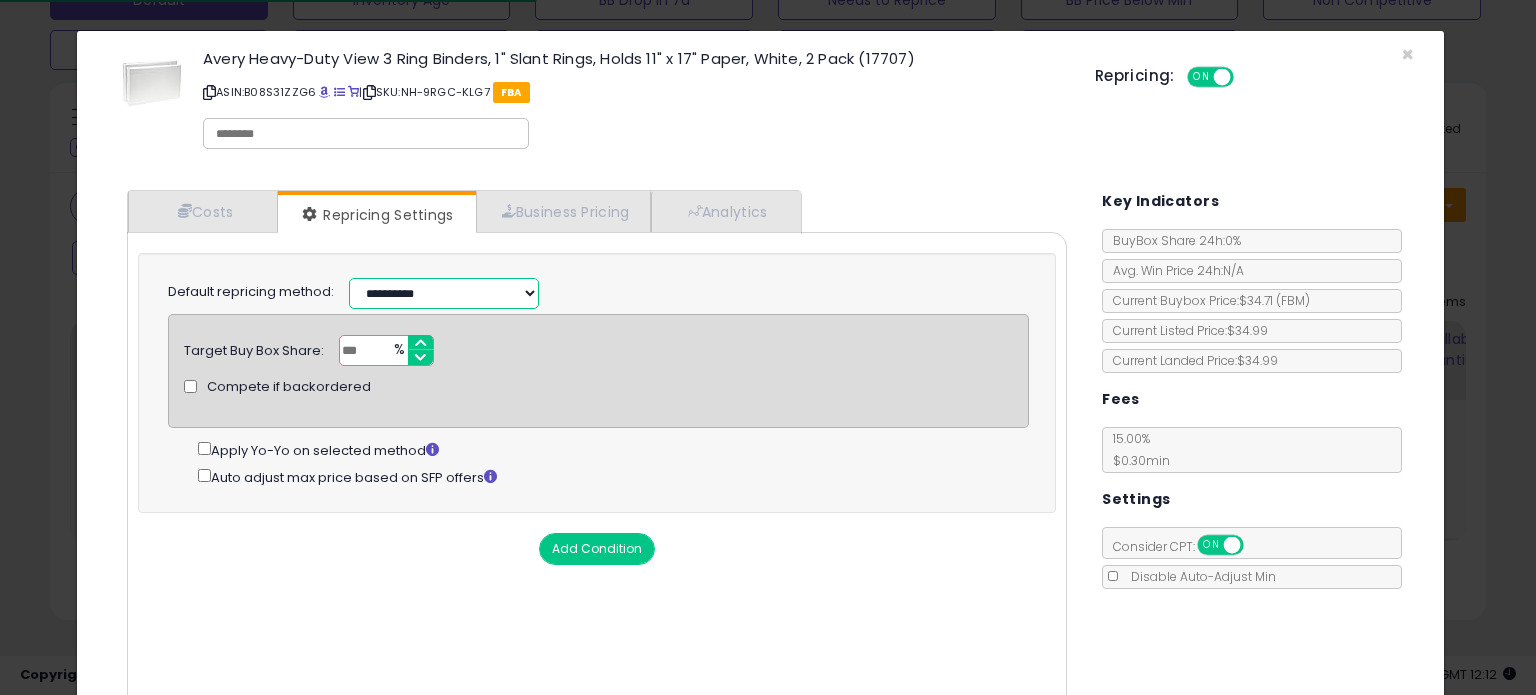 click on "**********" at bounding box center [444, 293] 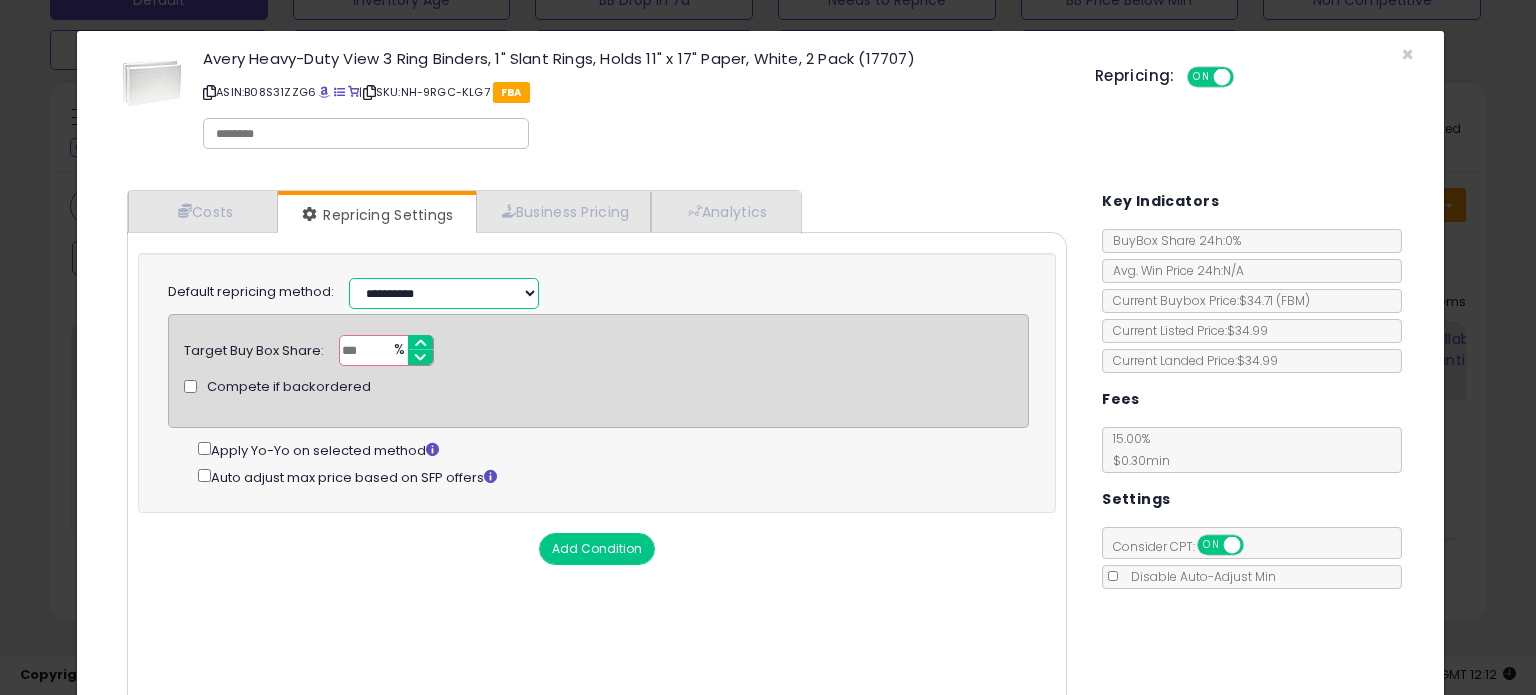 select on "**********" 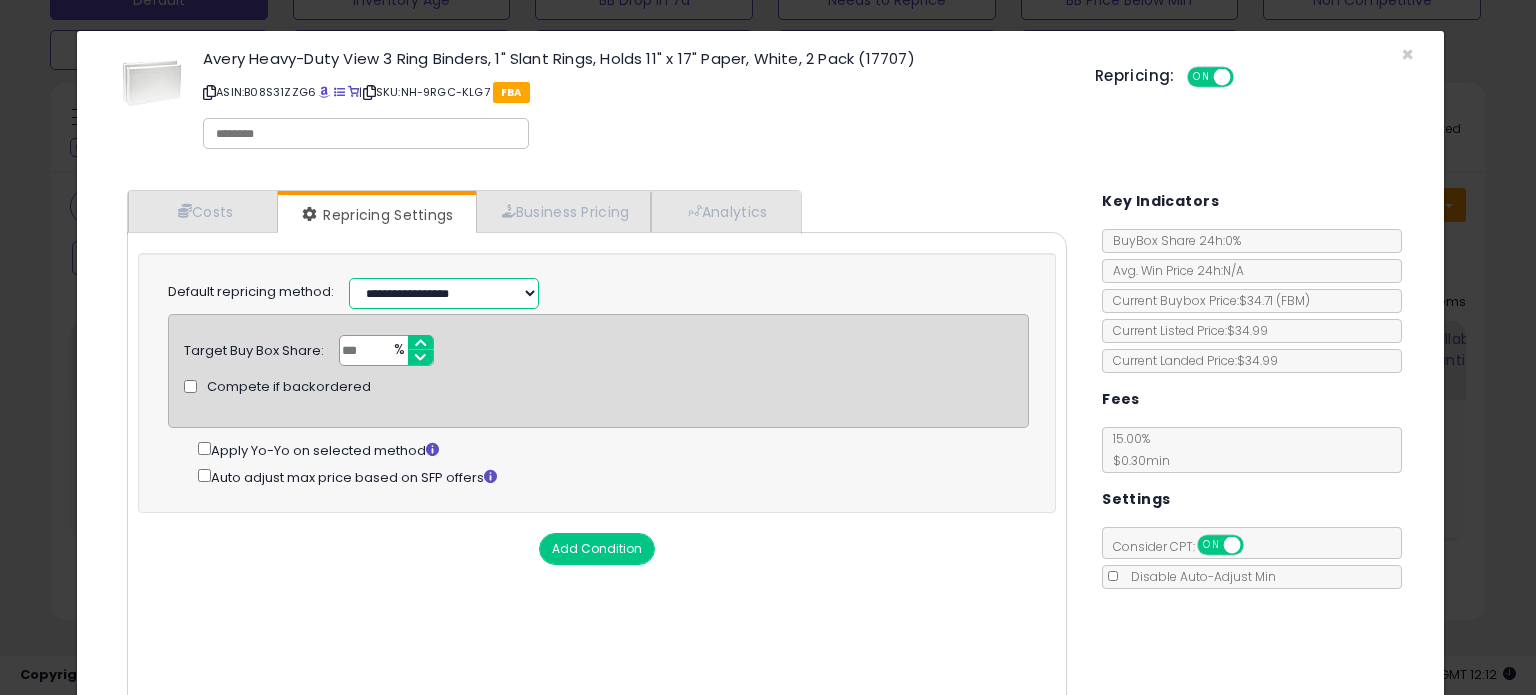 click on "**********" at bounding box center [444, 293] 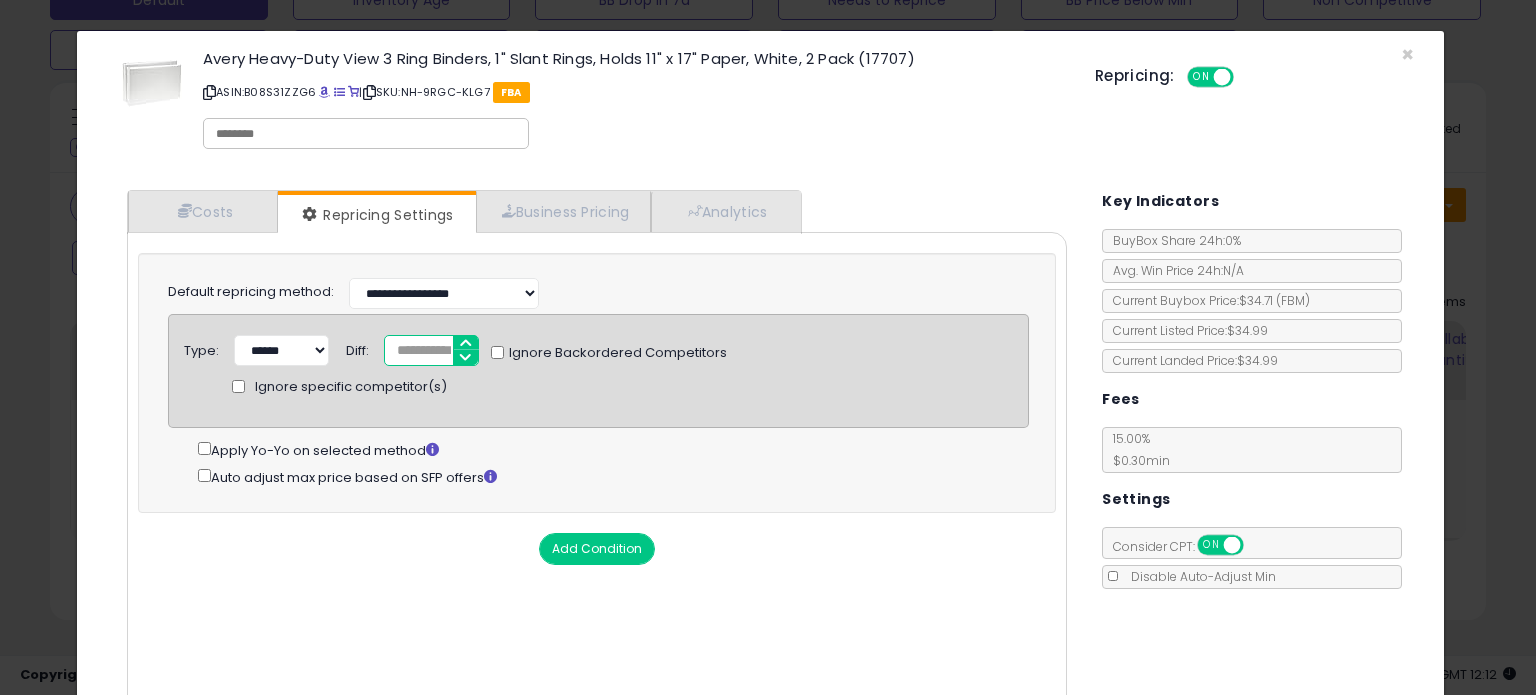 click on "*" at bounding box center [431, 350] 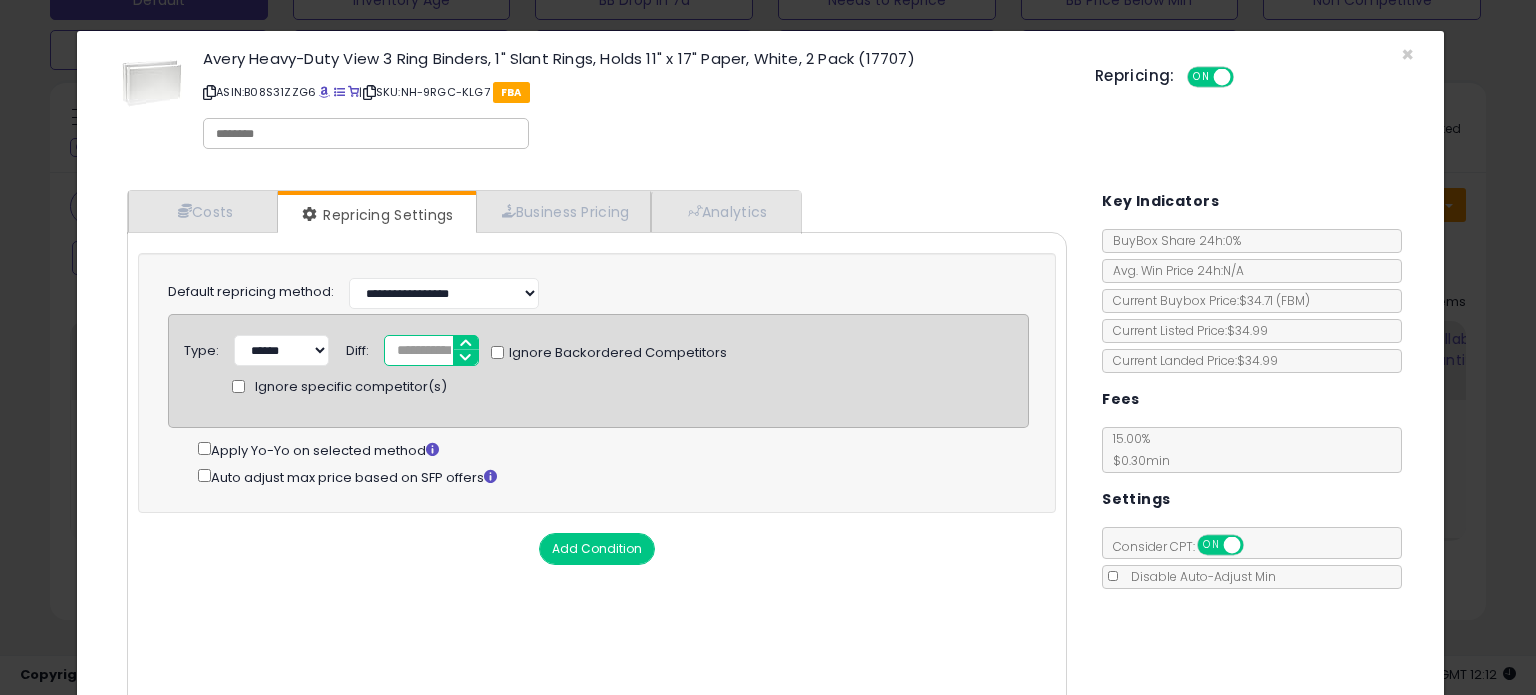 type on "*****" 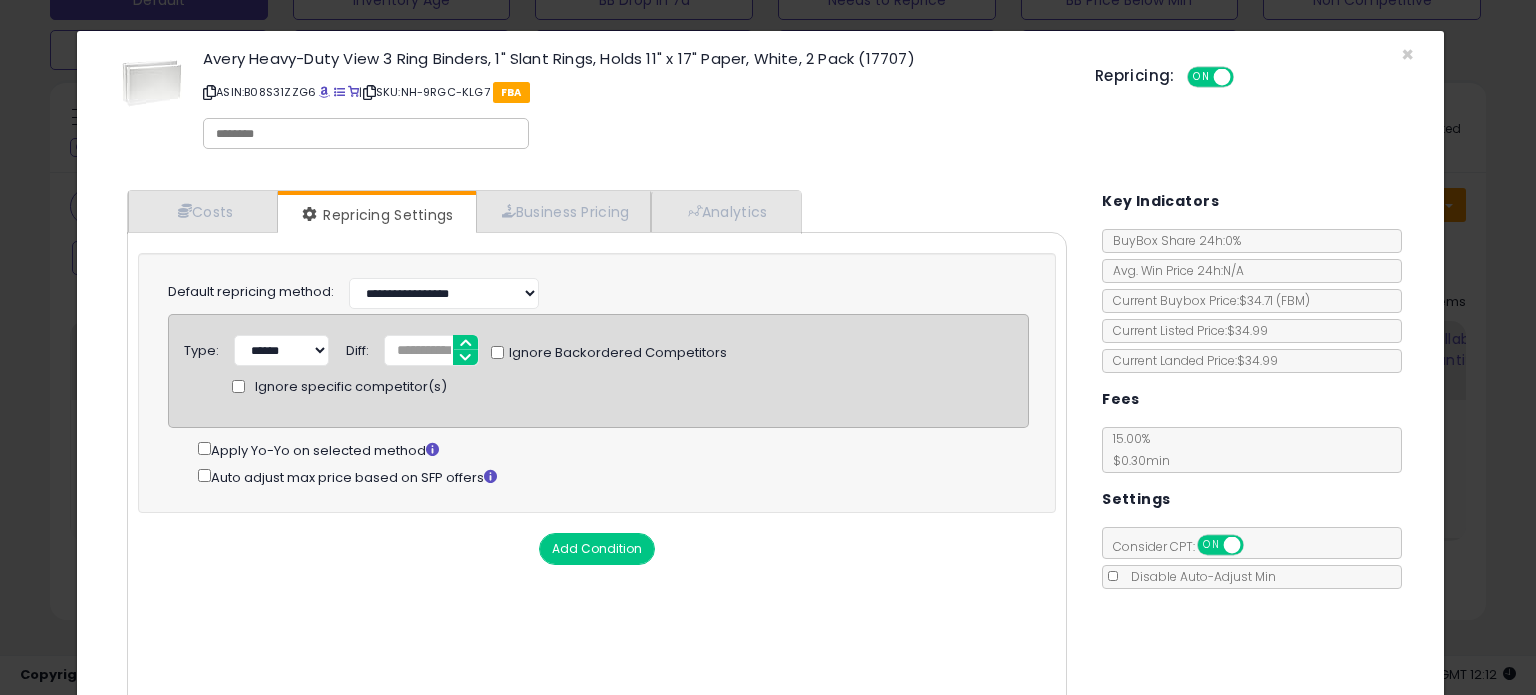click on "**********" at bounding box center [597, 383] 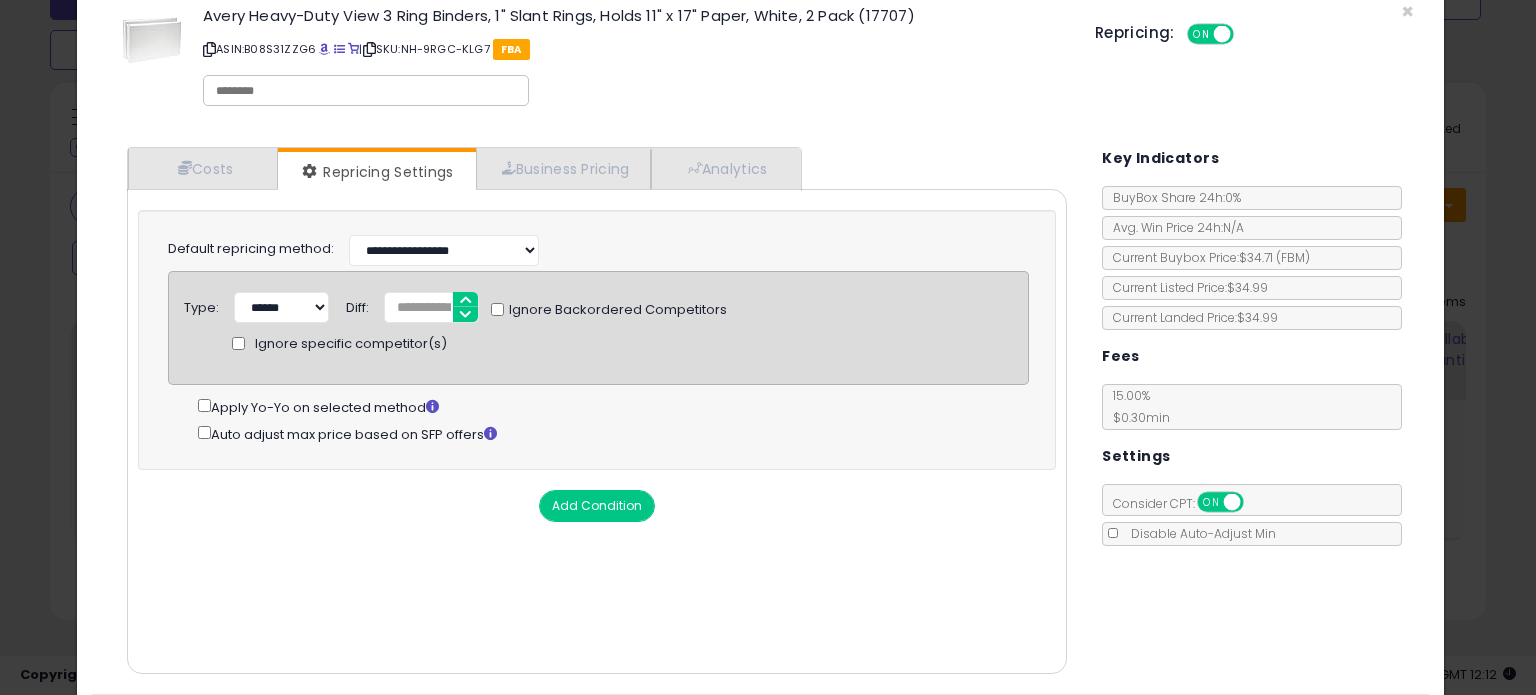 scroll, scrollTop: 105, scrollLeft: 0, axis: vertical 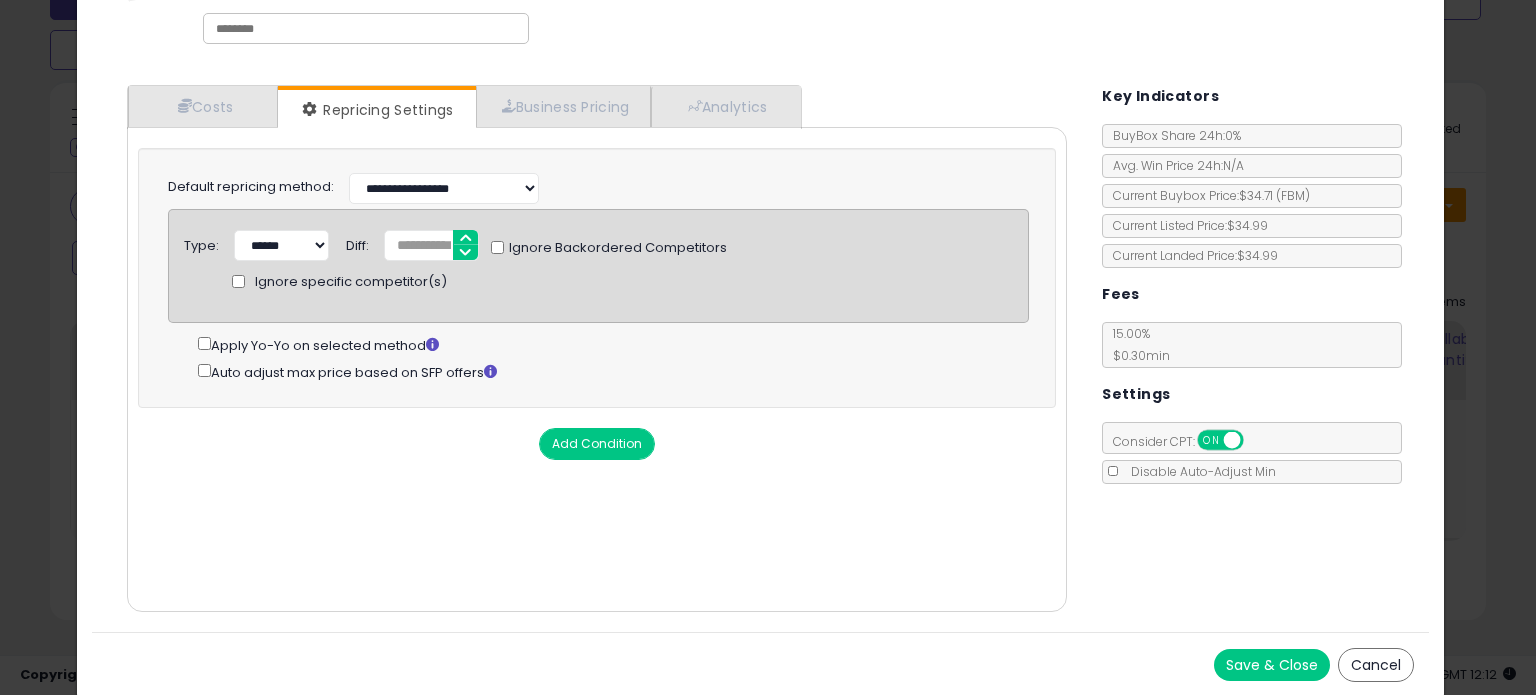 click on "Save & Close" at bounding box center (1272, 665) 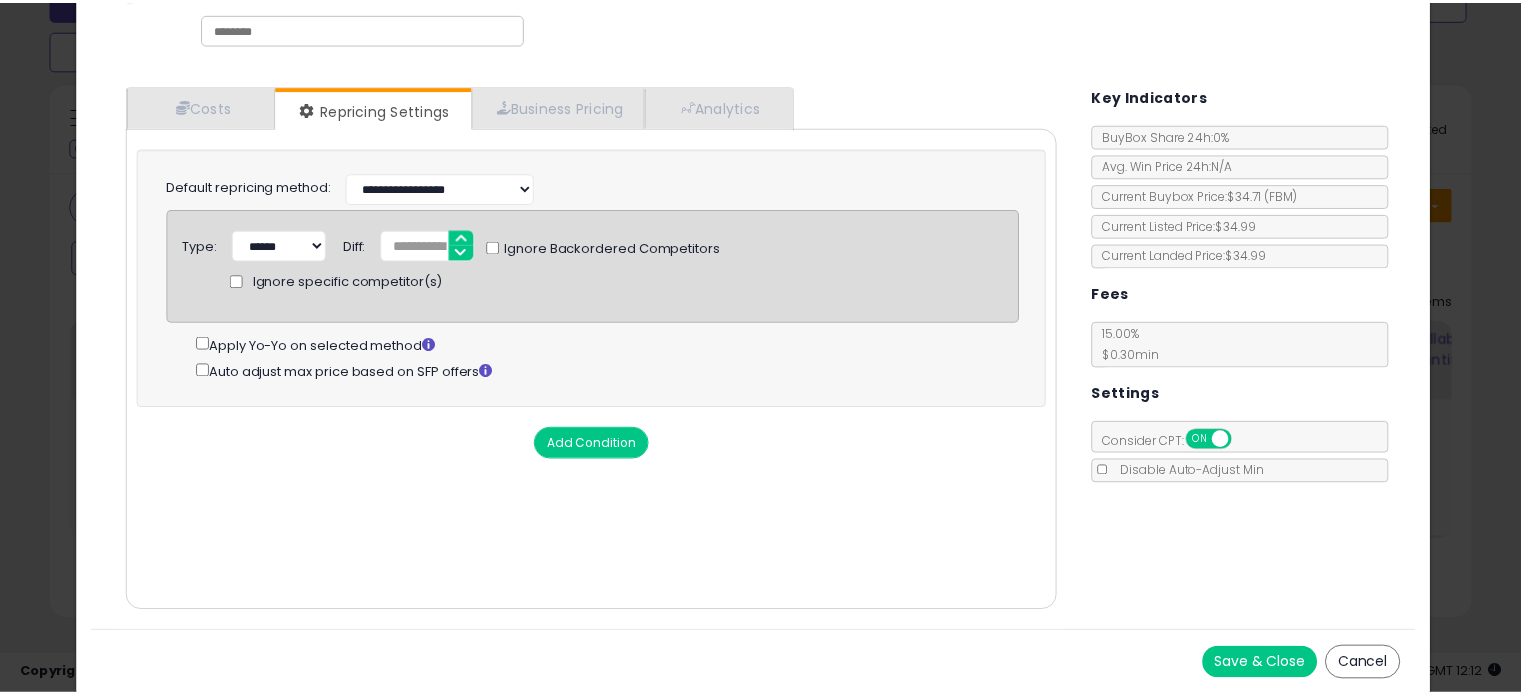 scroll, scrollTop: 0, scrollLeft: 0, axis: both 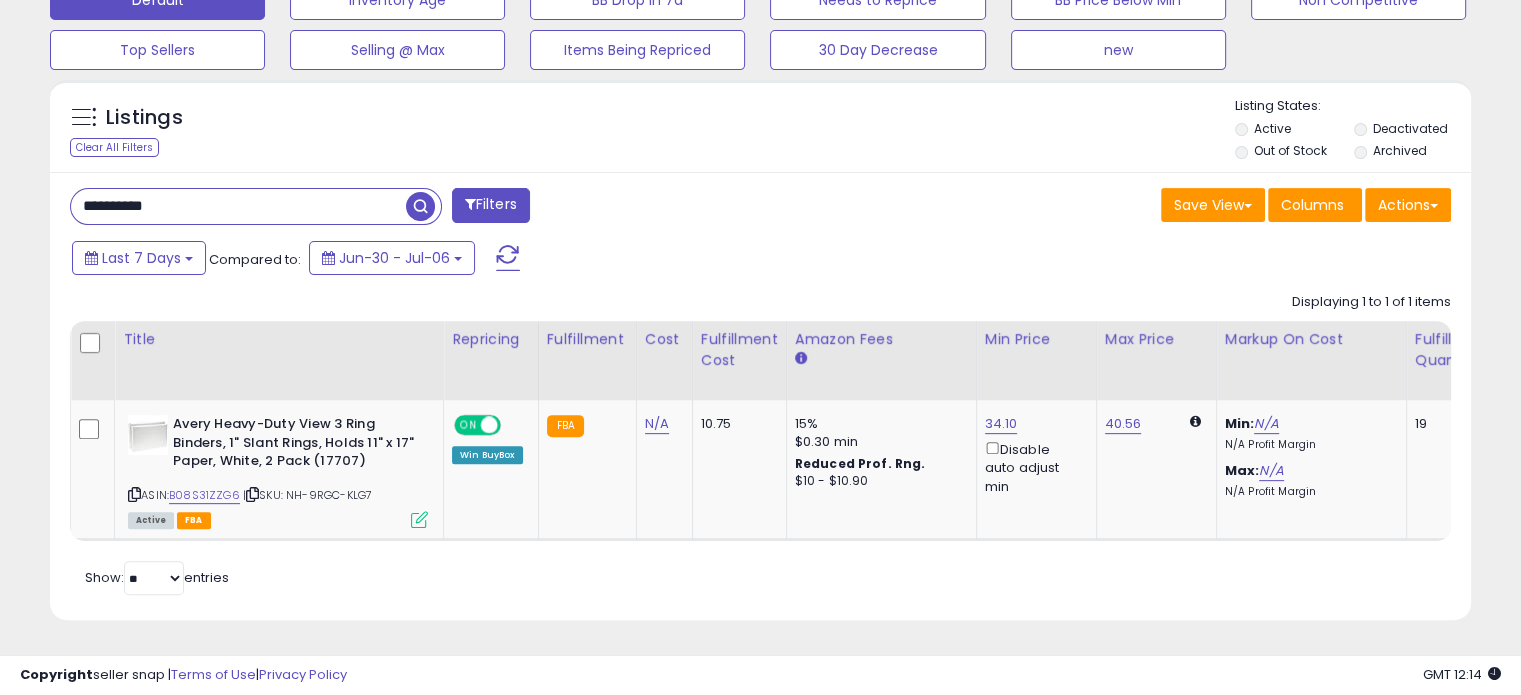 click on "**********" at bounding box center [238, 206] 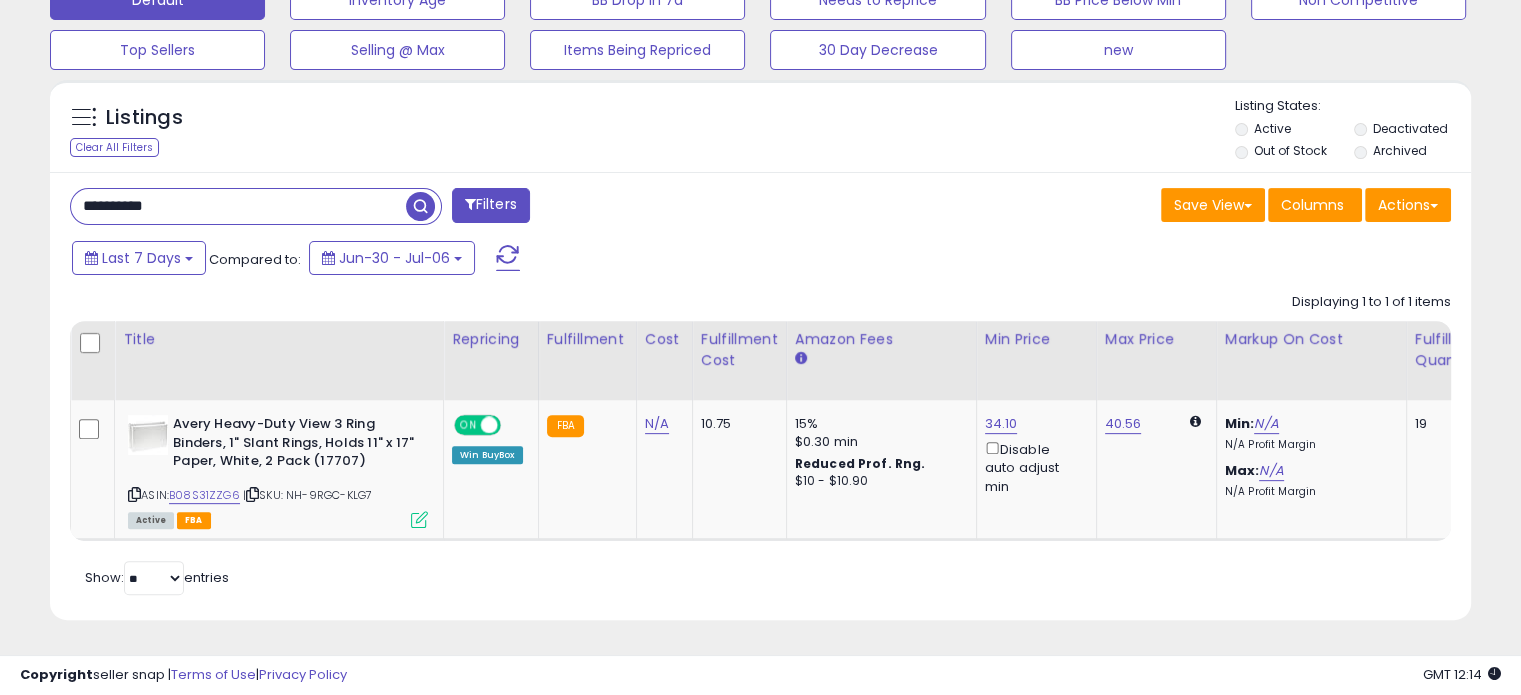 paste 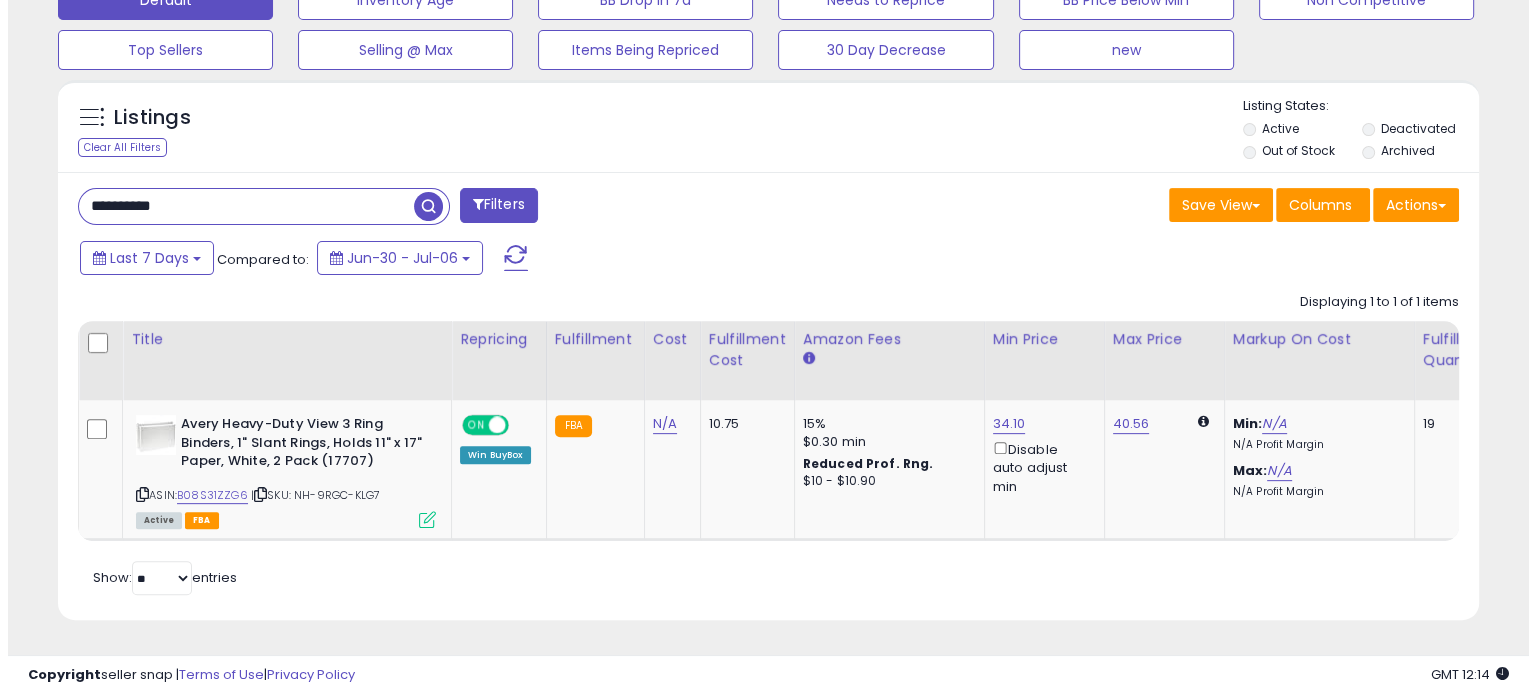 scroll, scrollTop: 524, scrollLeft: 0, axis: vertical 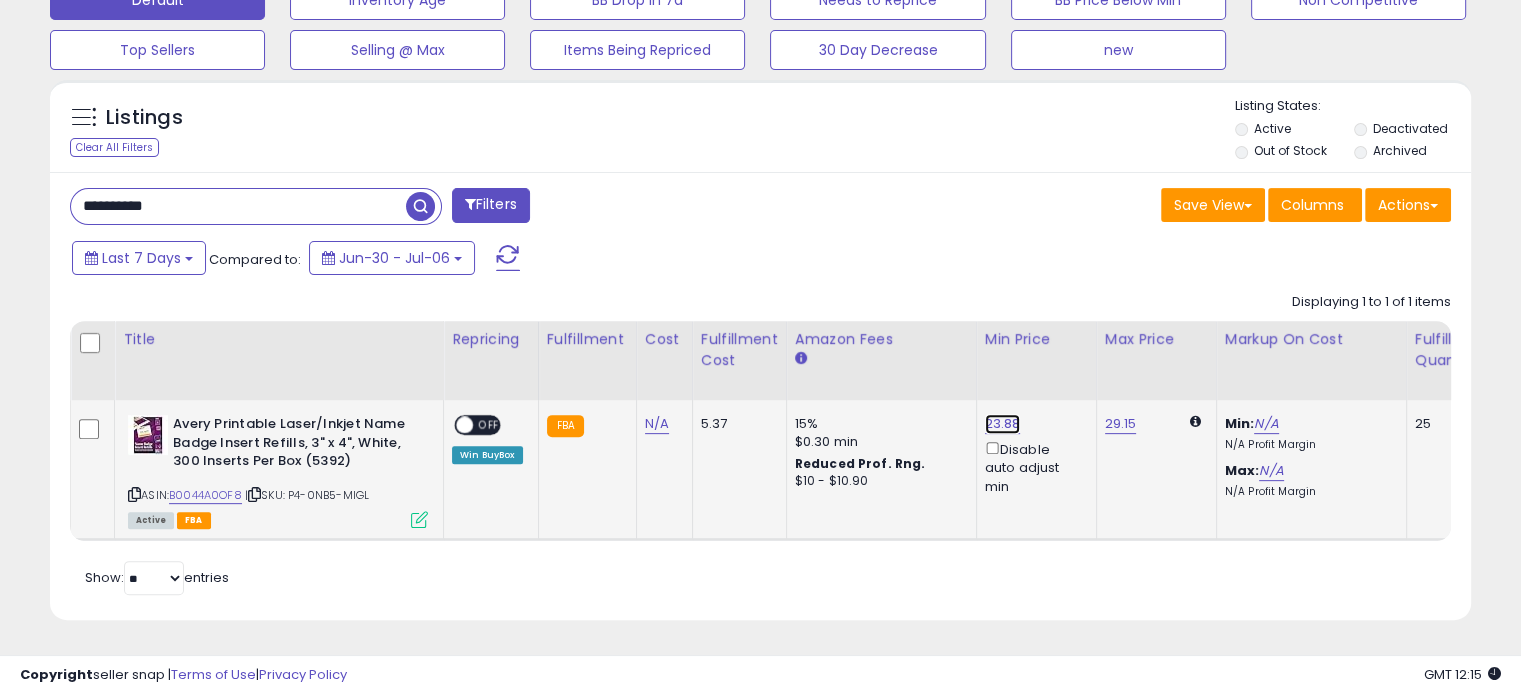 click on "23.88" at bounding box center [1003, 424] 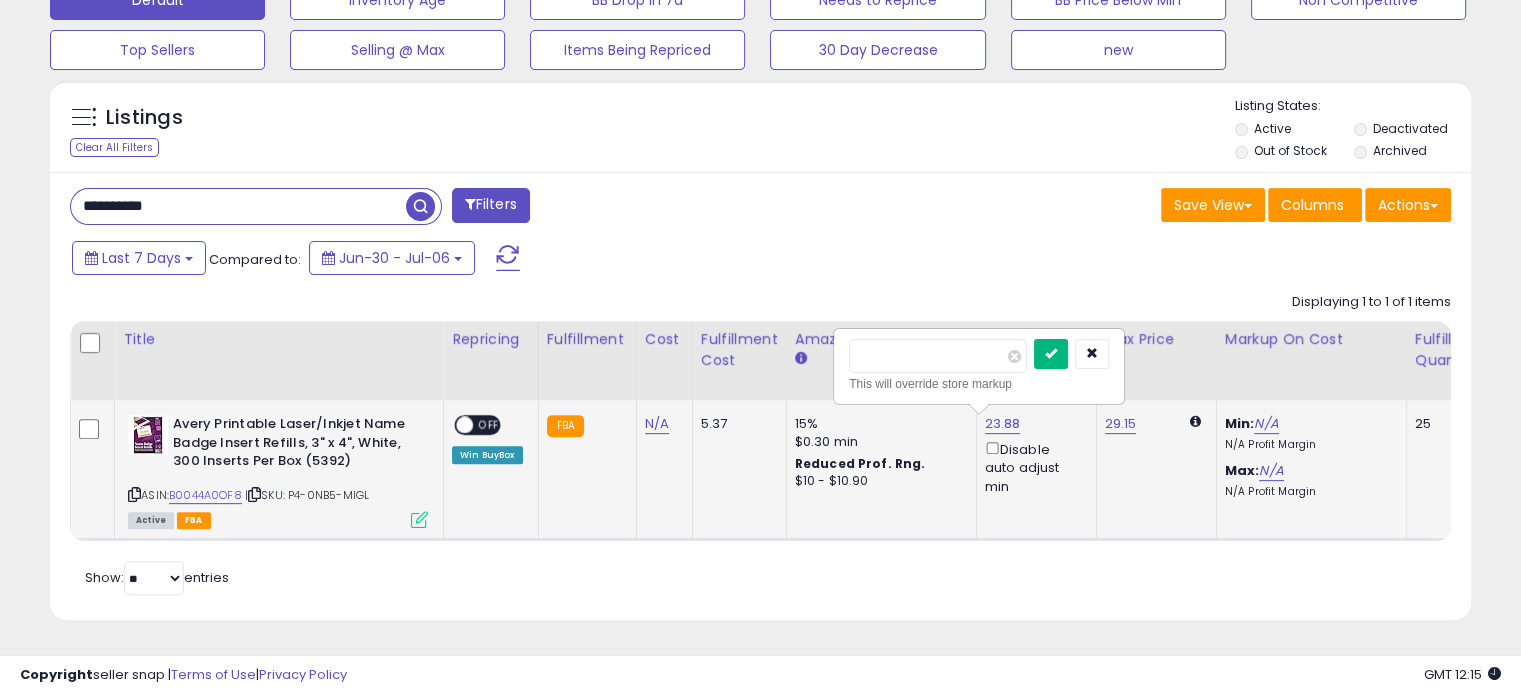 click at bounding box center (1051, 353) 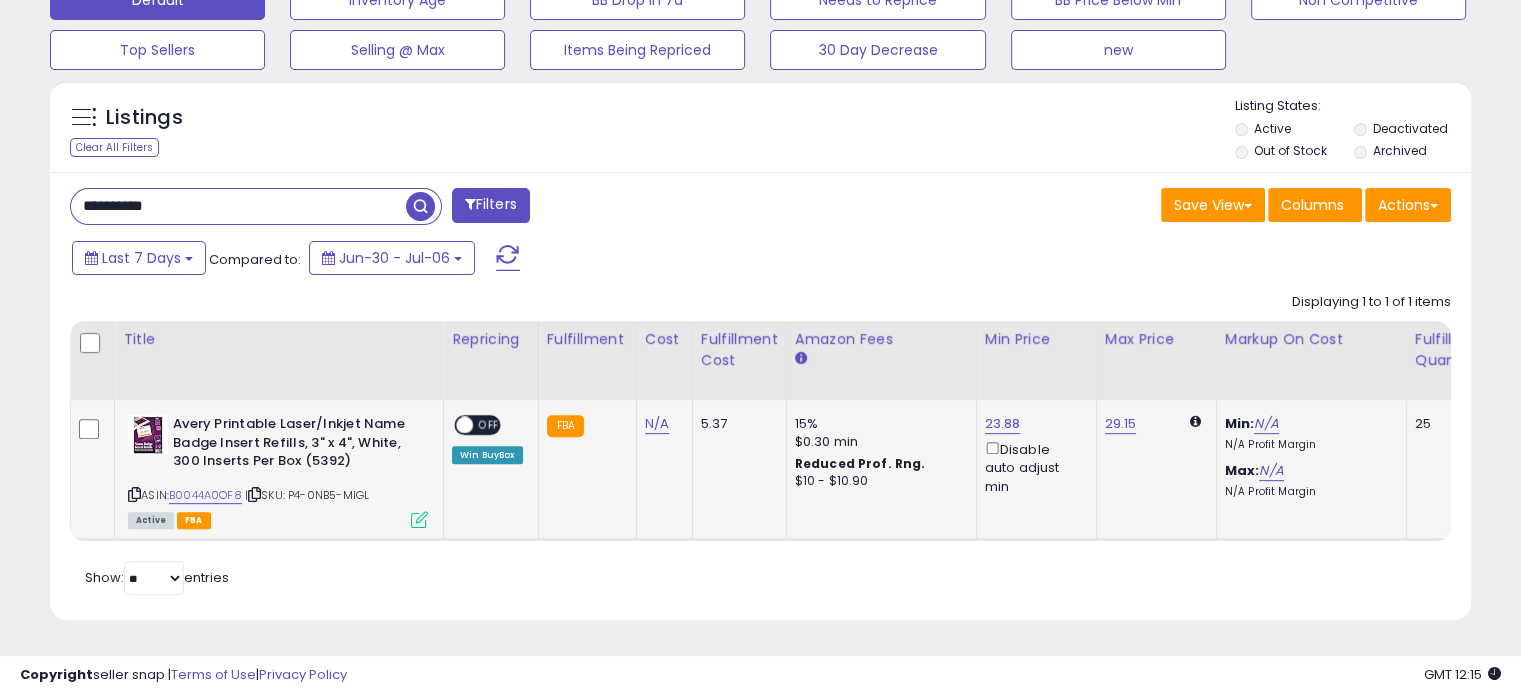 click on "OFF" at bounding box center (489, 425) 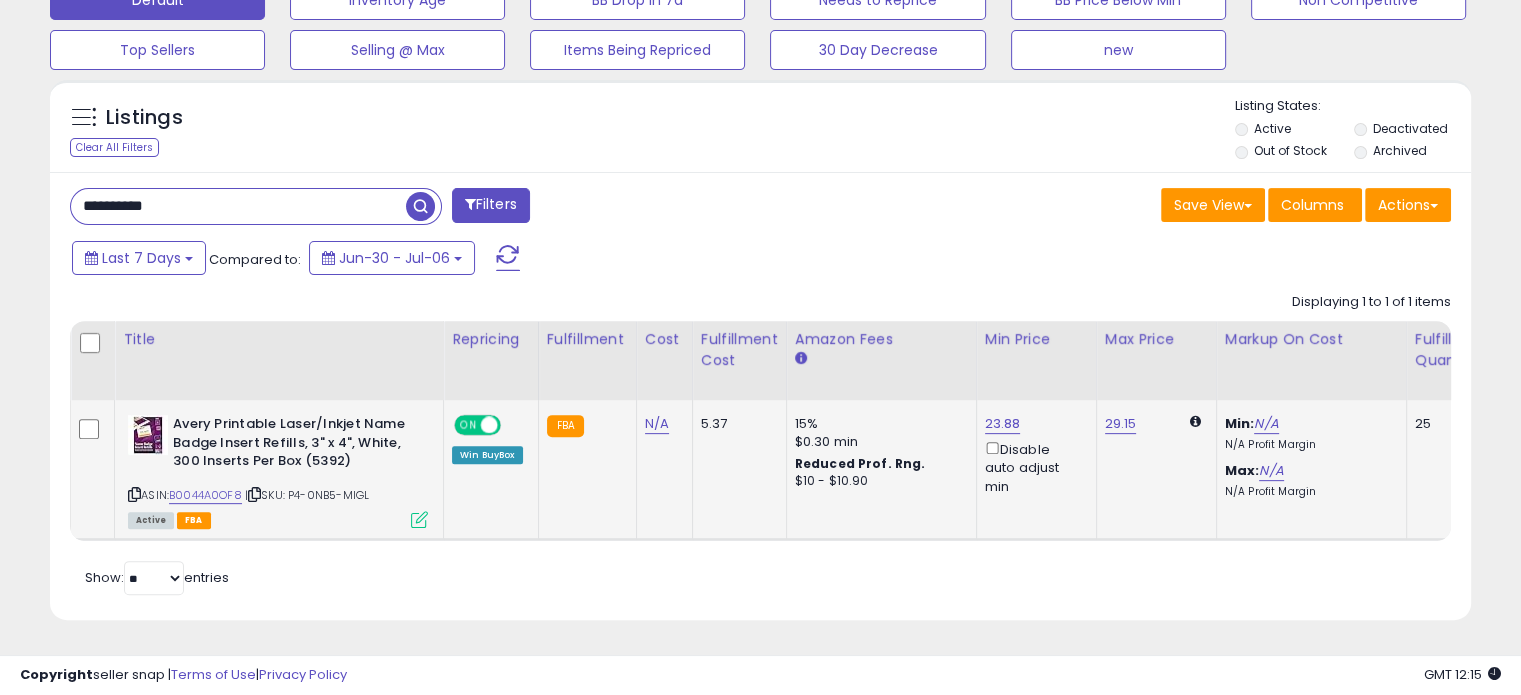 click at bounding box center [419, 519] 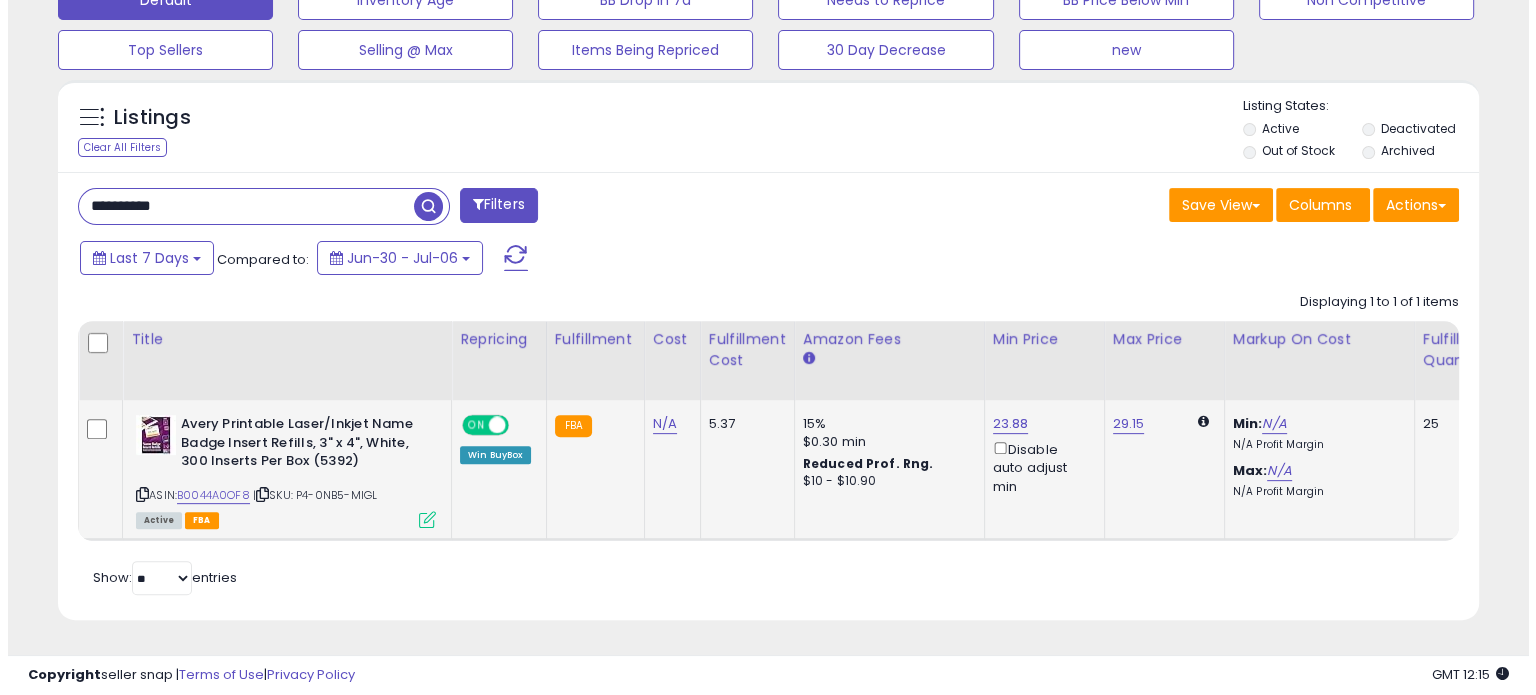 scroll, scrollTop: 999589, scrollLeft: 999168, axis: both 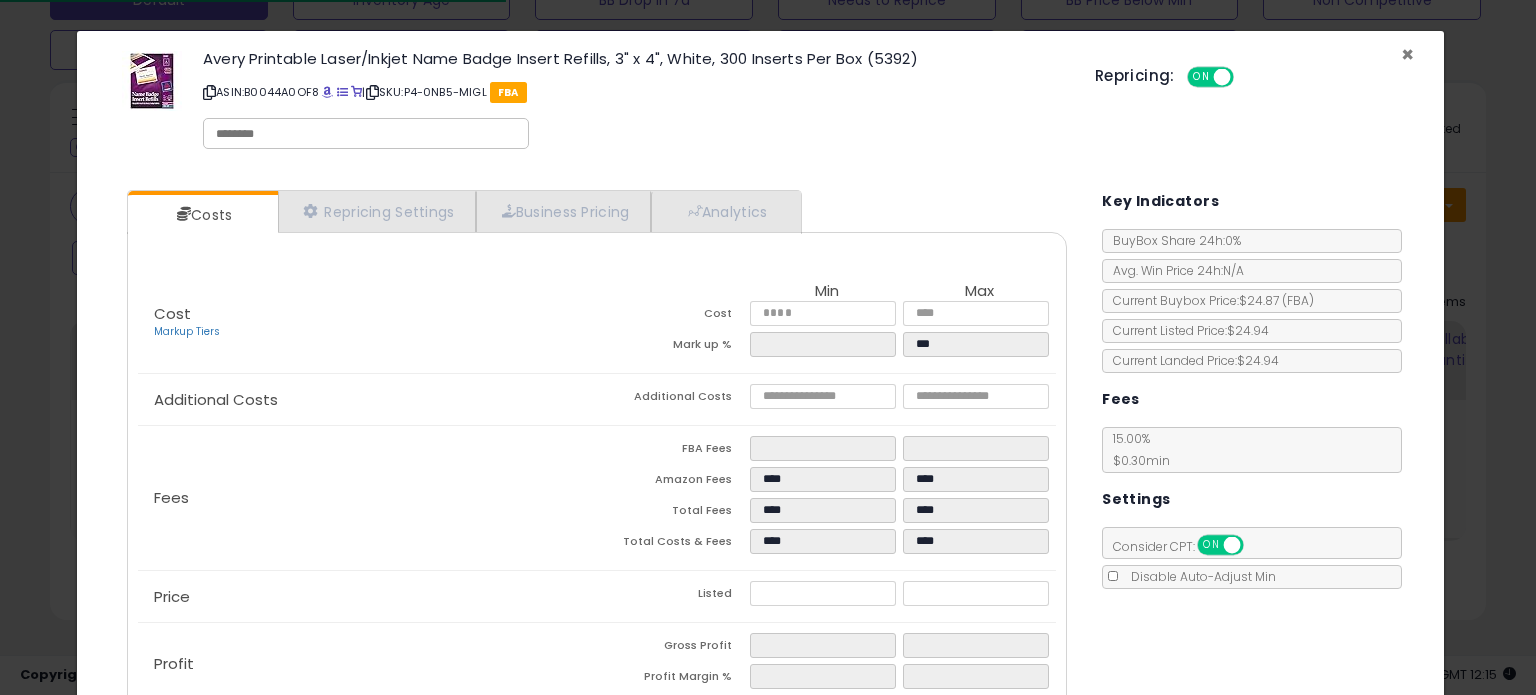 click on "×" at bounding box center [1407, 54] 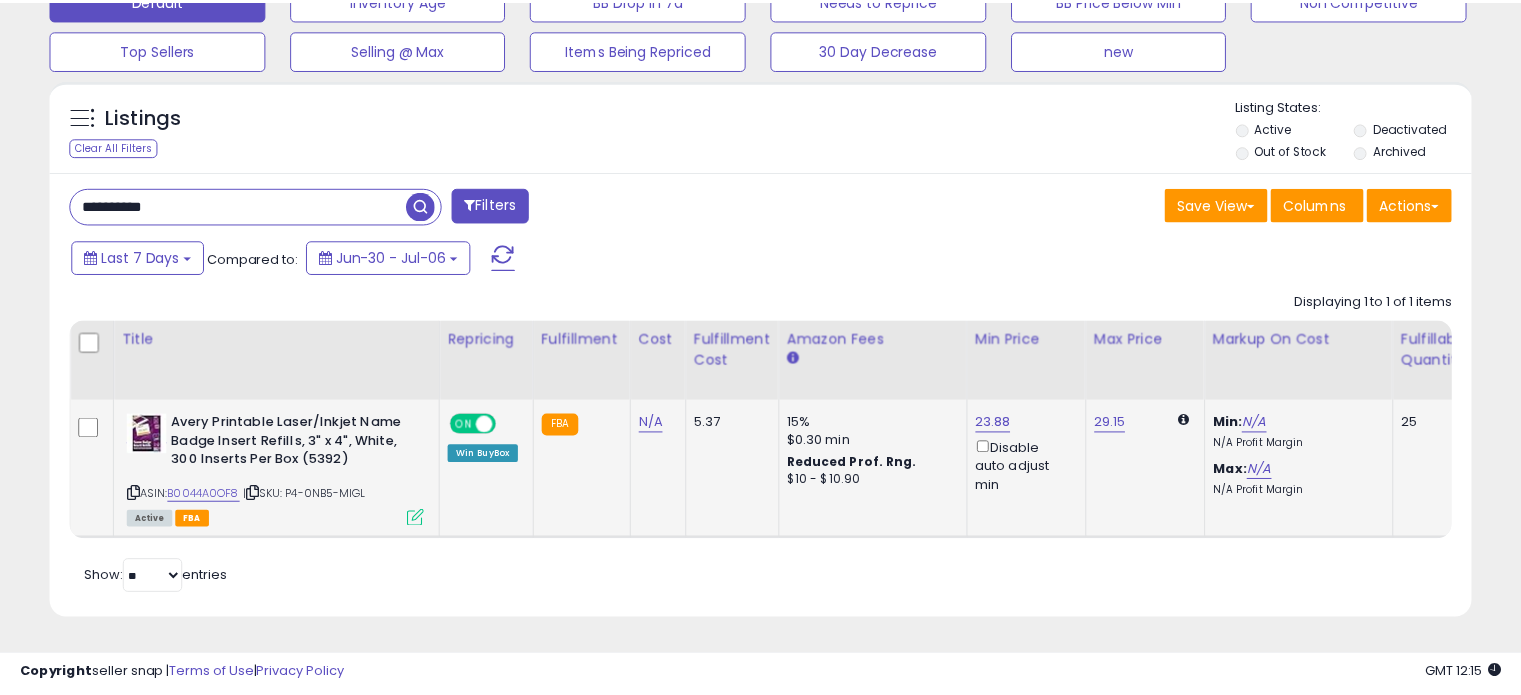 scroll, scrollTop: 409, scrollLeft: 822, axis: both 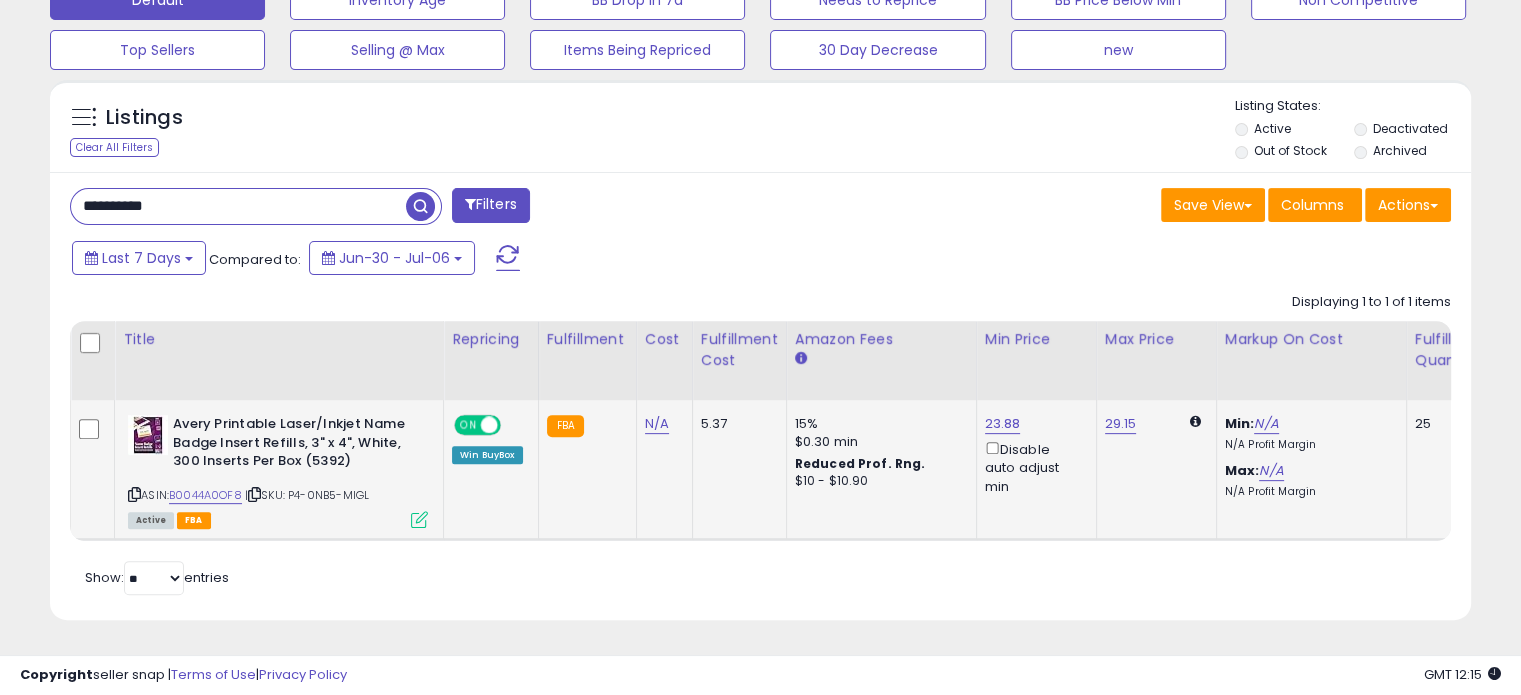 click at bounding box center [419, 519] 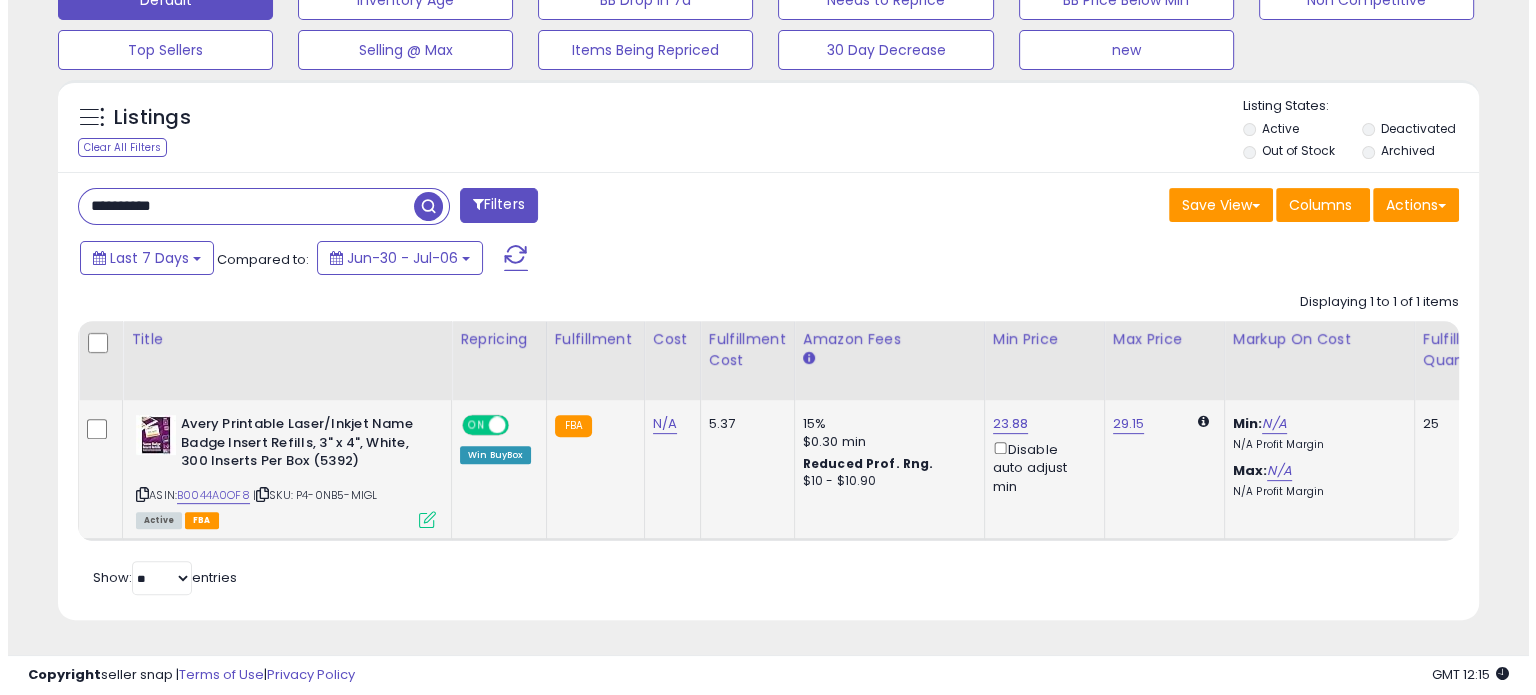 scroll, scrollTop: 999589, scrollLeft: 999168, axis: both 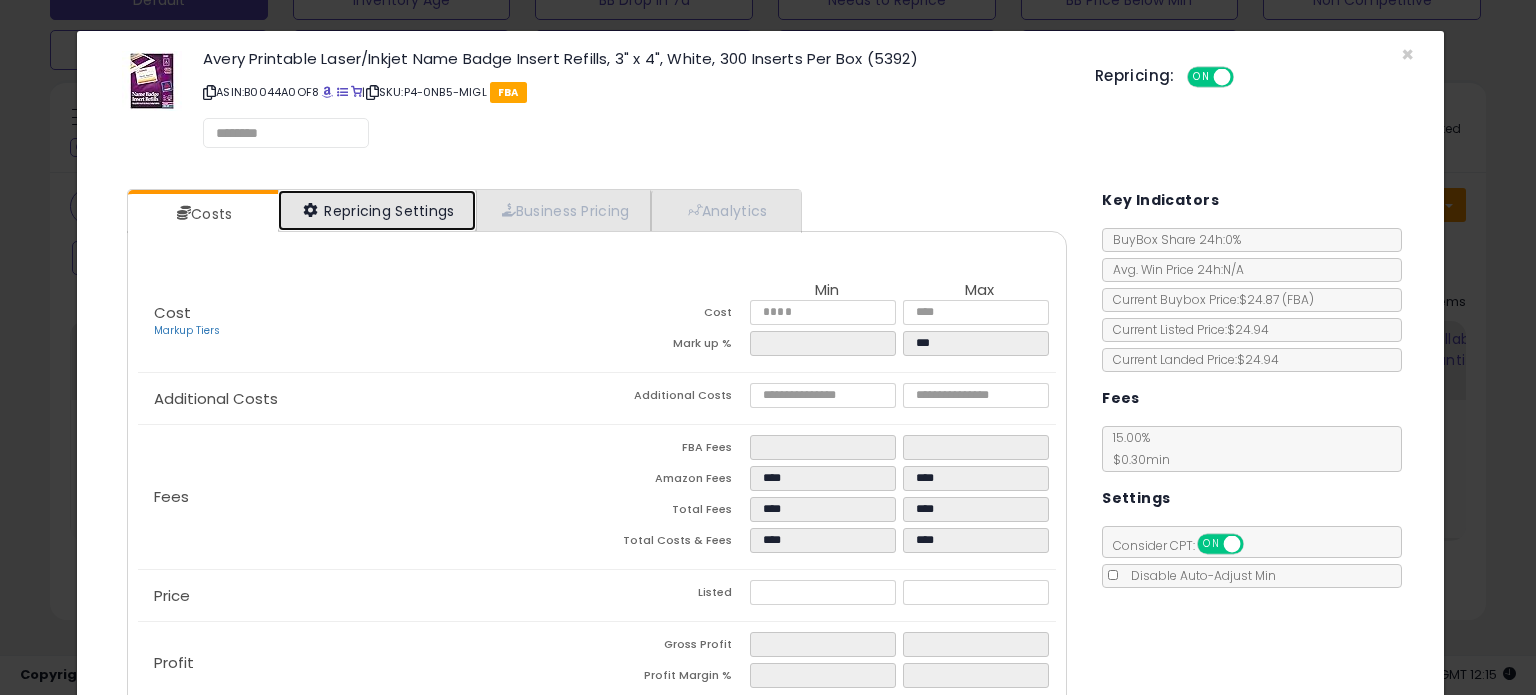 click on "Repricing Settings" at bounding box center (377, 210) 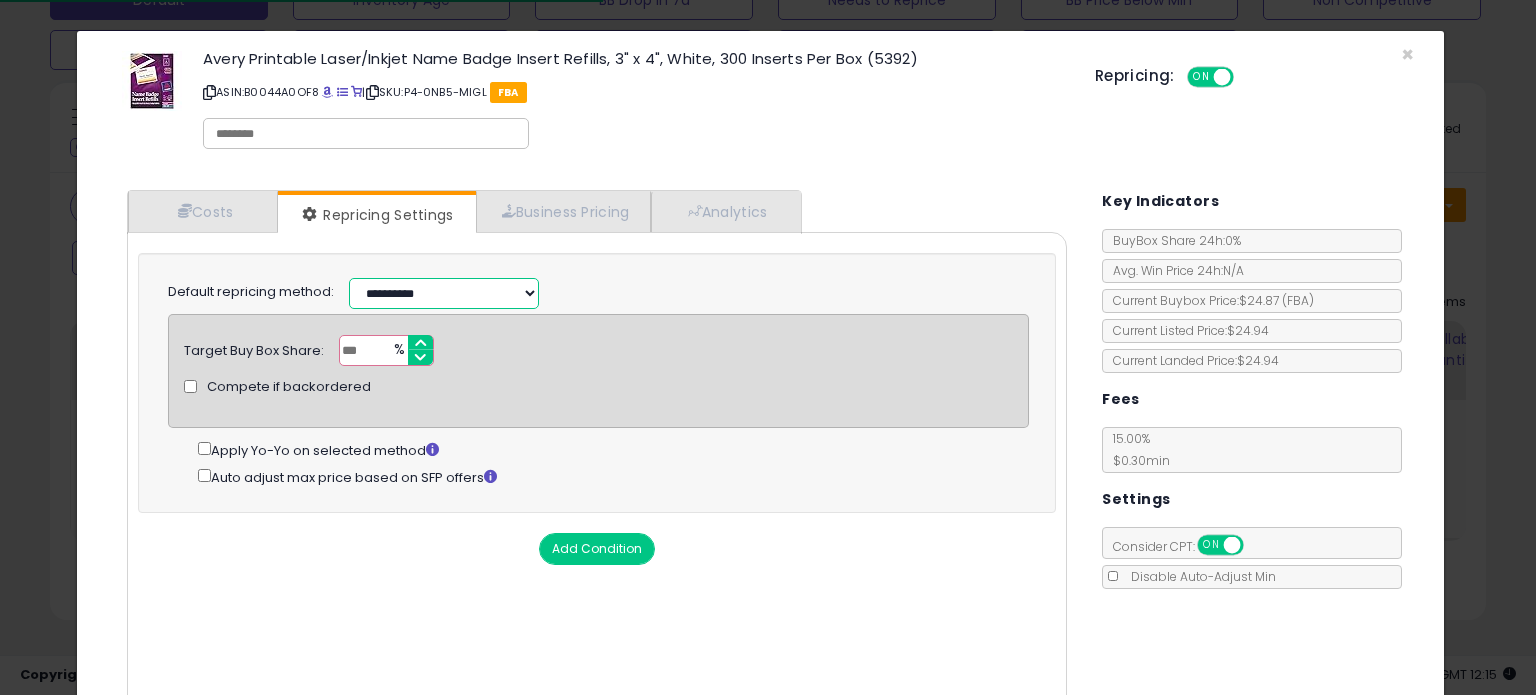 click on "**********" at bounding box center [444, 293] 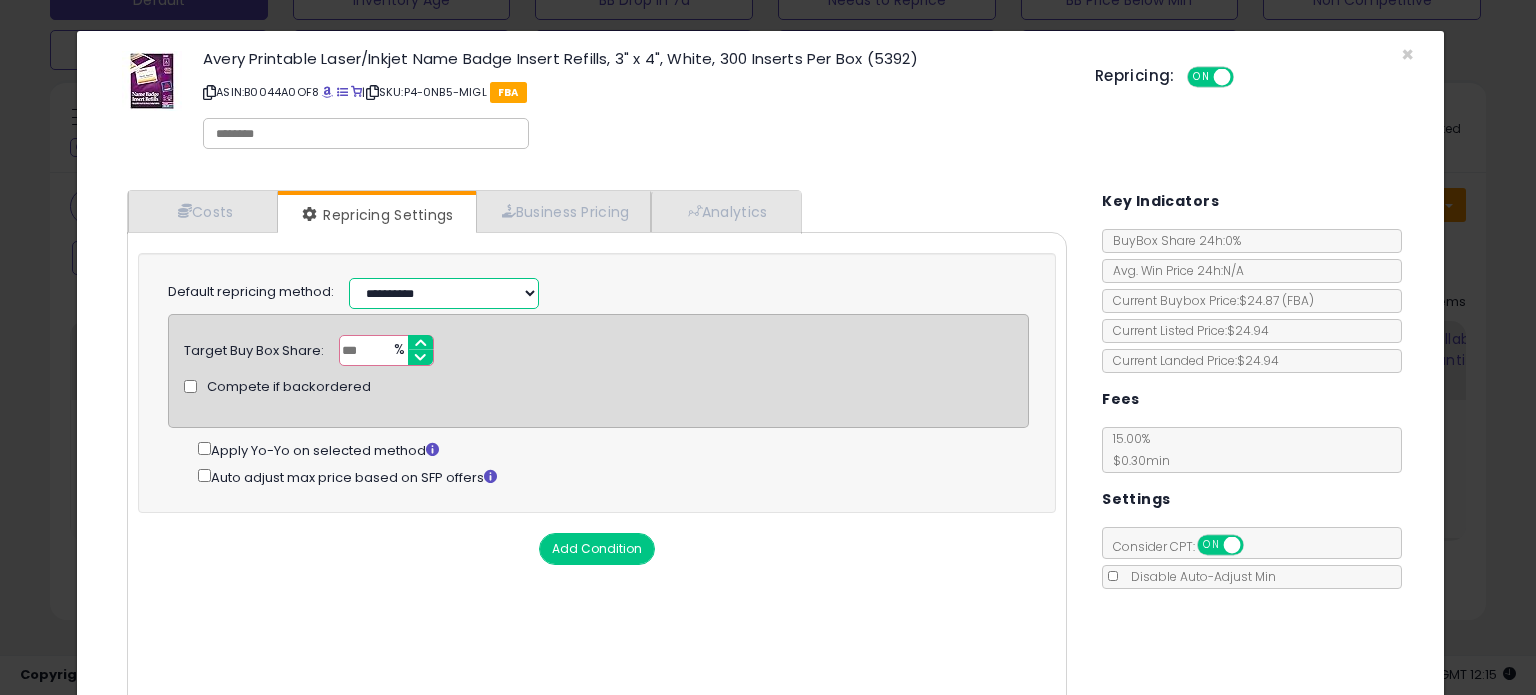 select on "**********" 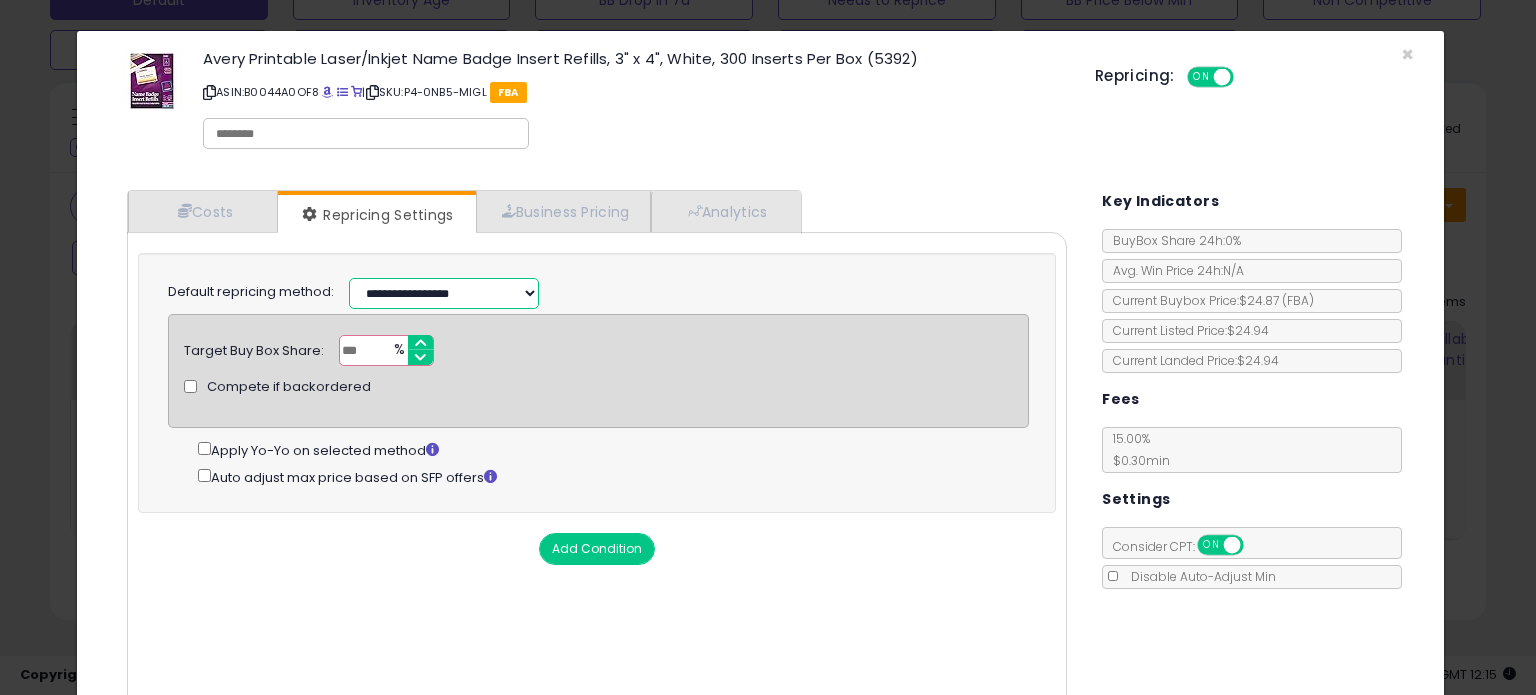 click on "**********" at bounding box center (444, 293) 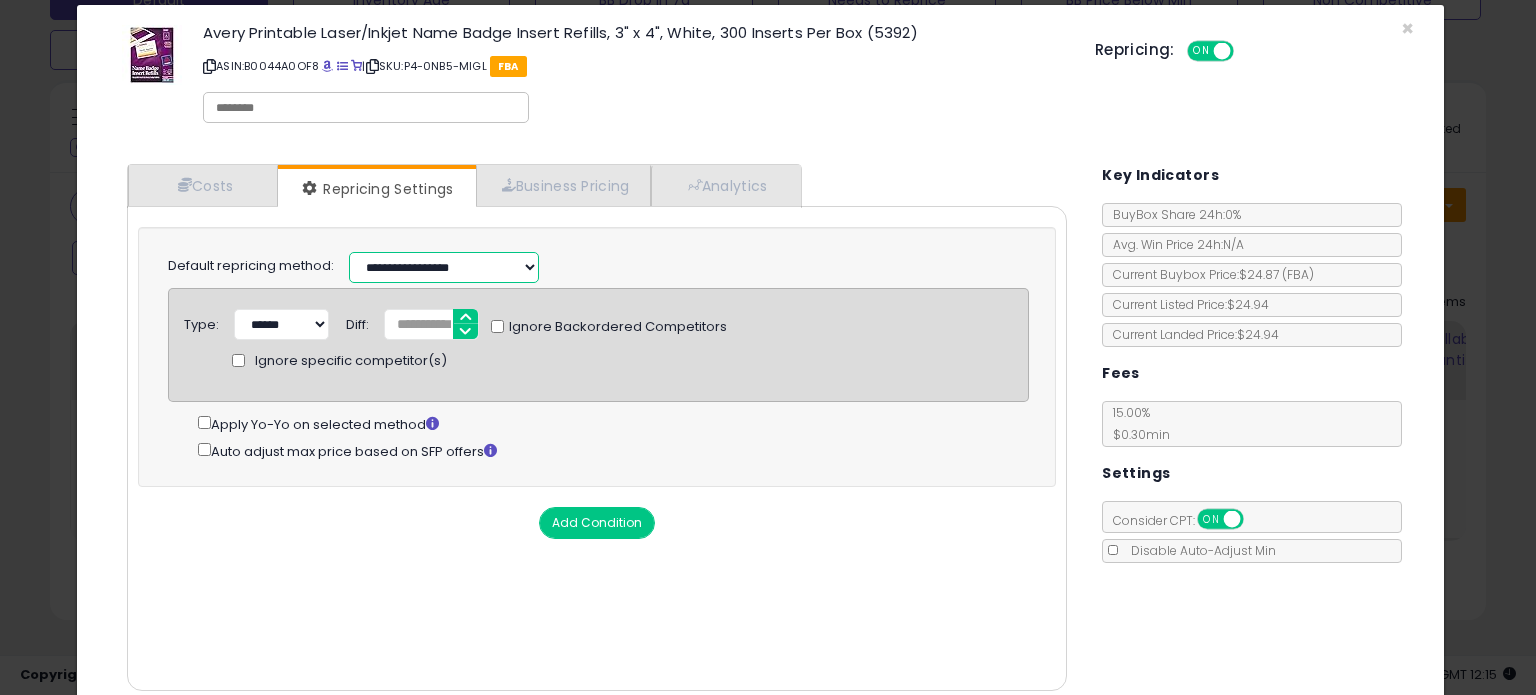 scroll, scrollTop: 105, scrollLeft: 0, axis: vertical 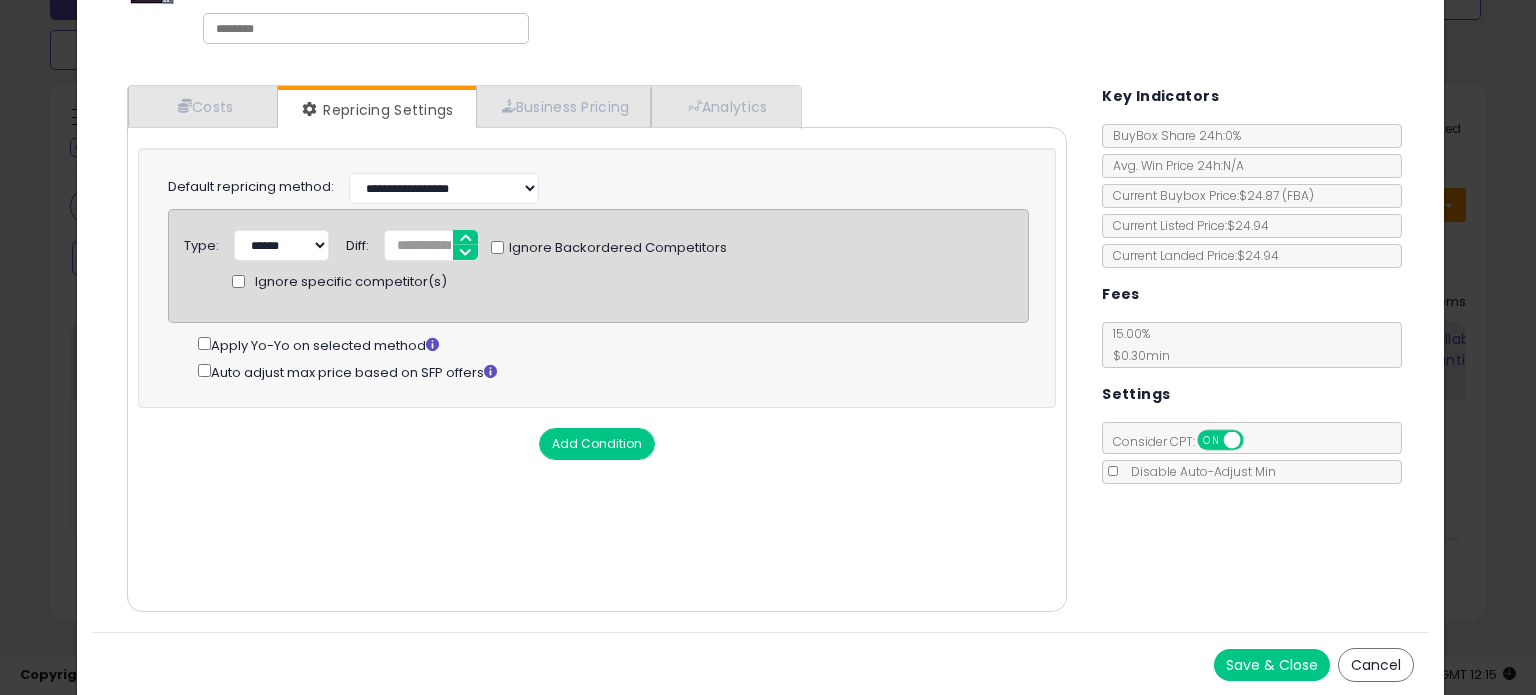 click on "Save & Close" at bounding box center (1272, 665) 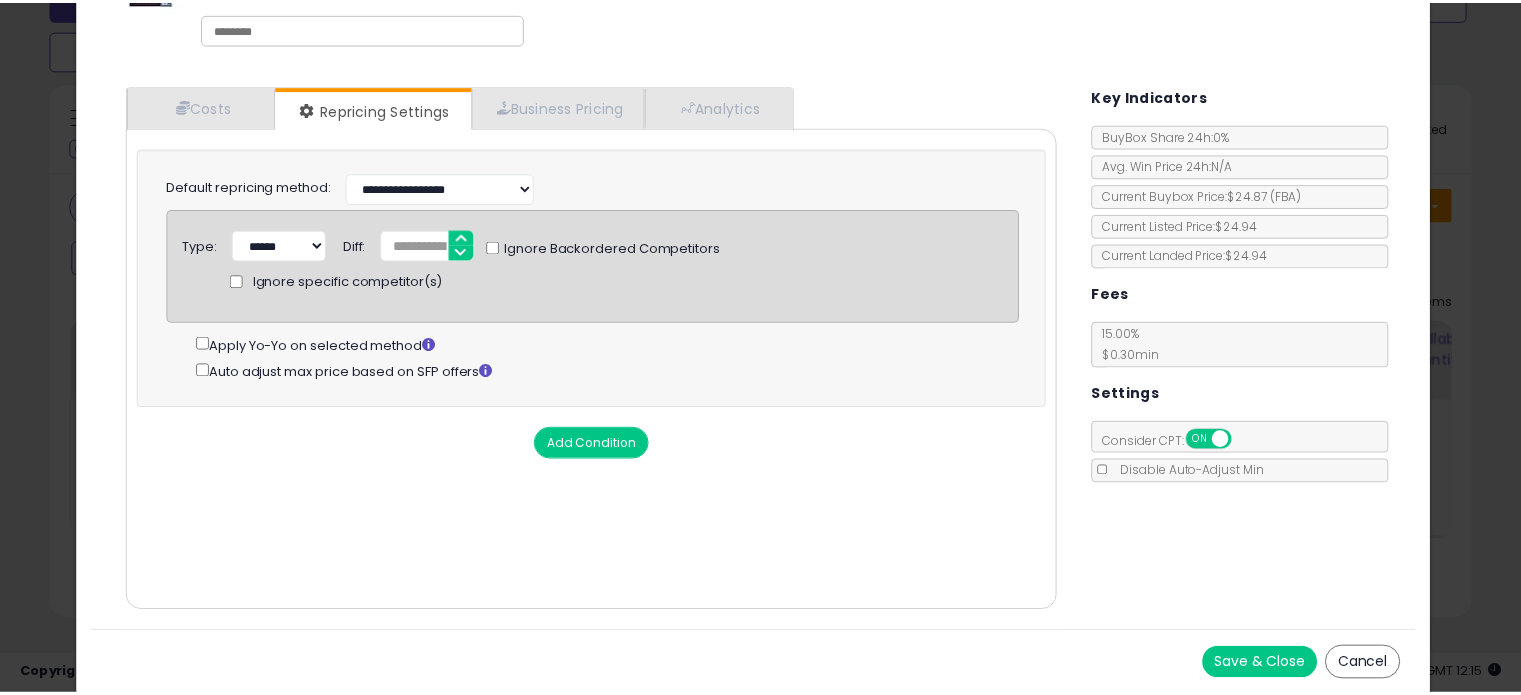 scroll, scrollTop: 0, scrollLeft: 0, axis: both 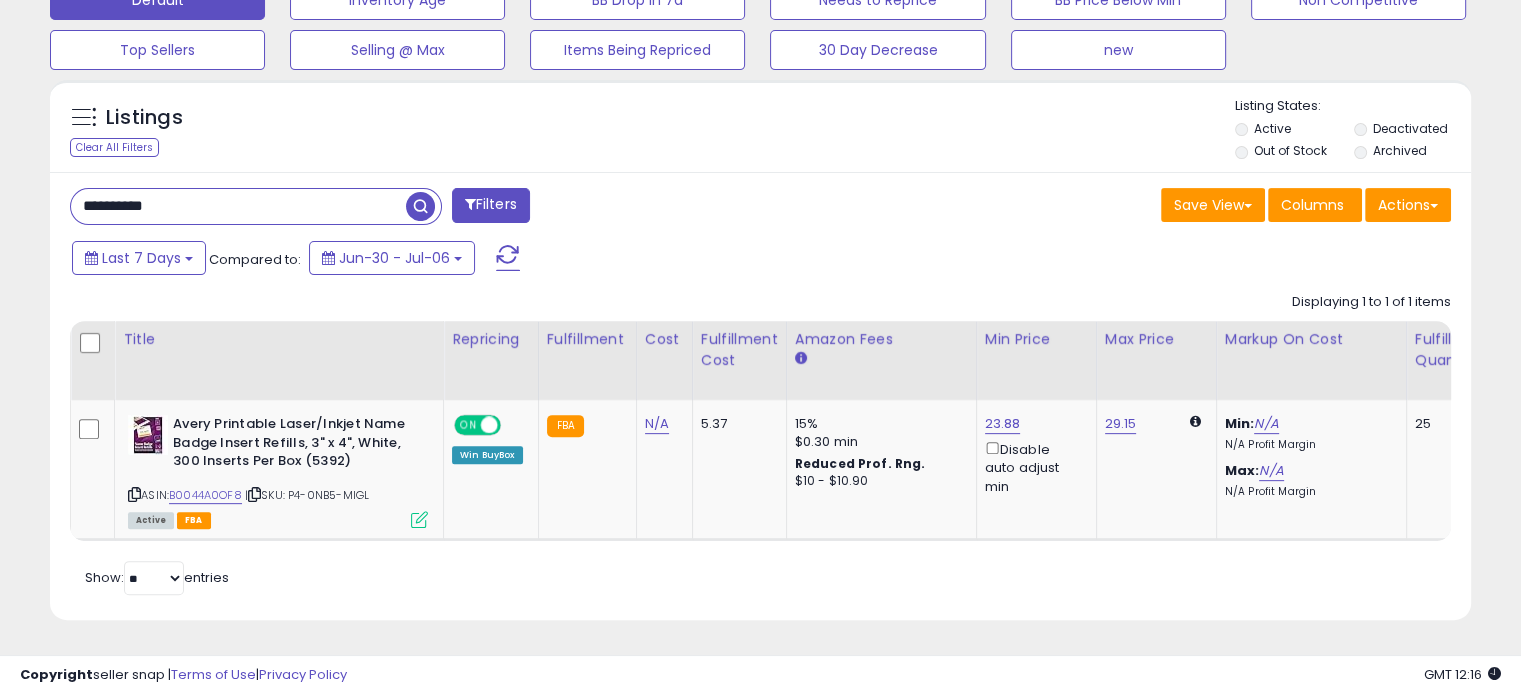 click on "**********" at bounding box center [238, 206] 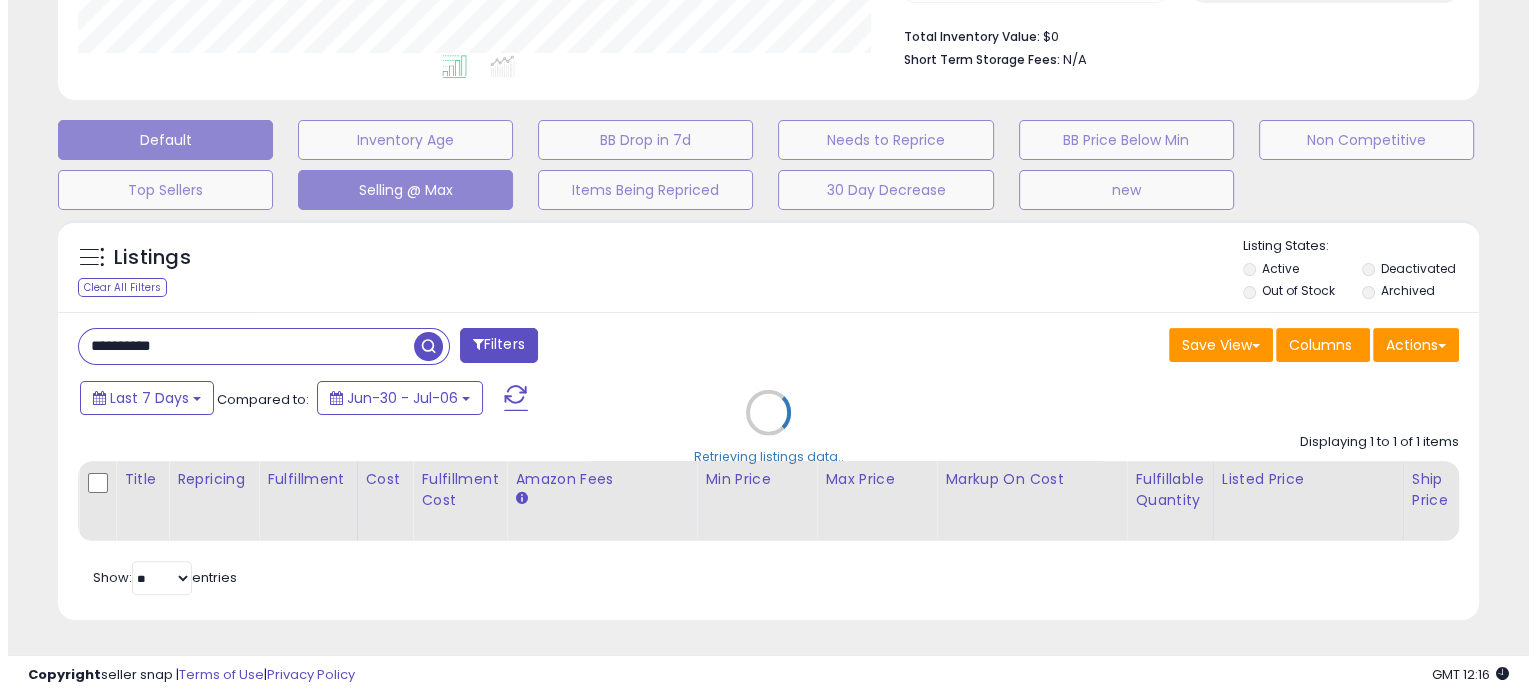 scroll, scrollTop: 524, scrollLeft: 0, axis: vertical 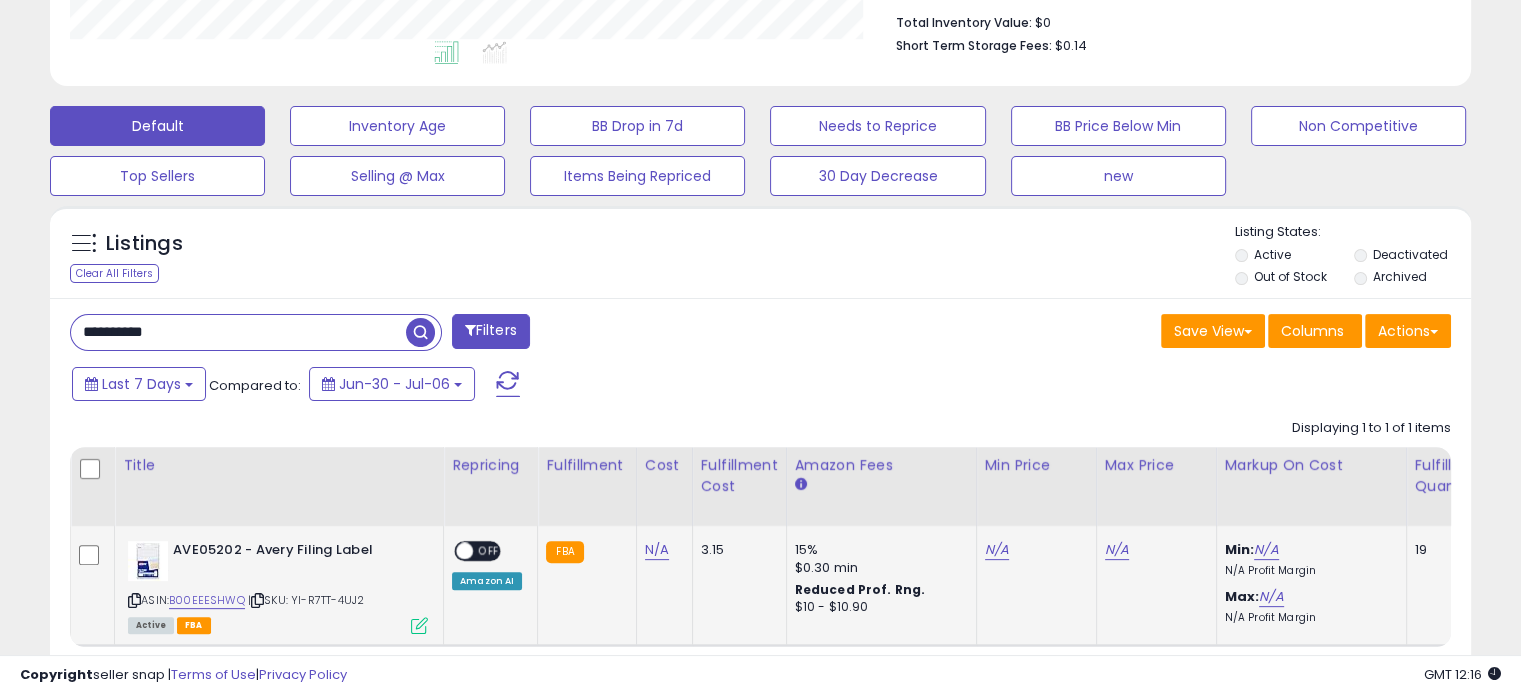 click at bounding box center (464, 551) 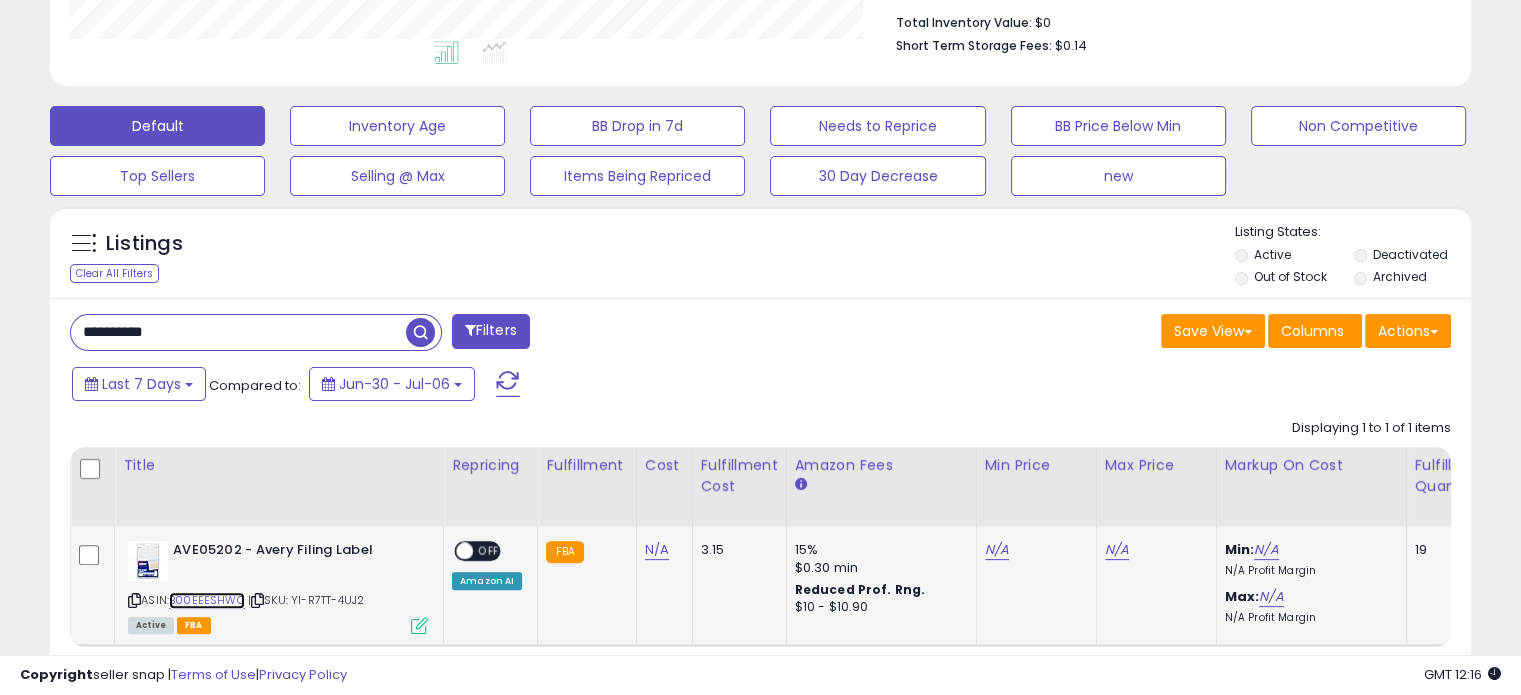 click on "B00EEESHWQ" at bounding box center (207, 600) 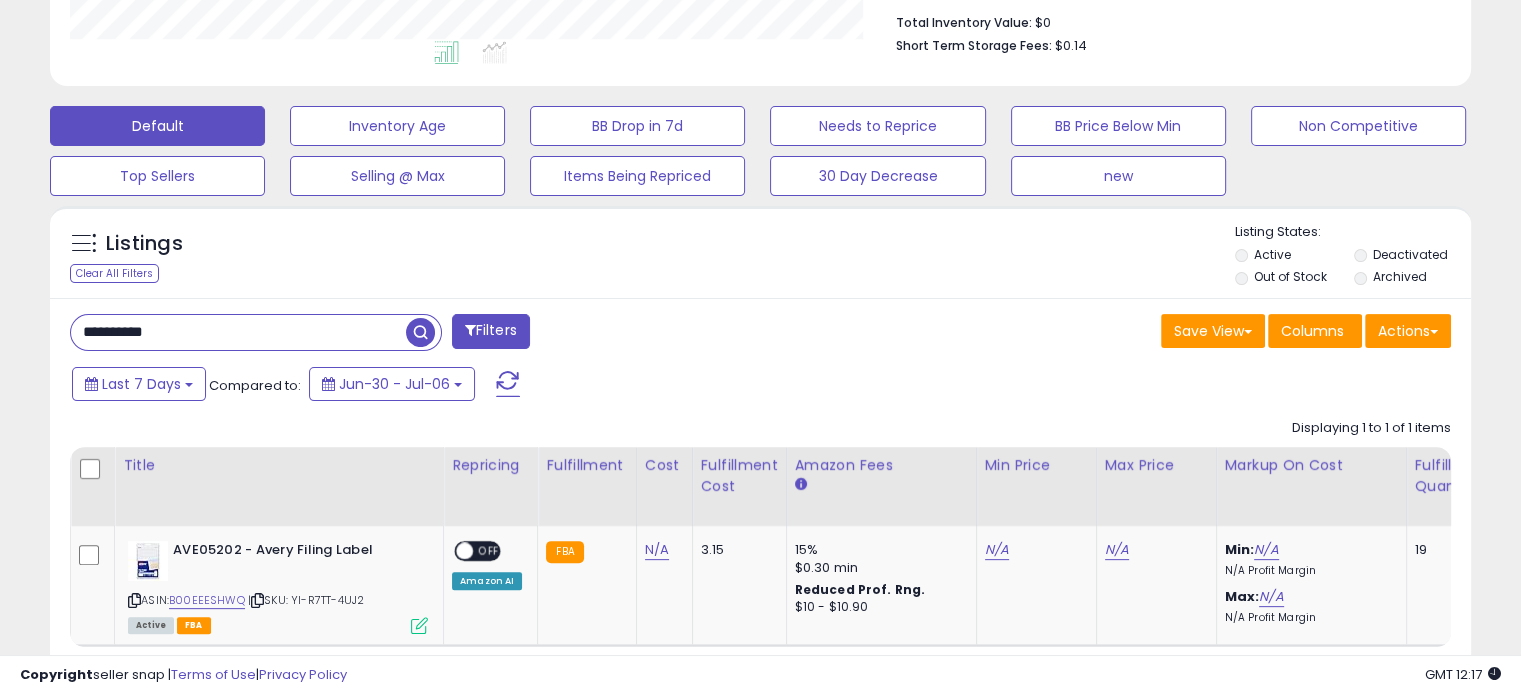 click on "**********" at bounding box center (238, 332) 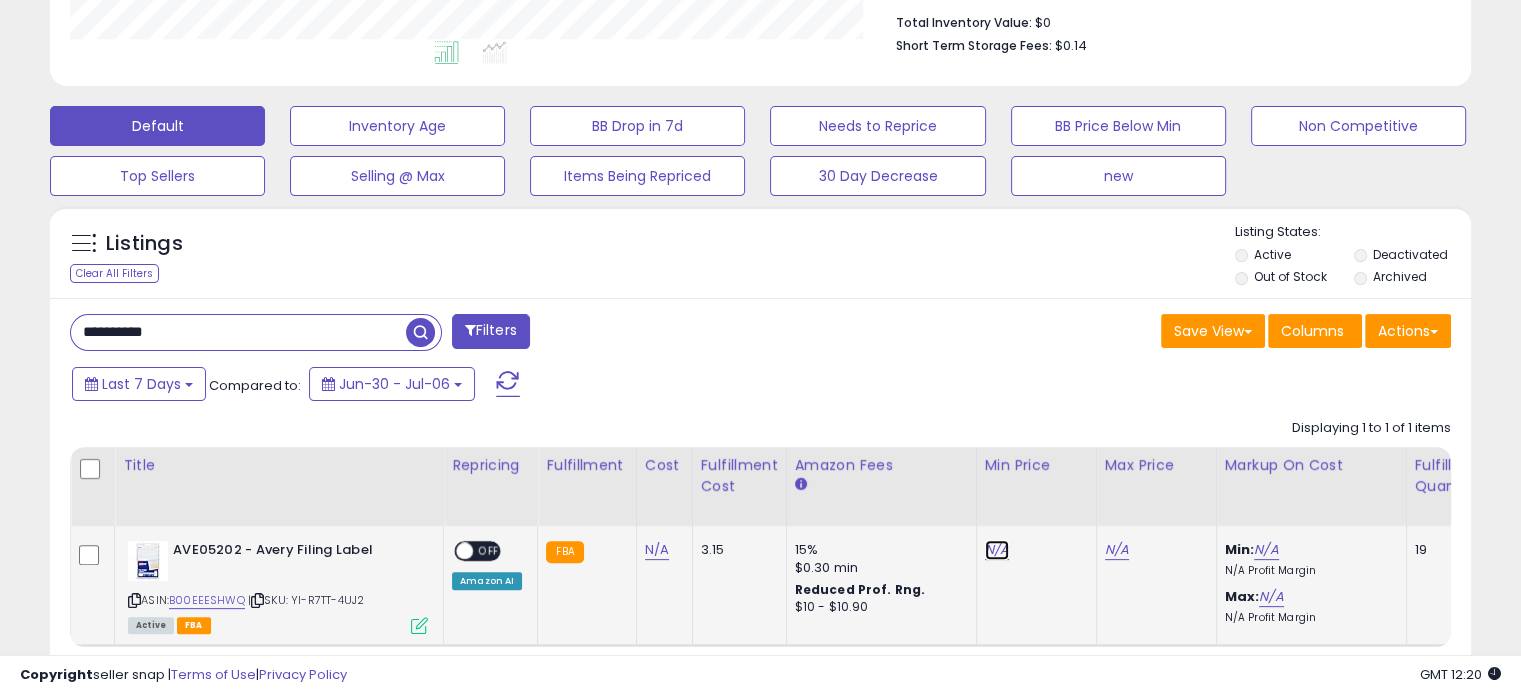 click on "N/A" at bounding box center [997, 550] 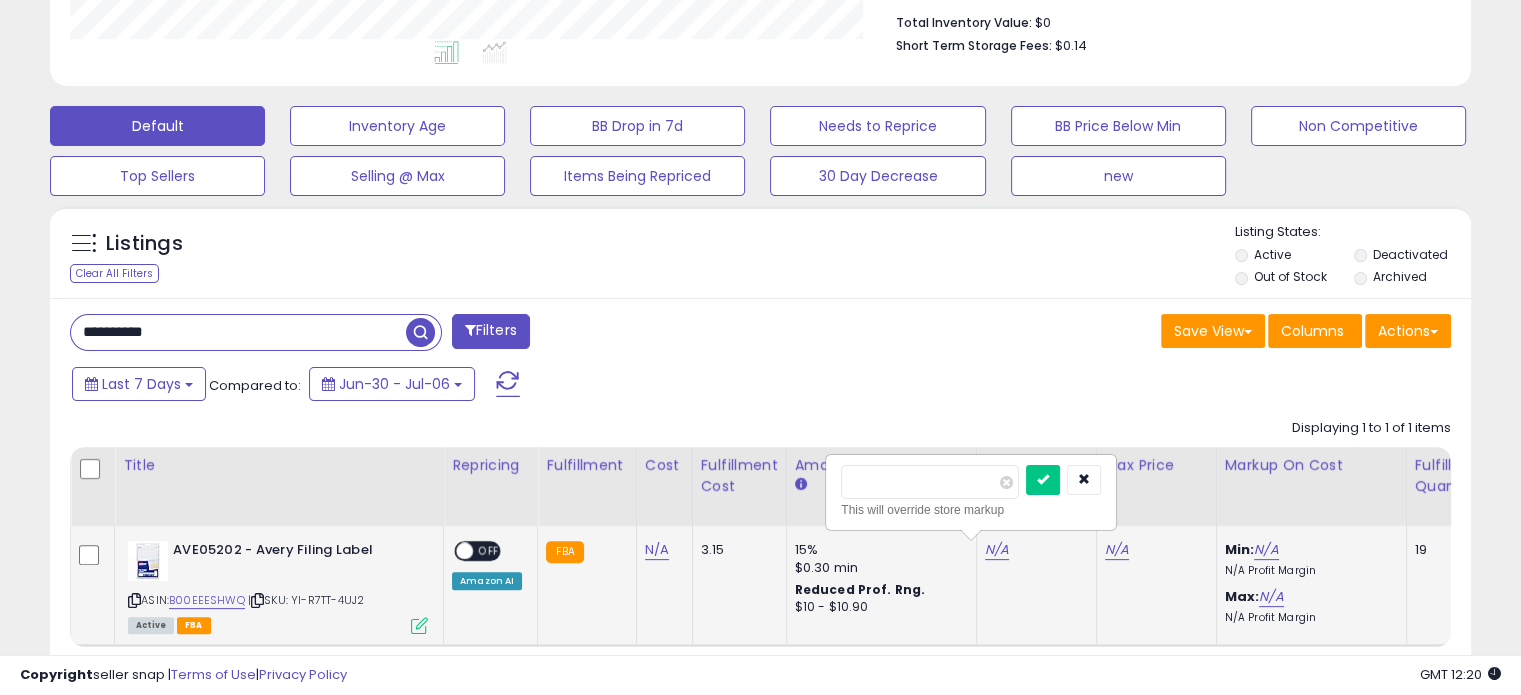 type on "*" 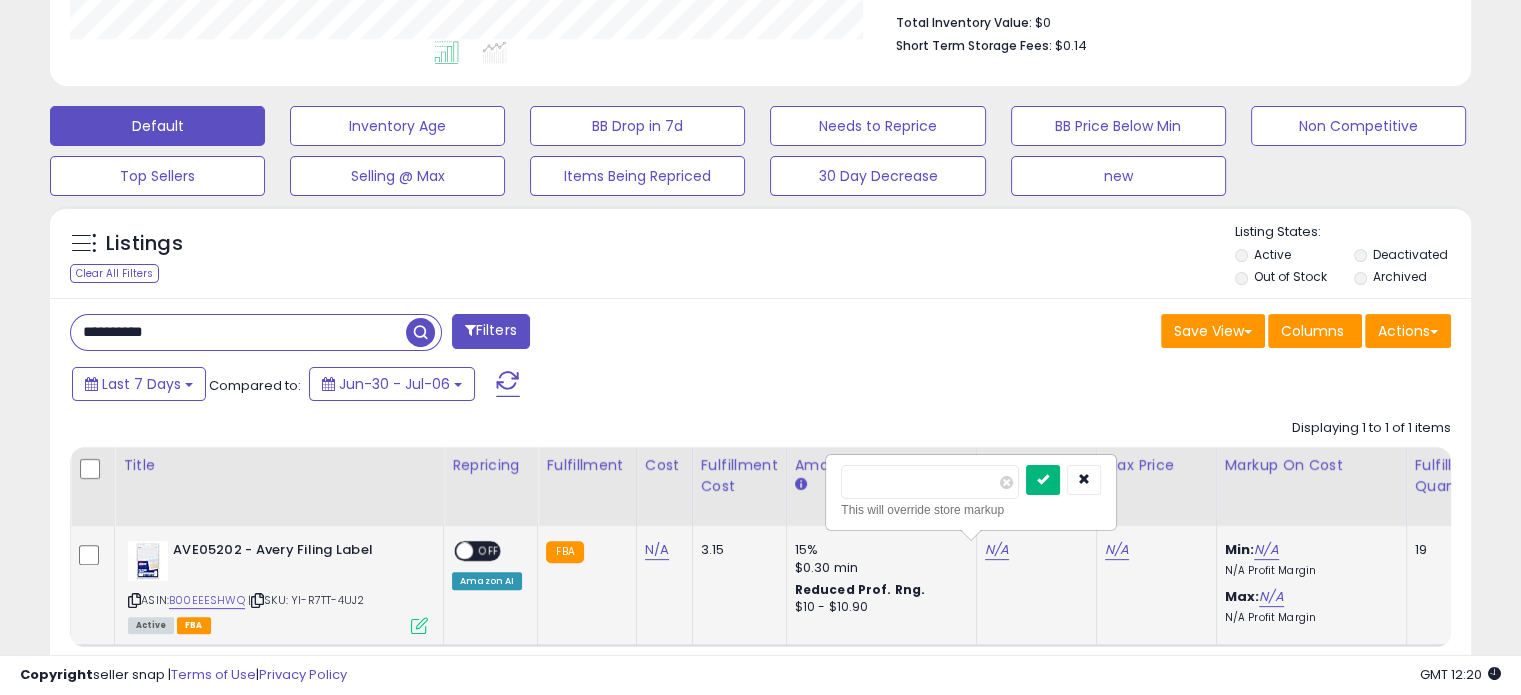 type on "****" 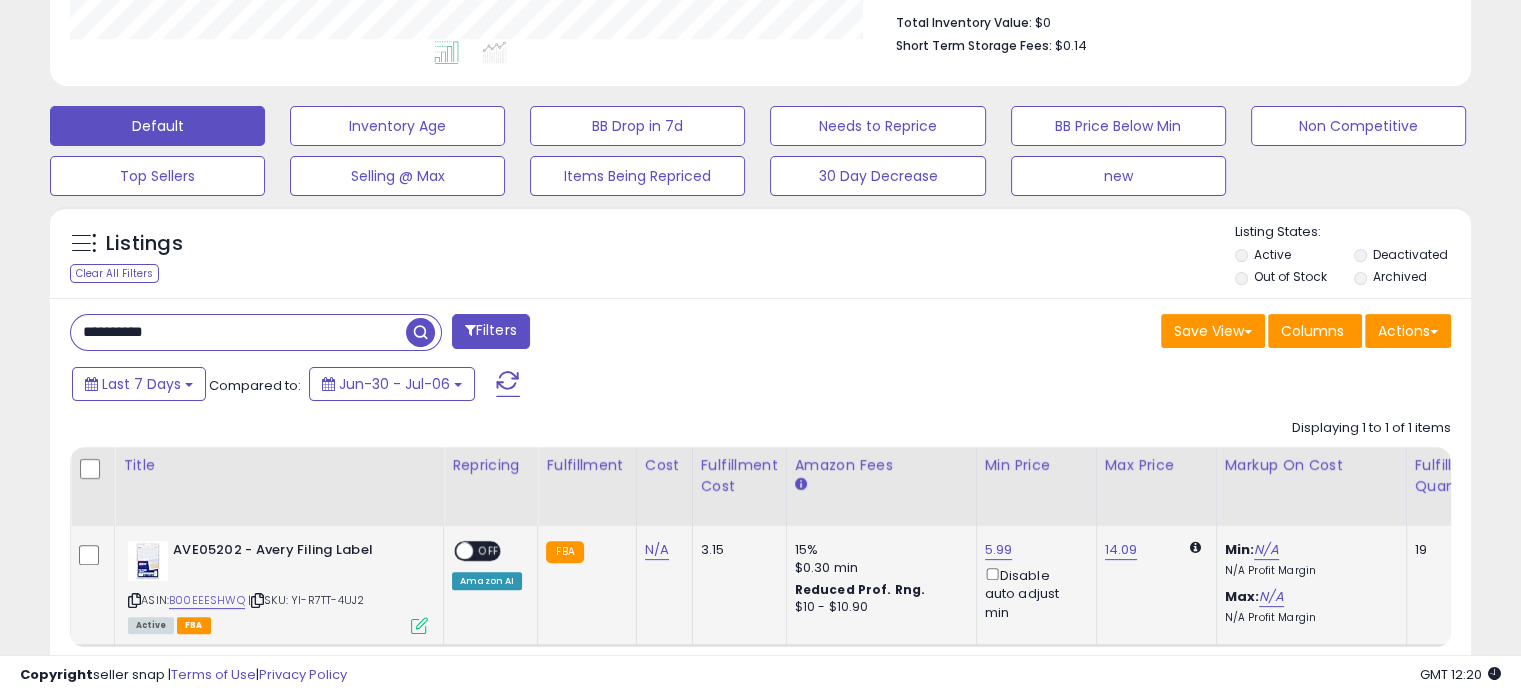 click at bounding box center [464, 551] 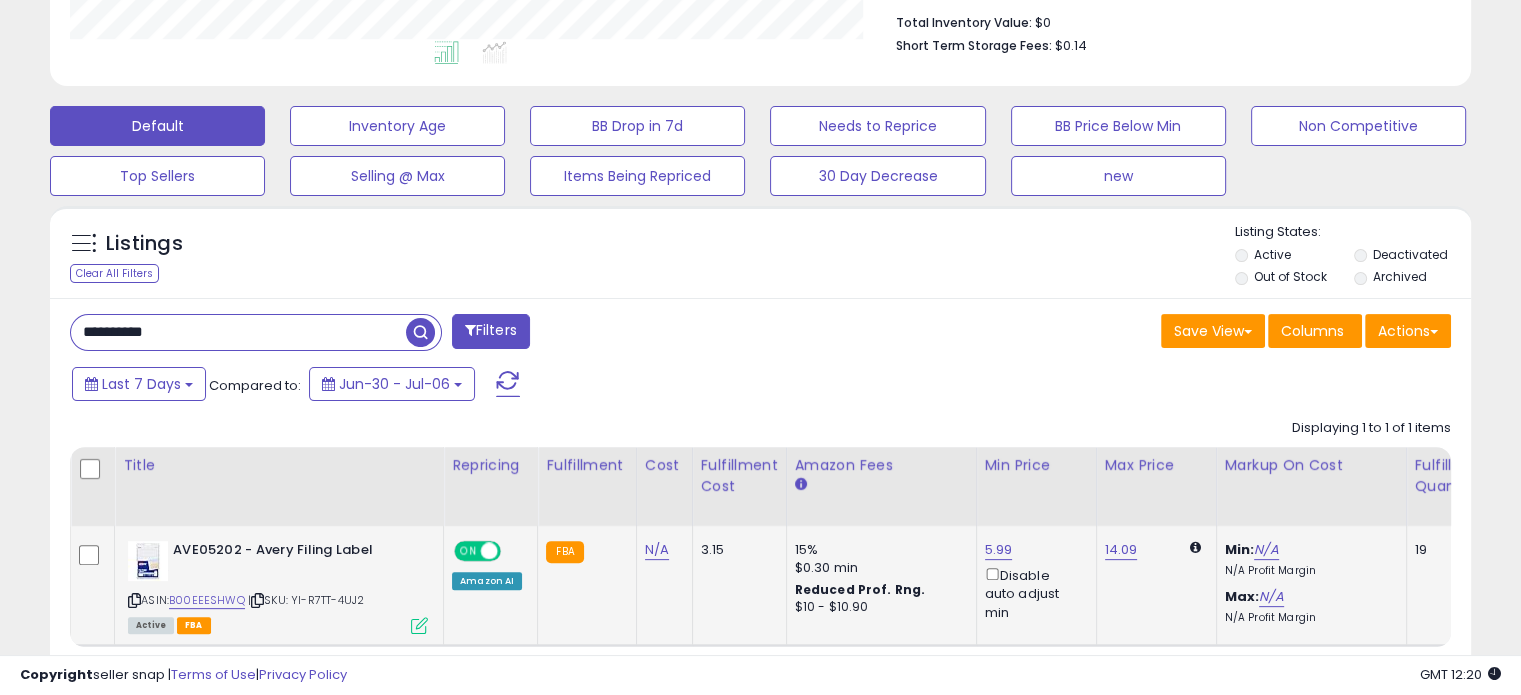 click at bounding box center [419, 625] 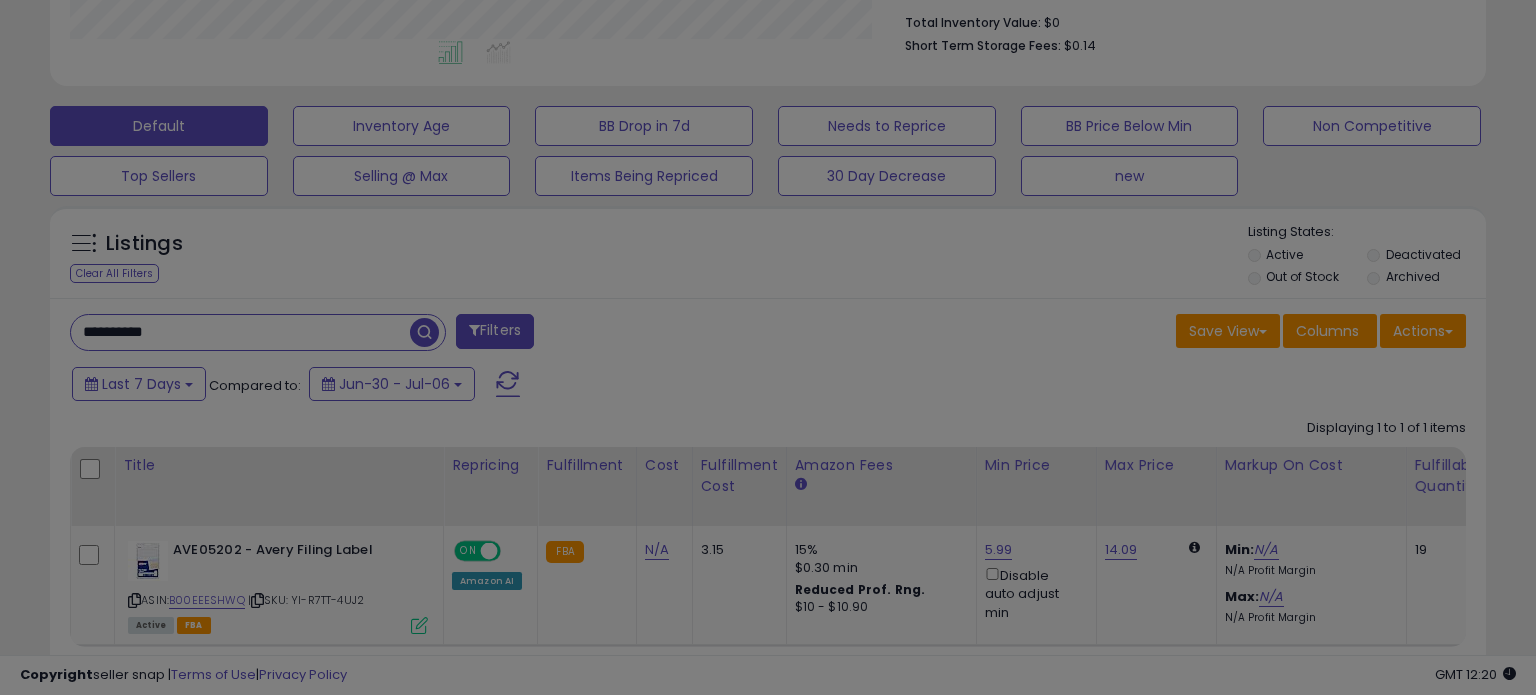 scroll, scrollTop: 999589, scrollLeft: 999168, axis: both 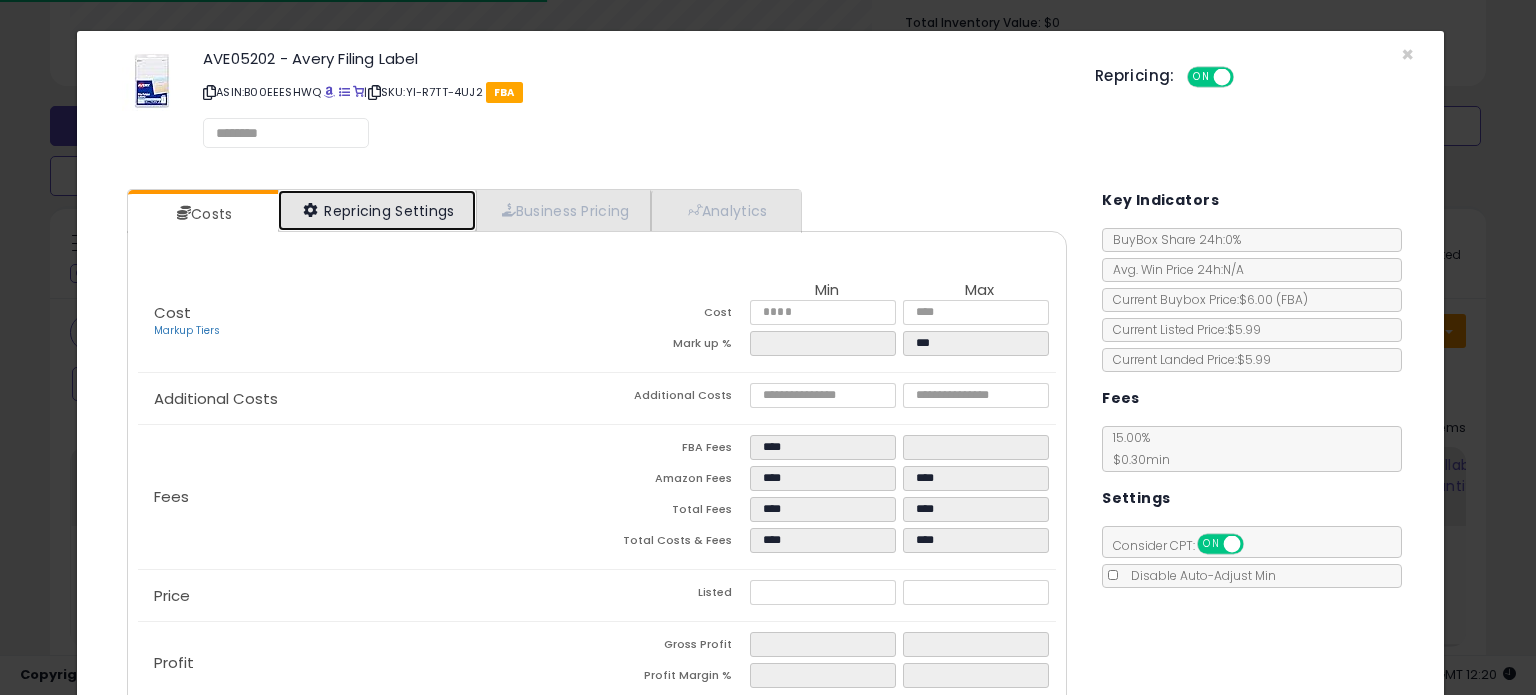 click on "Repricing Settings" at bounding box center [377, 210] 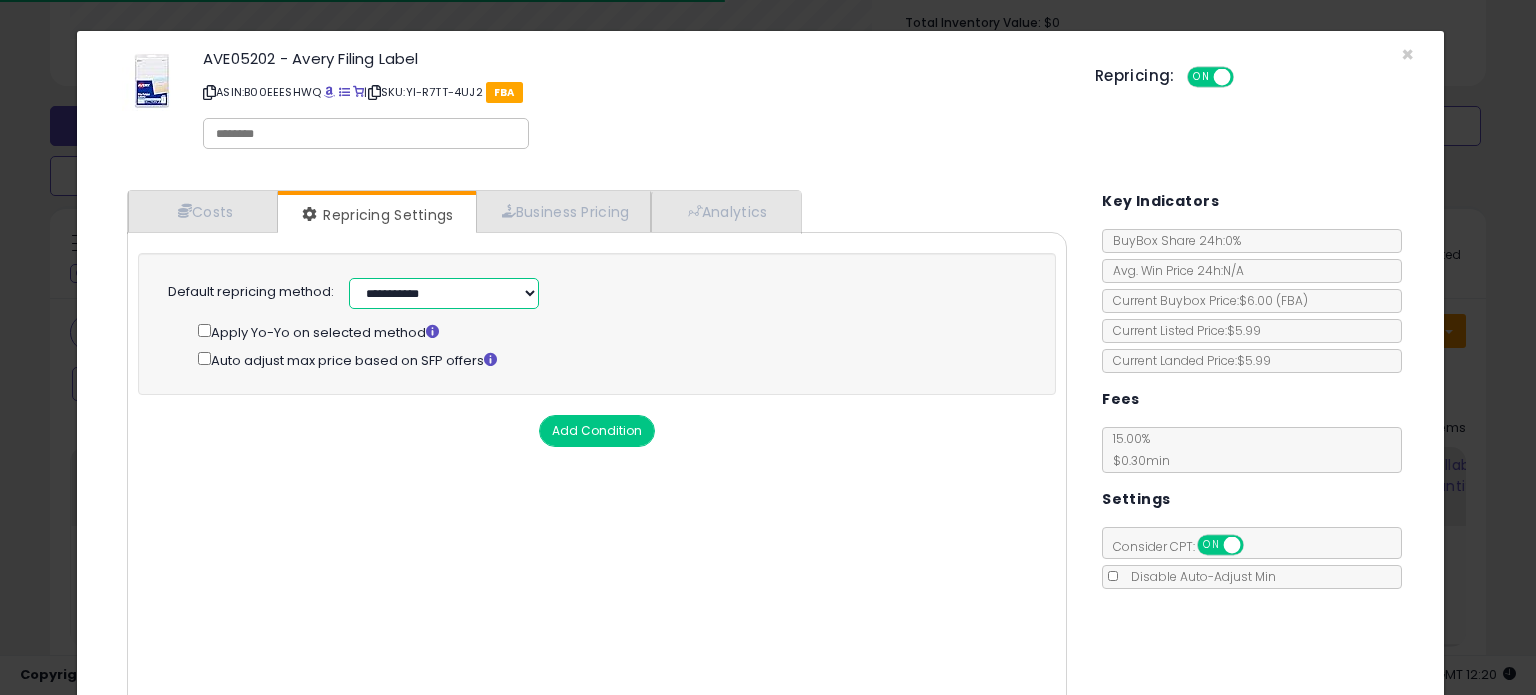 click on "**********" at bounding box center (444, 293) 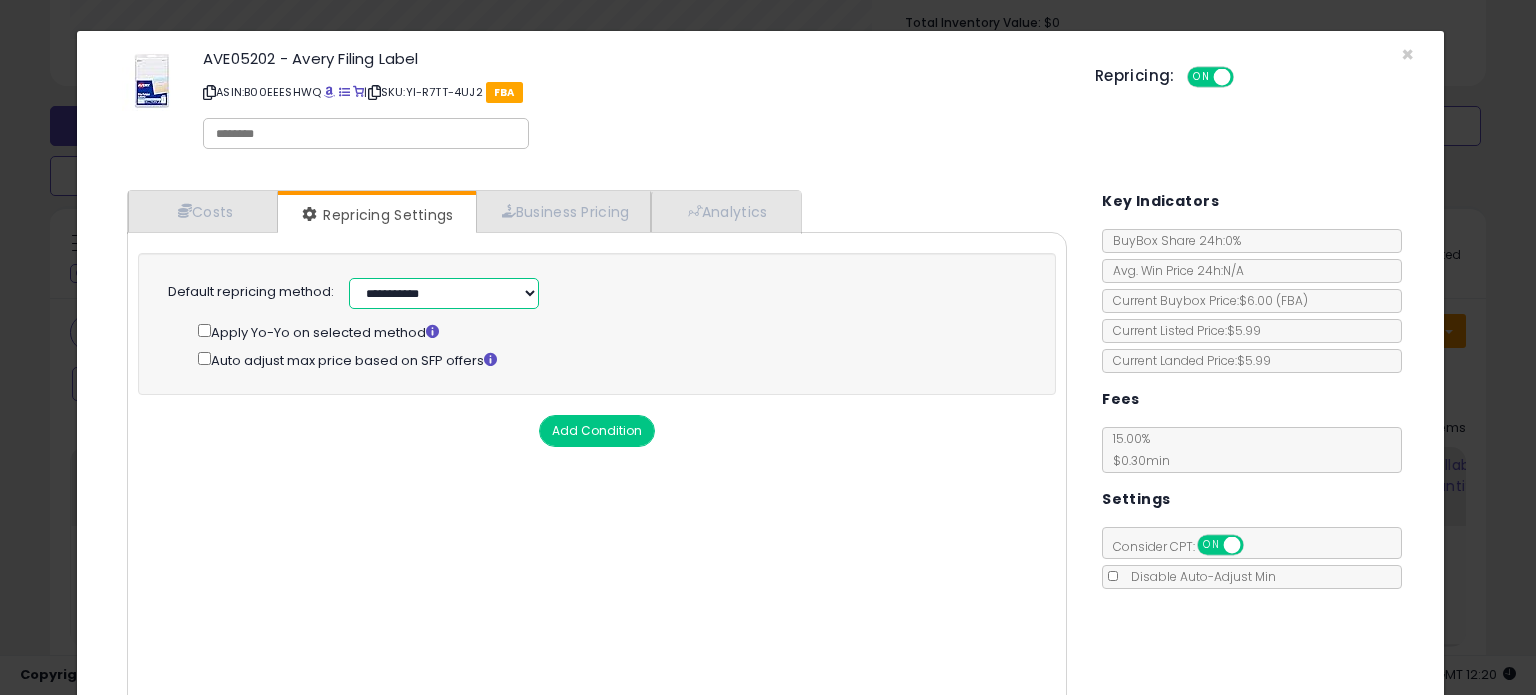 select on "******" 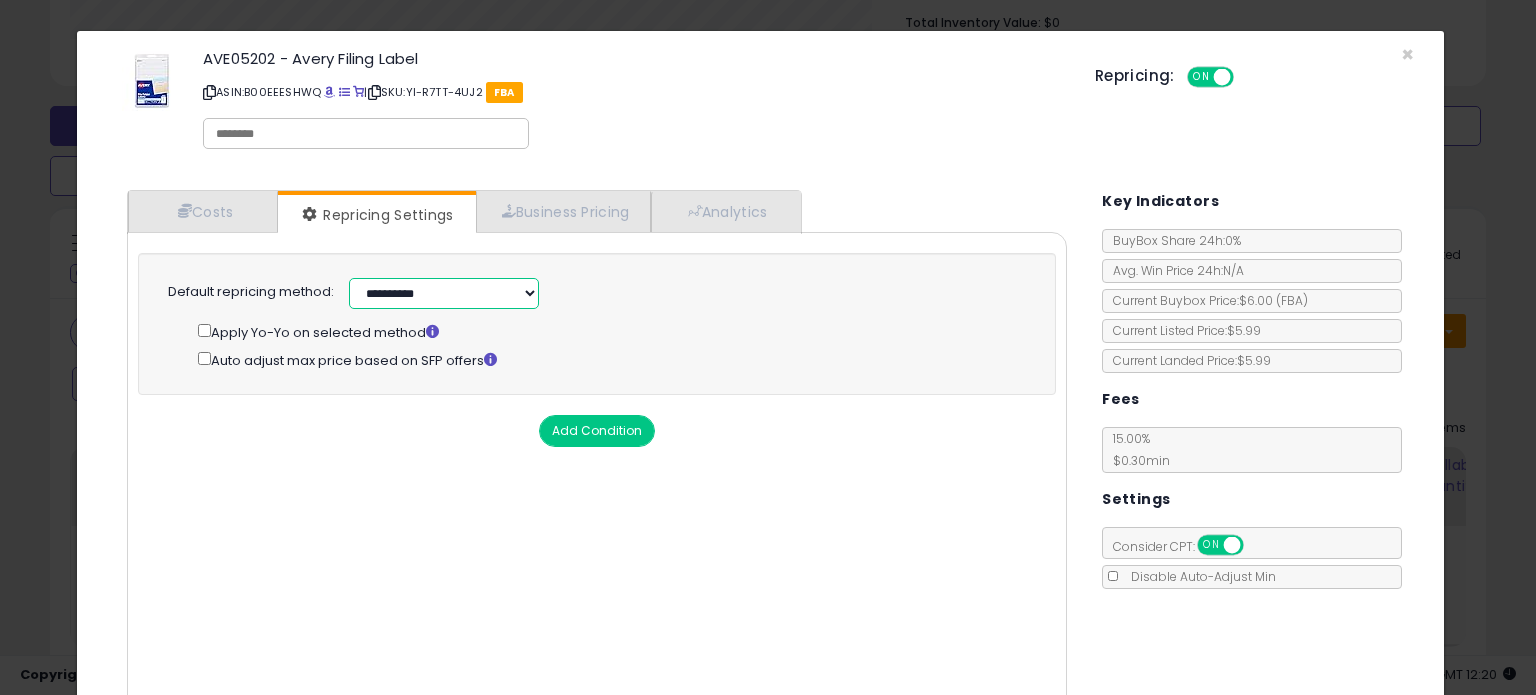 click on "**********" at bounding box center [444, 293] 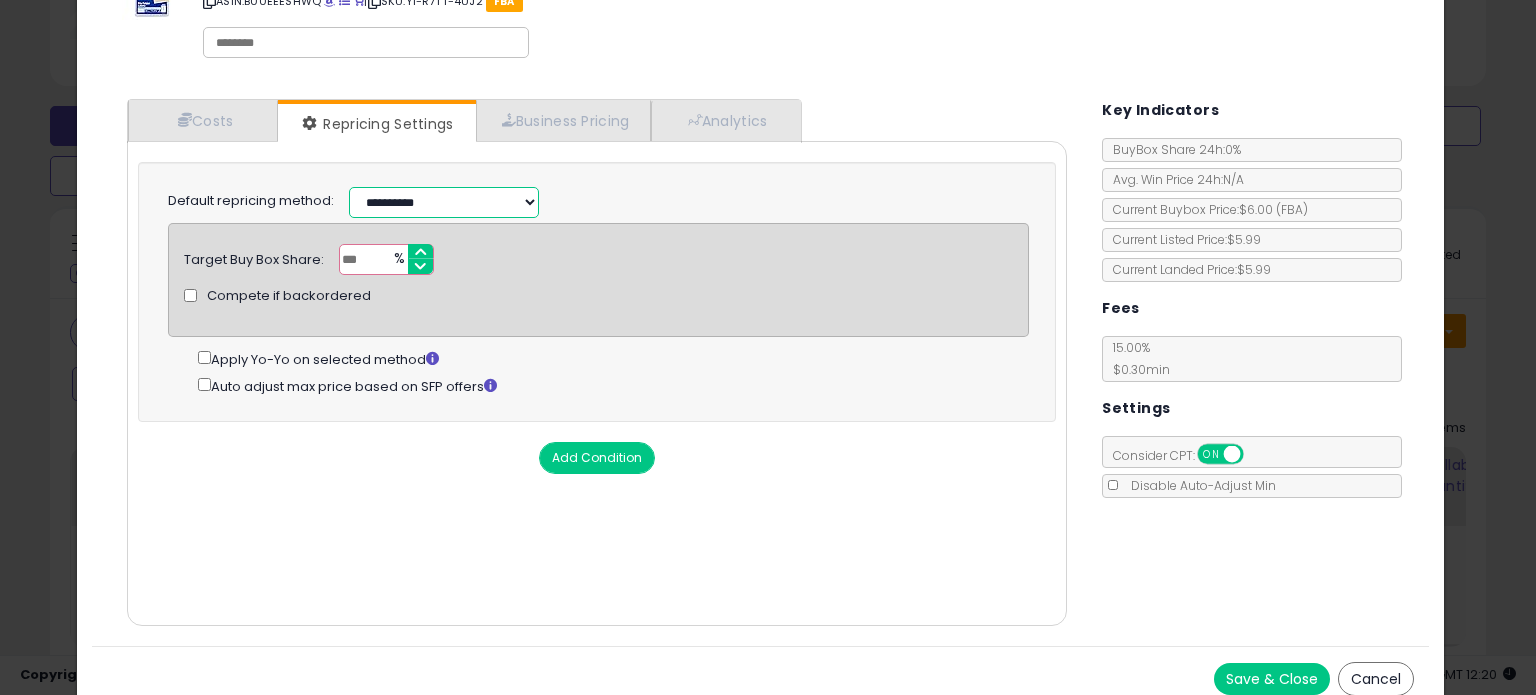 scroll, scrollTop: 105, scrollLeft: 0, axis: vertical 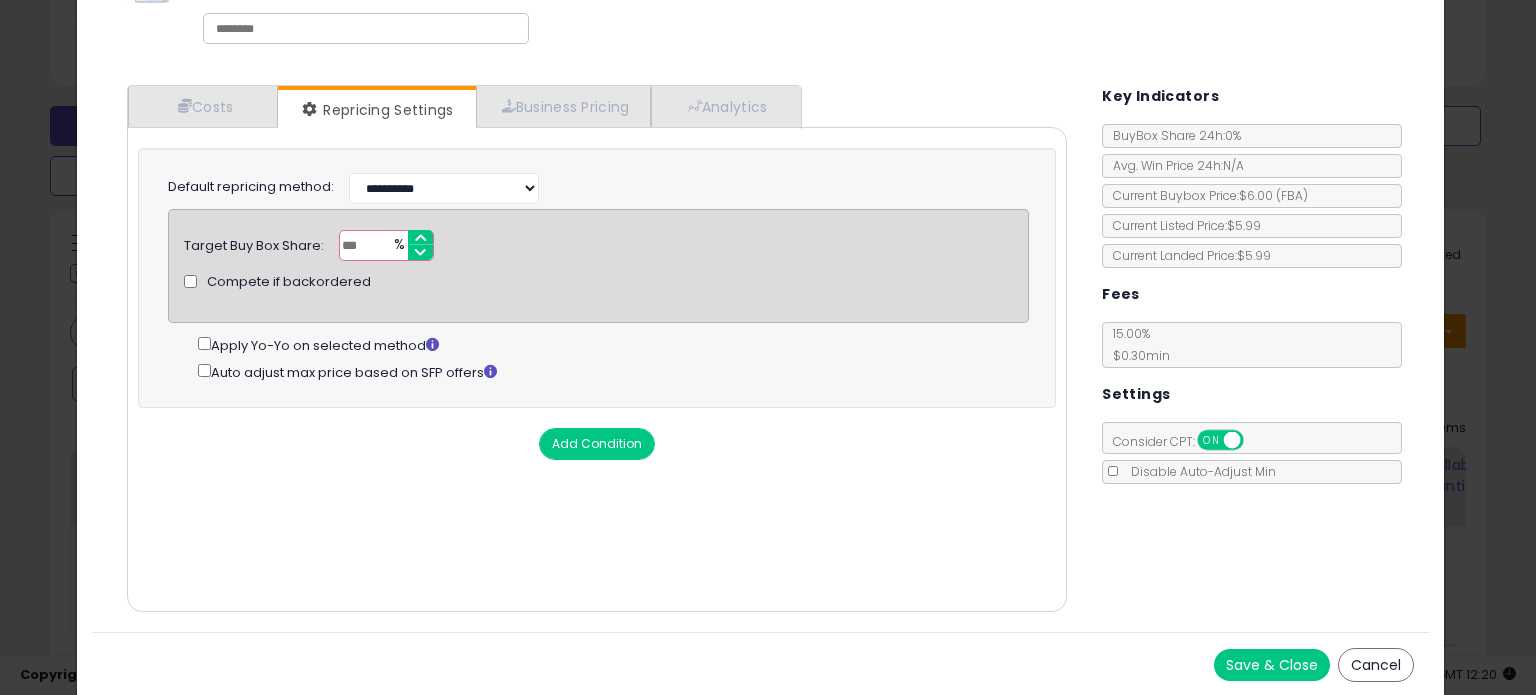 click on "Save & Close
Cancel" at bounding box center (760, 664) 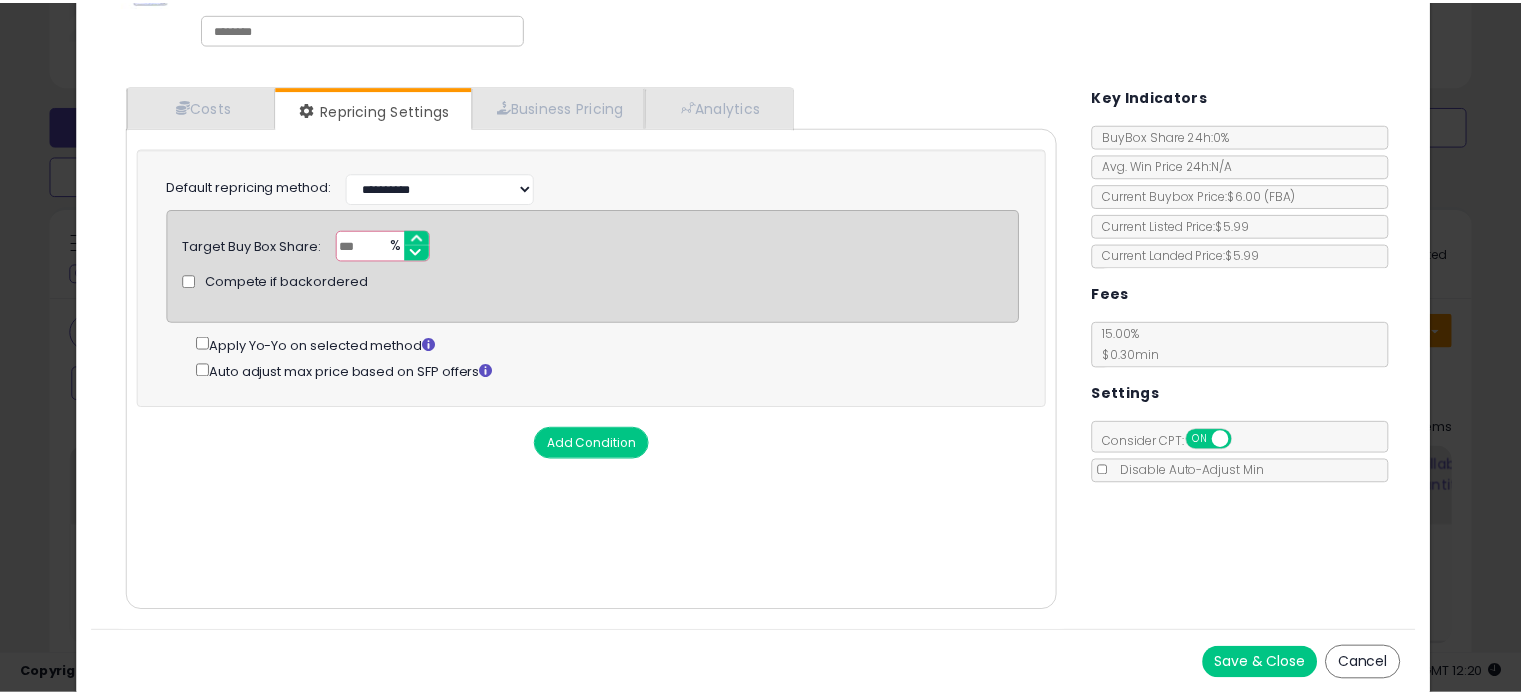 scroll, scrollTop: 0, scrollLeft: 0, axis: both 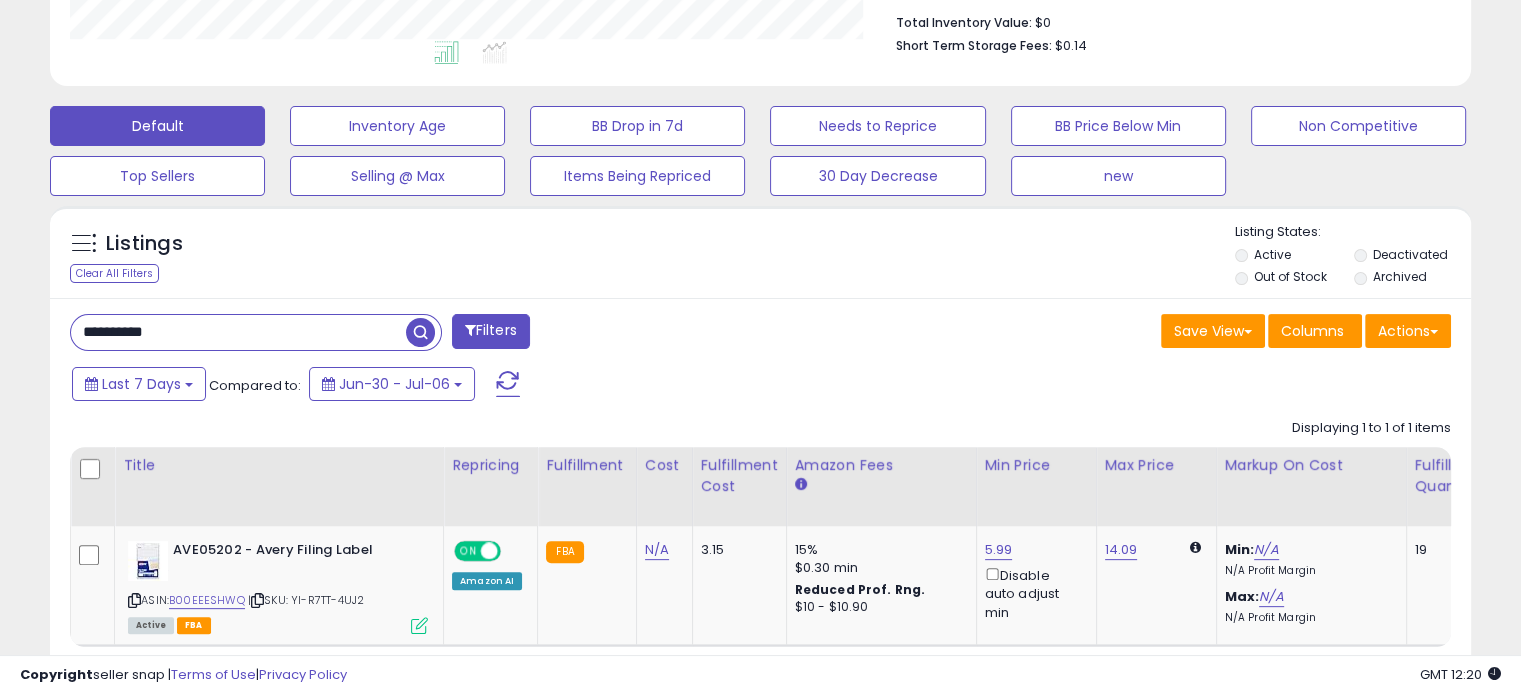 click on "**********" at bounding box center [238, 332] 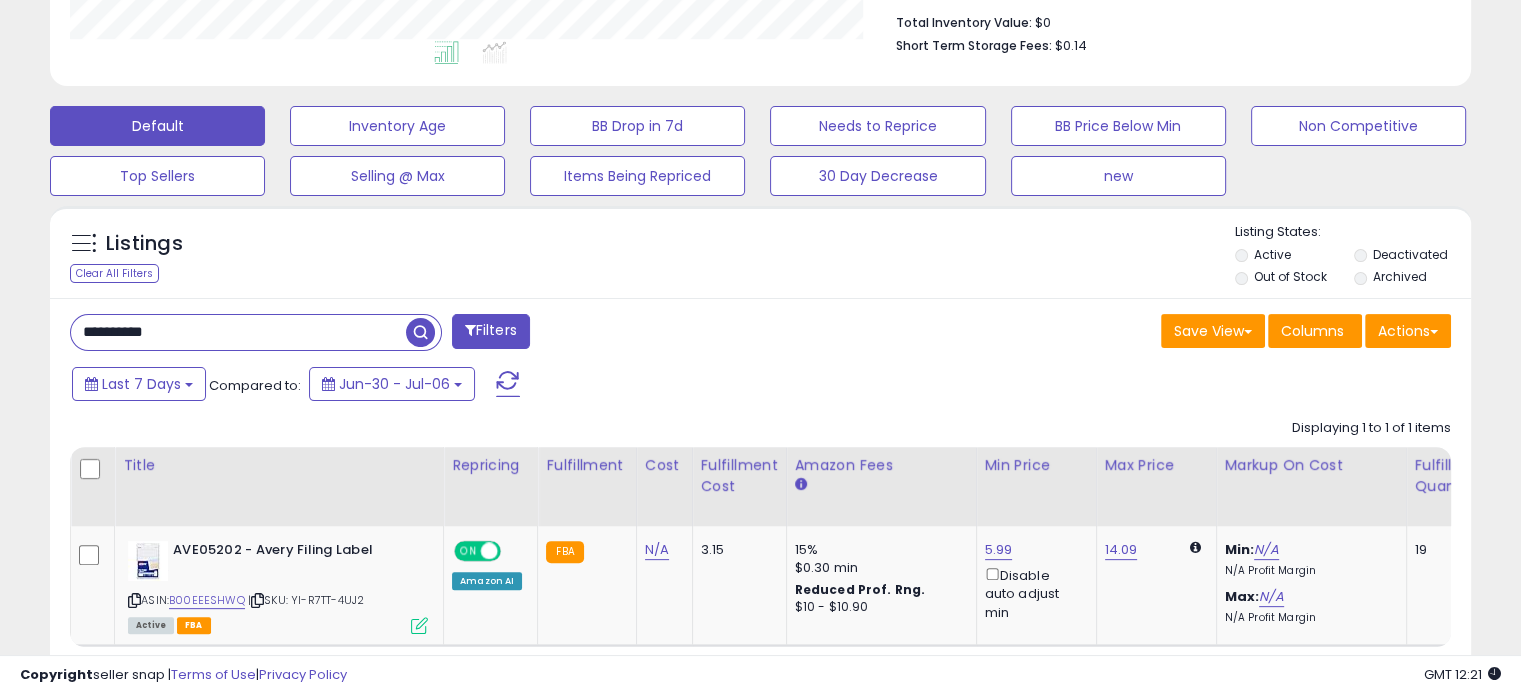 click at bounding box center (420, 332) 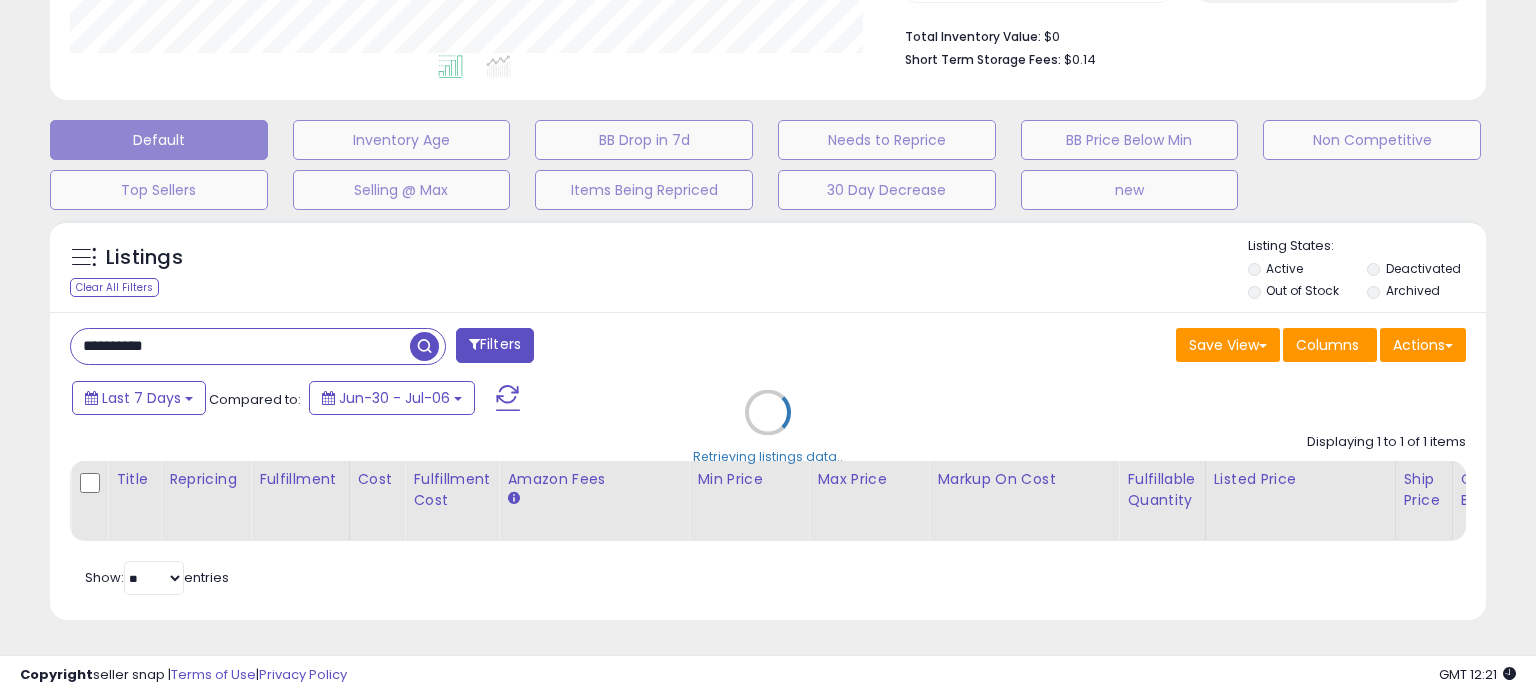 scroll, scrollTop: 999589, scrollLeft: 999168, axis: both 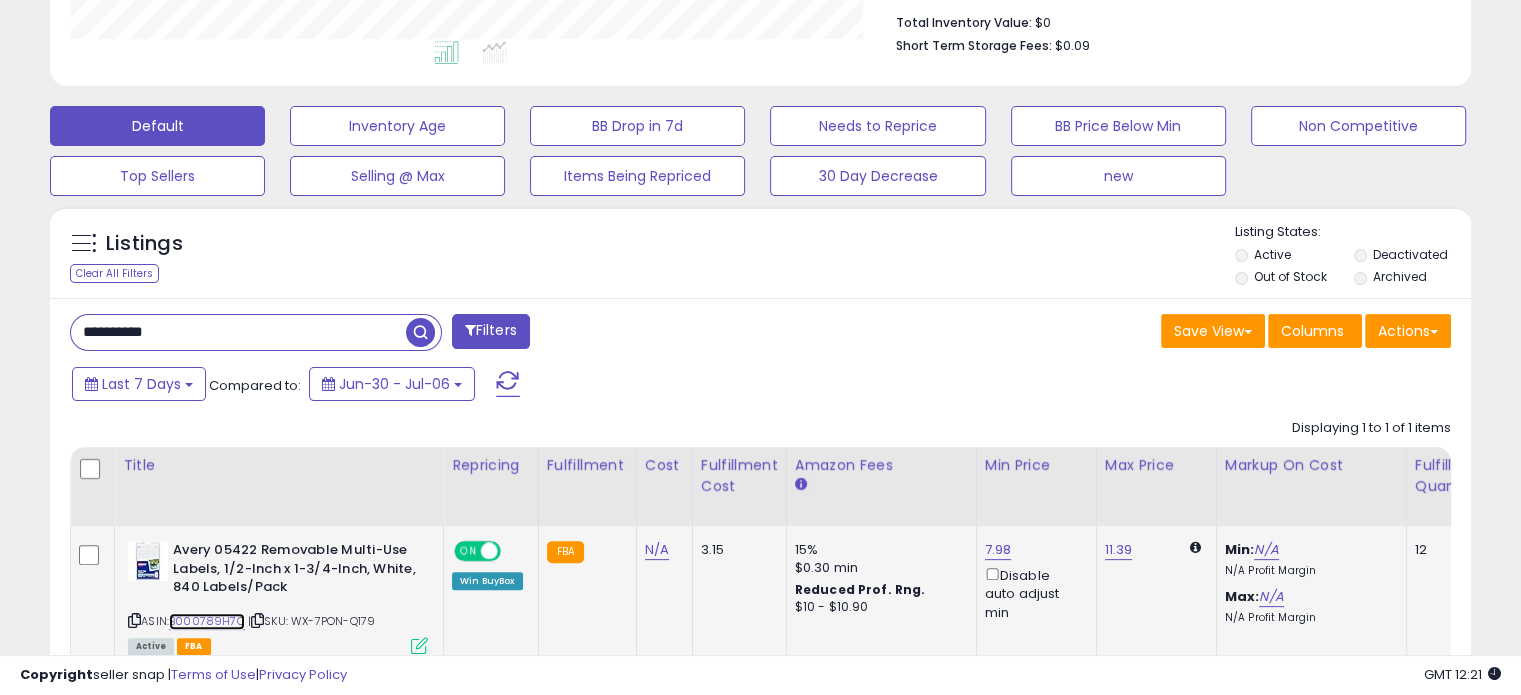 click on "B000789H7C" at bounding box center [207, 621] 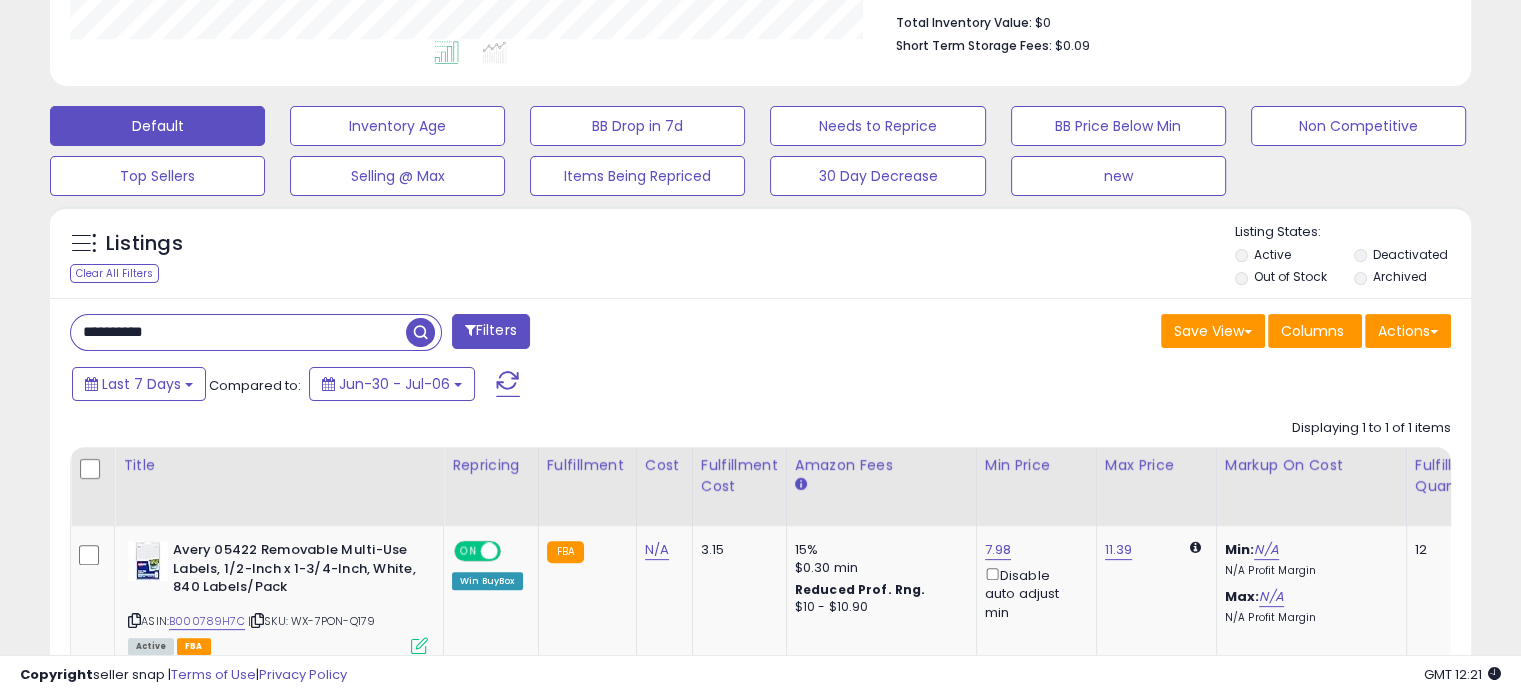 click on "**********" at bounding box center [238, 332] 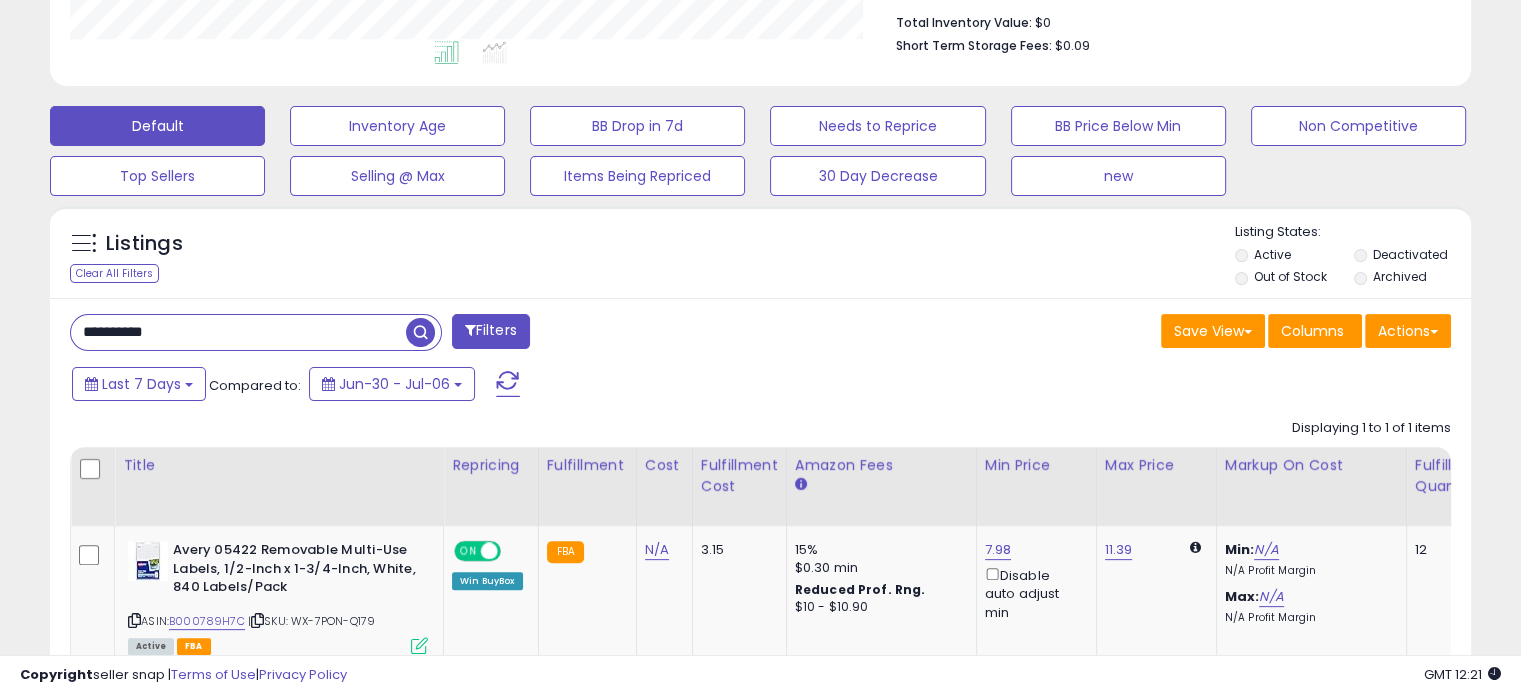 paste 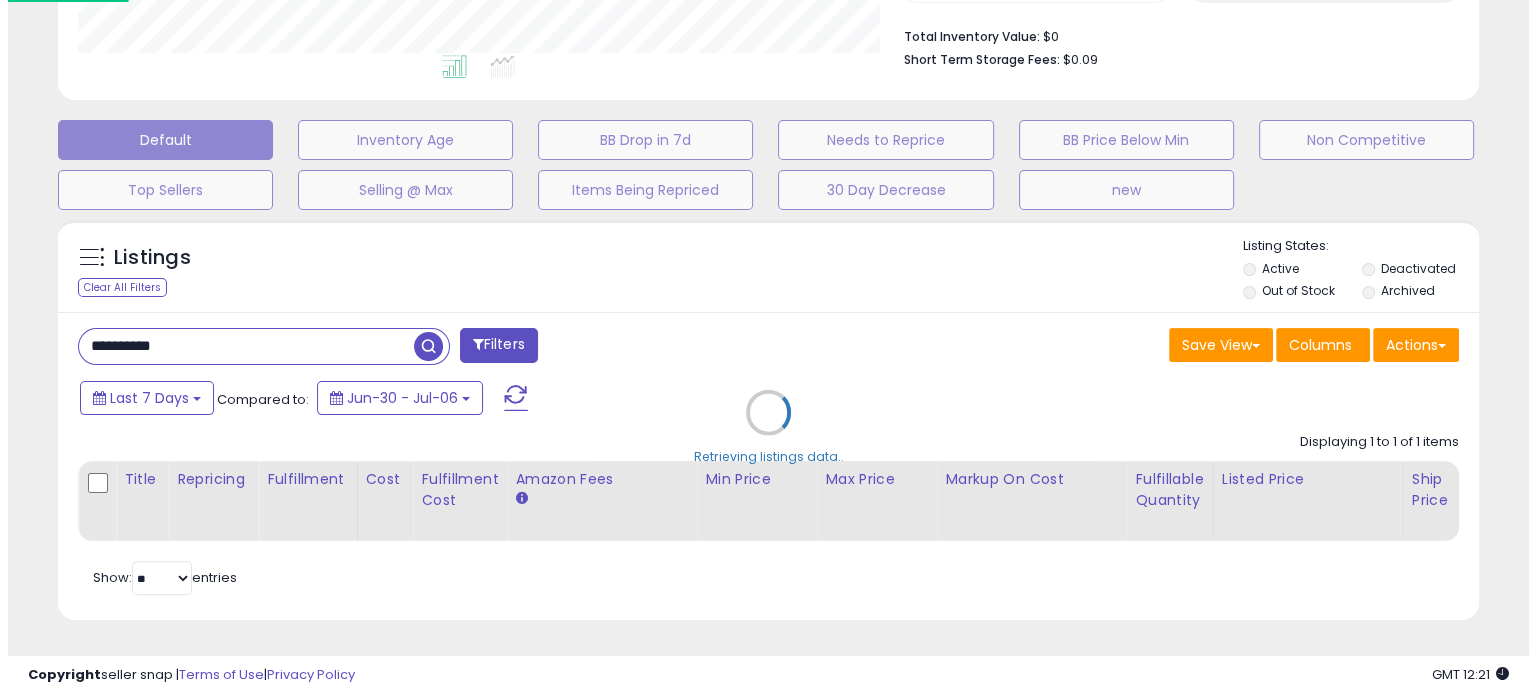 scroll, scrollTop: 999589, scrollLeft: 999168, axis: both 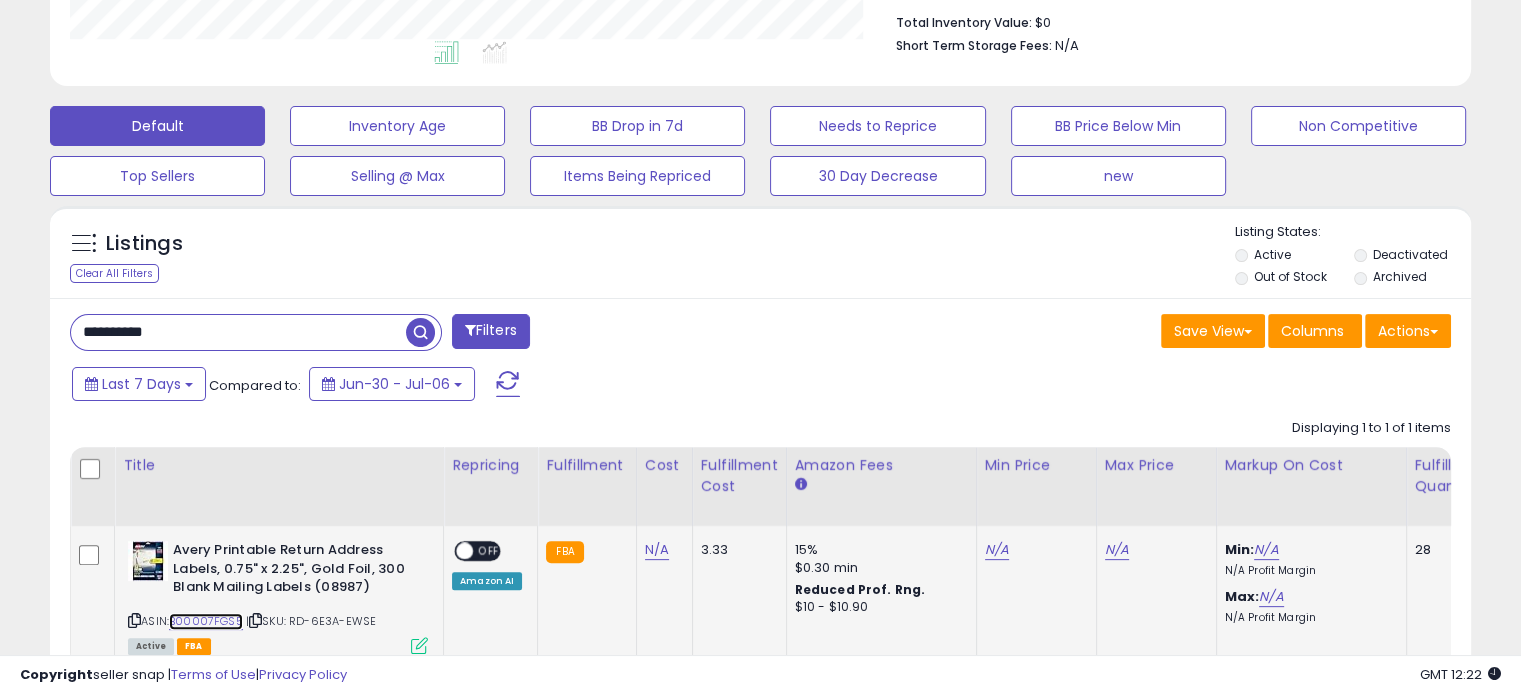 click on "B00007FGS5" at bounding box center (206, 621) 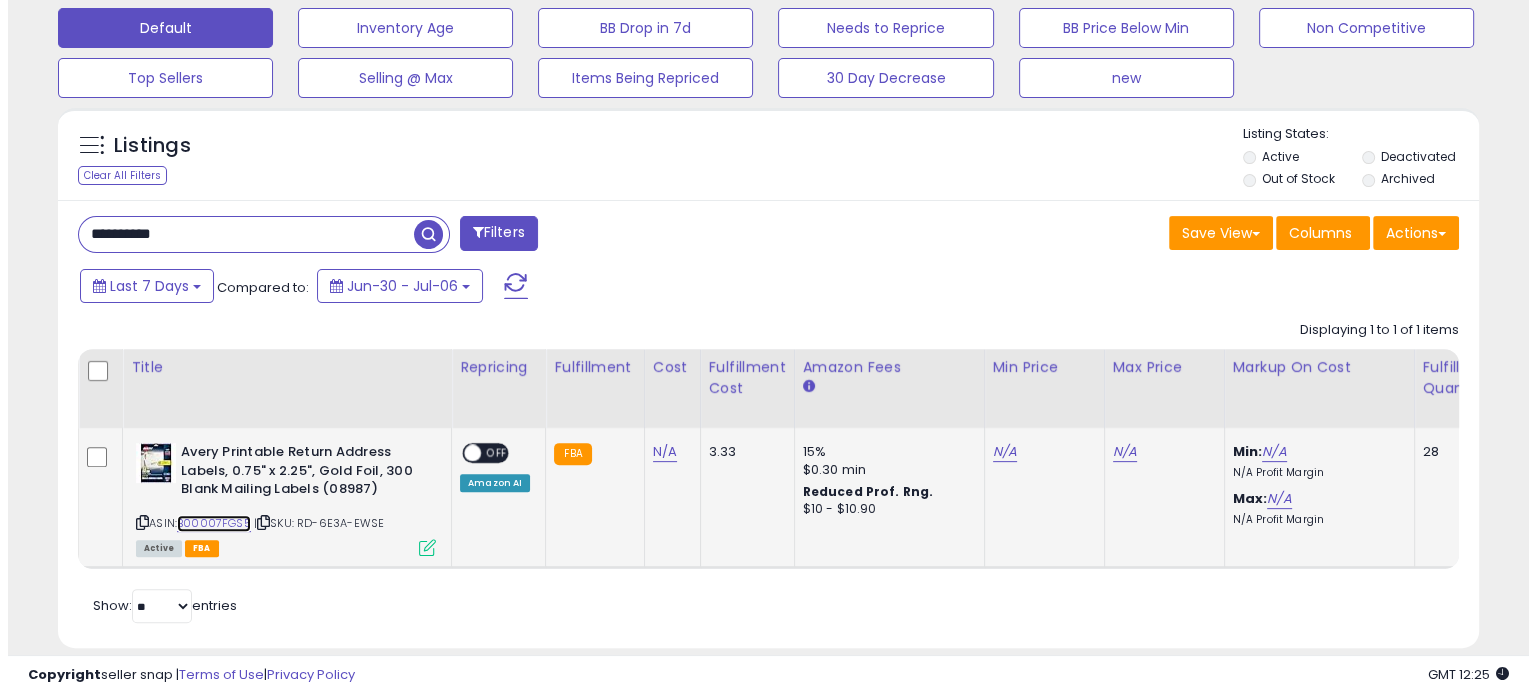 scroll, scrollTop: 624, scrollLeft: 0, axis: vertical 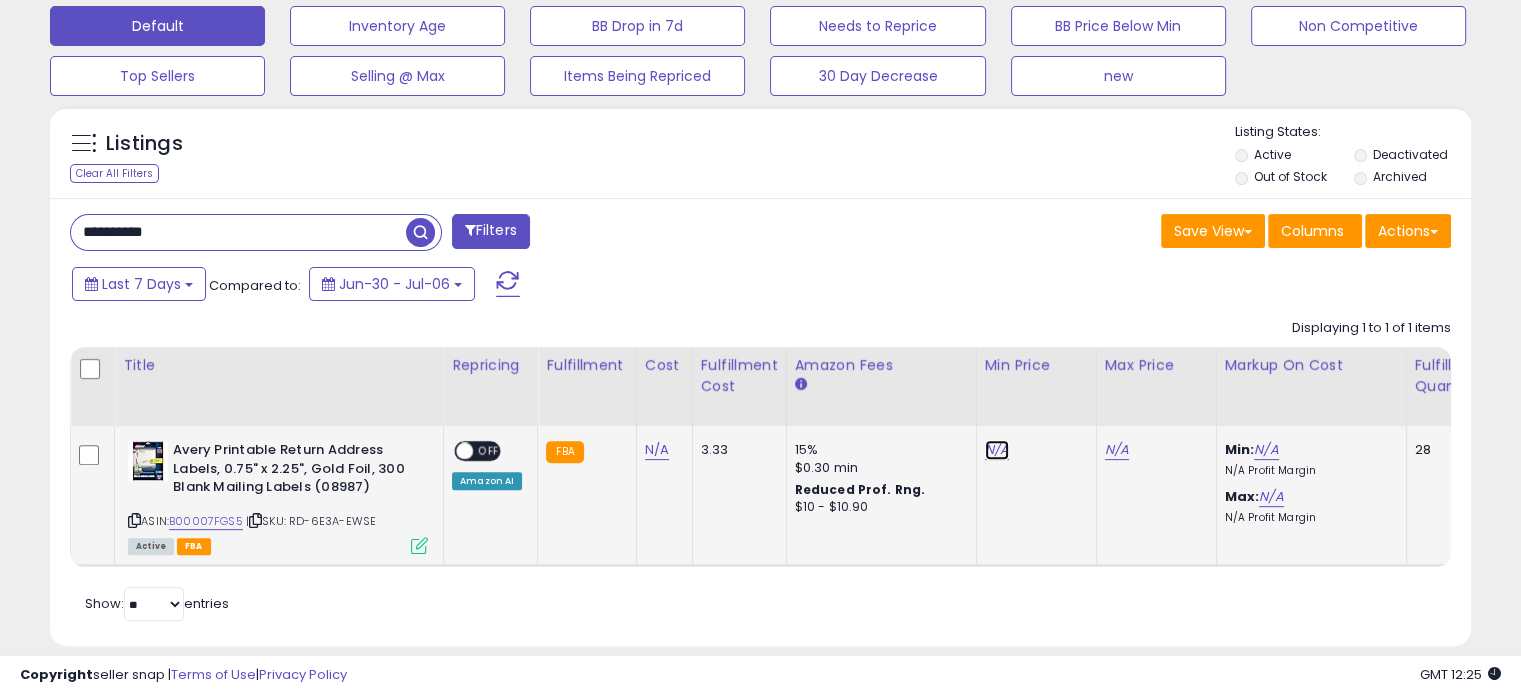 click on "N/A" at bounding box center (997, 450) 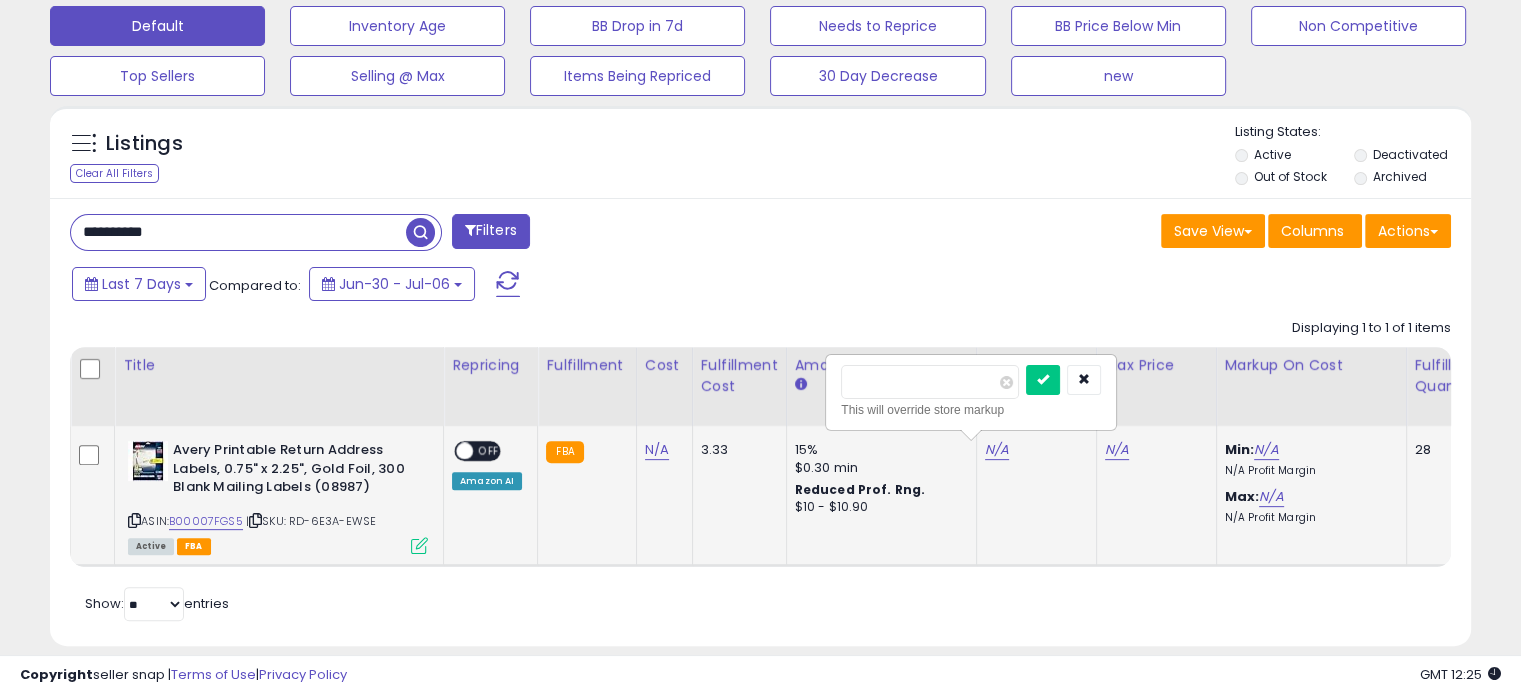 type on "**" 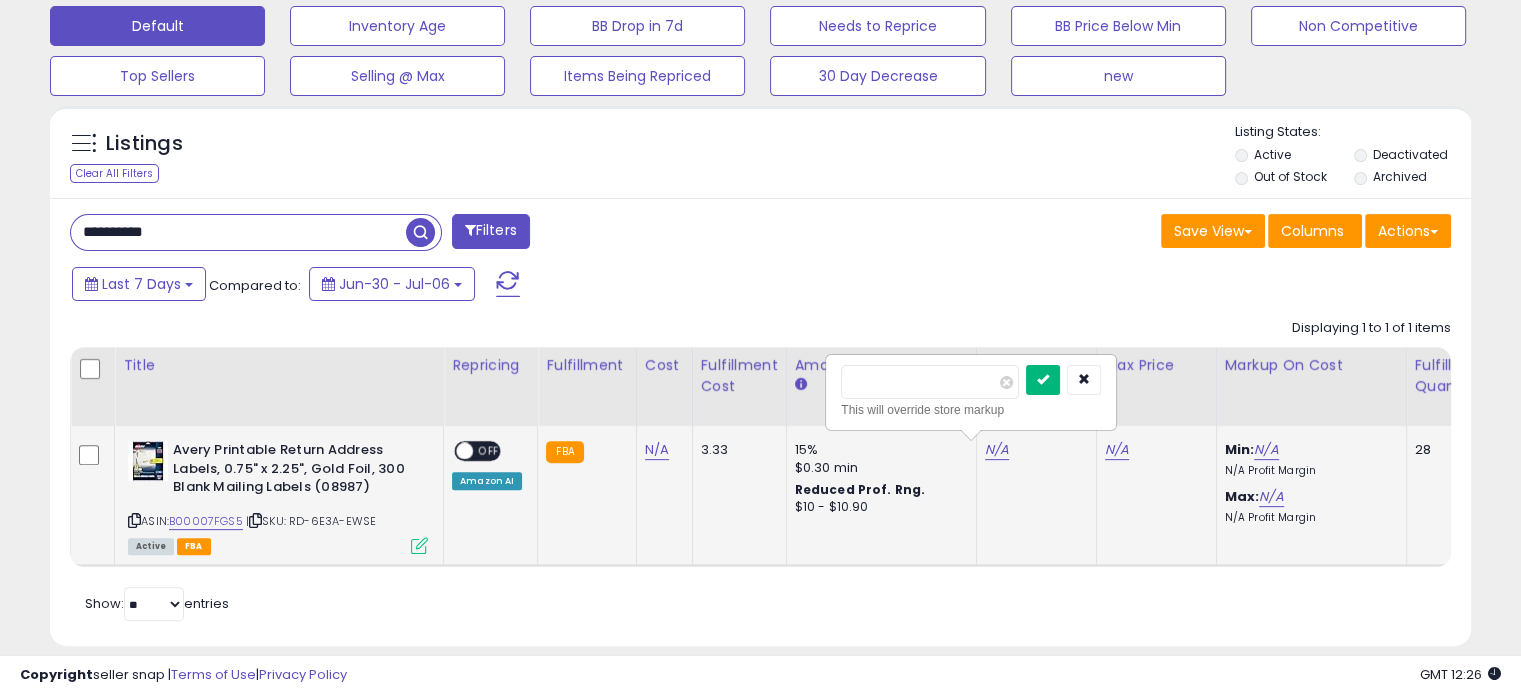 type on "*****" 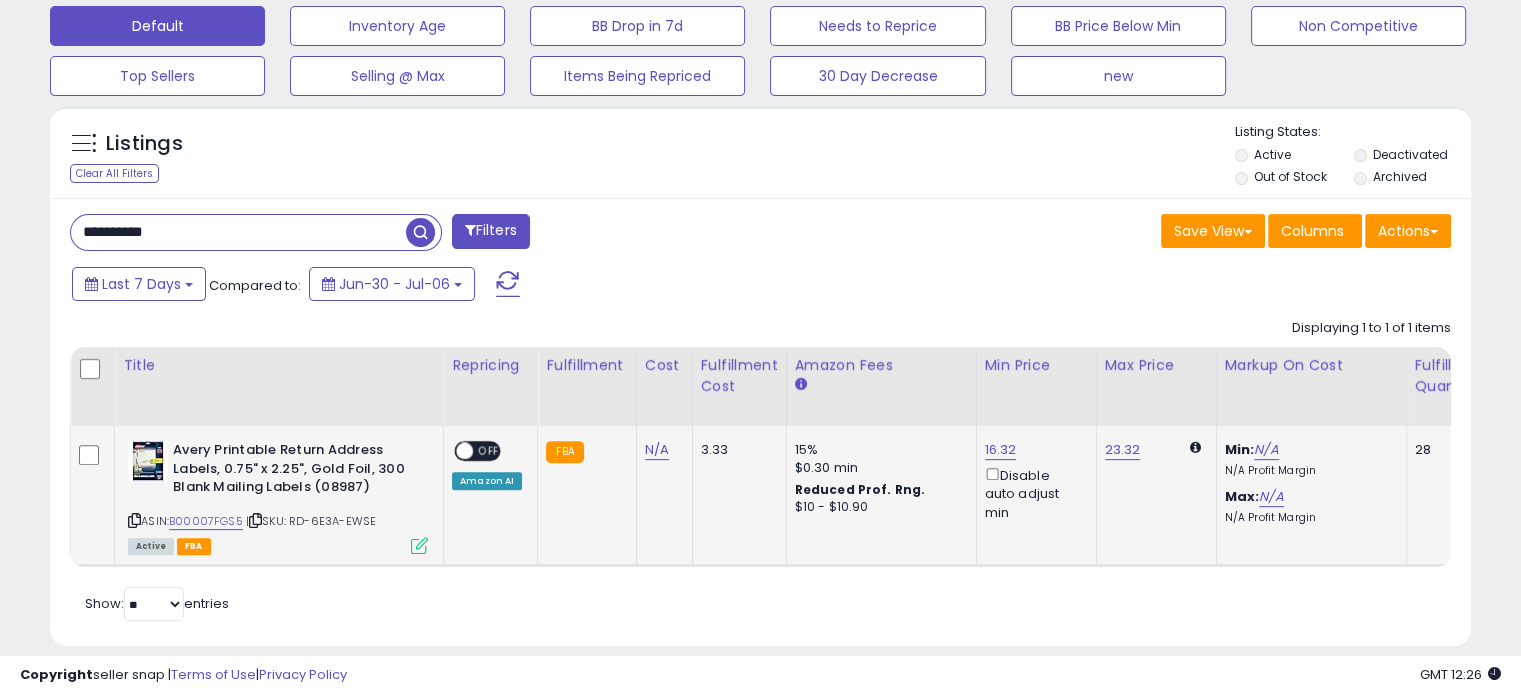 click on "OFF" at bounding box center [489, 451] 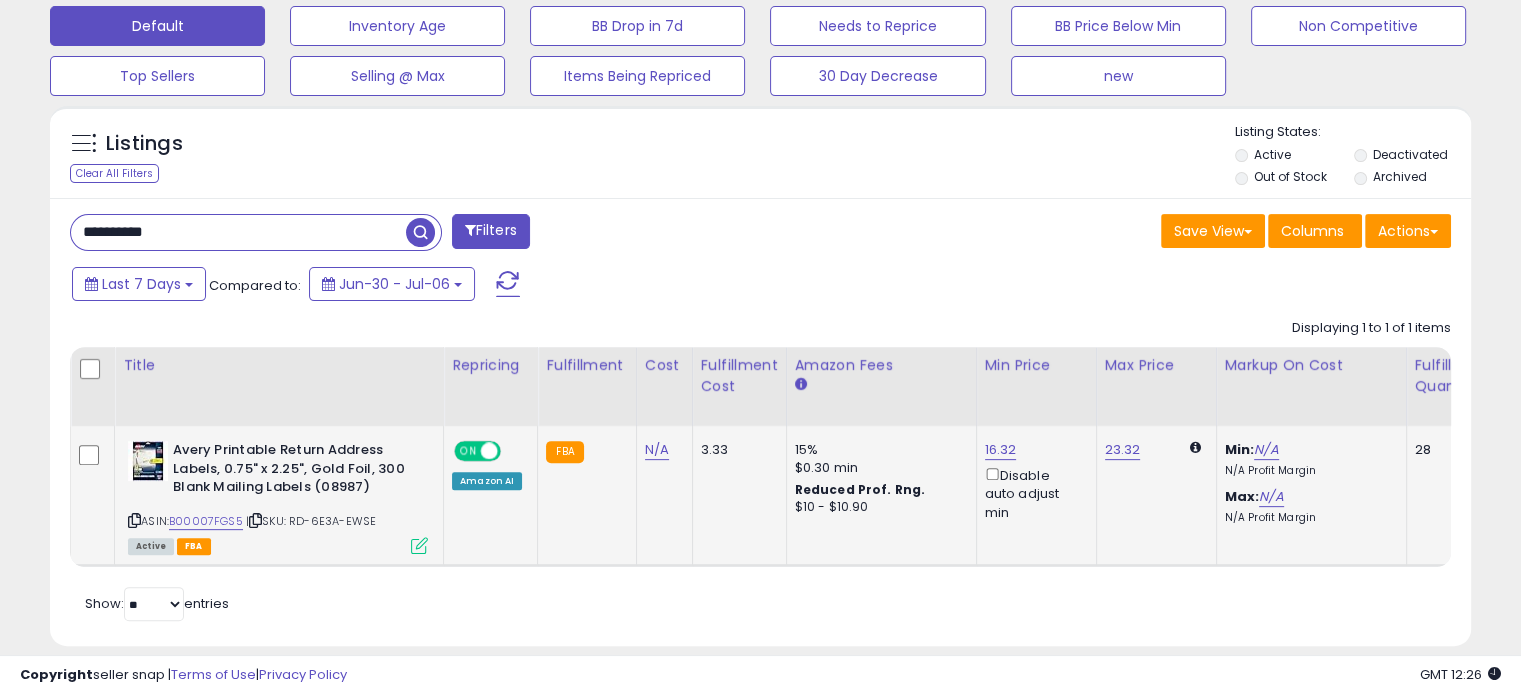 click on "Active FBA" at bounding box center (278, 545) 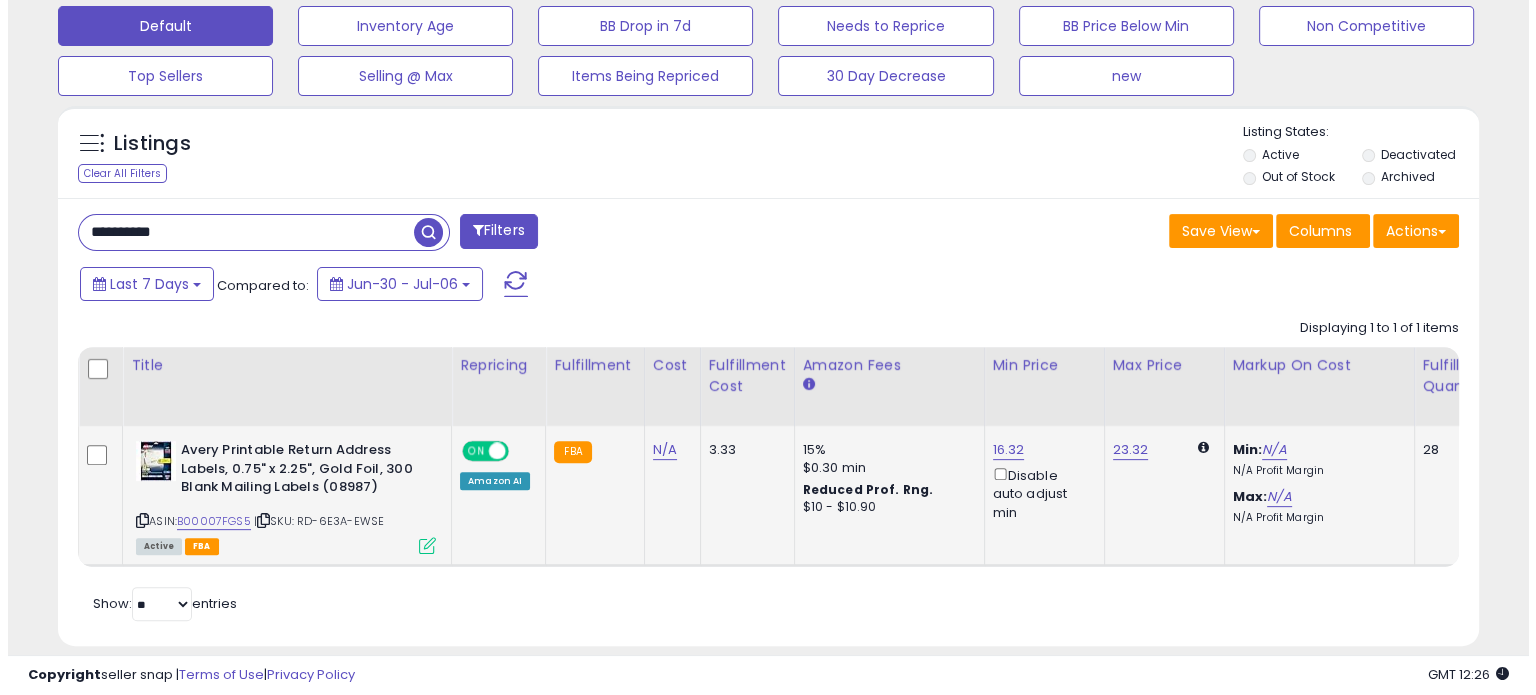 scroll, scrollTop: 999589, scrollLeft: 999168, axis: both 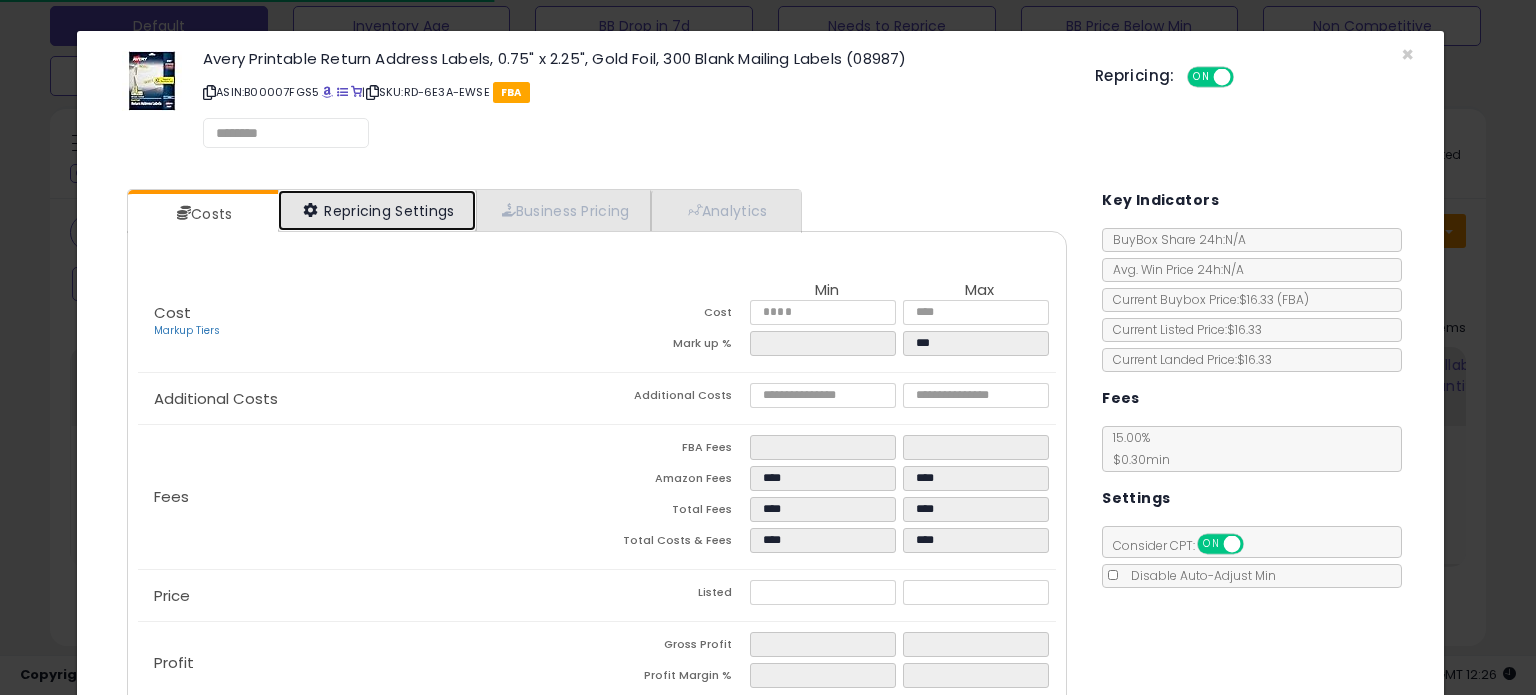 click on "Repricing Settings" at bounding box center (377, 210) 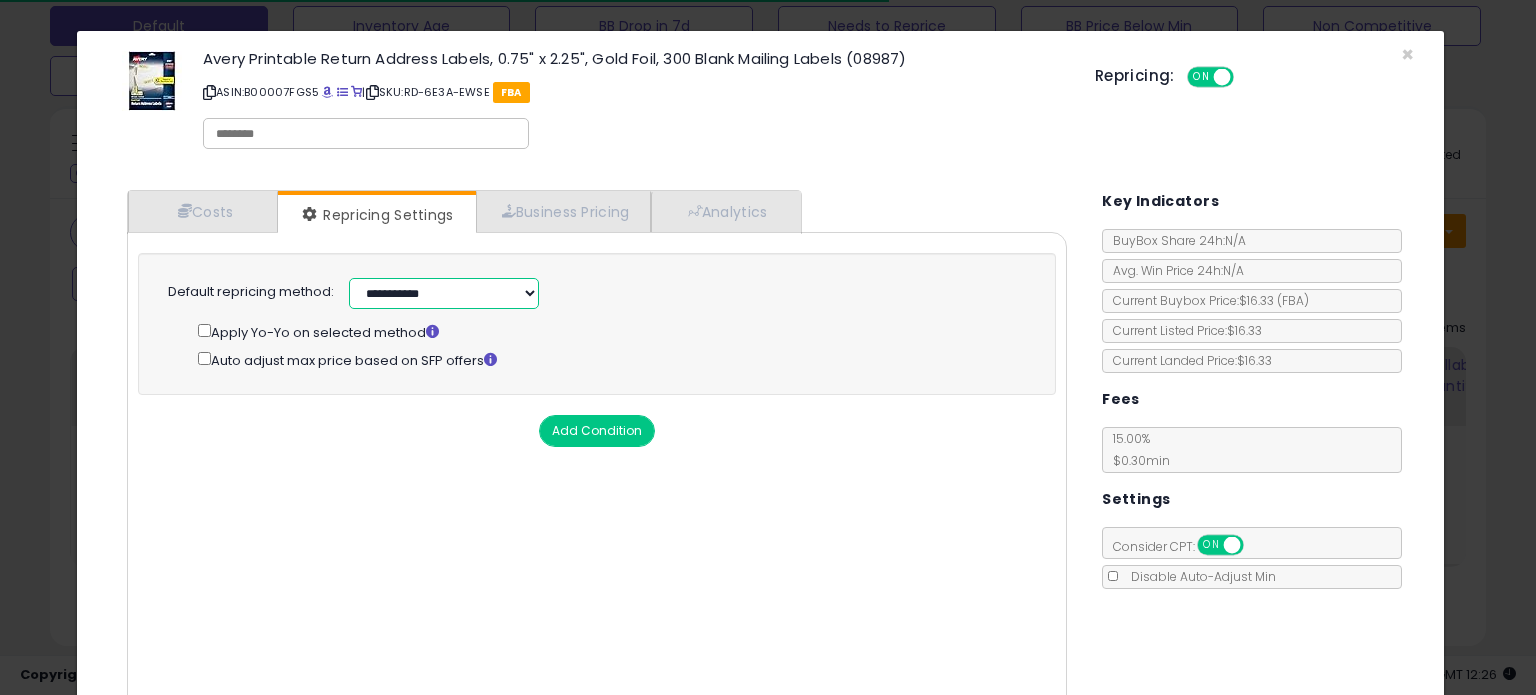 click on "**********" at bounding box center (444, 293) 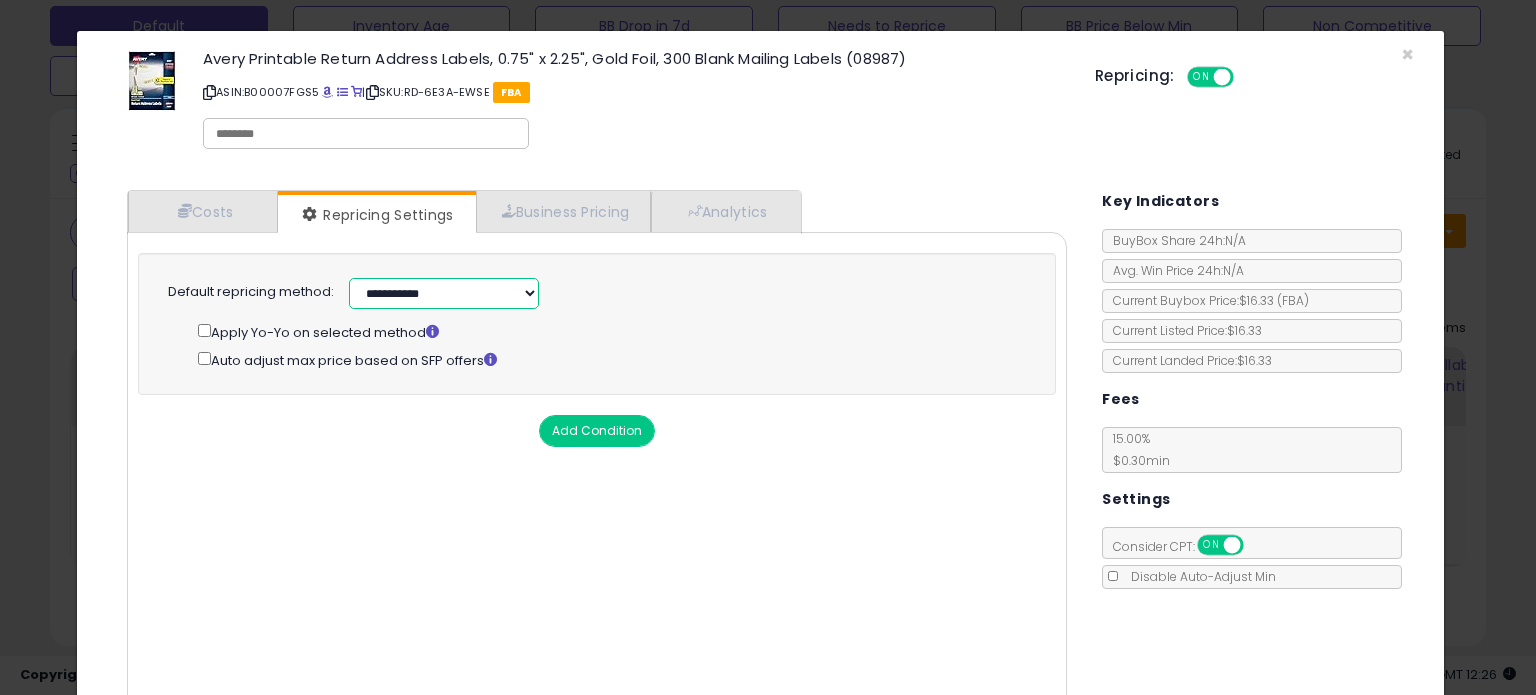 select on "******" 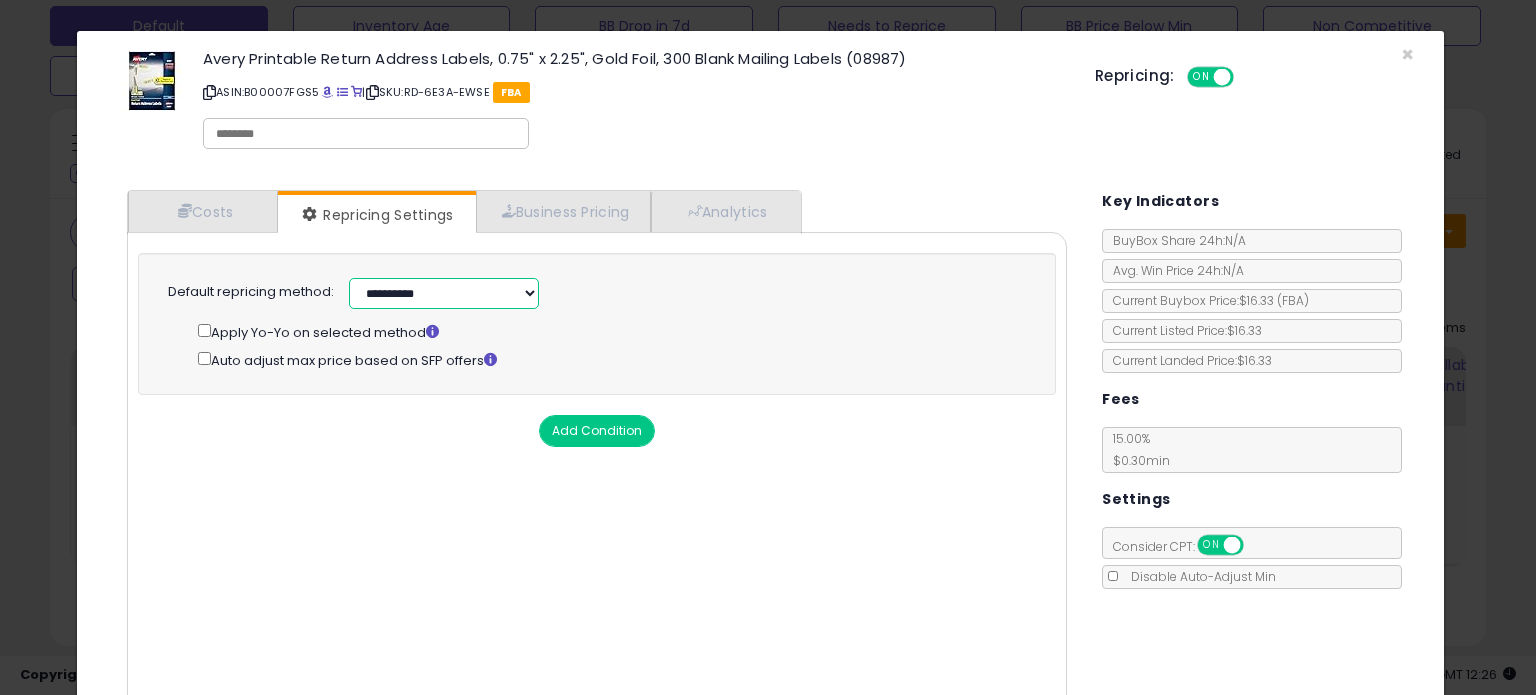 click on "**********" at bounding box center (444, 293) 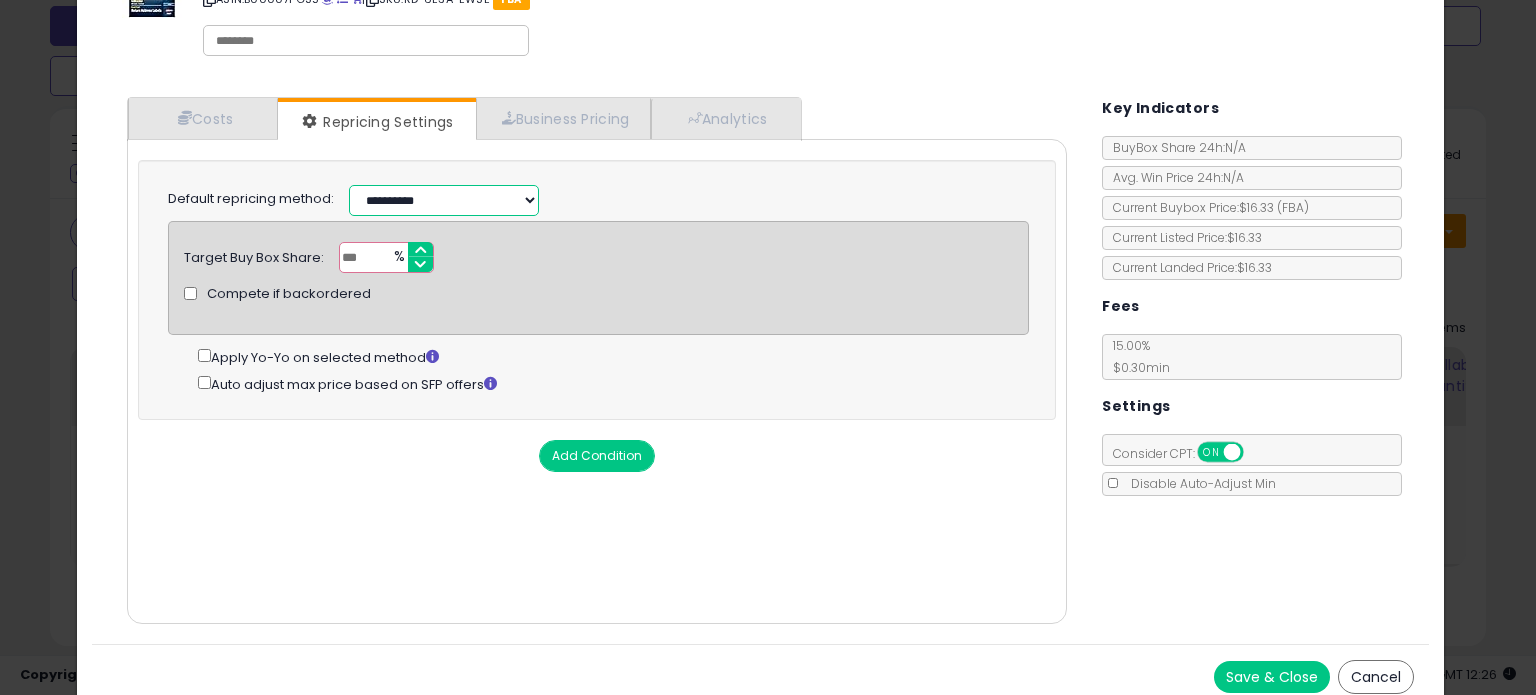 scroll, scrollTop: 105, scrollLeft: 0, axis: vertical 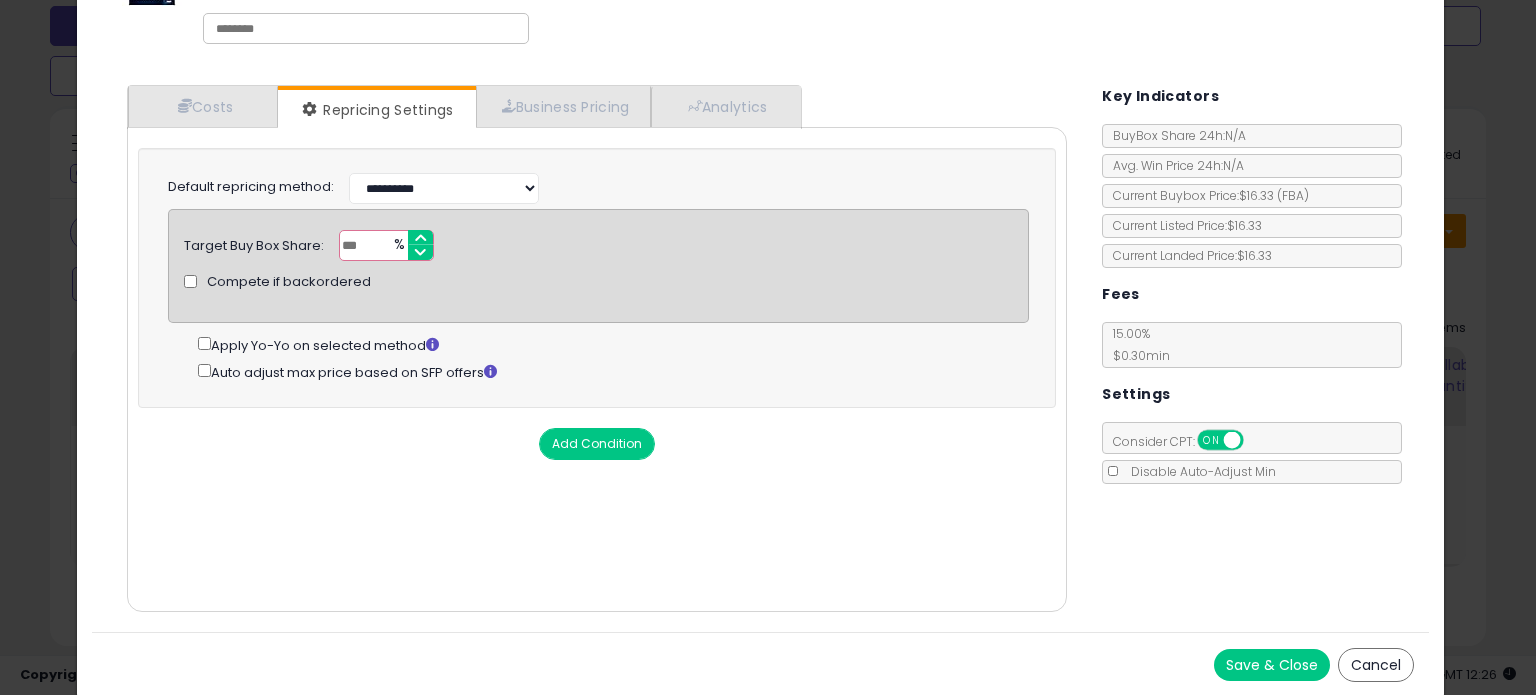 click on "Save & Close" at bounding box center (1272, 665) 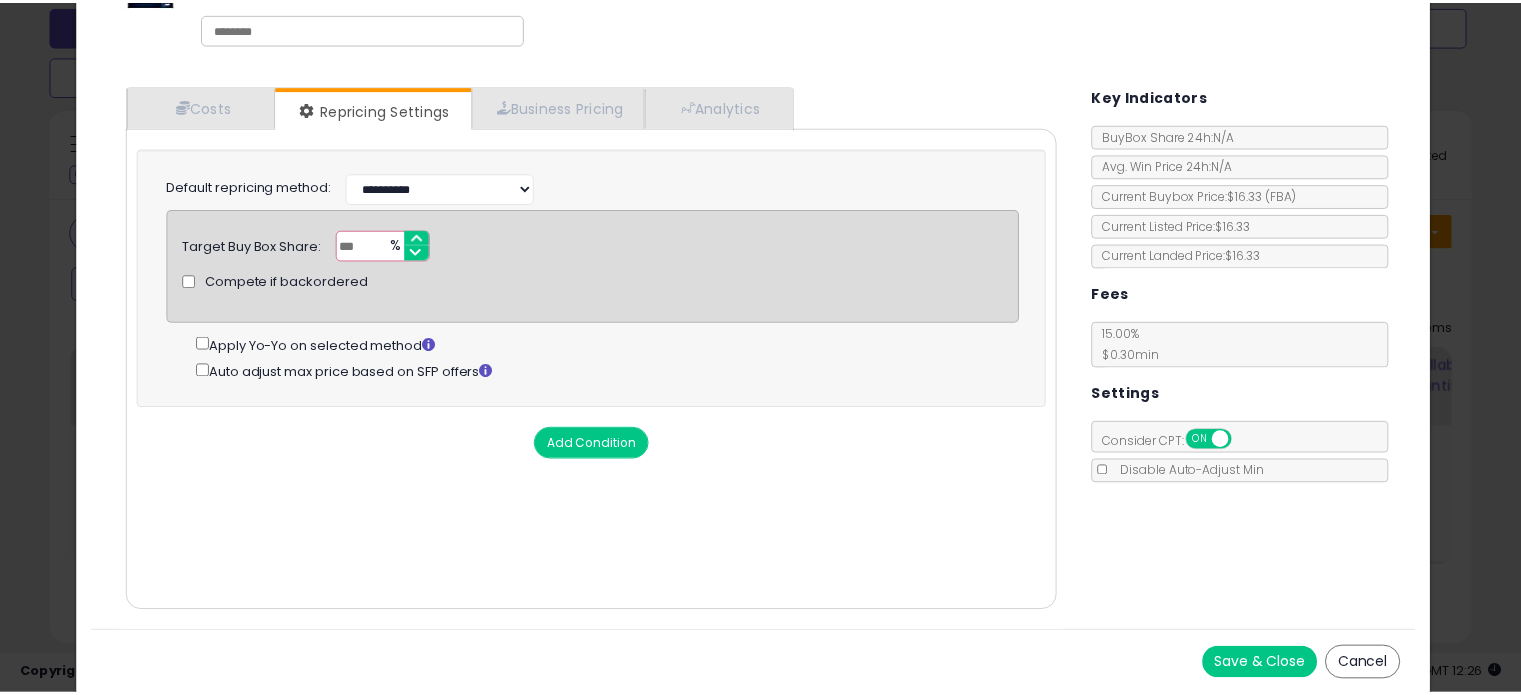 scroll, scrollTop: 0, scrollLeft: 0, axis: both 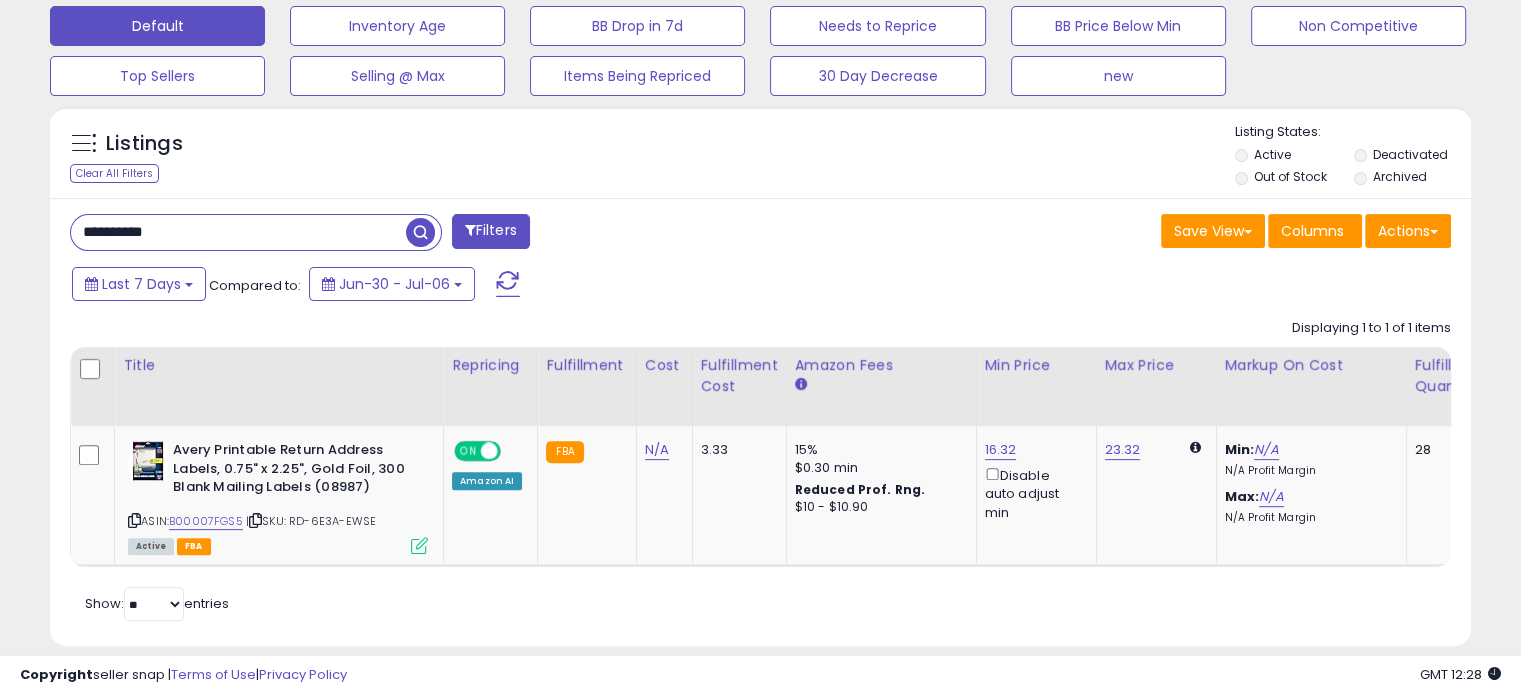 click on "**********" at bounding box center (238, 232) 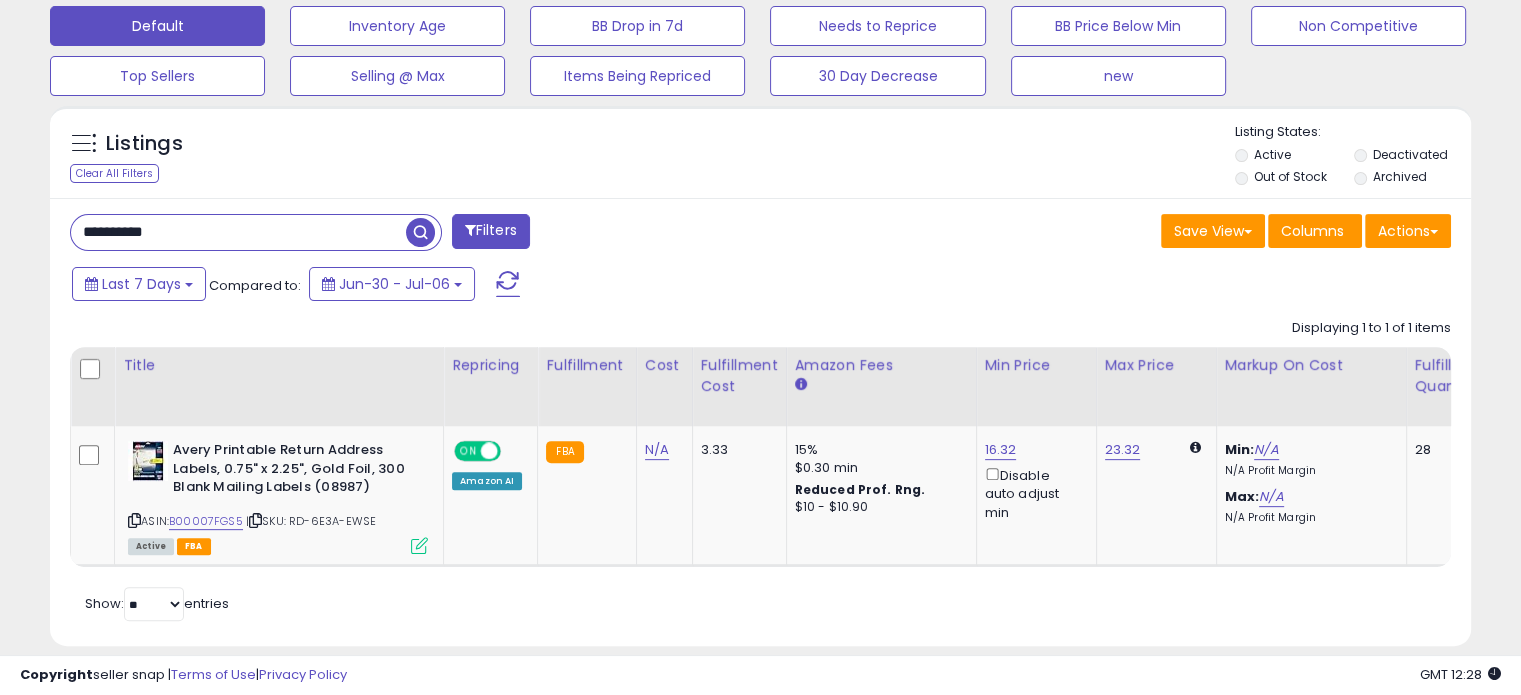 paste 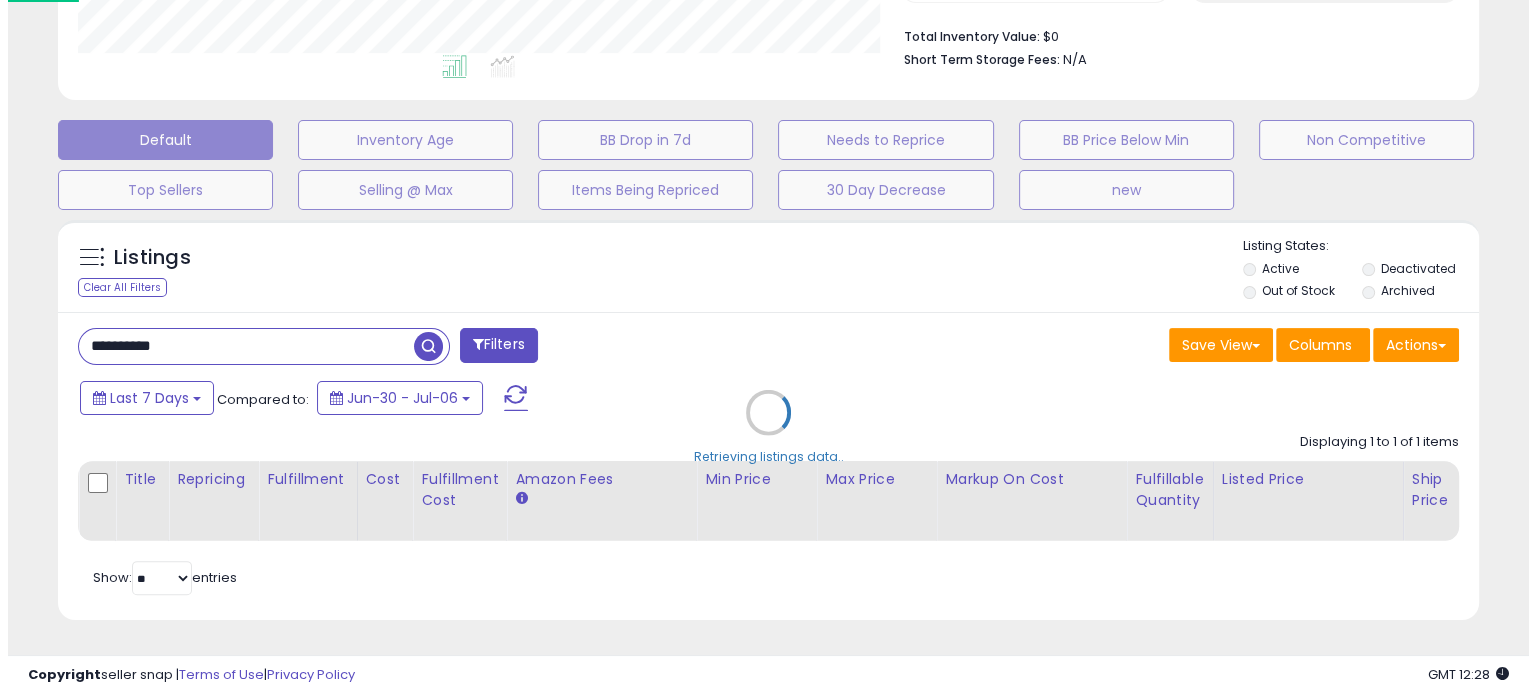 scroll, scrollTop: 524, scrollLeft: 0, axis: vertical 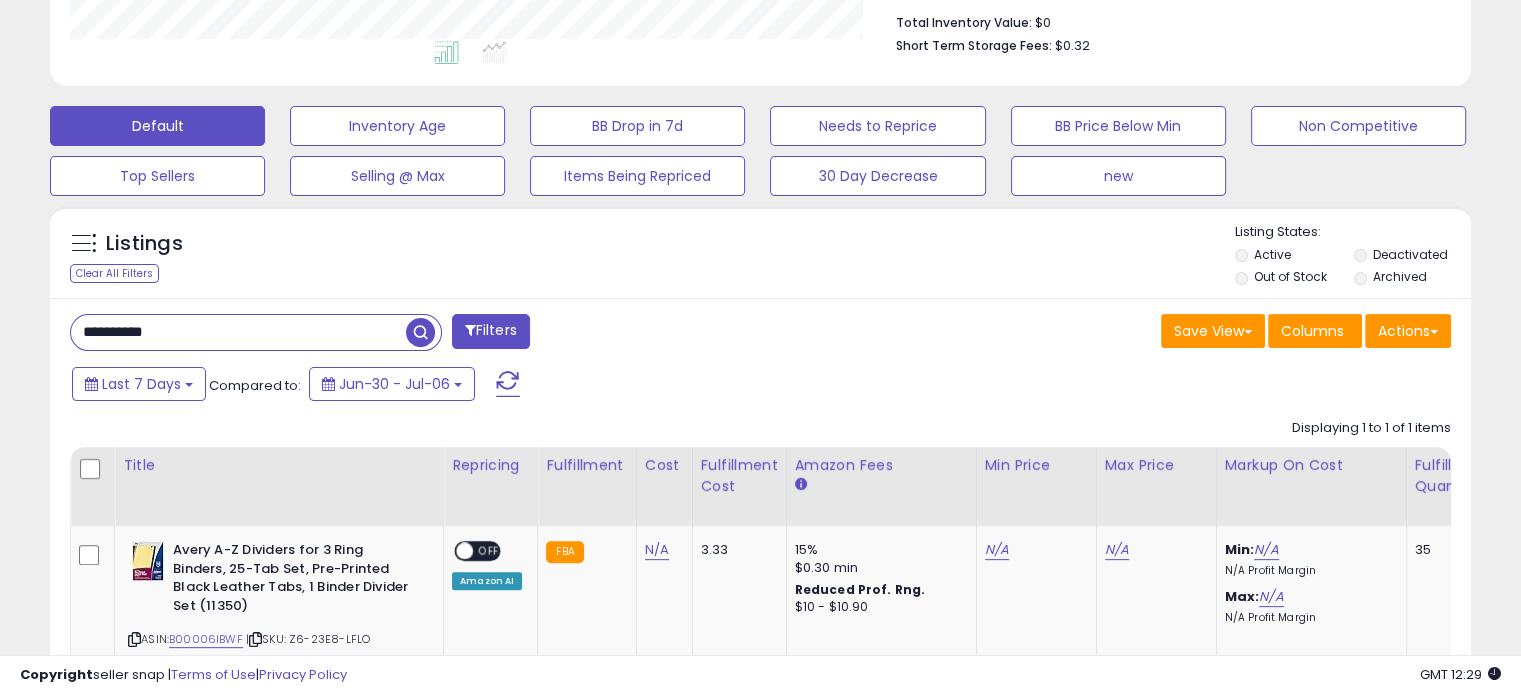 click on "**********" at bounding box center [238, 332] 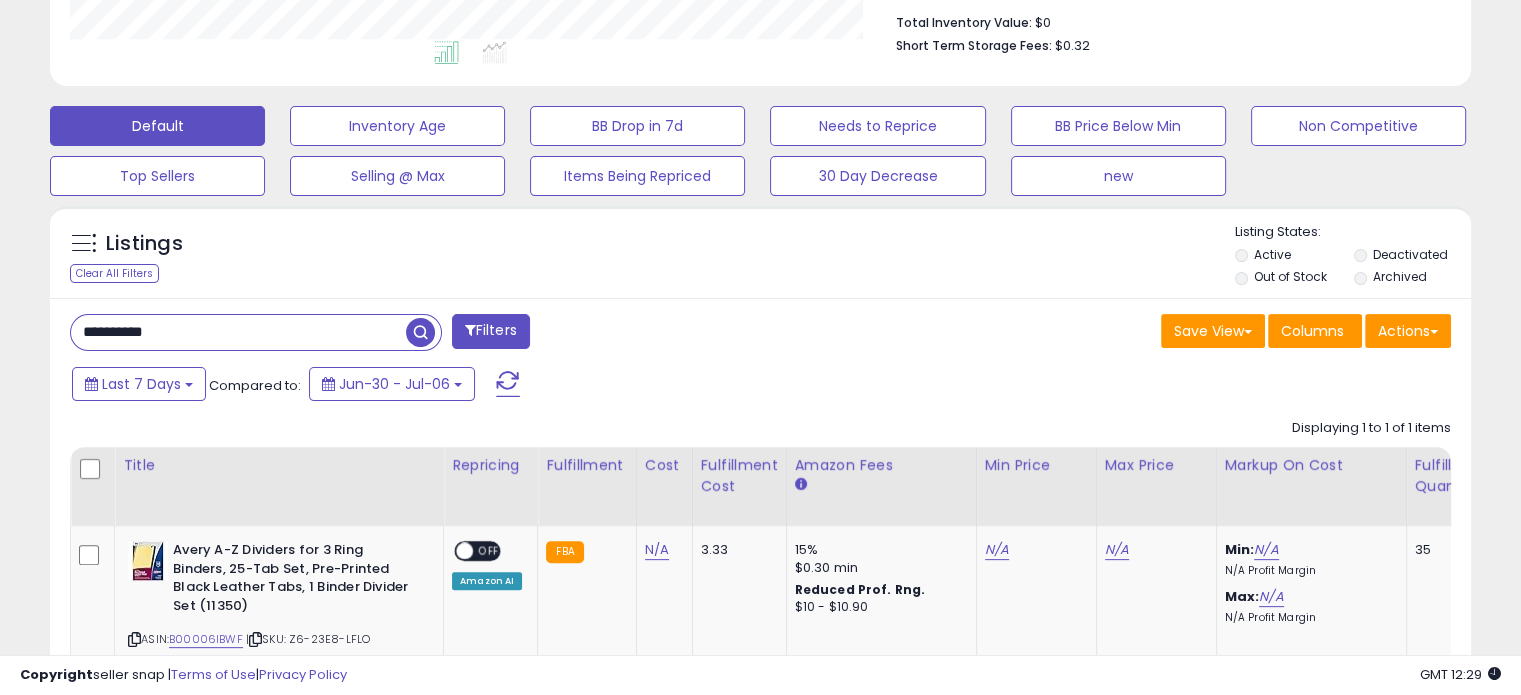 click on "**********" at bounding box center (238, 332) 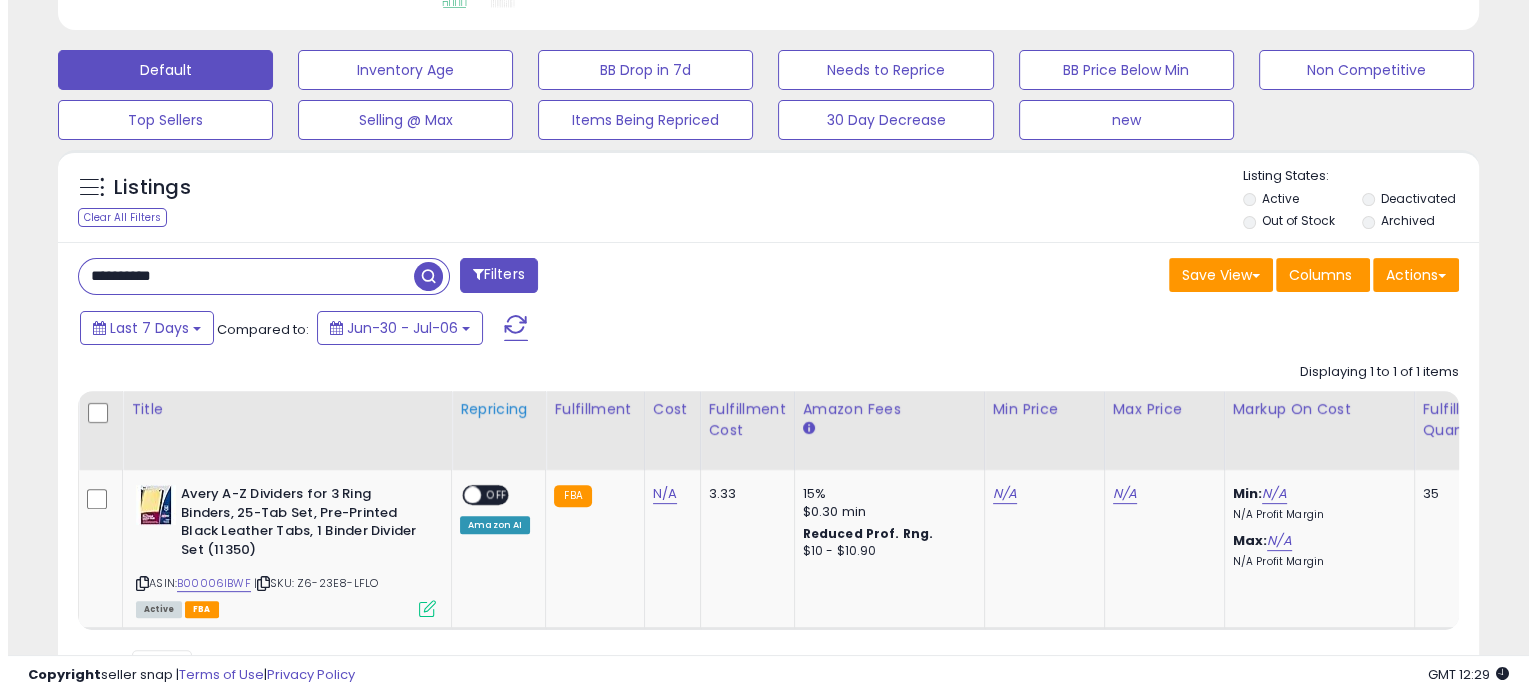 scroll, scrollTop: 624, scrollLeft: 0, axis: vertical 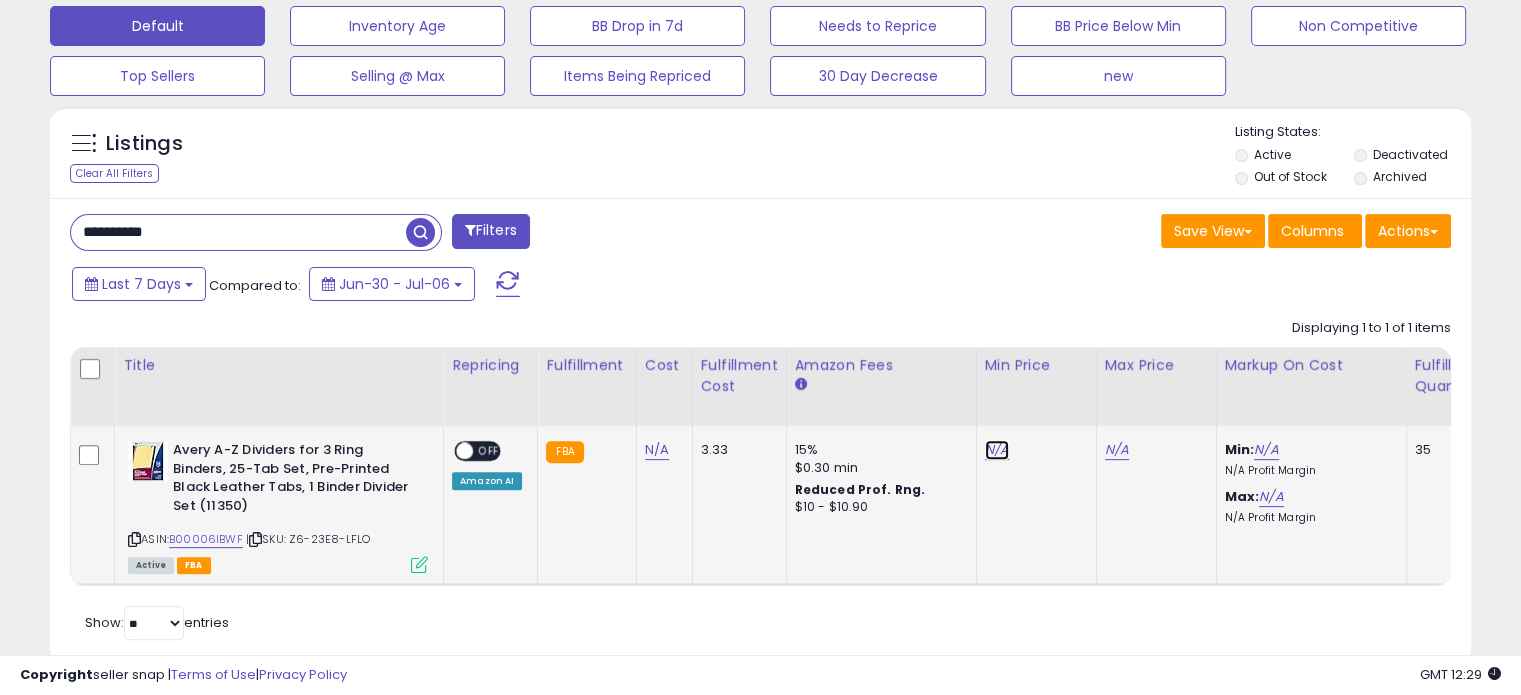 click on "N/A" at bounding box center (997, 450) 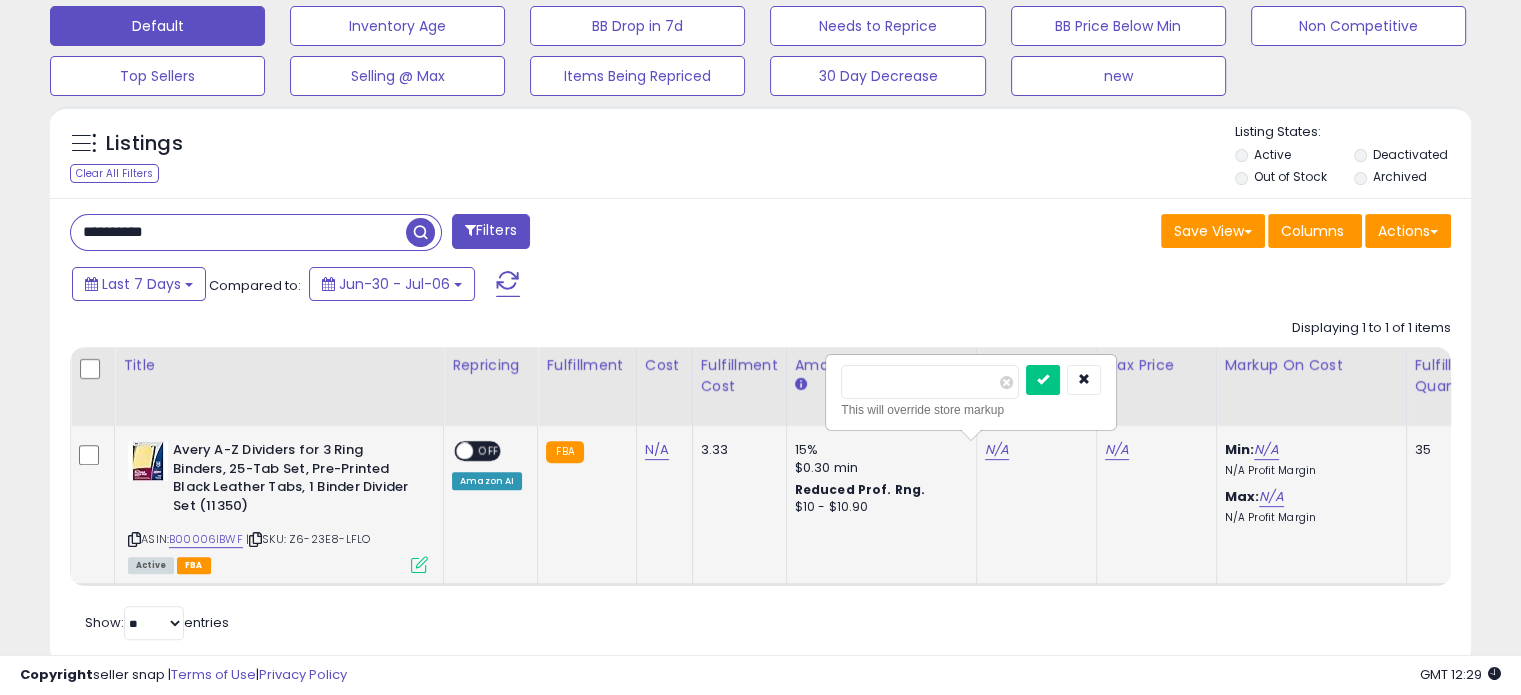 type on "*" 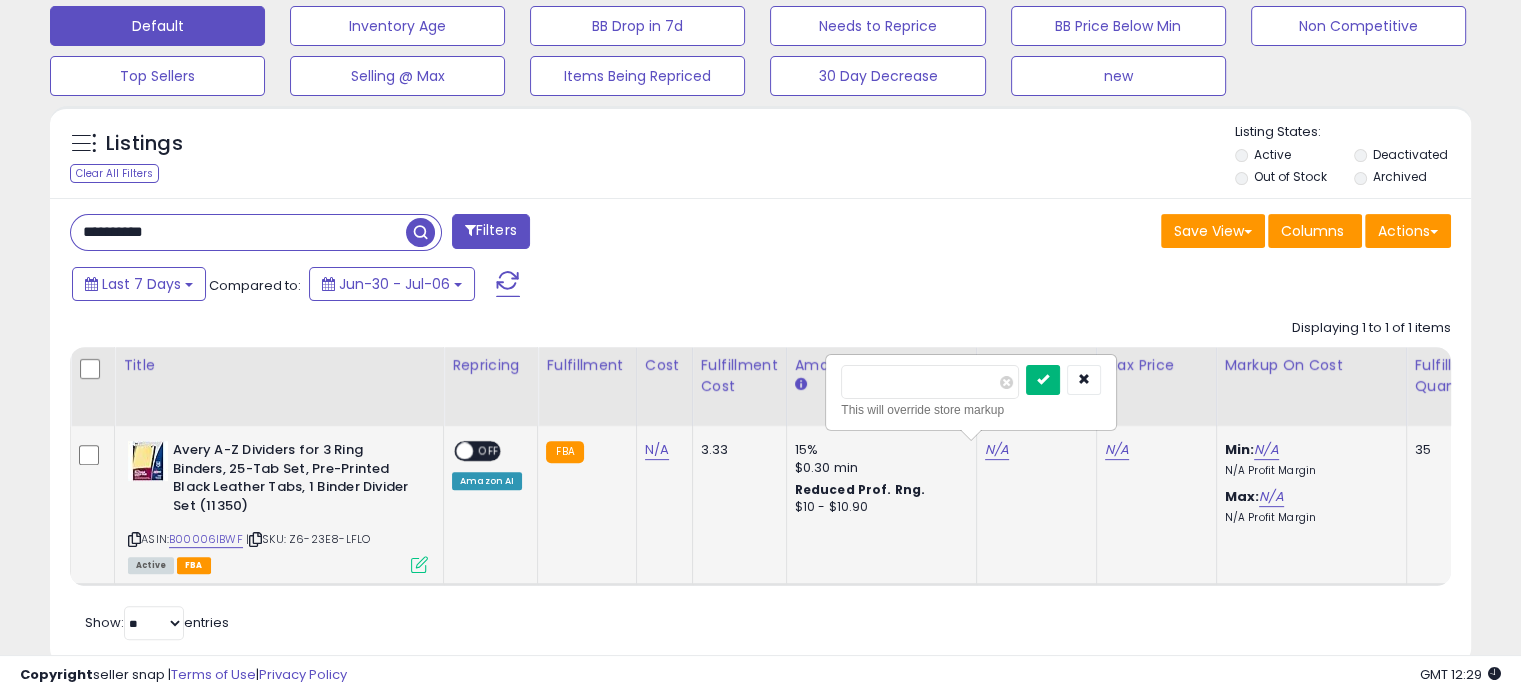 type on "****" 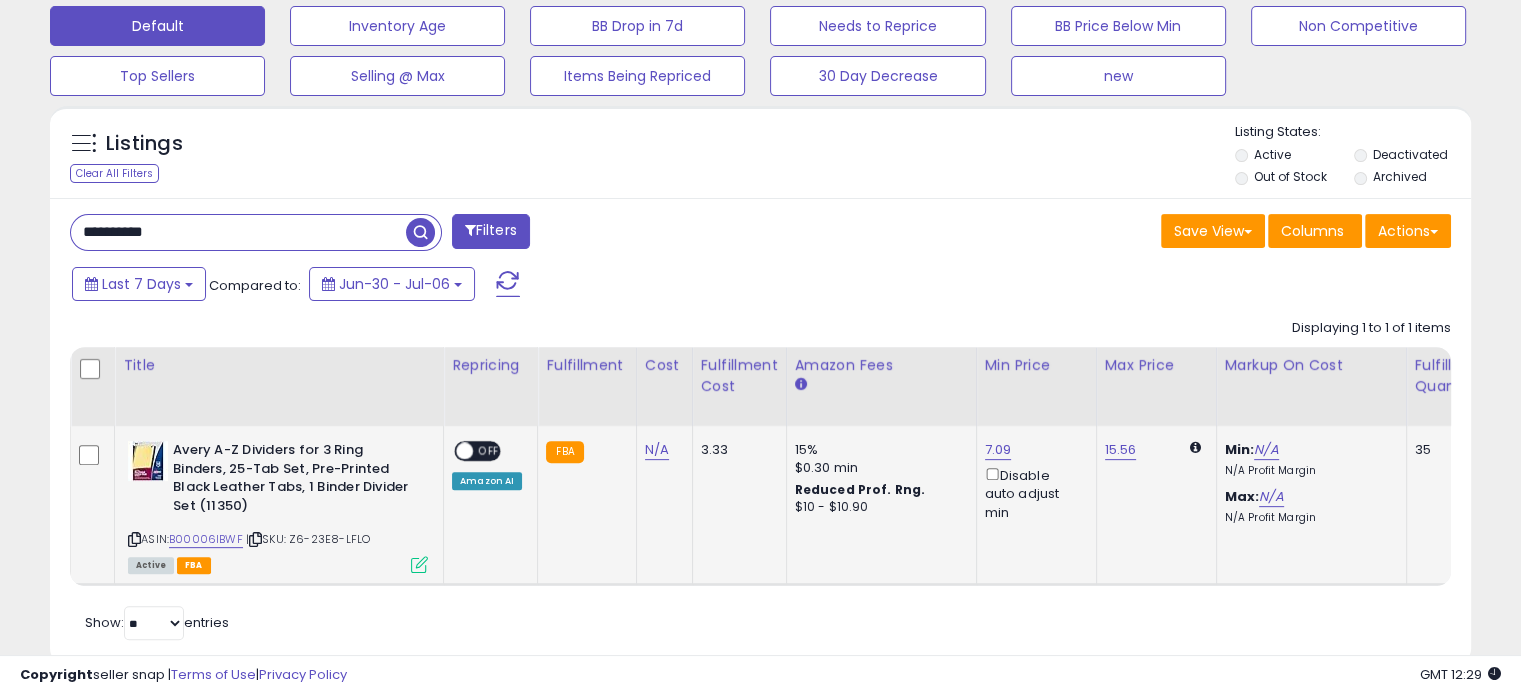 click at bounding box center (464, 451) 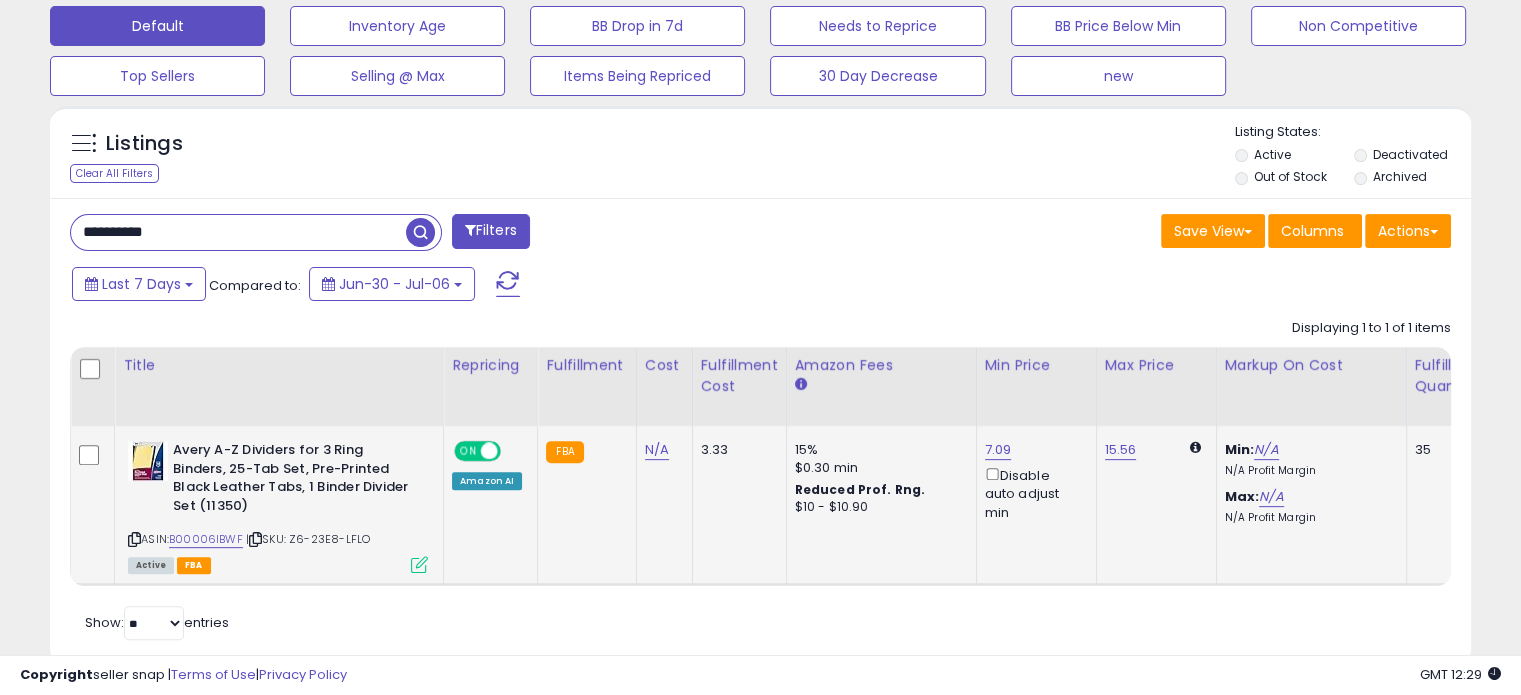 click at bounding box center (419, 564) 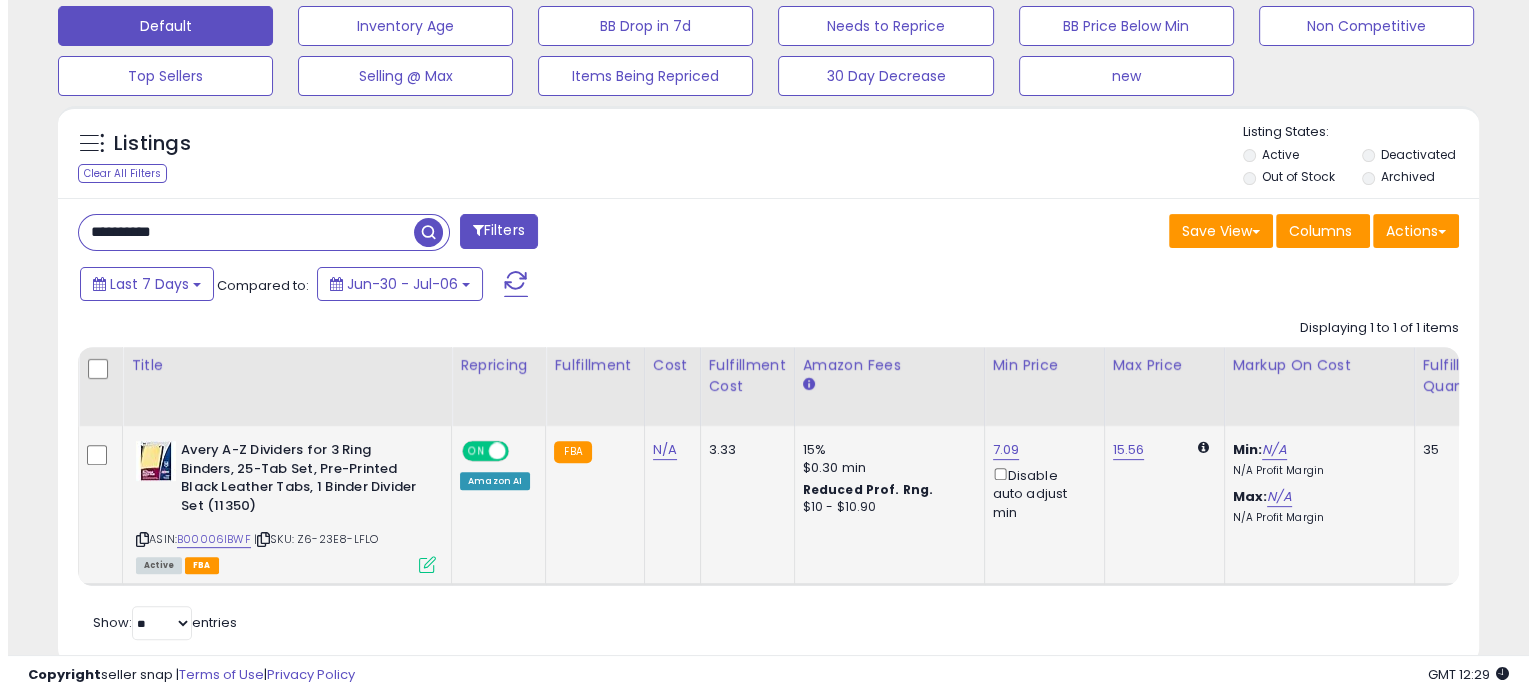 scroll, scrollTop: 999589, scrollLeft: 999168, axis: both 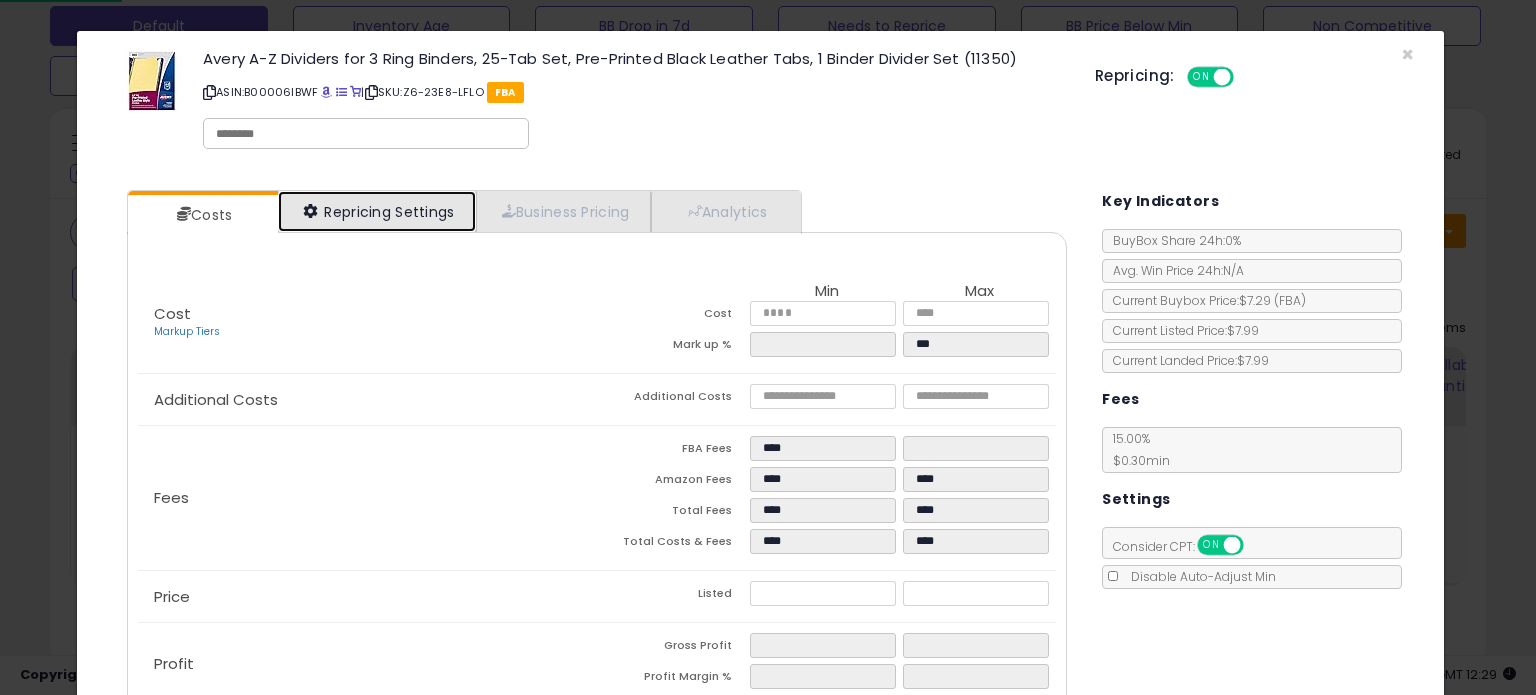 click on "Repricing Settings" at bounding box center [377, 211] 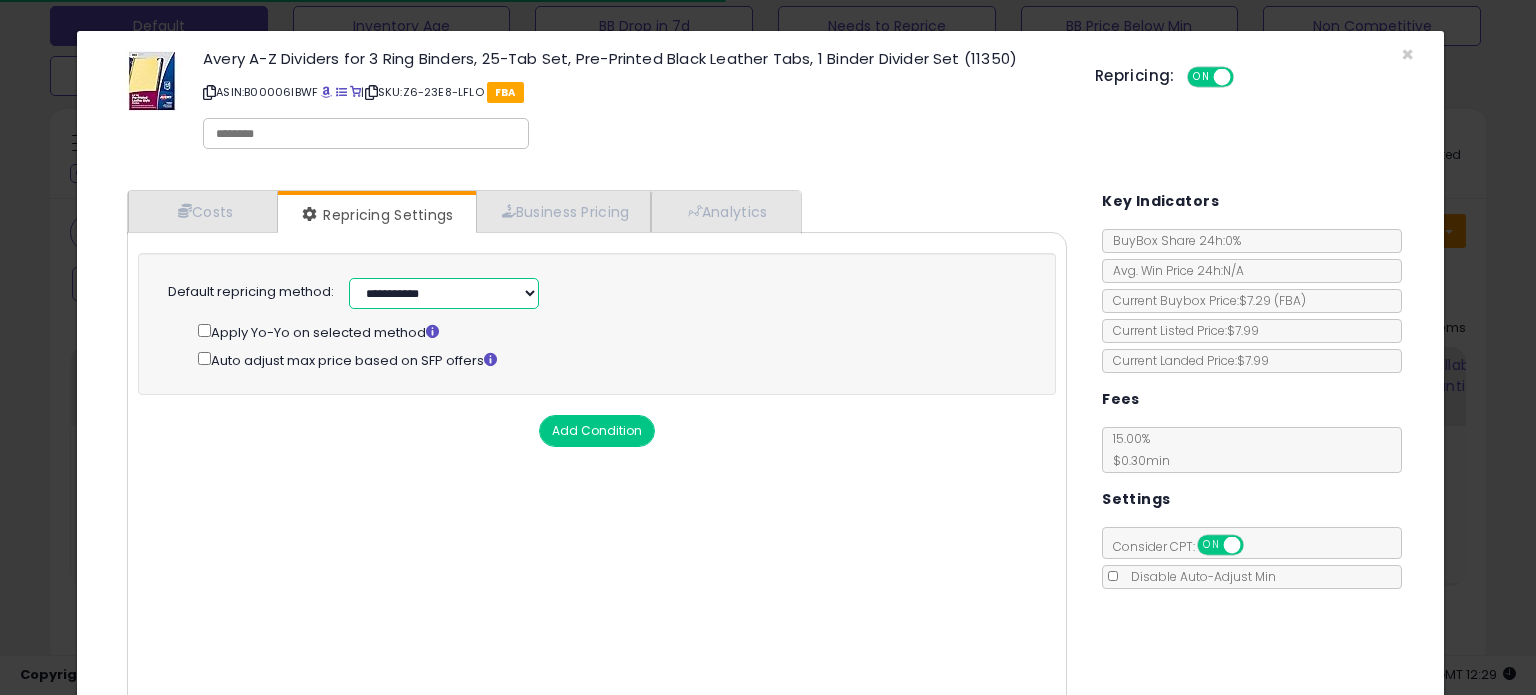 click on "**********" at bounding box center (444, 293) 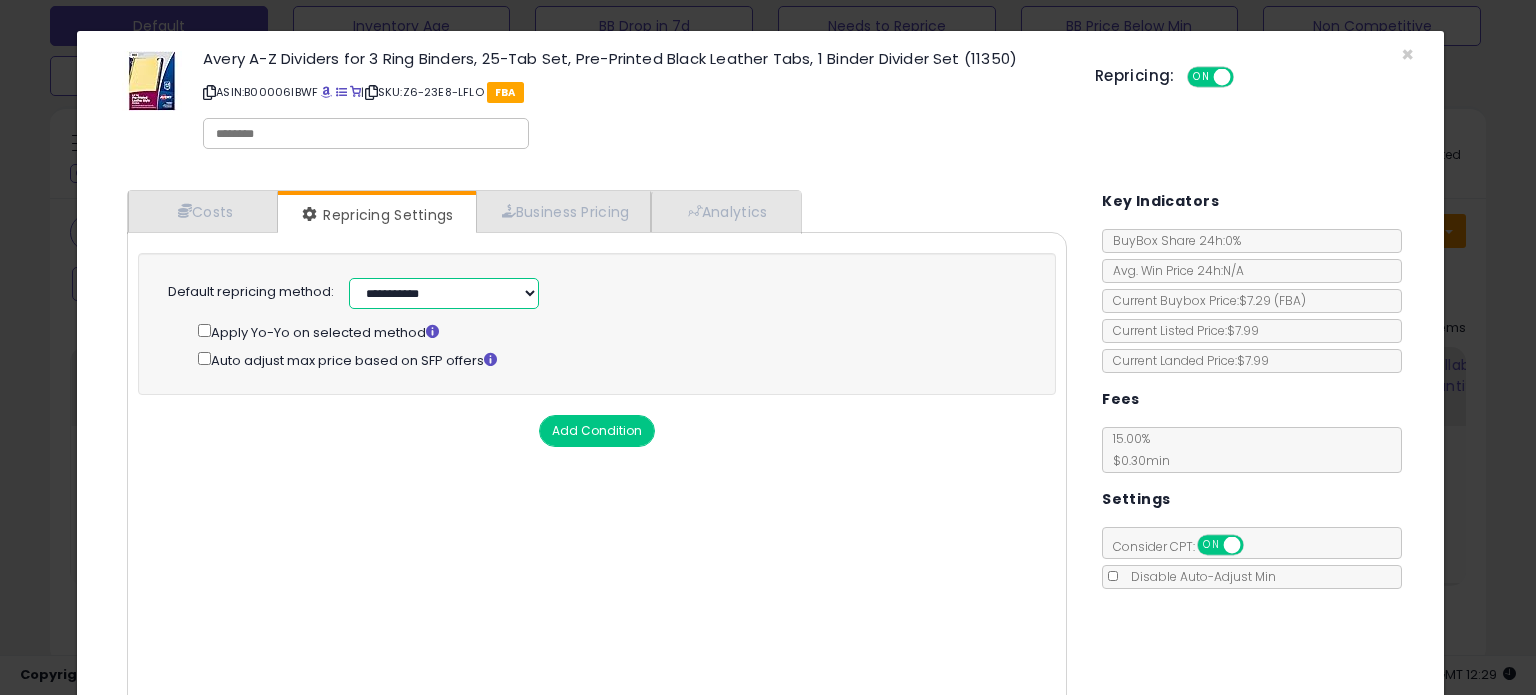 select on "**********" 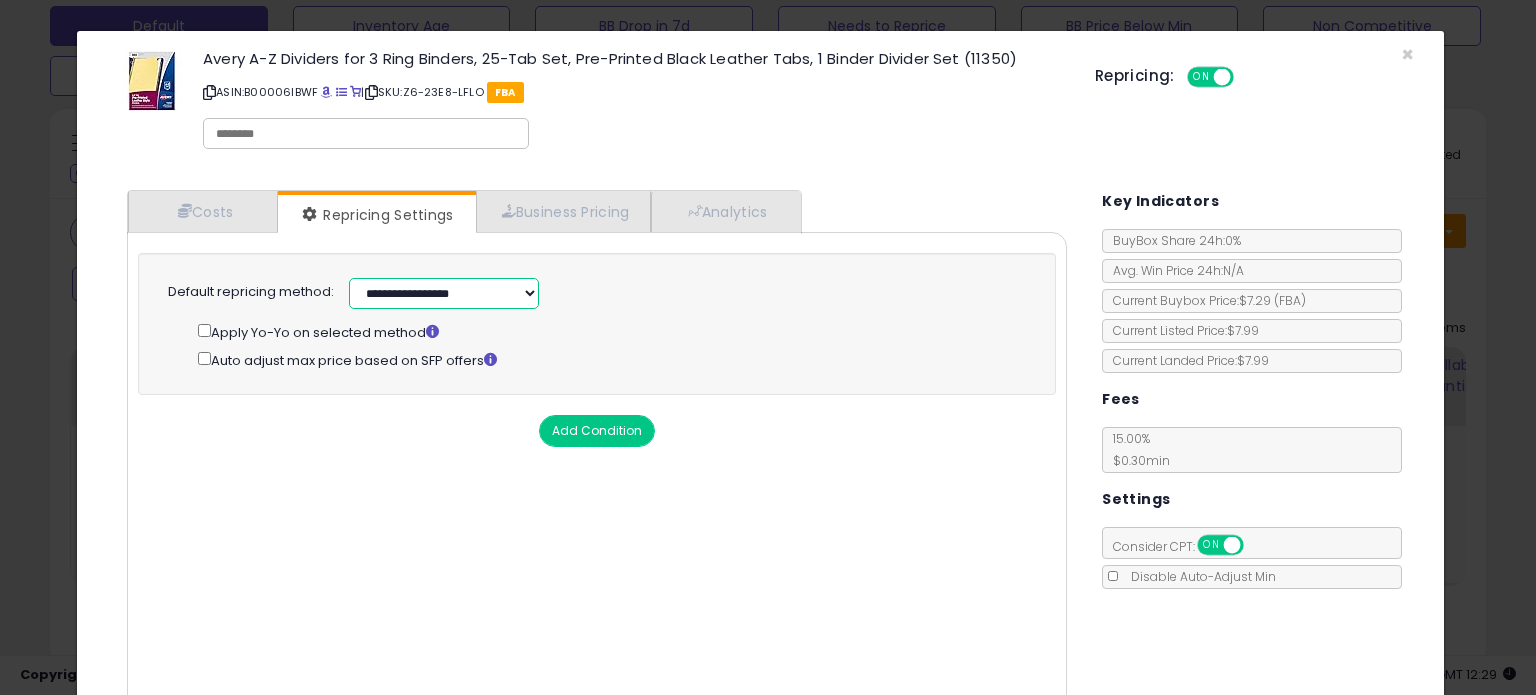 click on "**********" at bounding box center (444, 293) 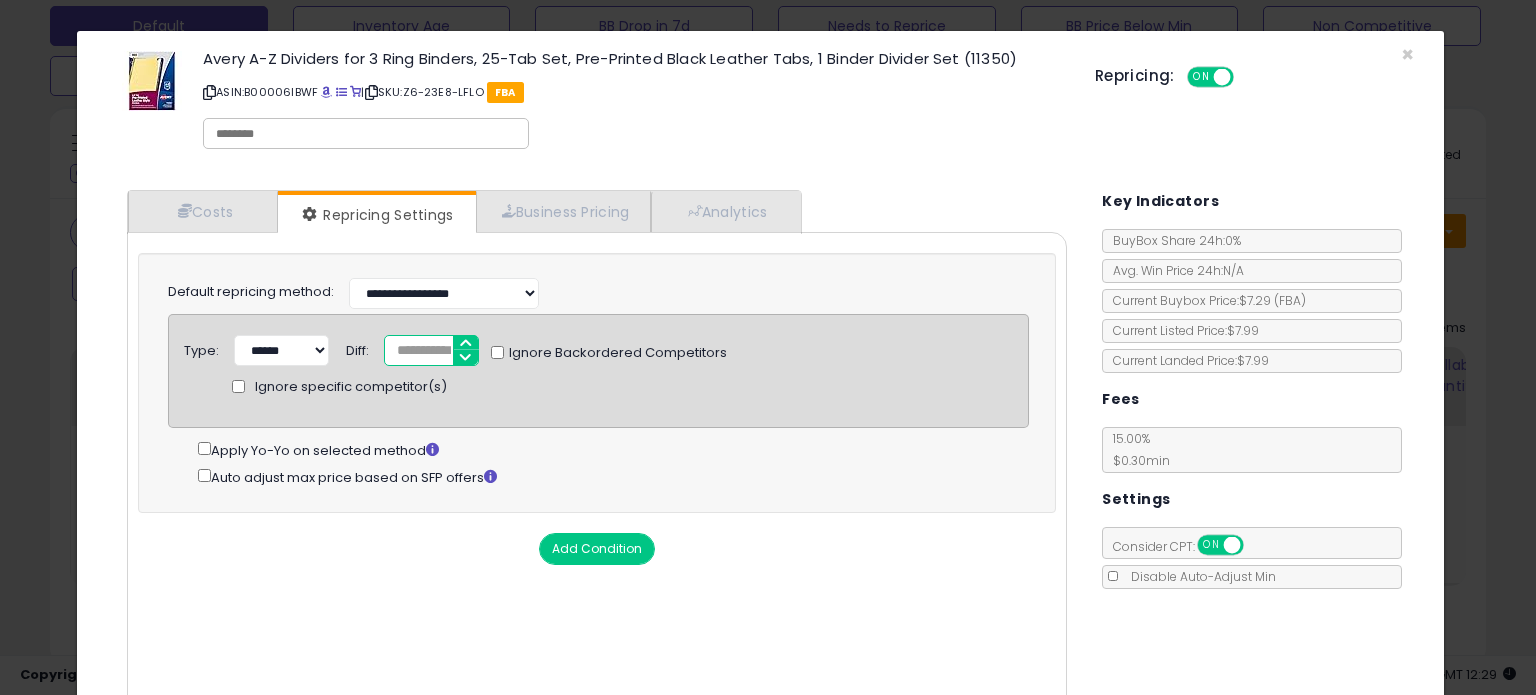 click on "*" at bounding box center (431, 350) 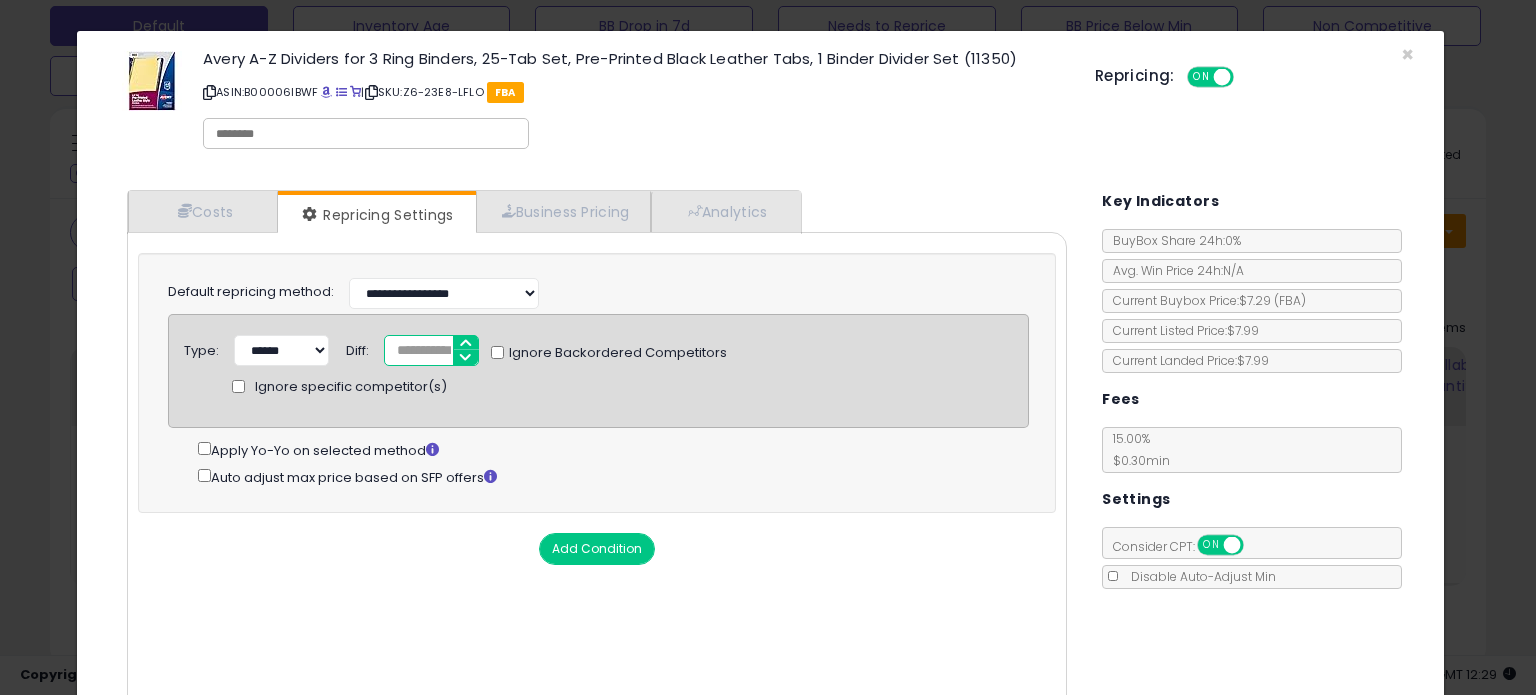 type on "***" 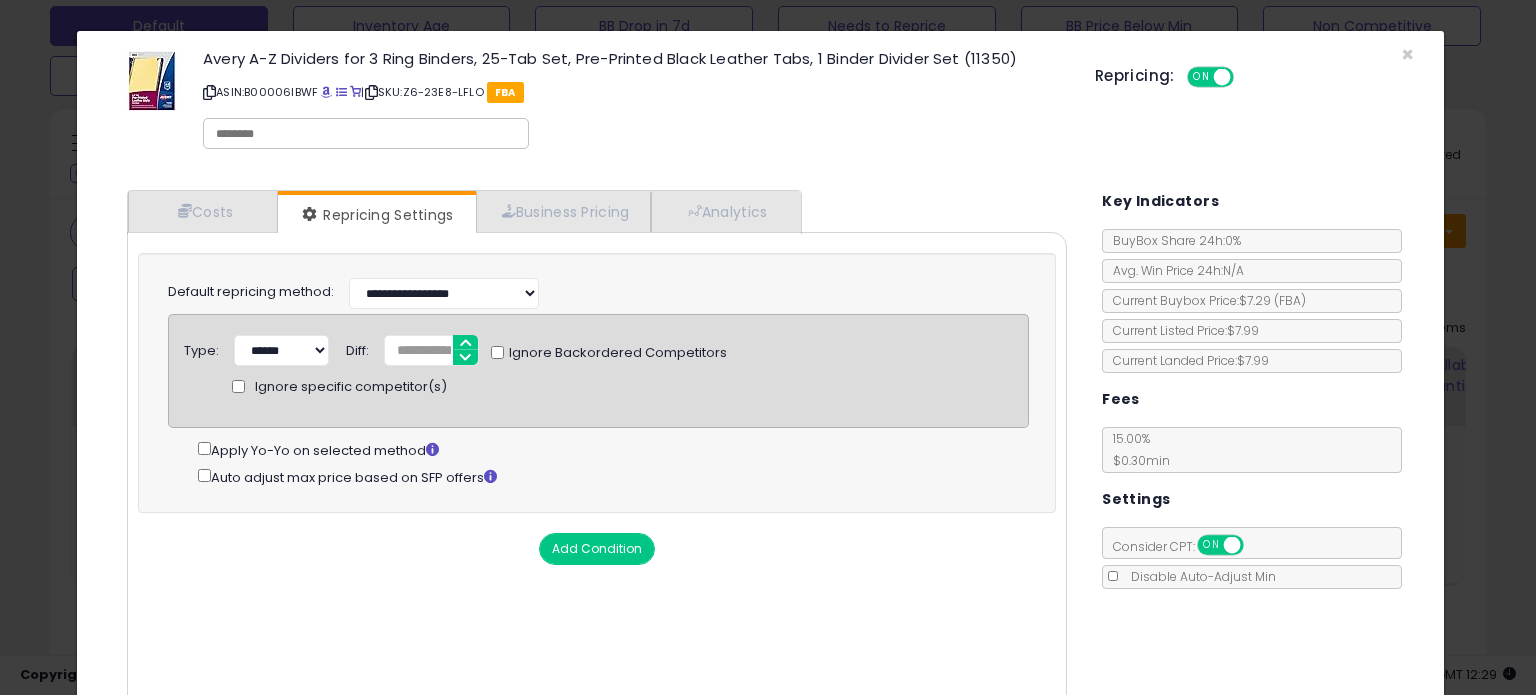 click on "Apply Yo-Yo on selected method" at bounding box center (613, 449) 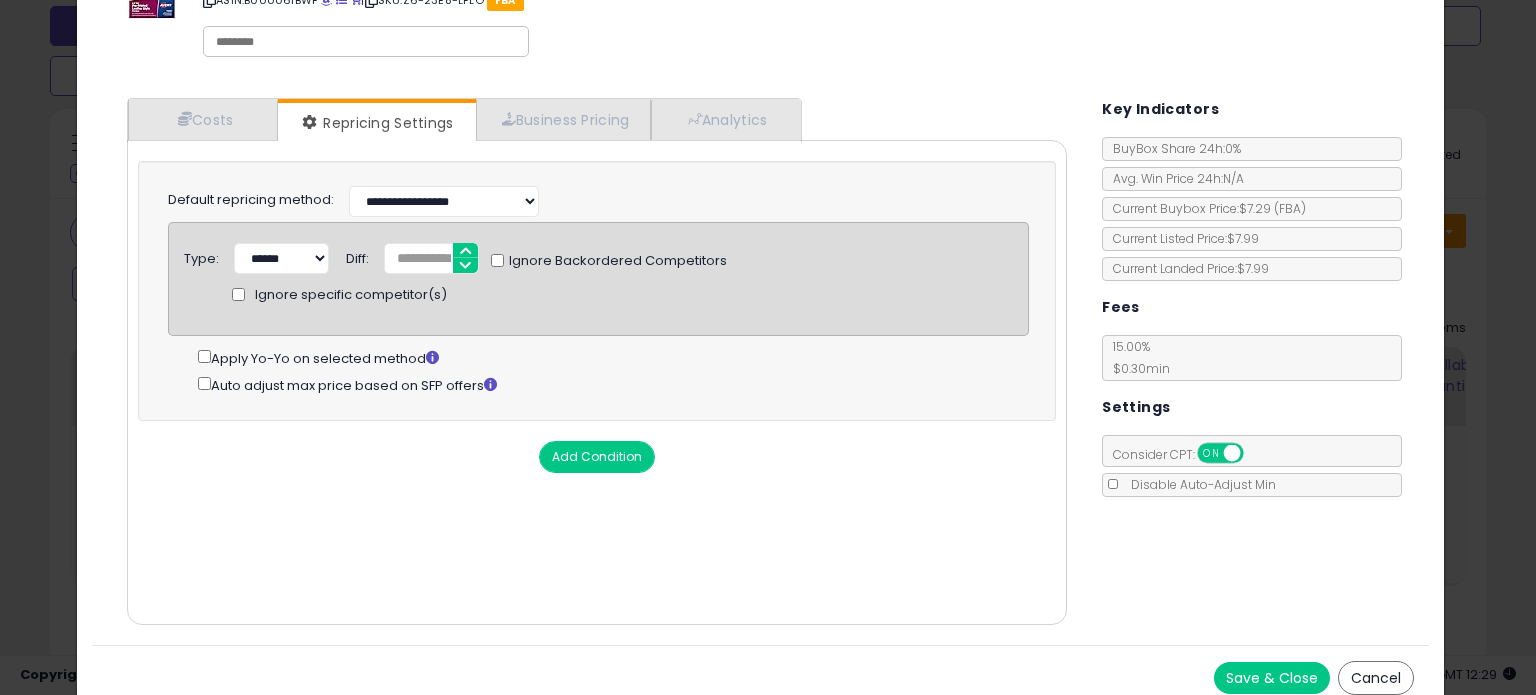 scroll, scrollTop: 105, scrollLeft: 0, axis: vertical 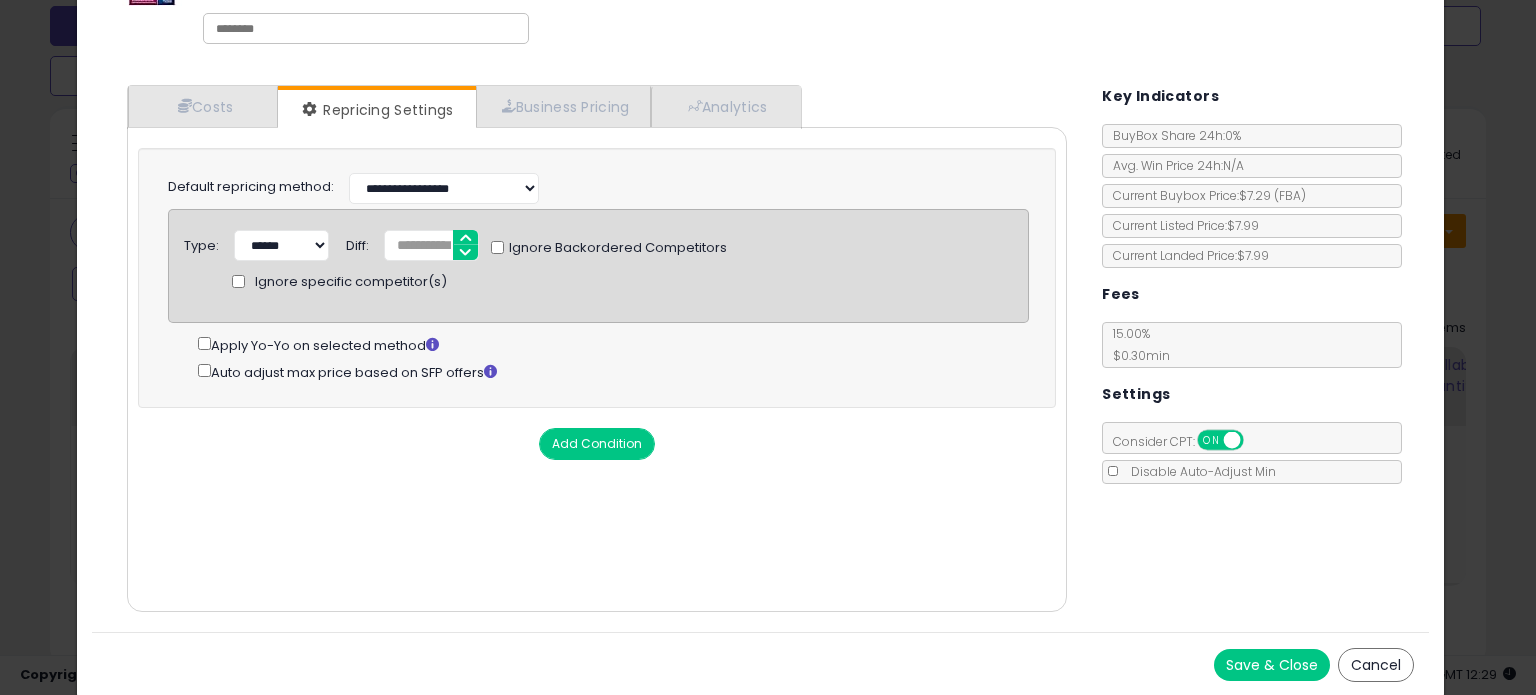 click on "Save & Close" at bounding box center (1272, 665) 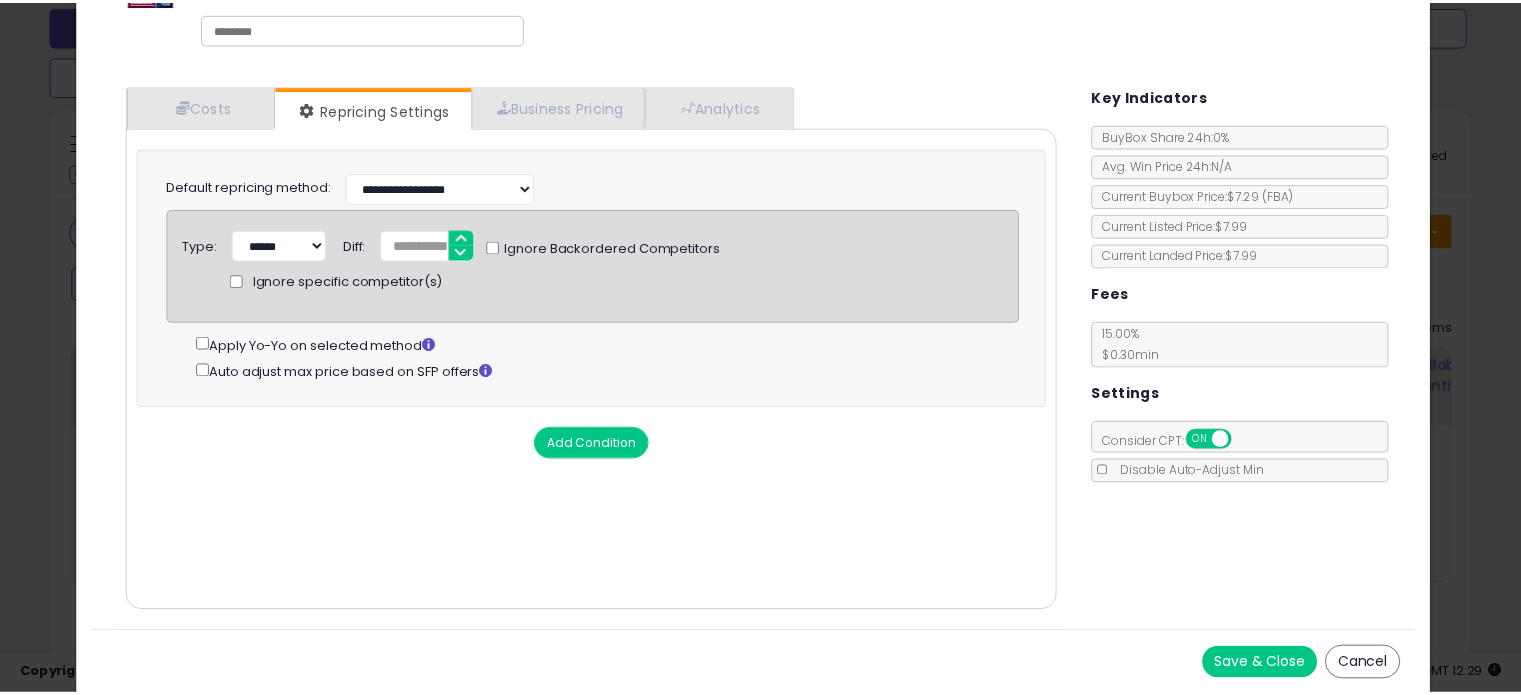 scroll, scrollTop: 0, scrollLeft: 0, axis: both 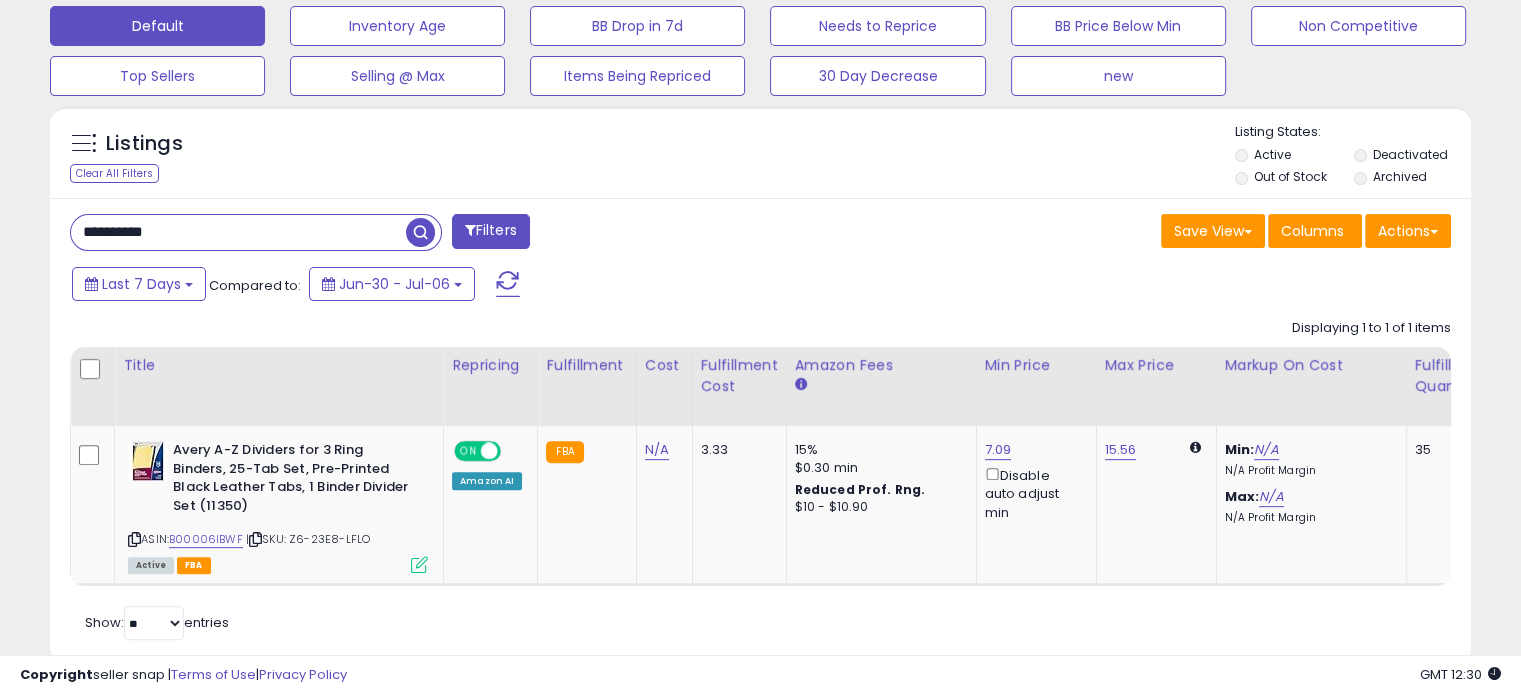click on "**********" at bounding box center (238, 232) 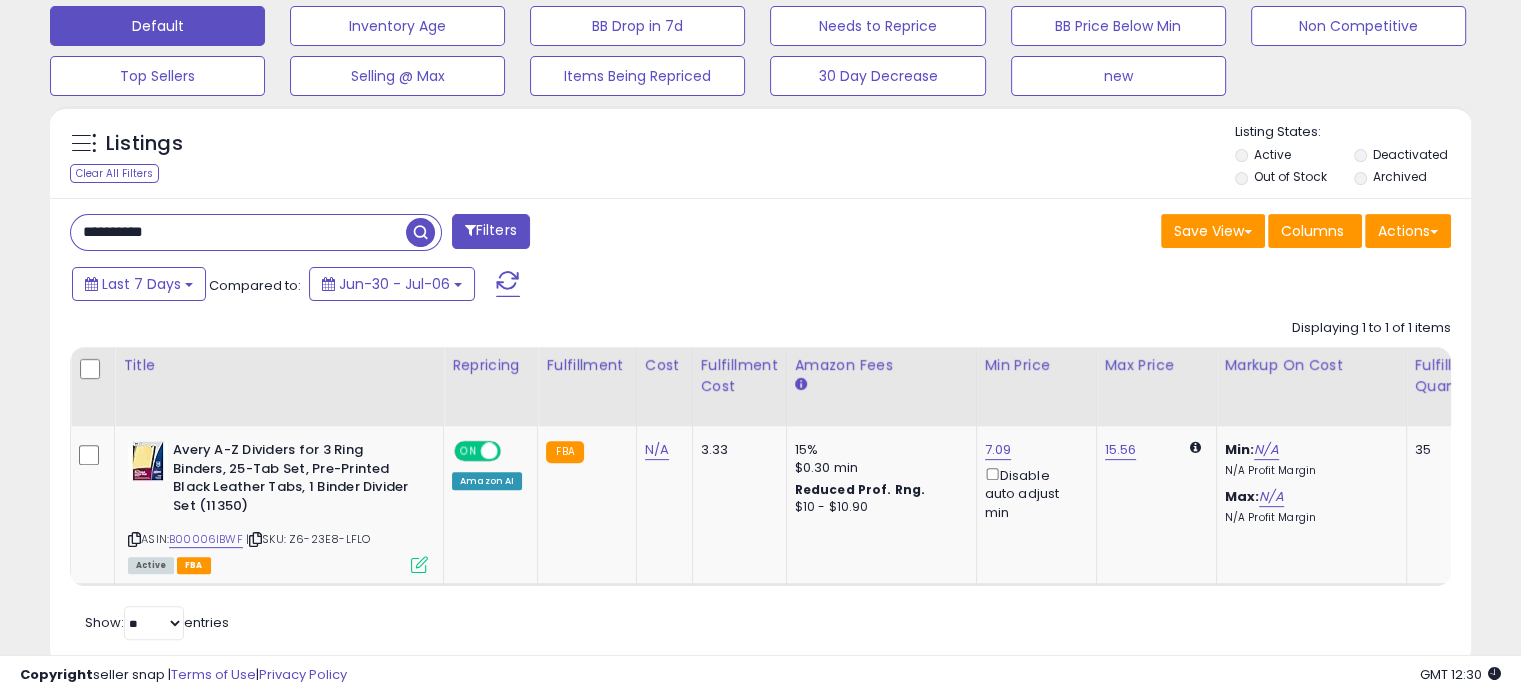 paste 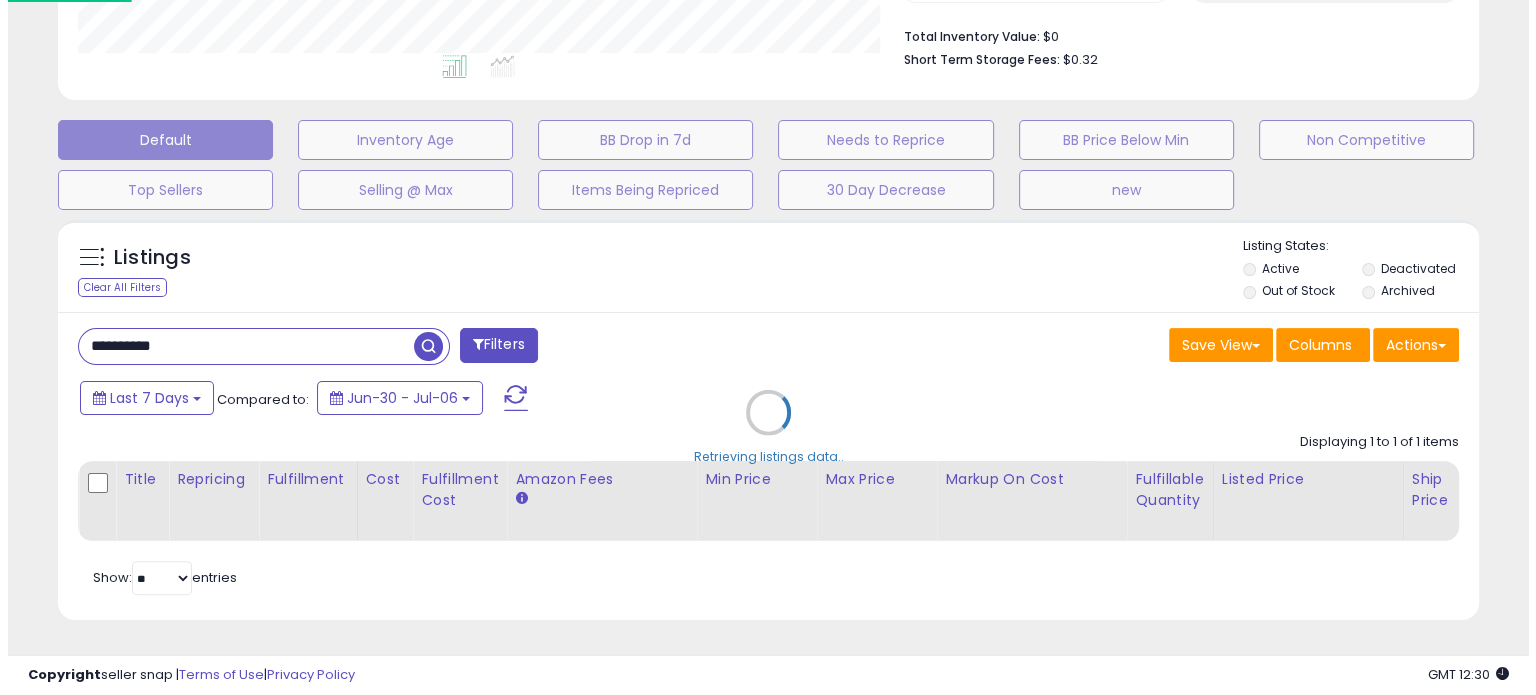 scroll, scrollTop: 524, scrollLeft: 0, axis: vertical 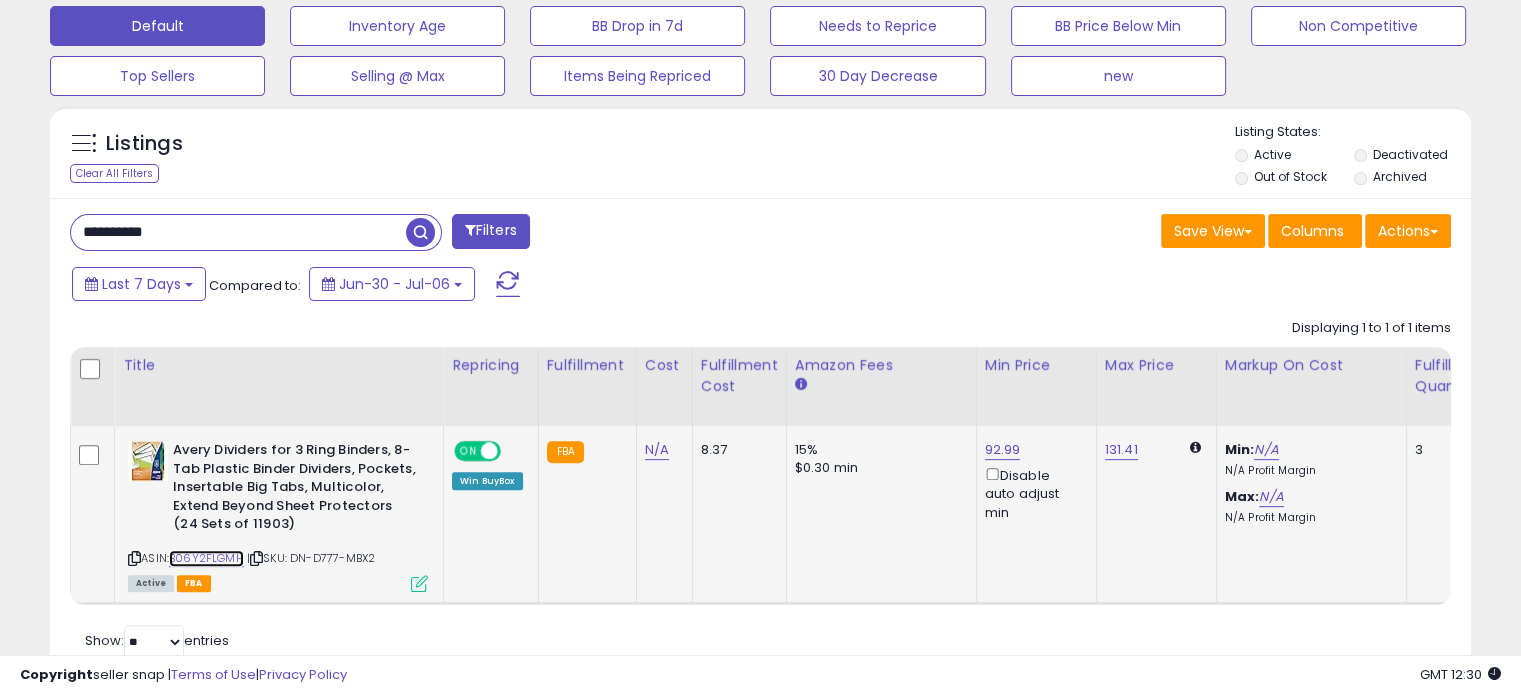 click on "B06Y2FLGMH" at bounding box center [206, 558] 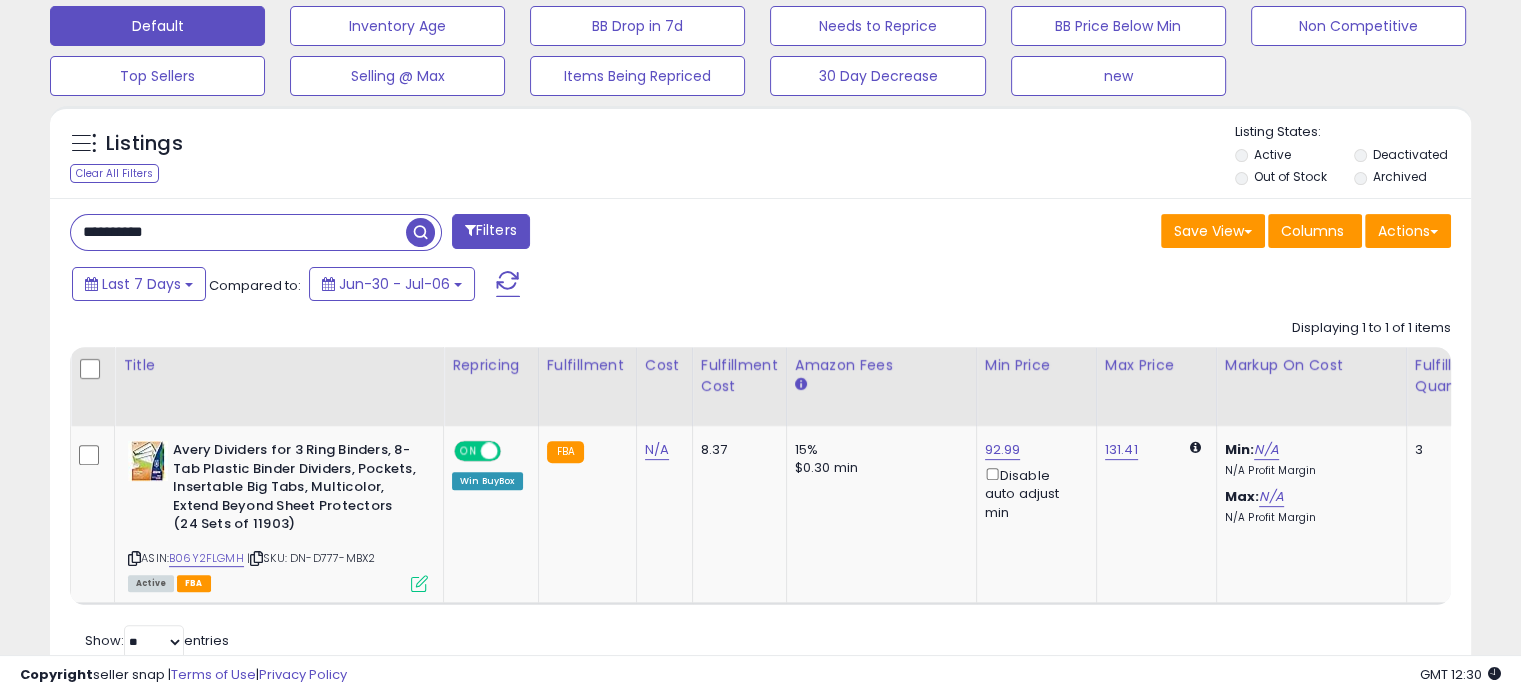 click on "**********" at bounding box center (238, 232) 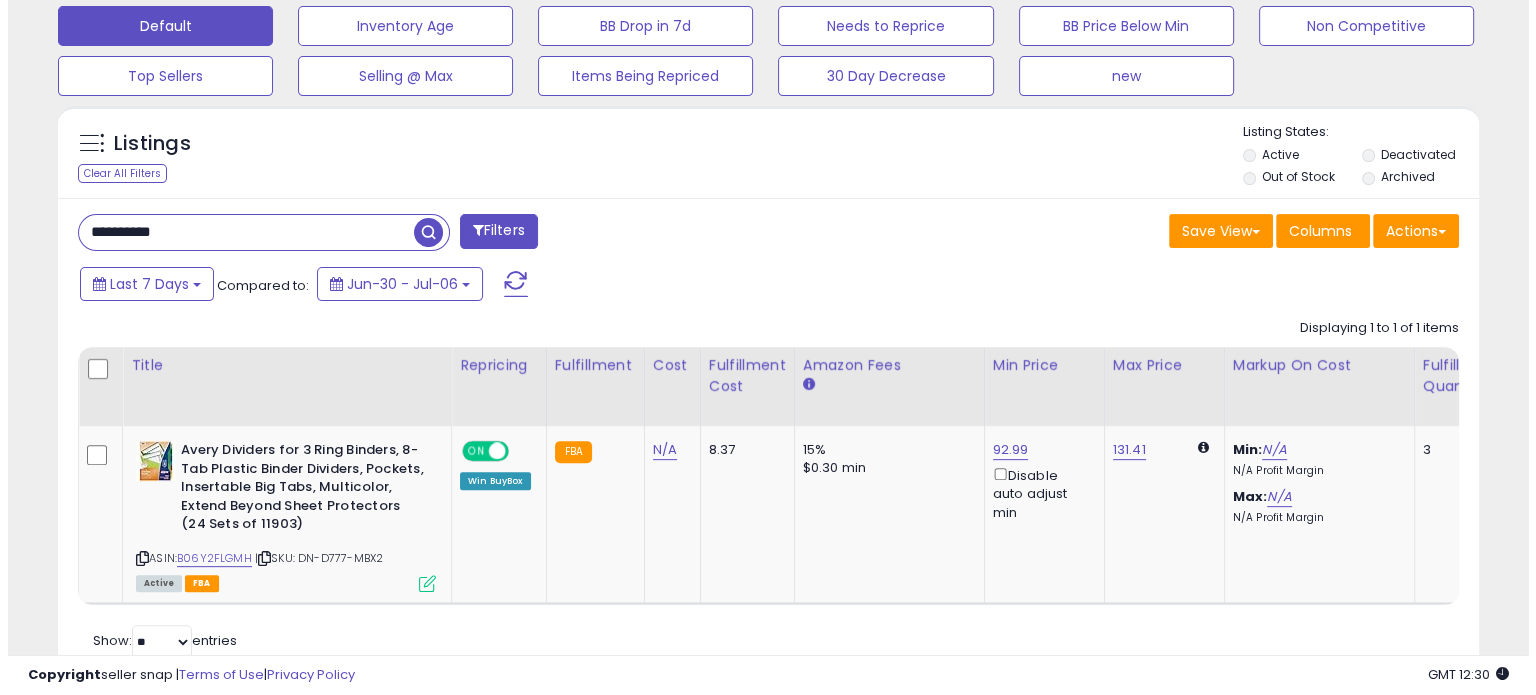scroll, scrollTop: 524, scrollLeft: 0, axis: vertical 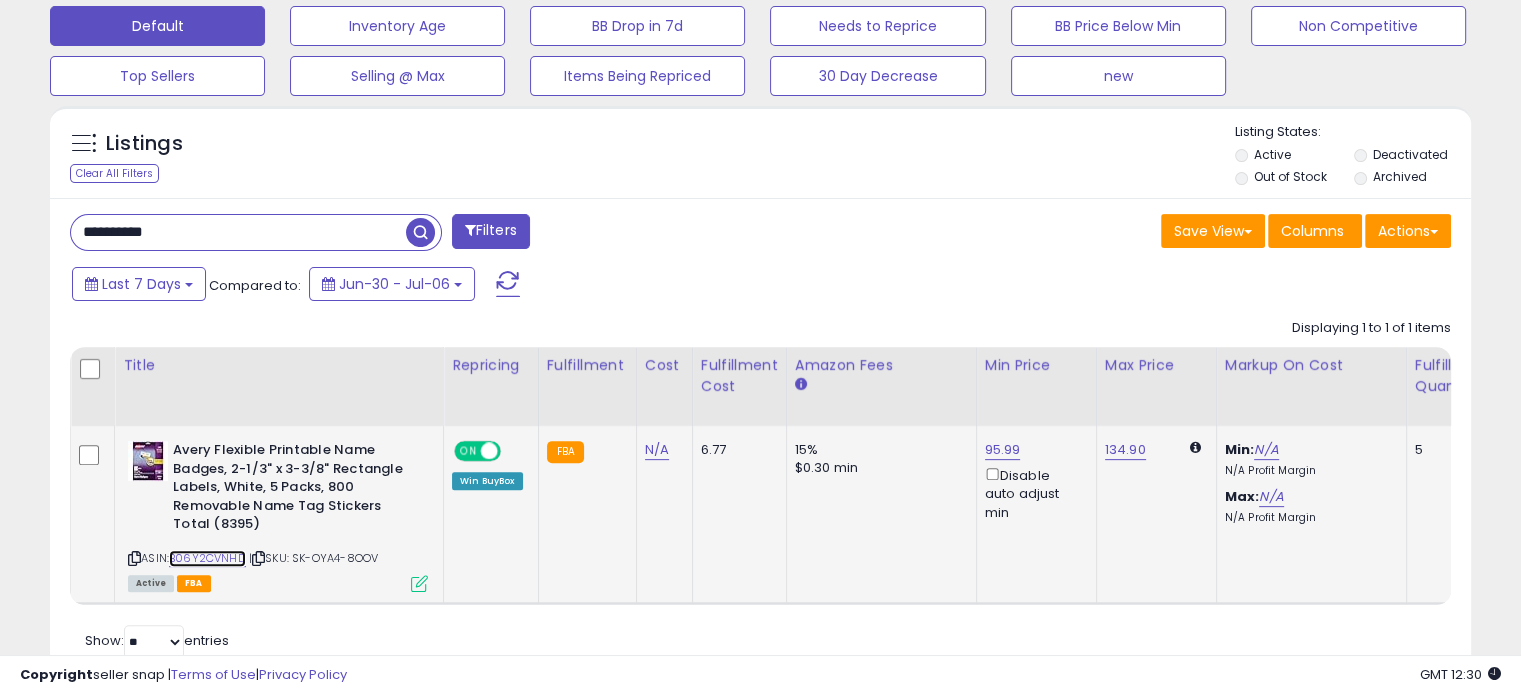click on "B06Y2CVNHD" at bounding box center [207, 558] 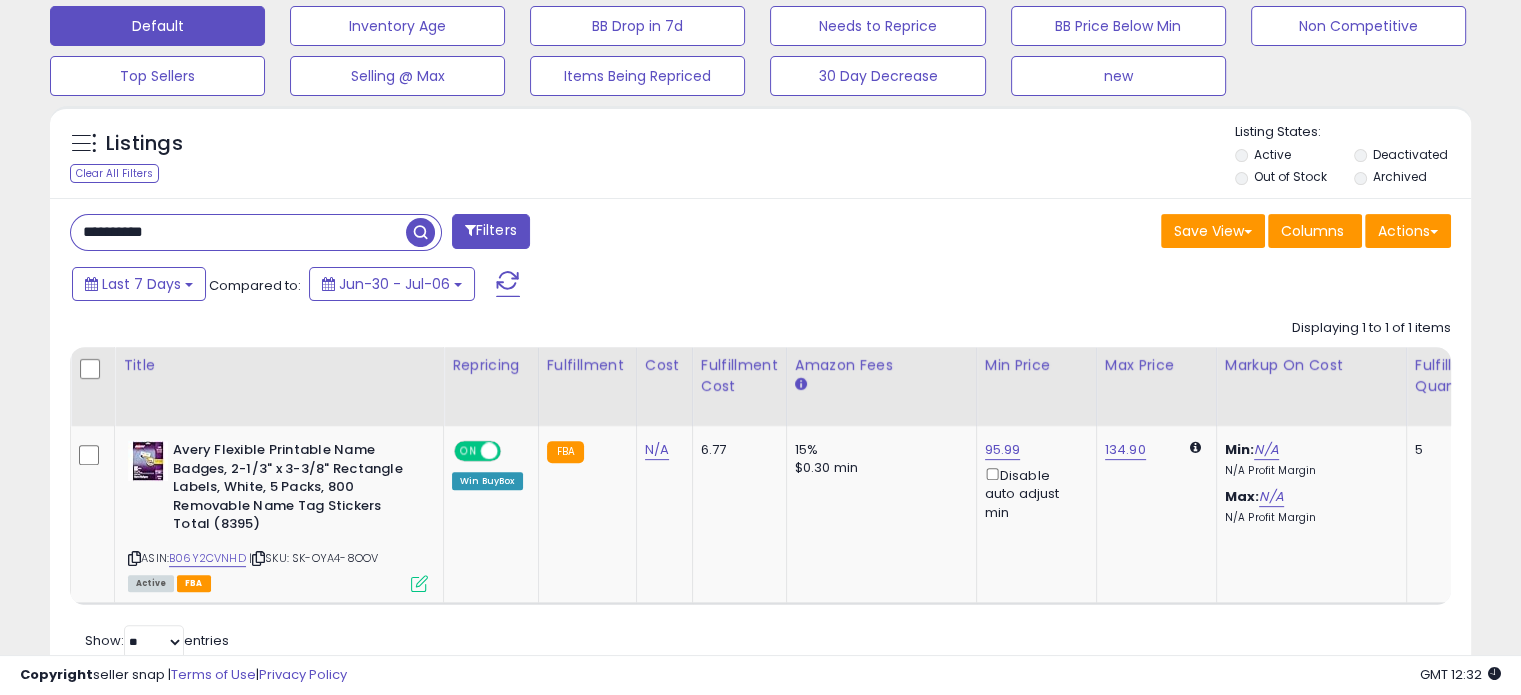 click on "**********" at bounding box center (238, 232) 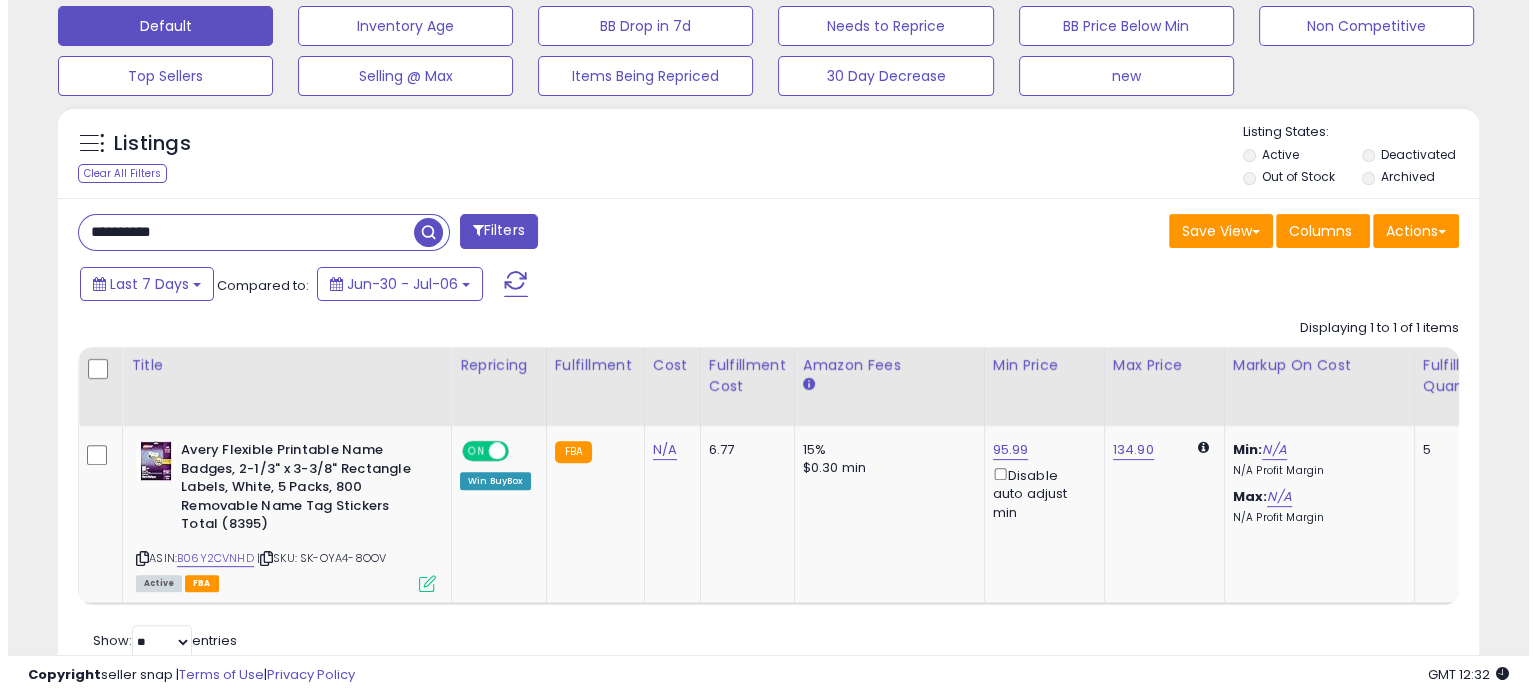 scroll, scrollTop: 524, scrollLeft: 0, axis: vertical 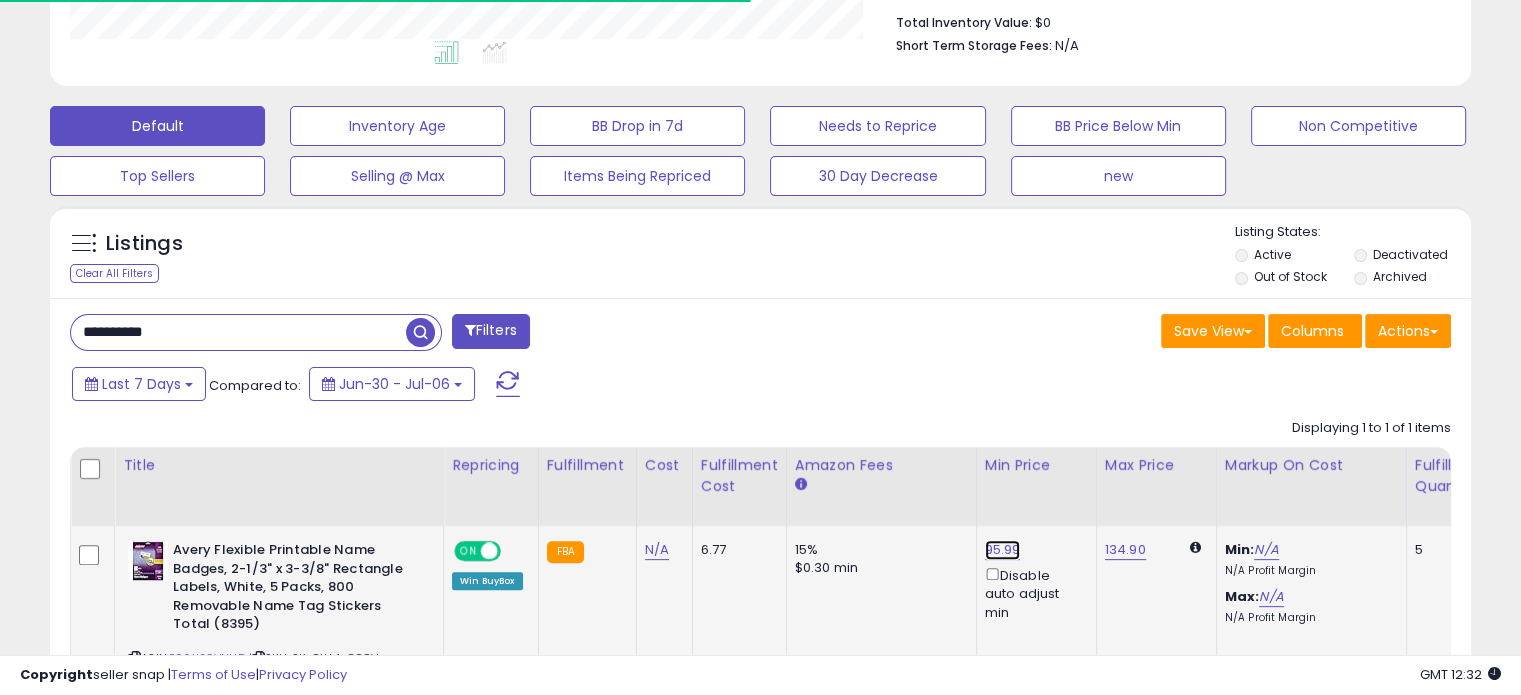 click on "95.99" at bounding box center [1003, 550] 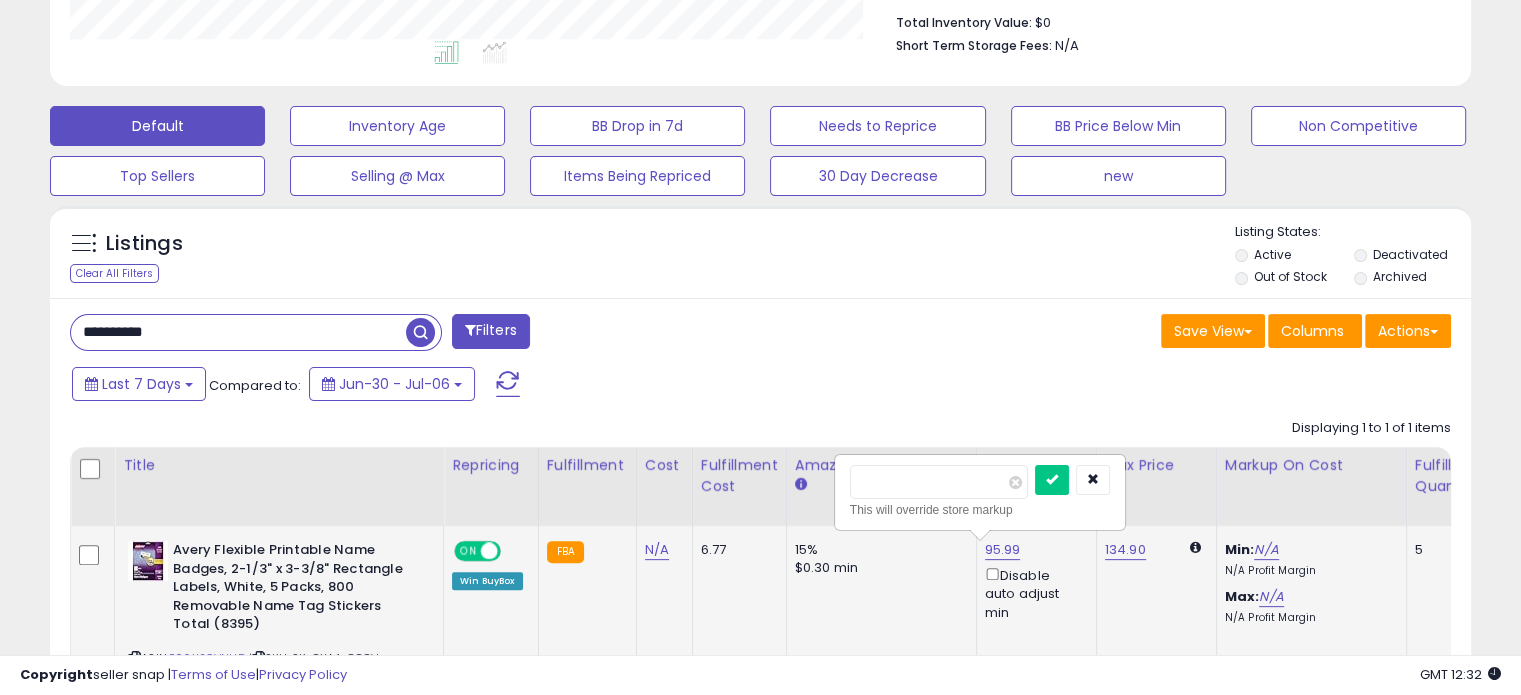 scroll, scrollTop: 999589, scrollLeft: 999176, axis: both 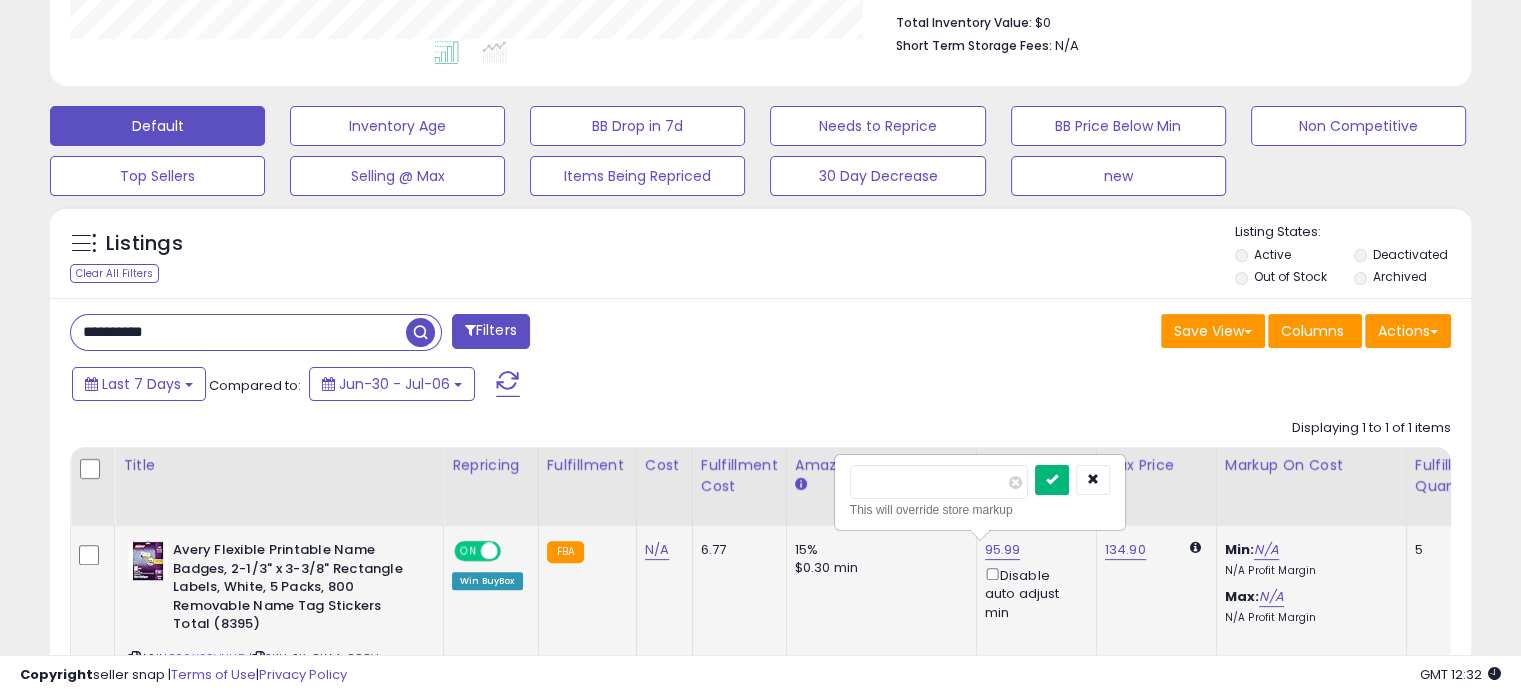 type on "*****" 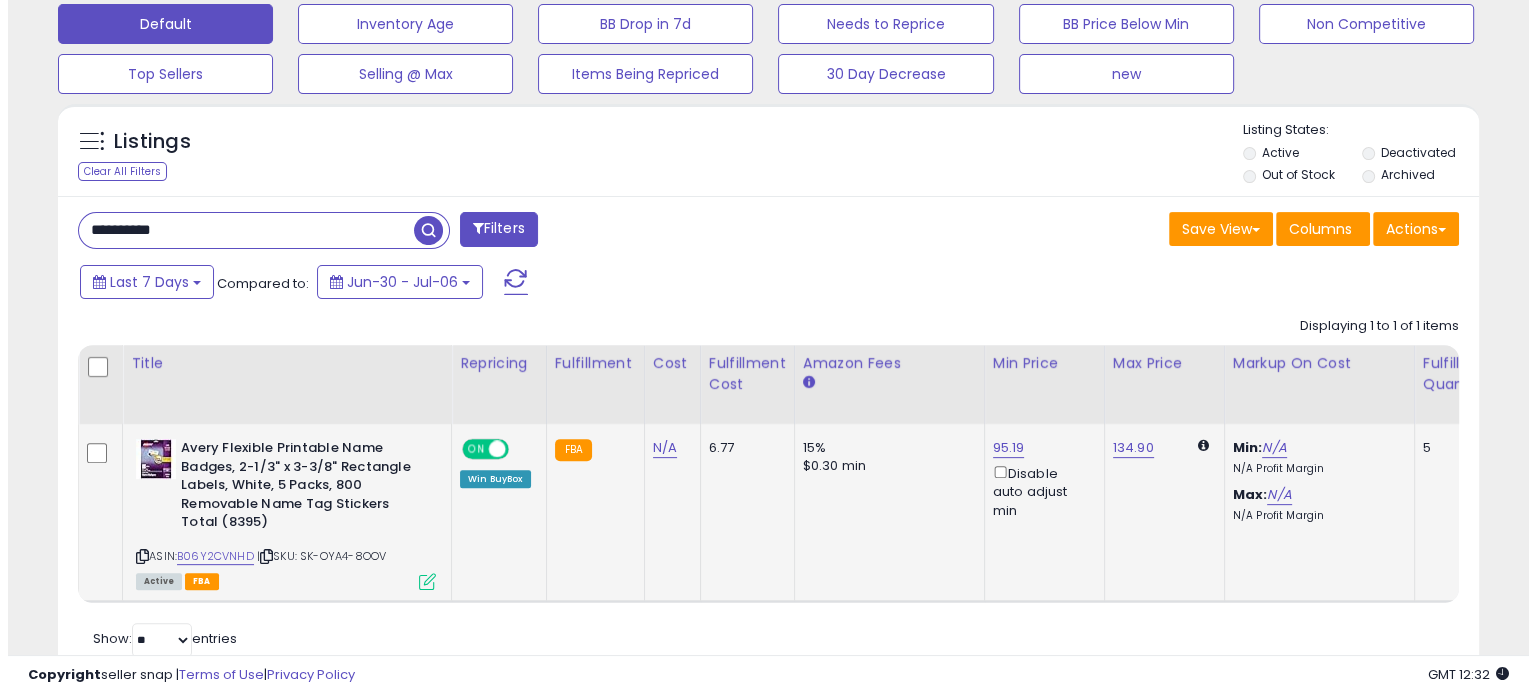 scroll, scrollTop: 701, scrollLeft: 0, axis: vertical 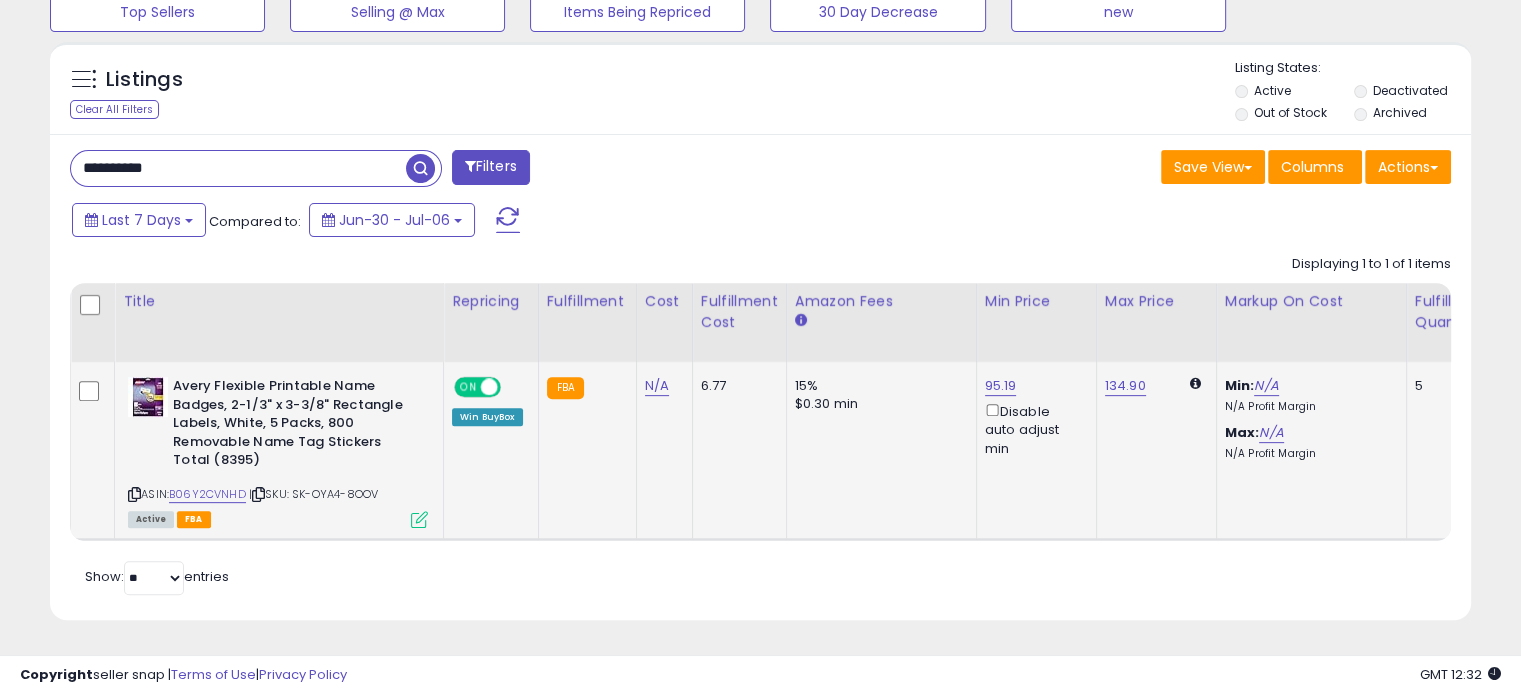 click at bounding box center [419, 519] 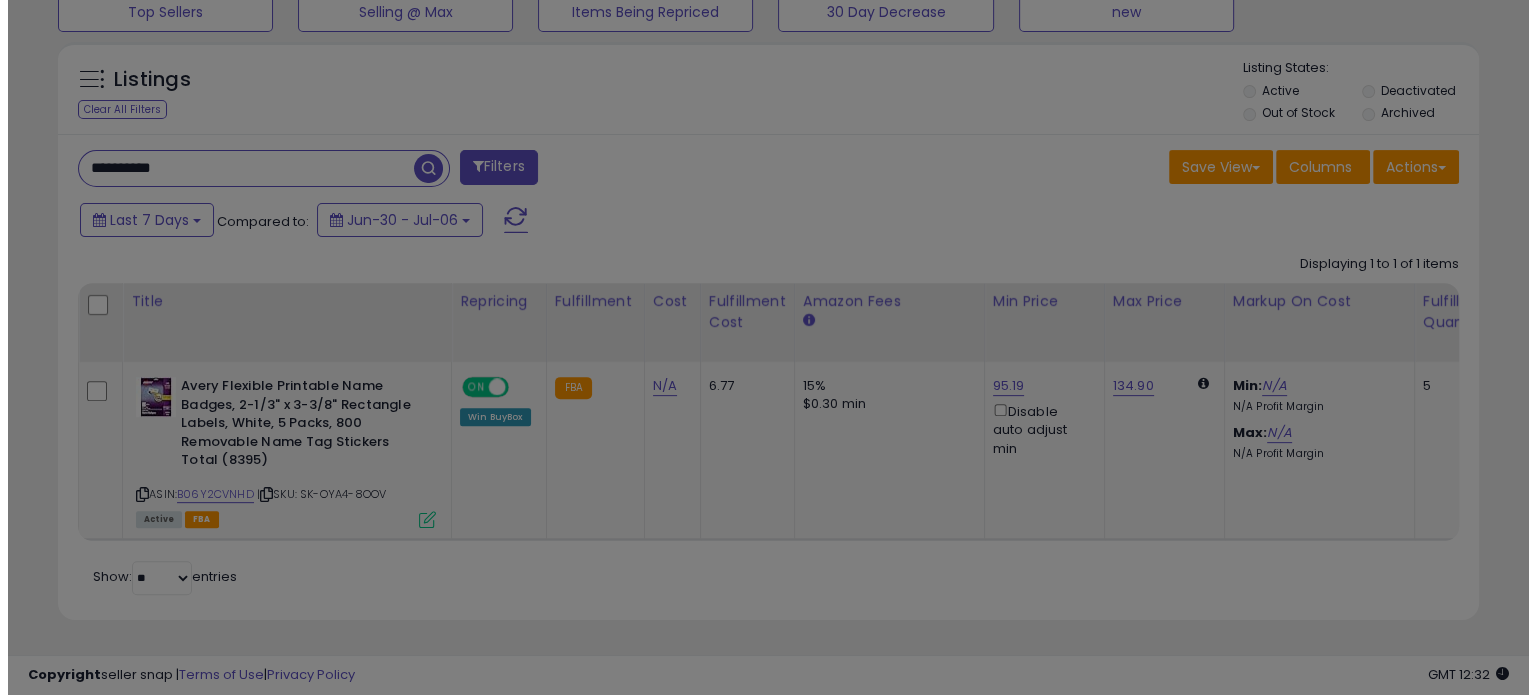 scroll, scrollTop: 999589, scrollLeft: 999168, axis: both 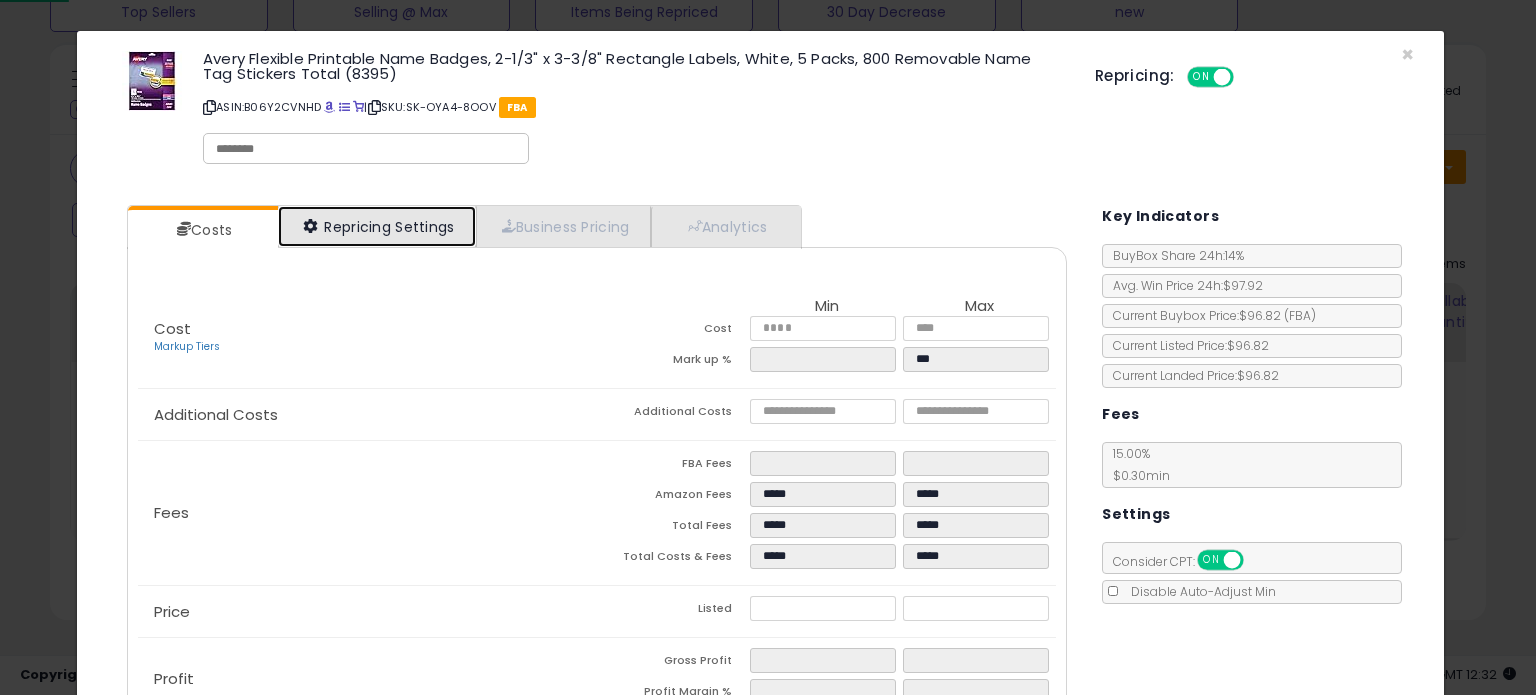 click on "Repricing Settings" at bounding box center (377, 226) 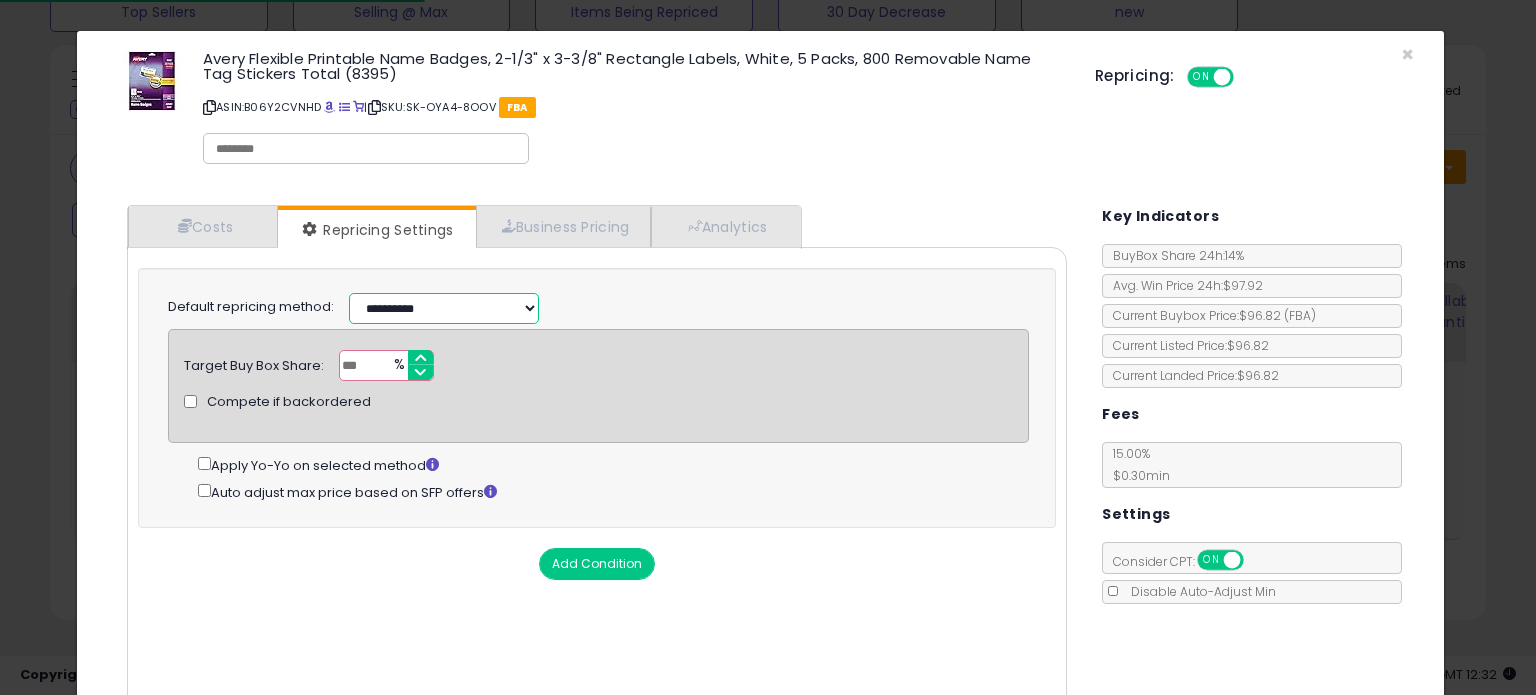 click on "**********" at bounding box center [444, 308] 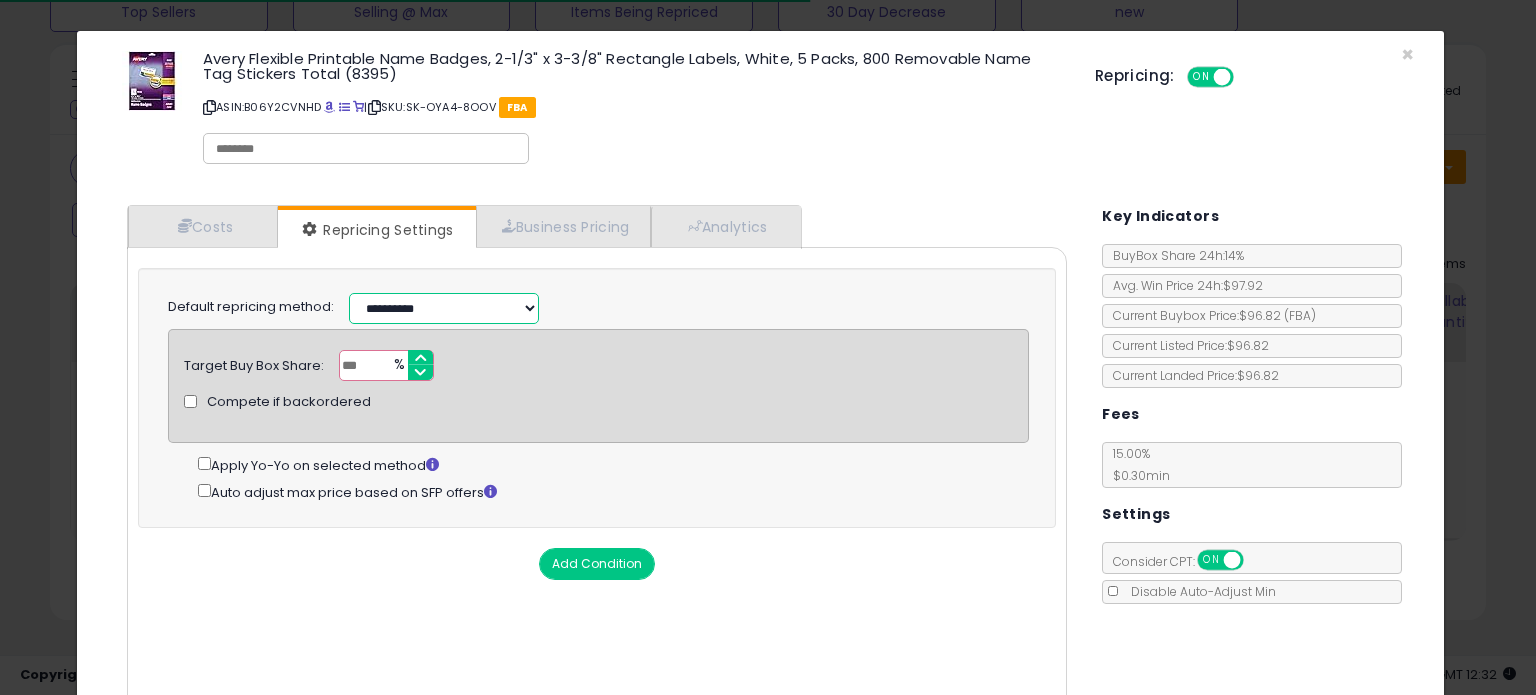 select on "**********" 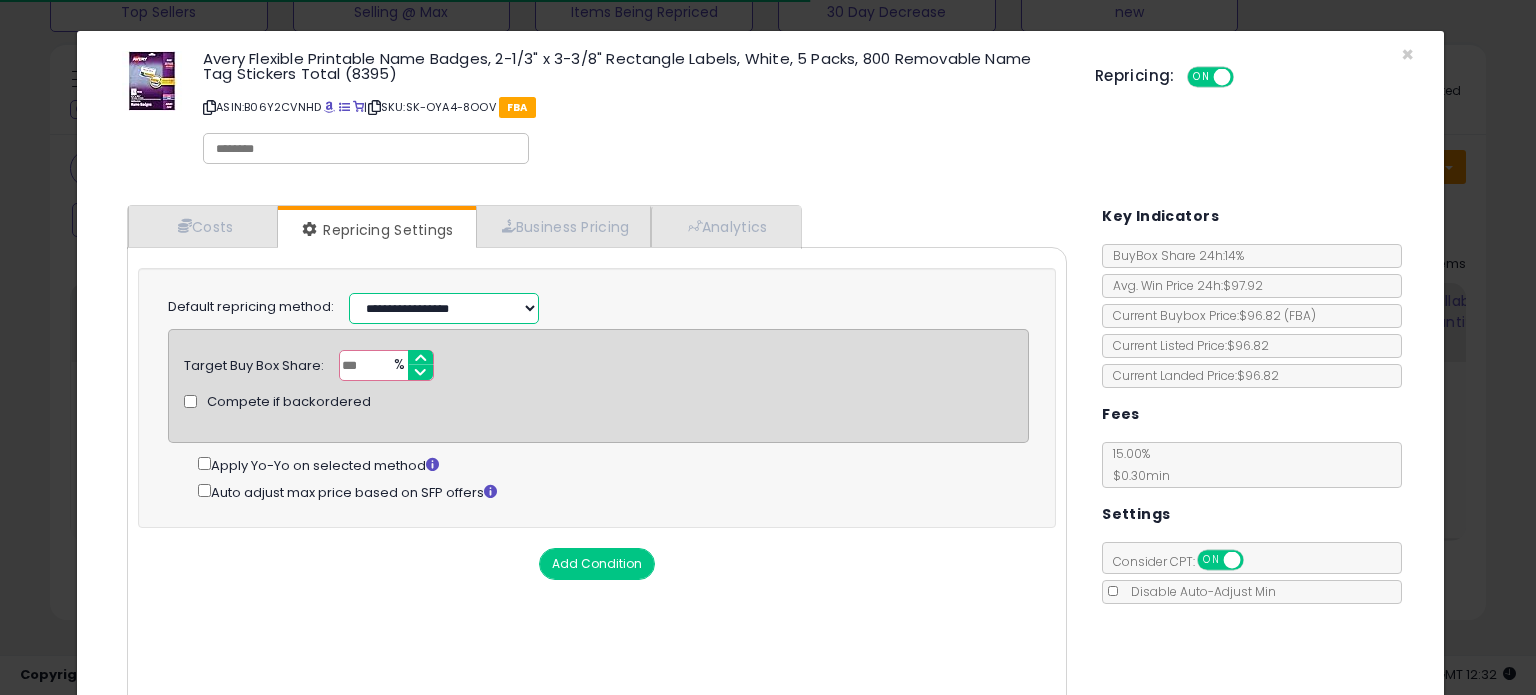 click on "**********" at bounding box center (444, 308) 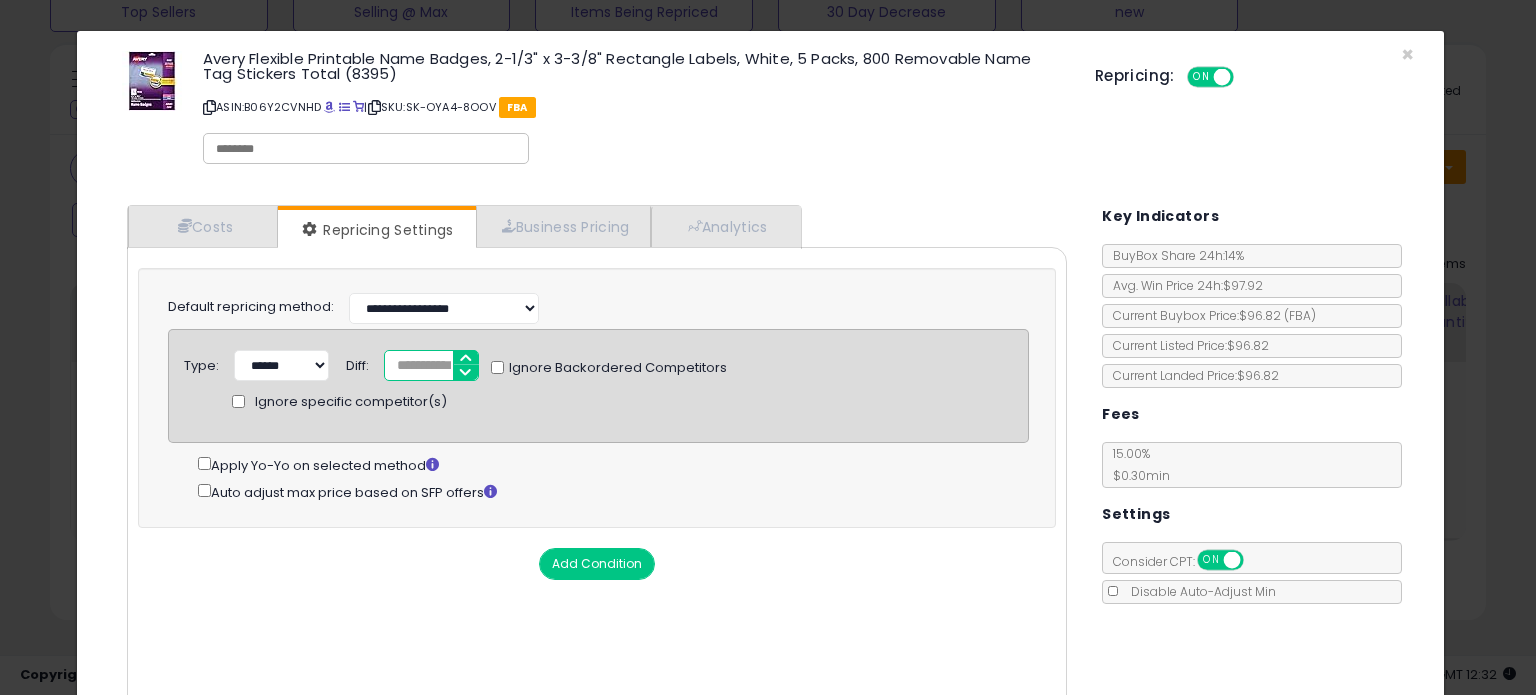 click on "*" at bounding box center (431, 365) 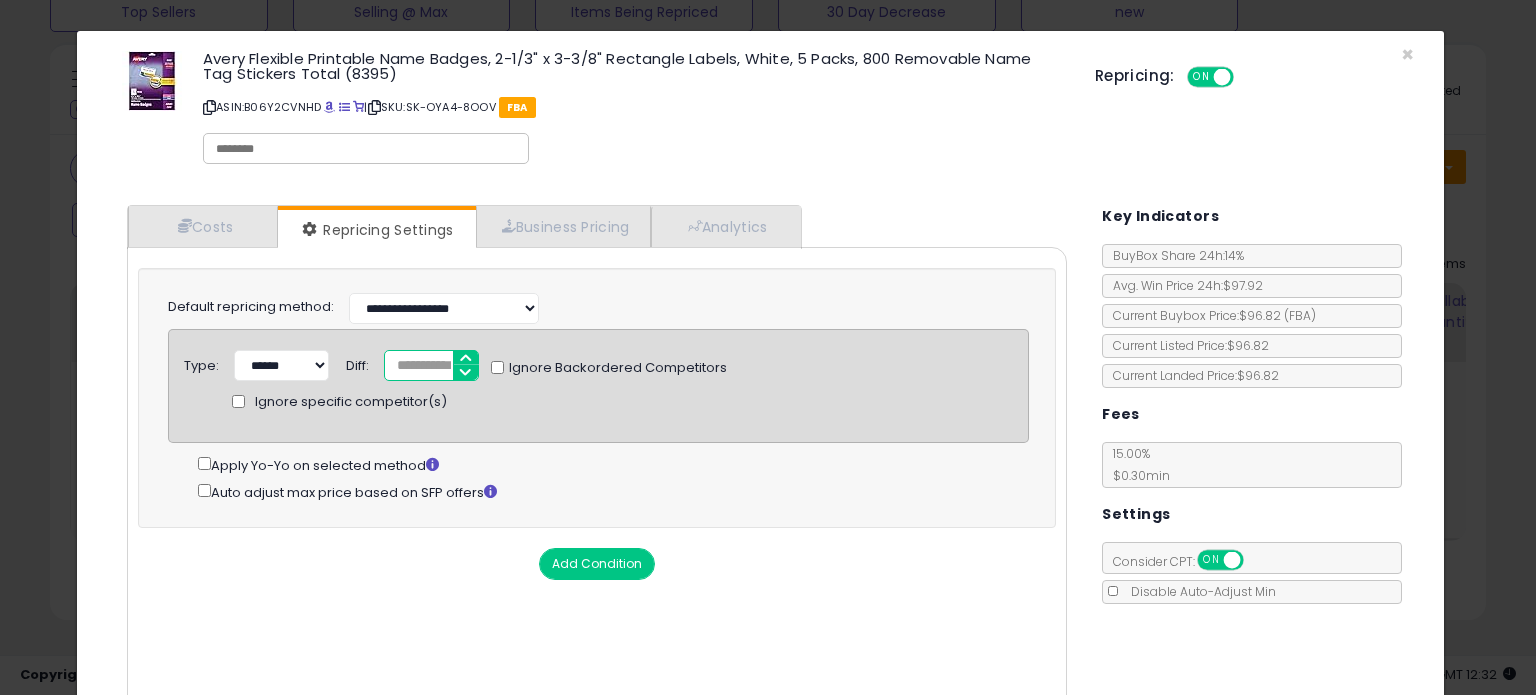 click on "****" at bounding box center [431, 365] 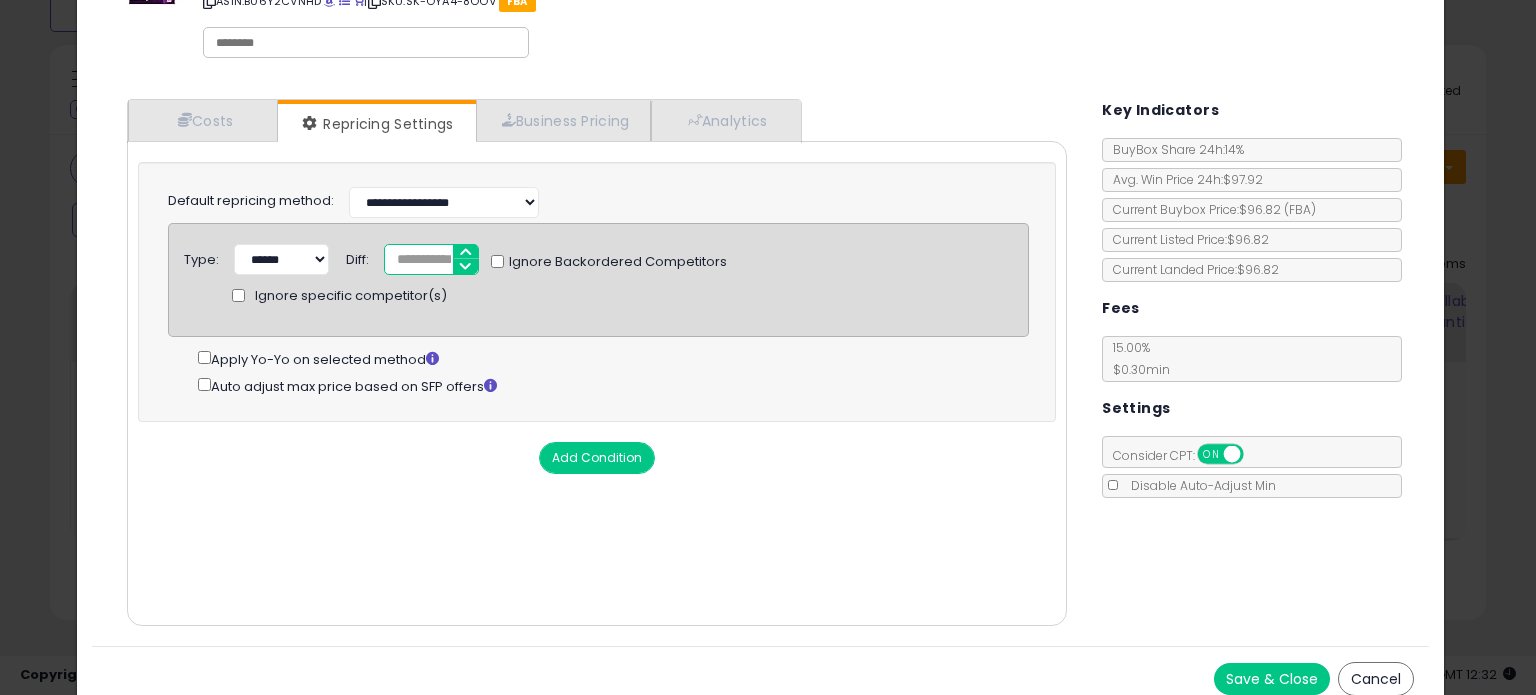 scroll, scrollTop: 120, scrollLeft: 0, axis: vertical 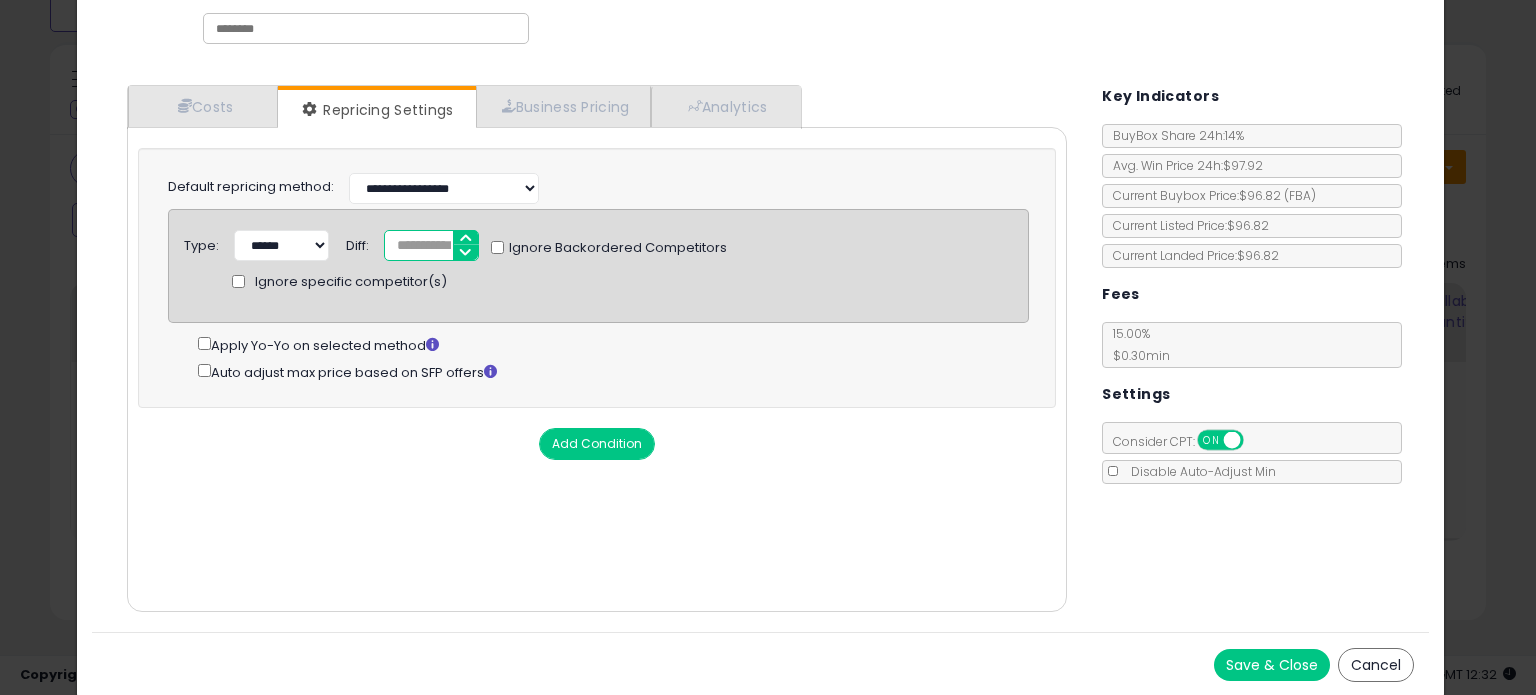 type on "*****" 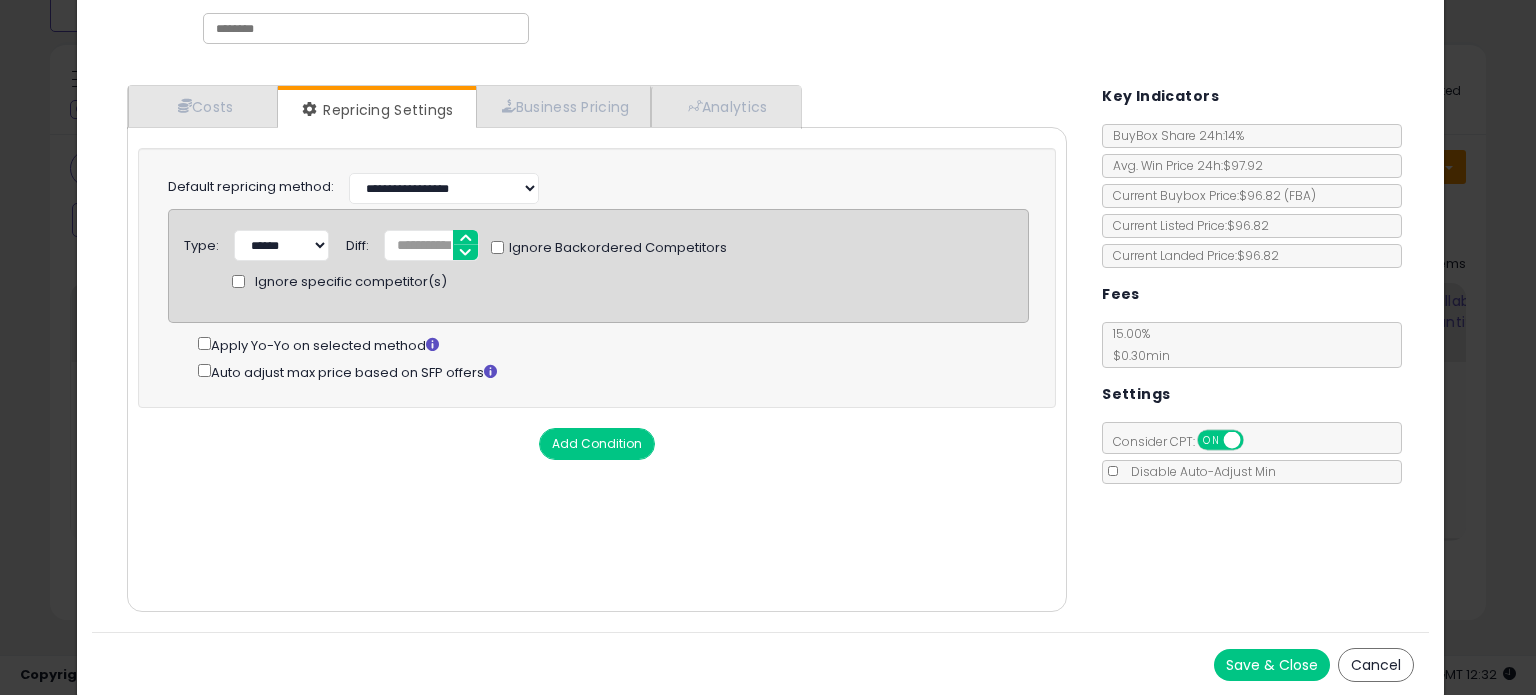 click on "Save & Close" at bounding box center (1272, 665) 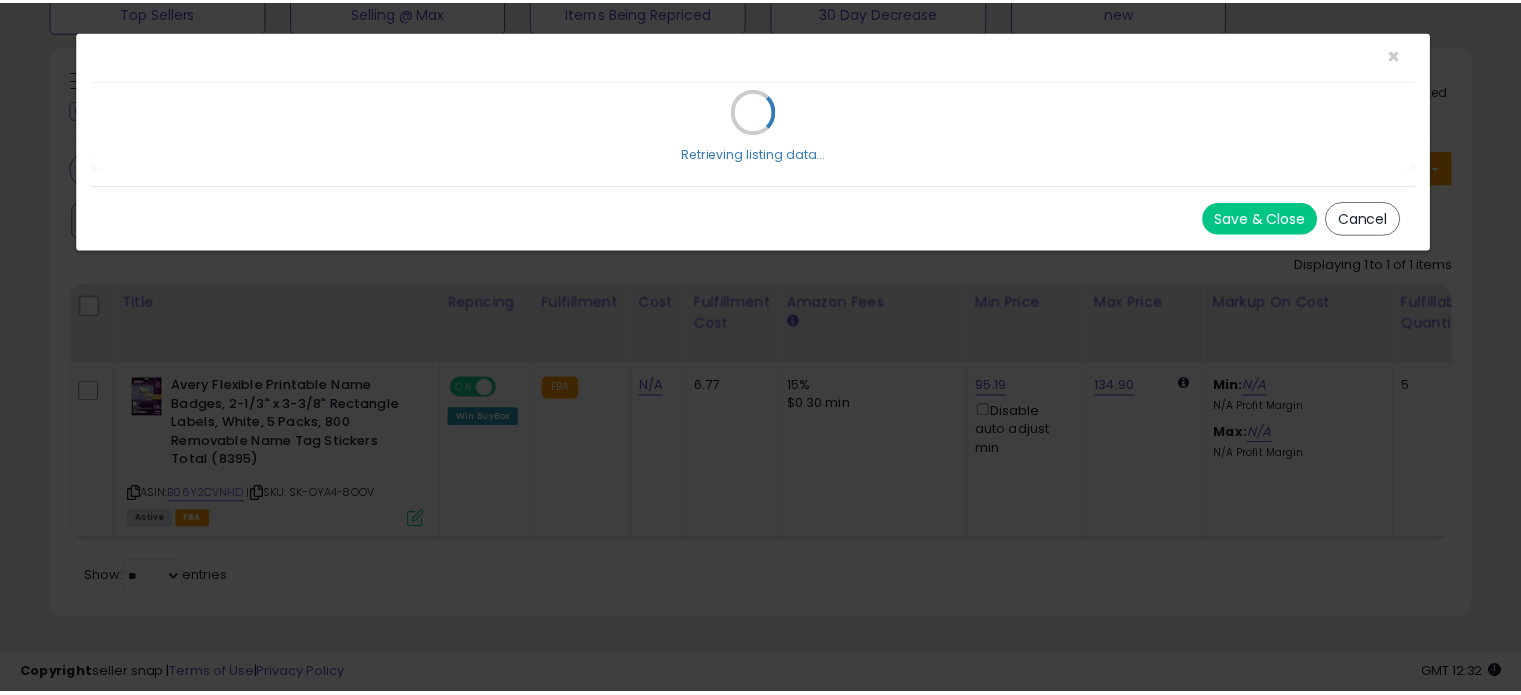 scroll, scrollTop: 0, scrollLeft: 0, axis: both 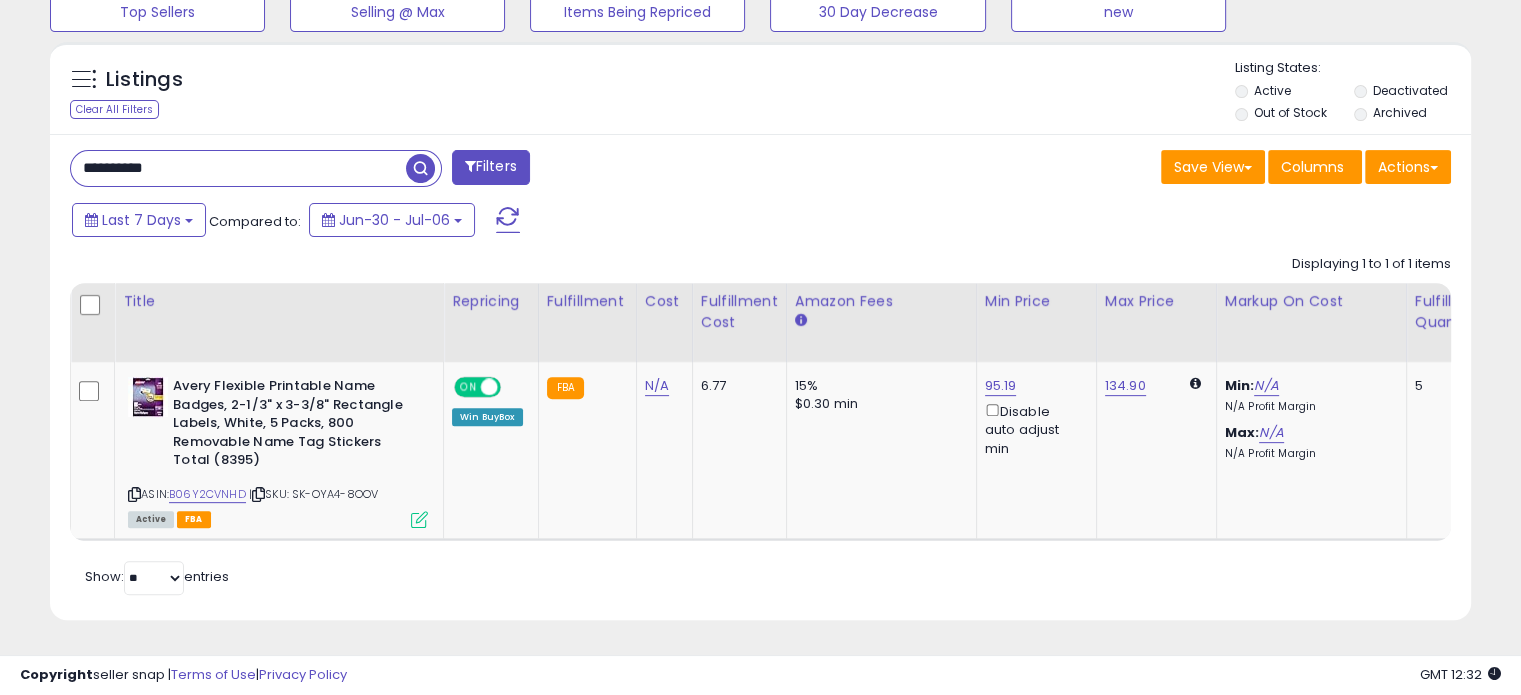 click on "**********" at bounding box center (238, 168) 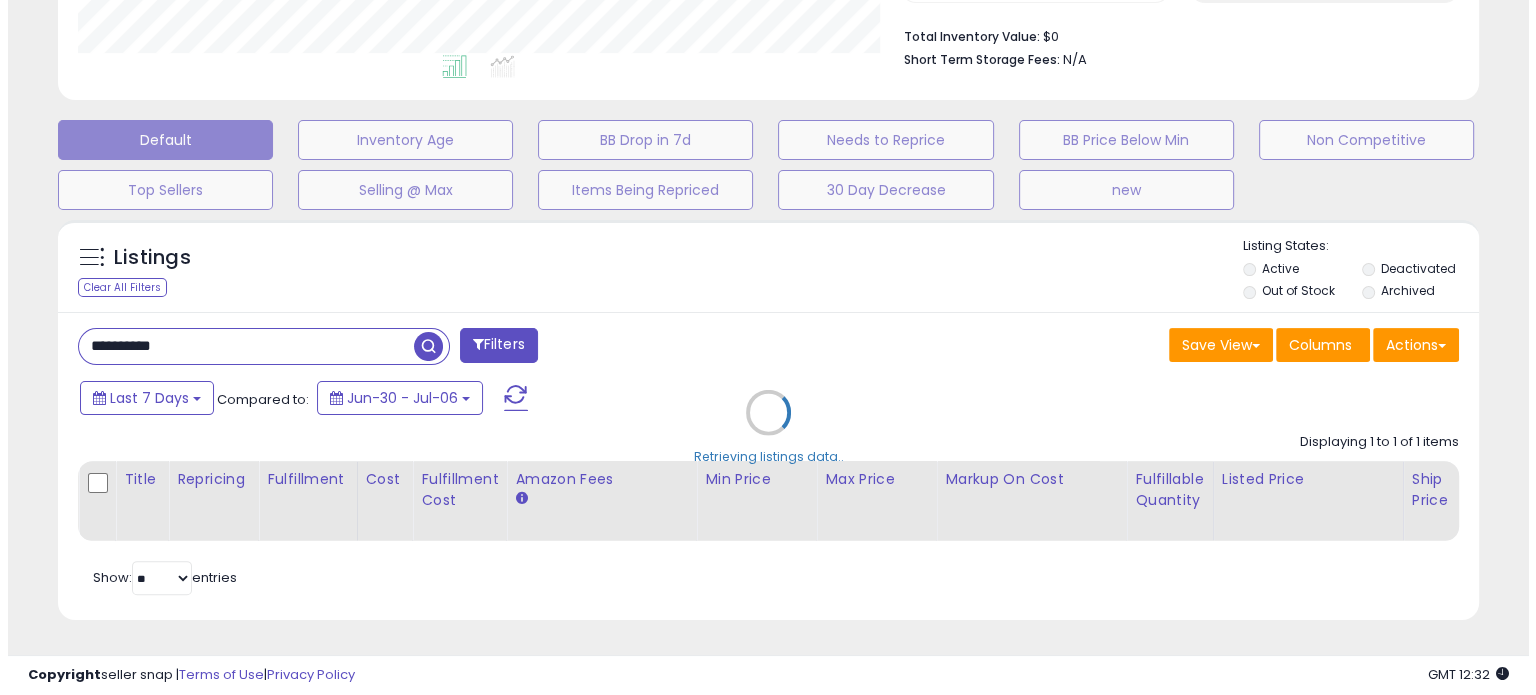 scroll, scrollTop: 524, scrollLeft: 0, axis: vertical 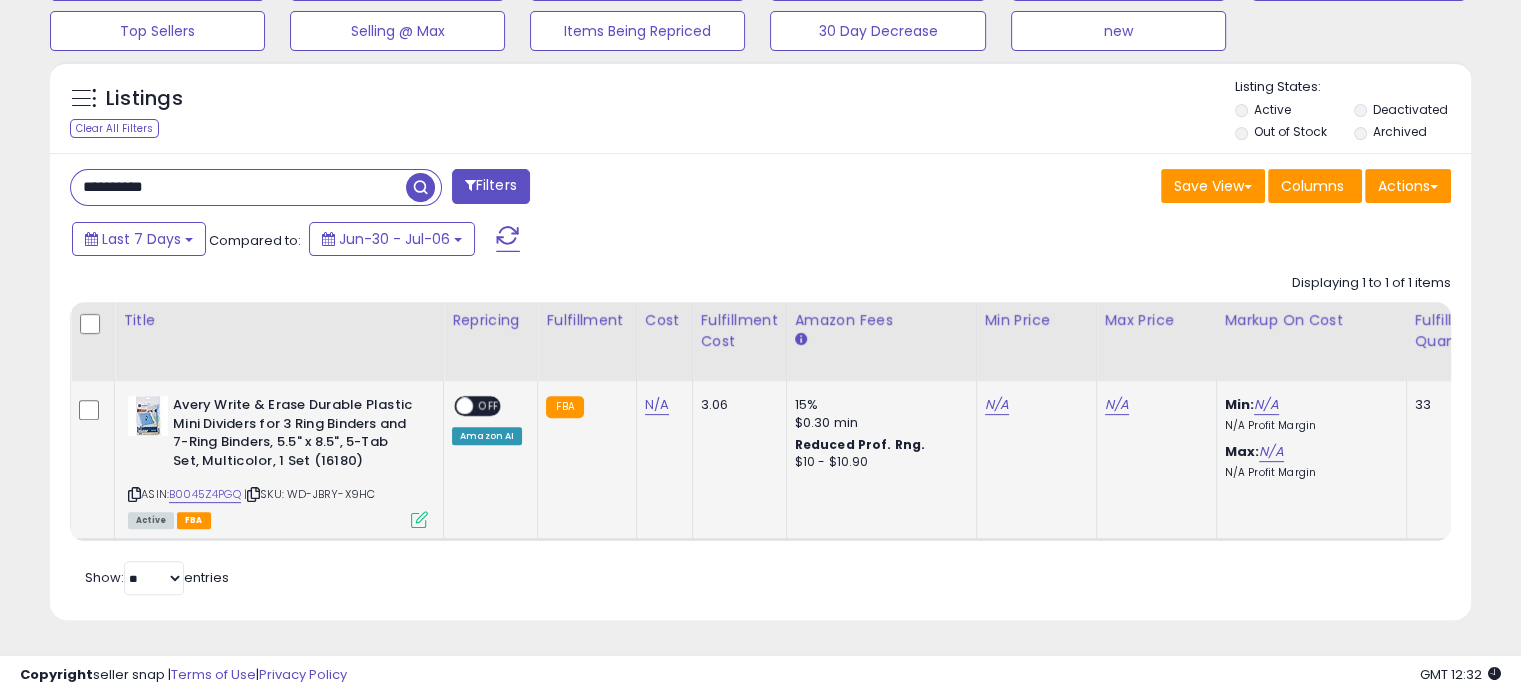 click on "OFF" at bounding box center [489, 406] 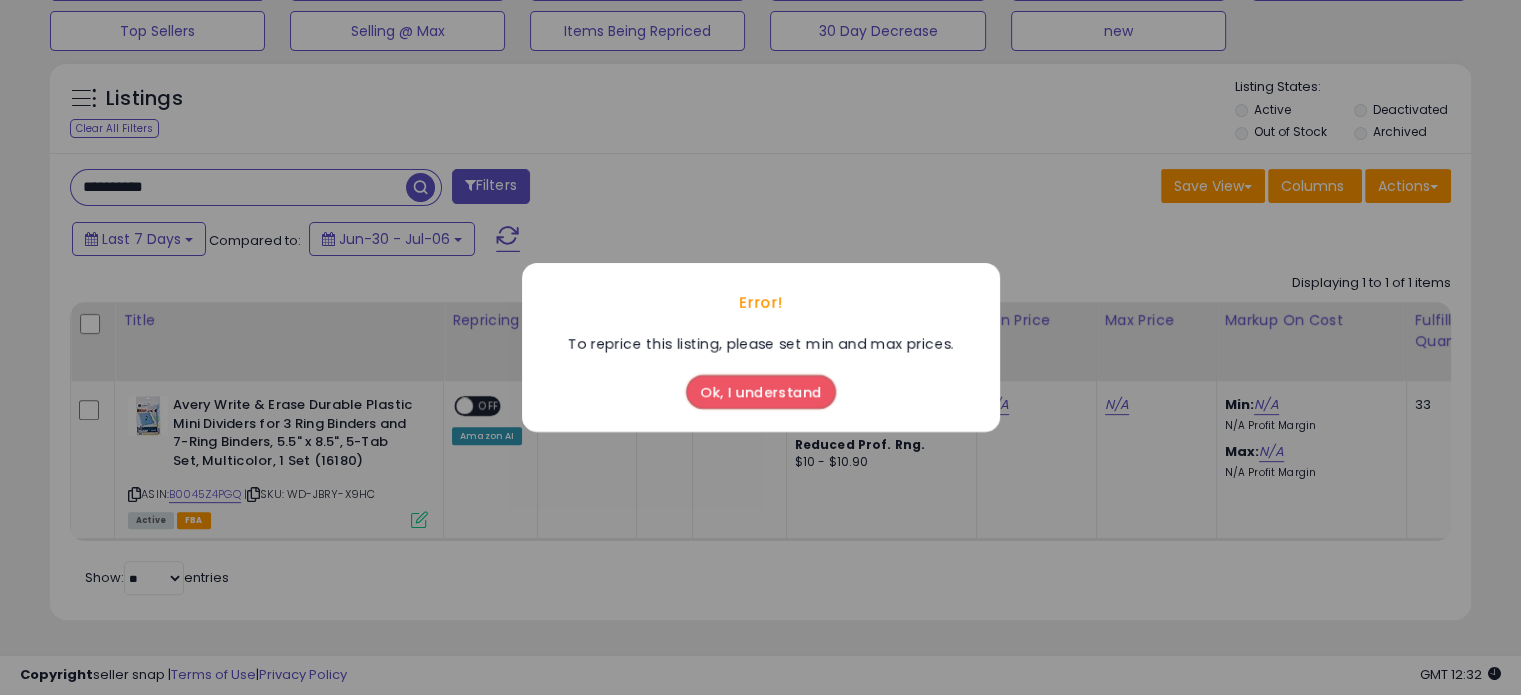 click on "Ok, I understand" at bounding box center [761, 392] 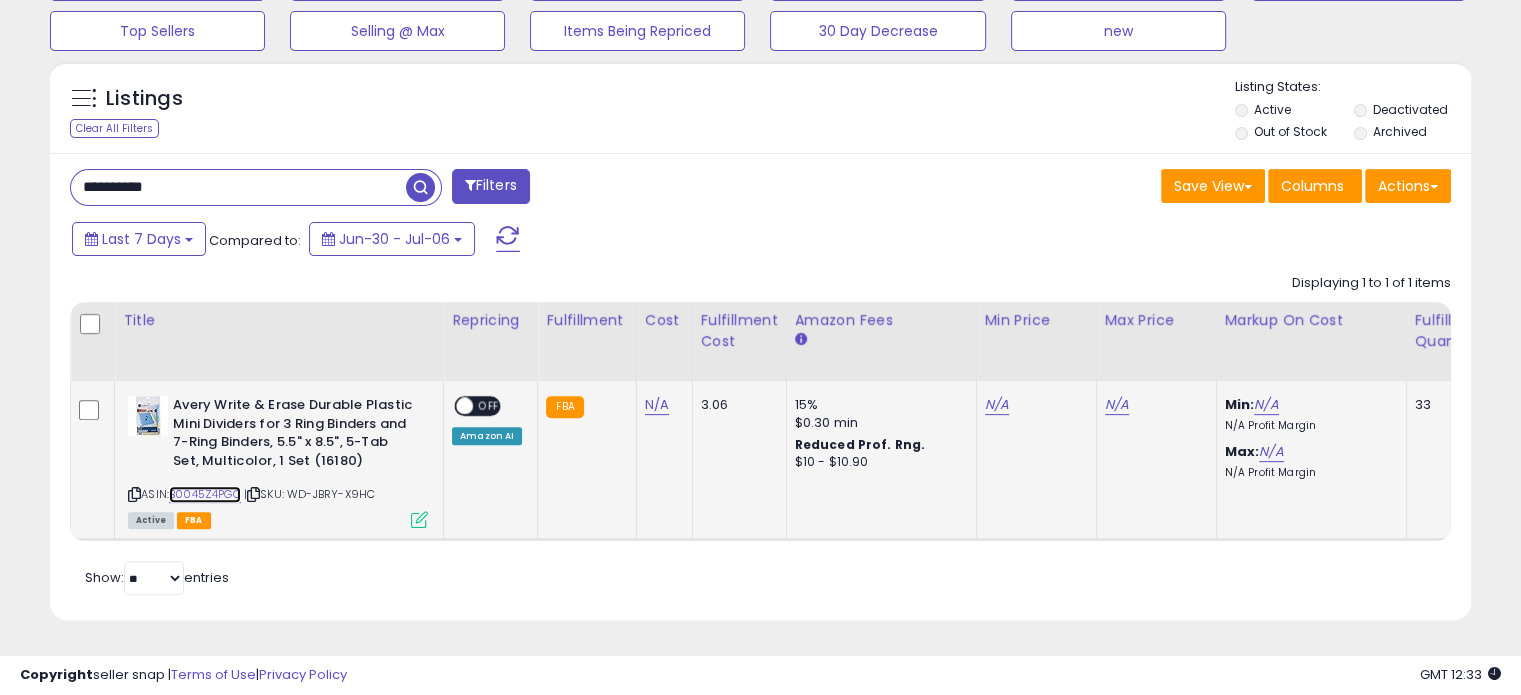 click on "B0045Z4PGQ" at bounding box center (205, 494) 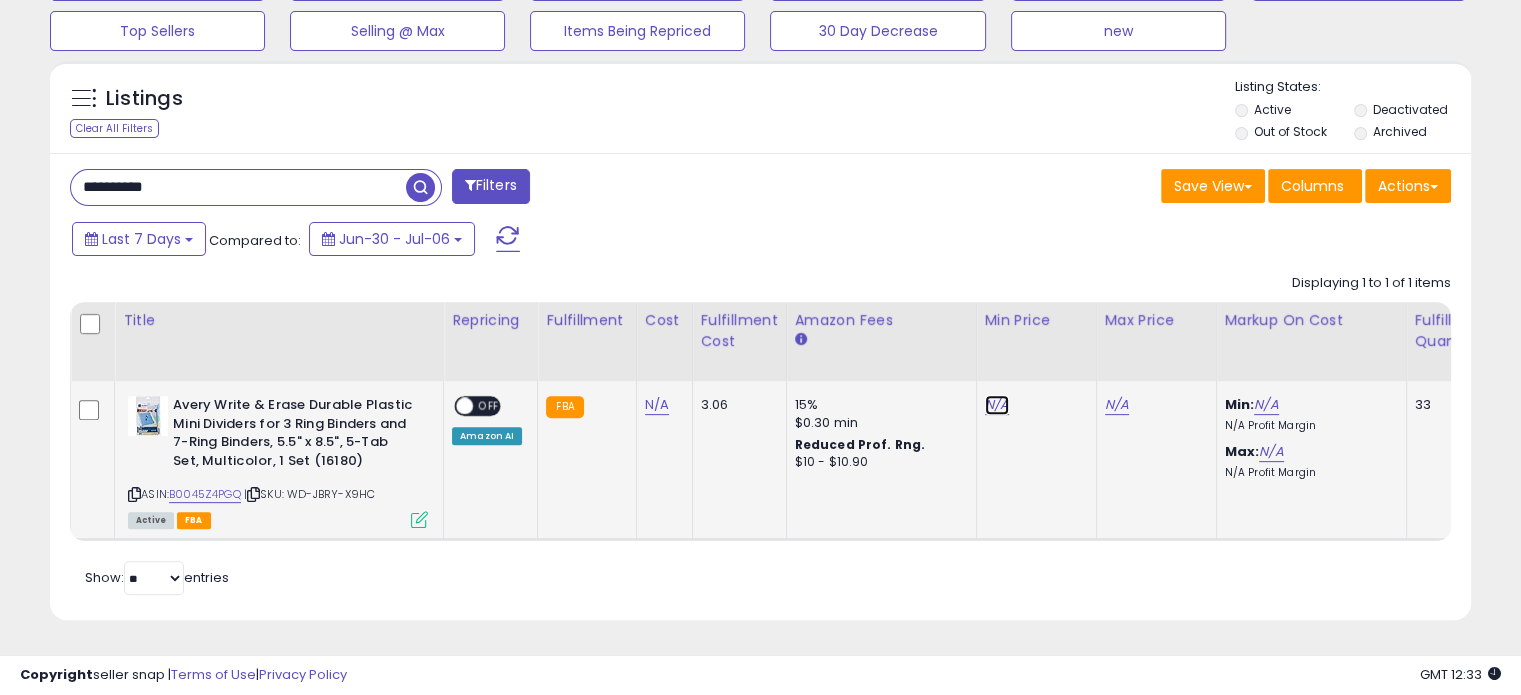 click on "N/A" at bounding box center [997, 405] 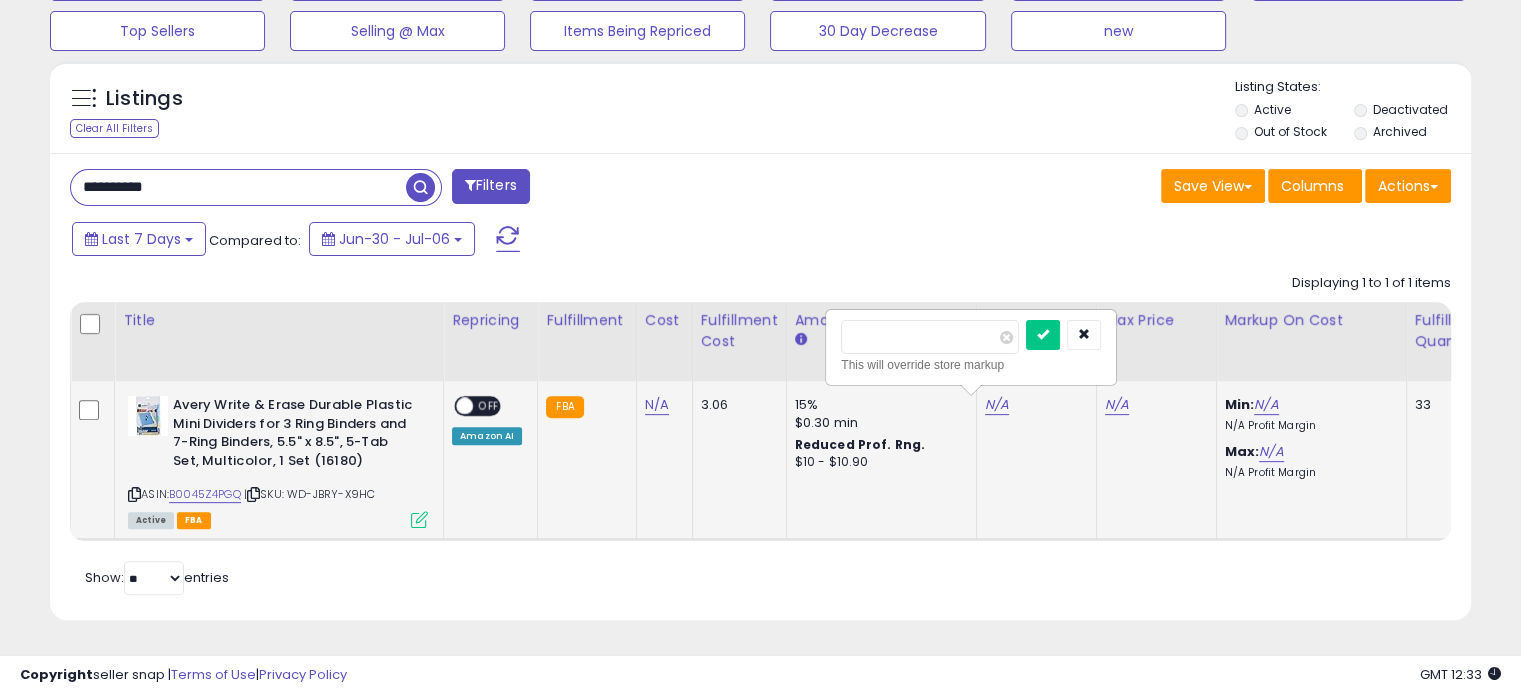 type on "*" 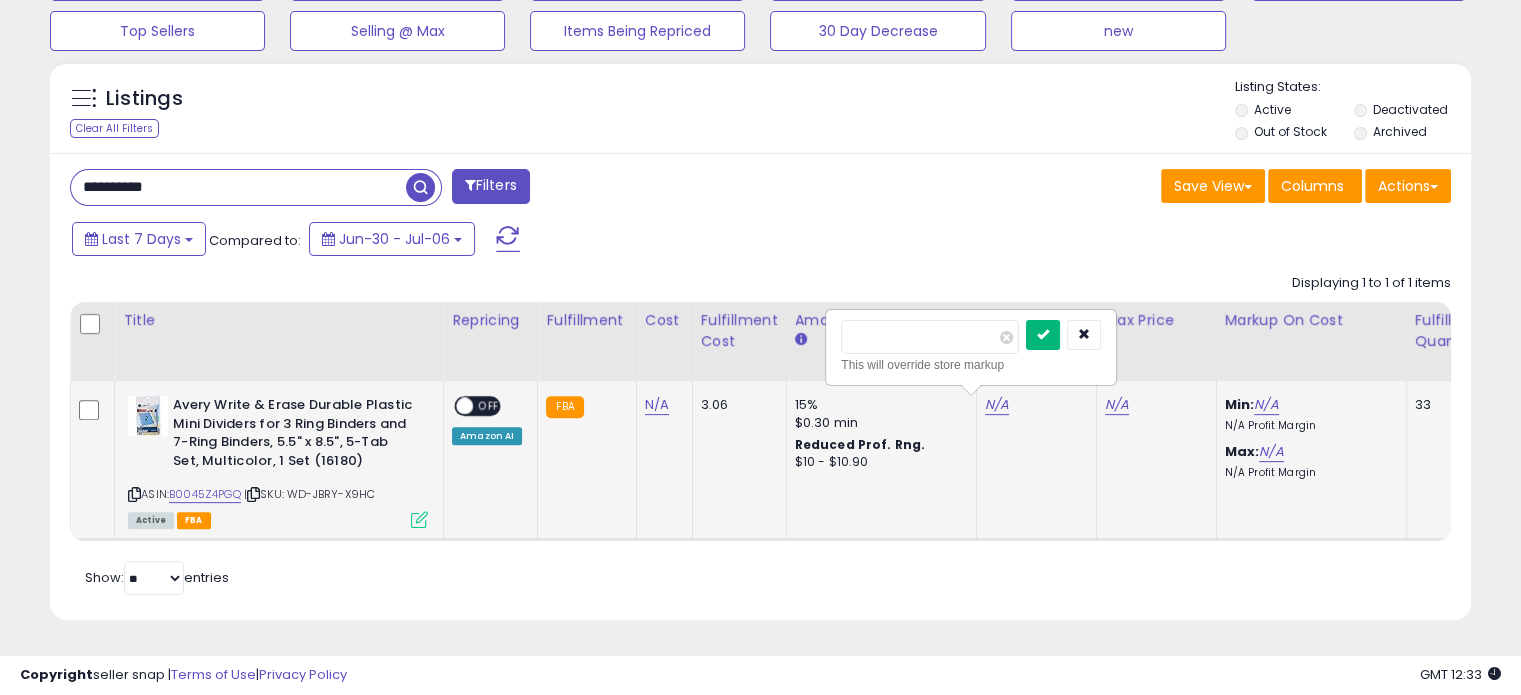 type on "****" 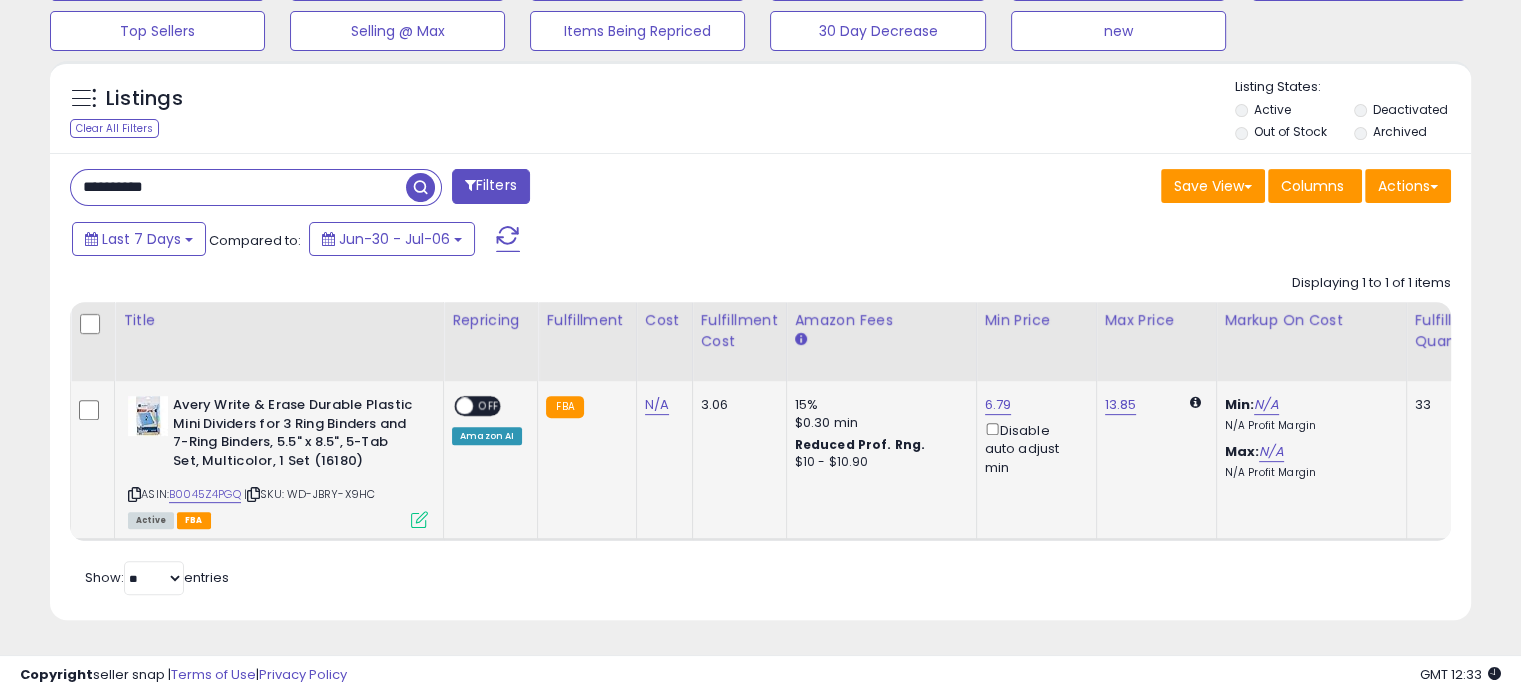 click on "OFF" at bounding box center (489, 406) 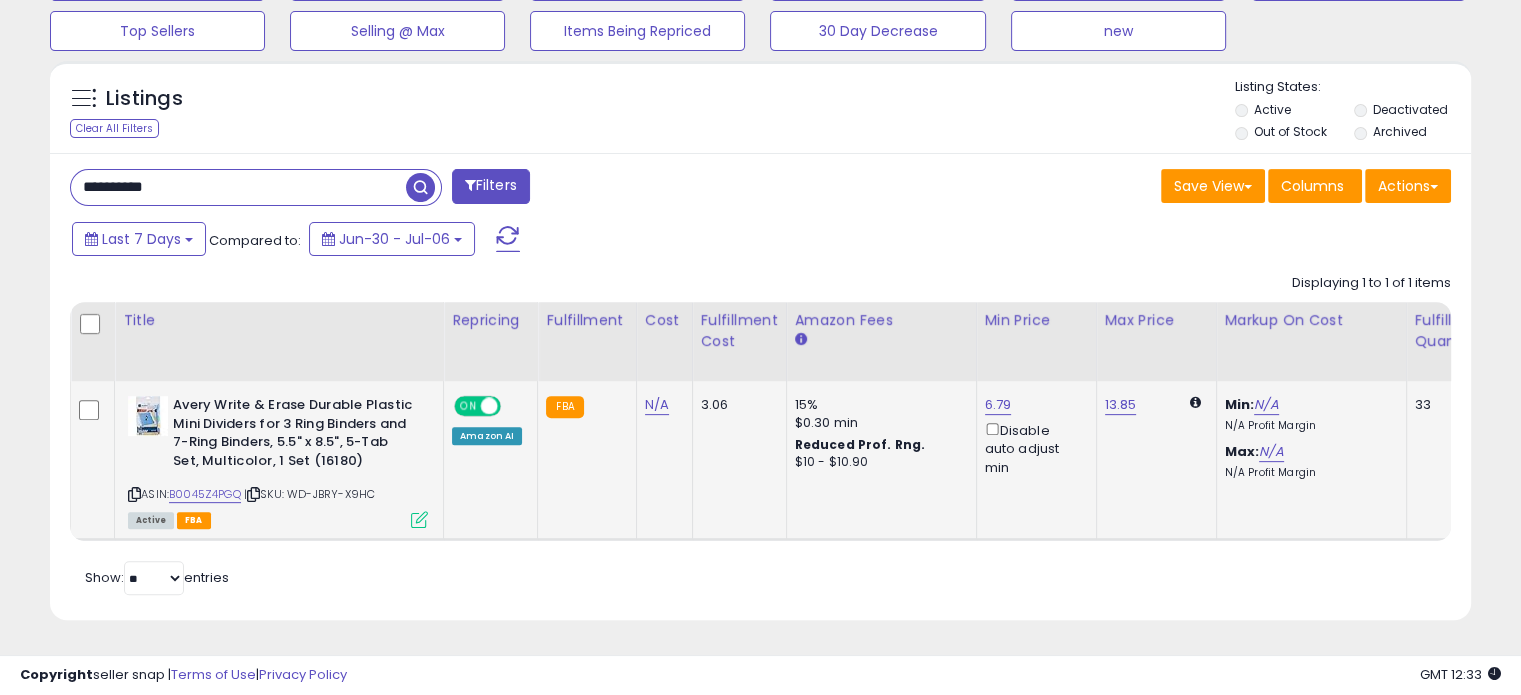 click at bounding box center (419, 519) 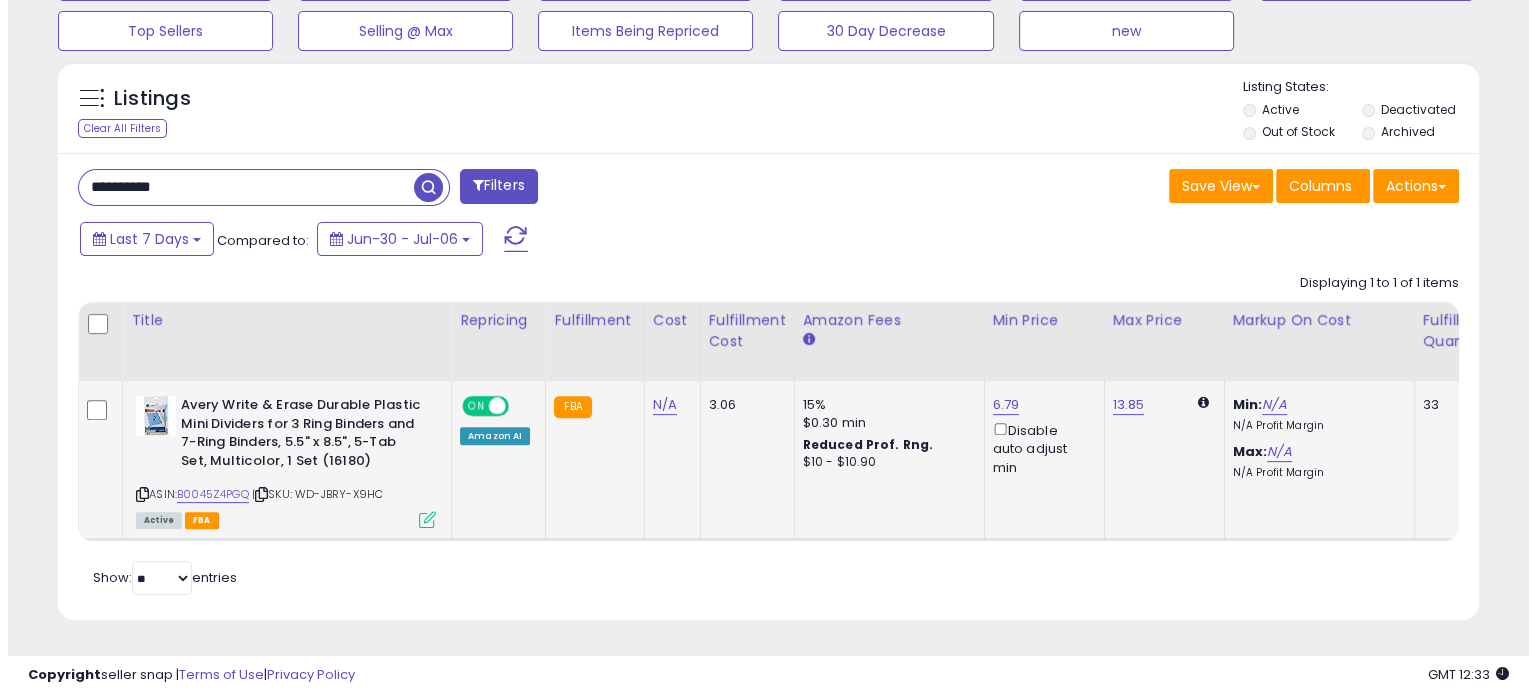 scroll, scrollTop: 999589, scrollLeft: 999168, axis: both 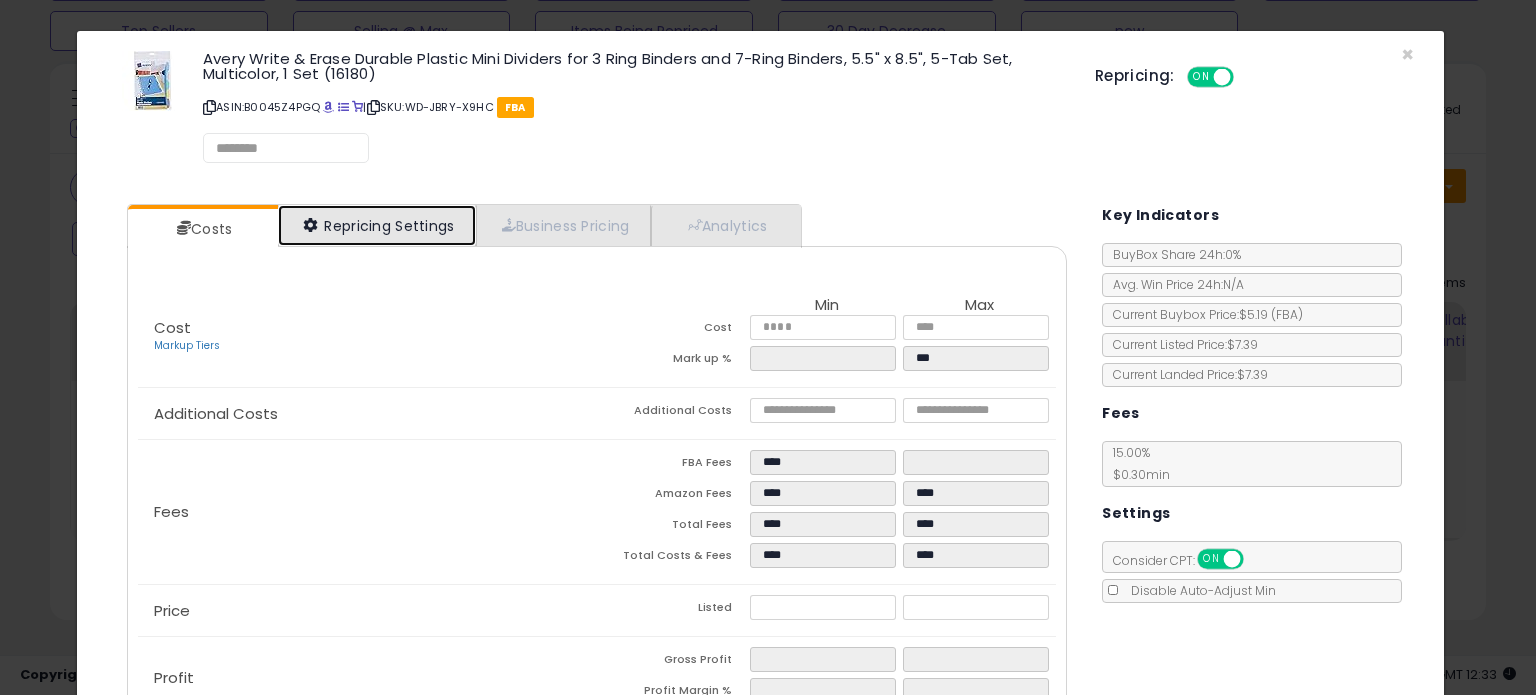 click on "Repricing Settings" at bounding box center (377, 225) 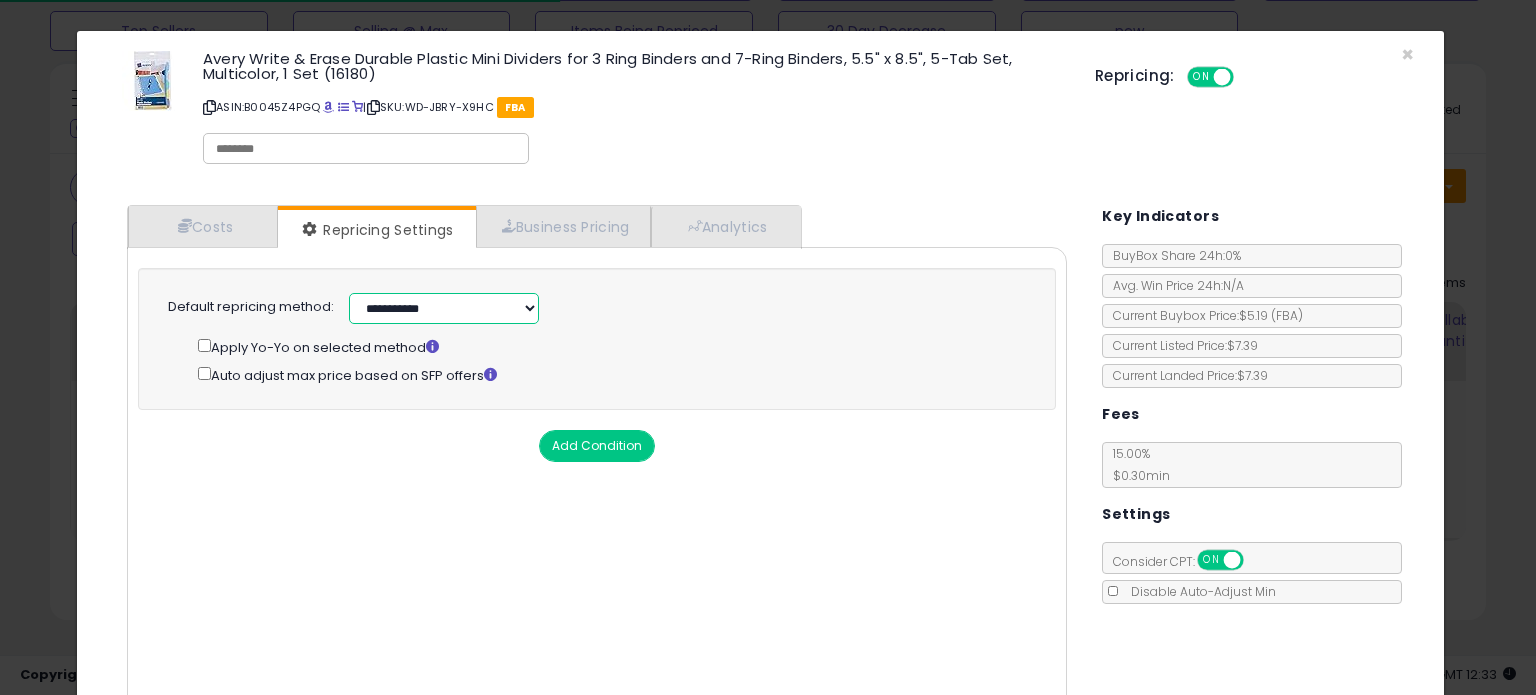 click on "**********" at bounding box center [444, 308] 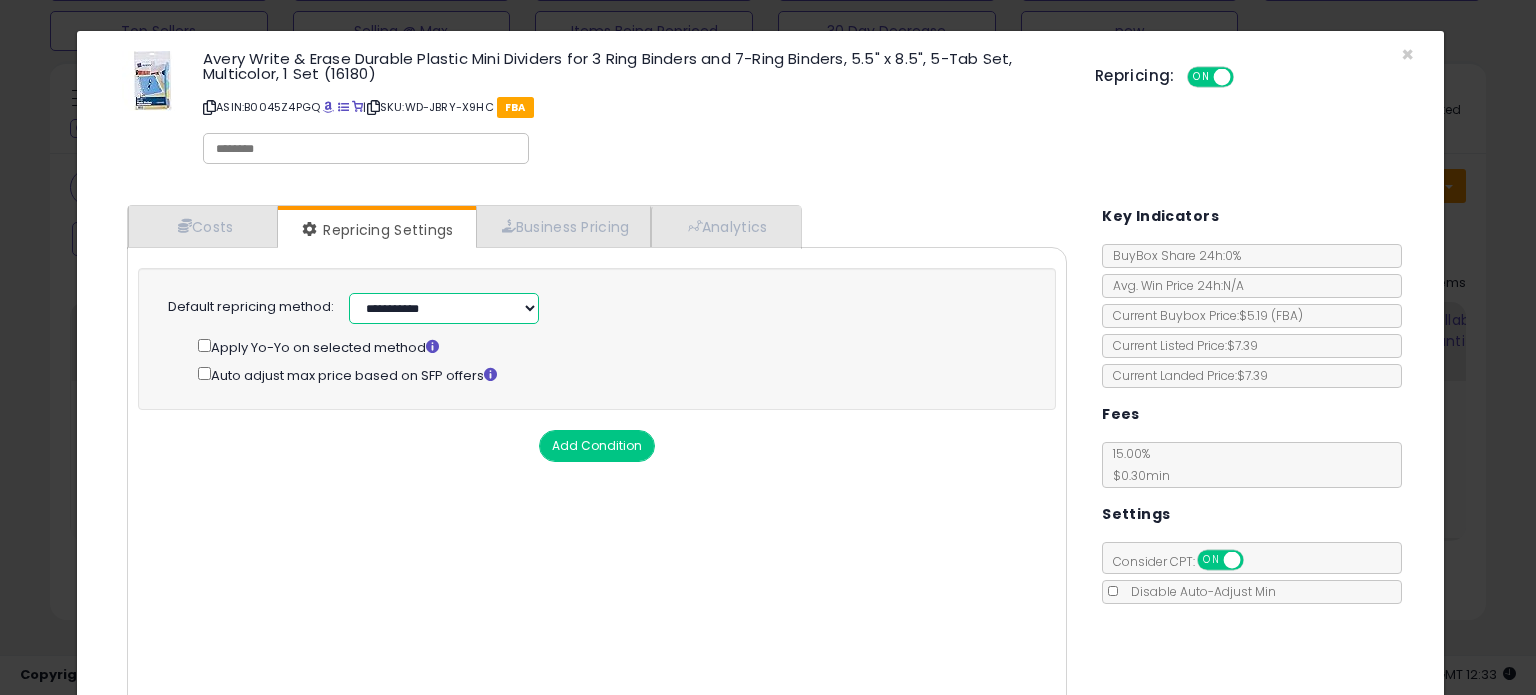 select on "**********" 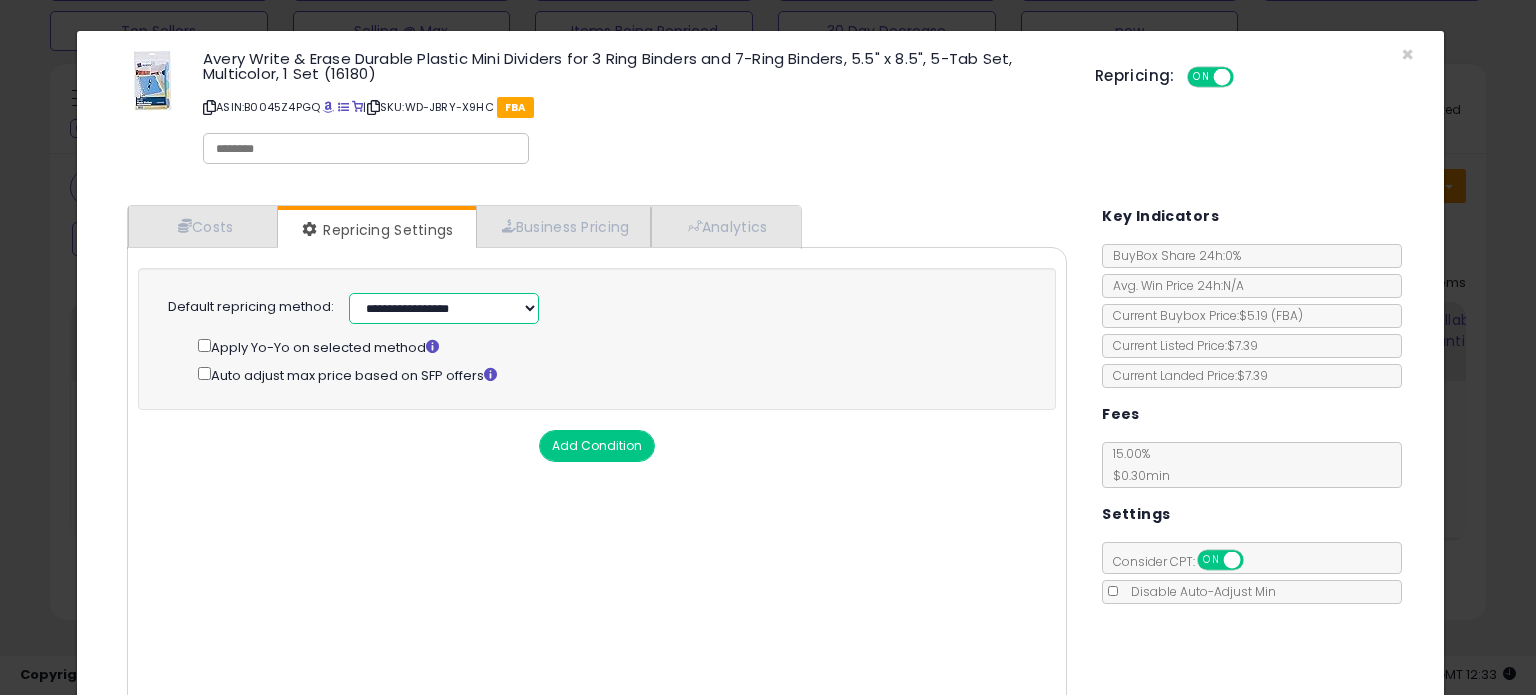 click on "**********" at bounding box center (444, 308) 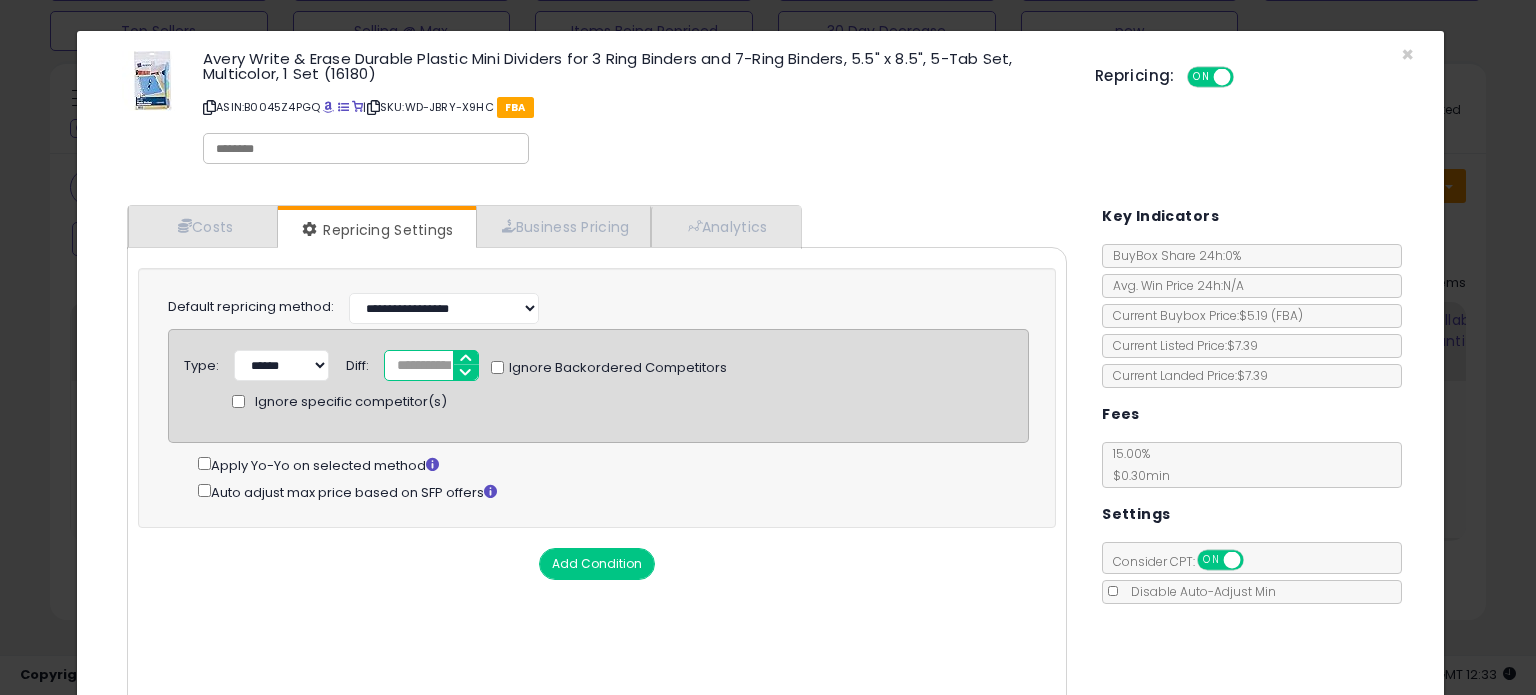 click on "*" at bounding box center (431, 365) 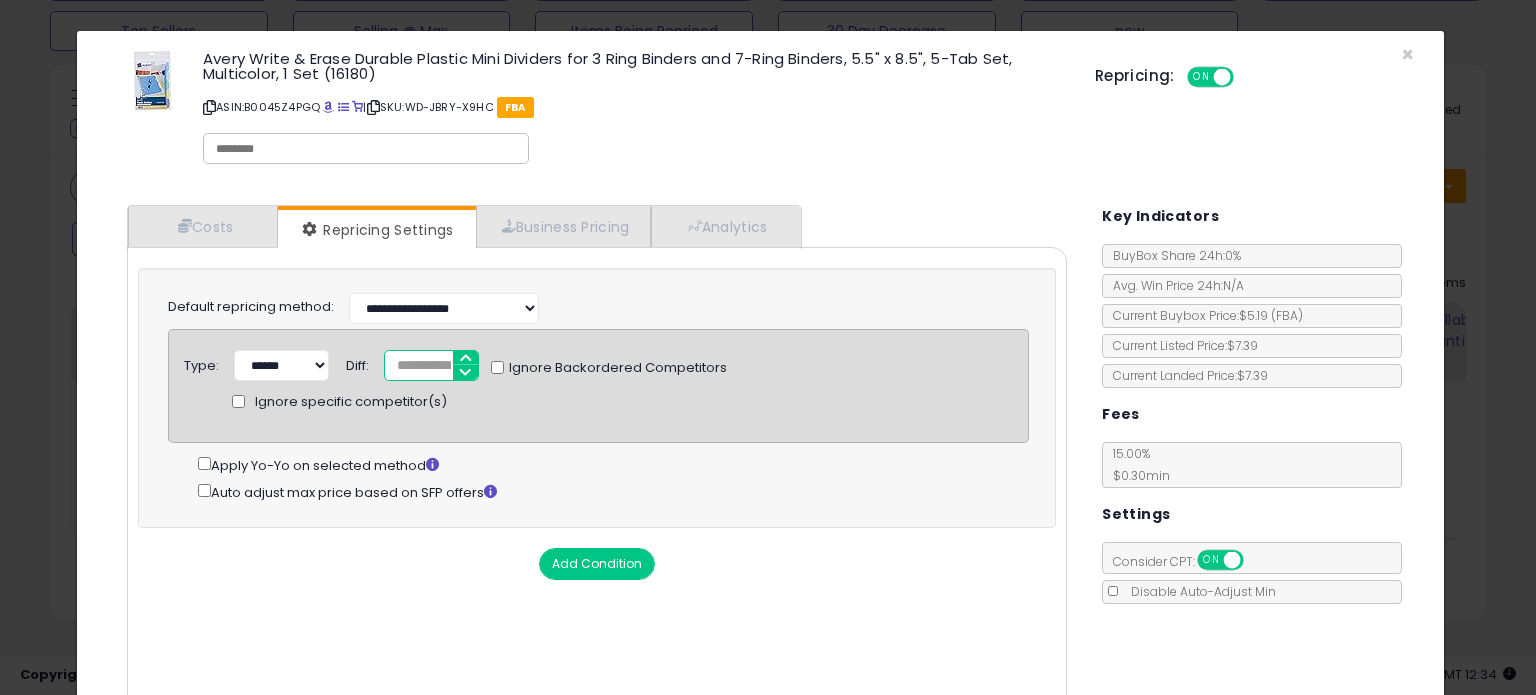 type on "*****" 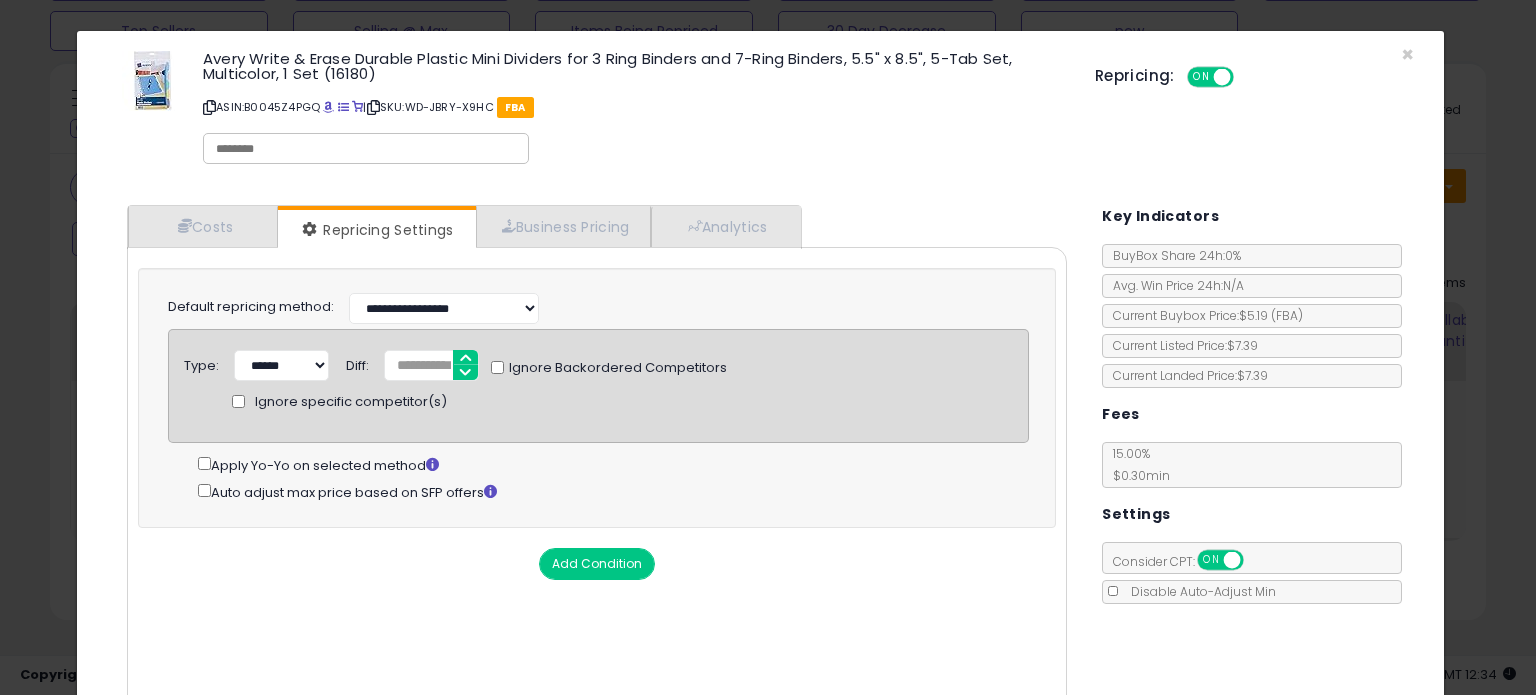 click on "Cost
Markup Tiers
Min
Max
Cost
Mark up %
***
Additional Costs
Additional Costs" at bounding box center (597, 489) 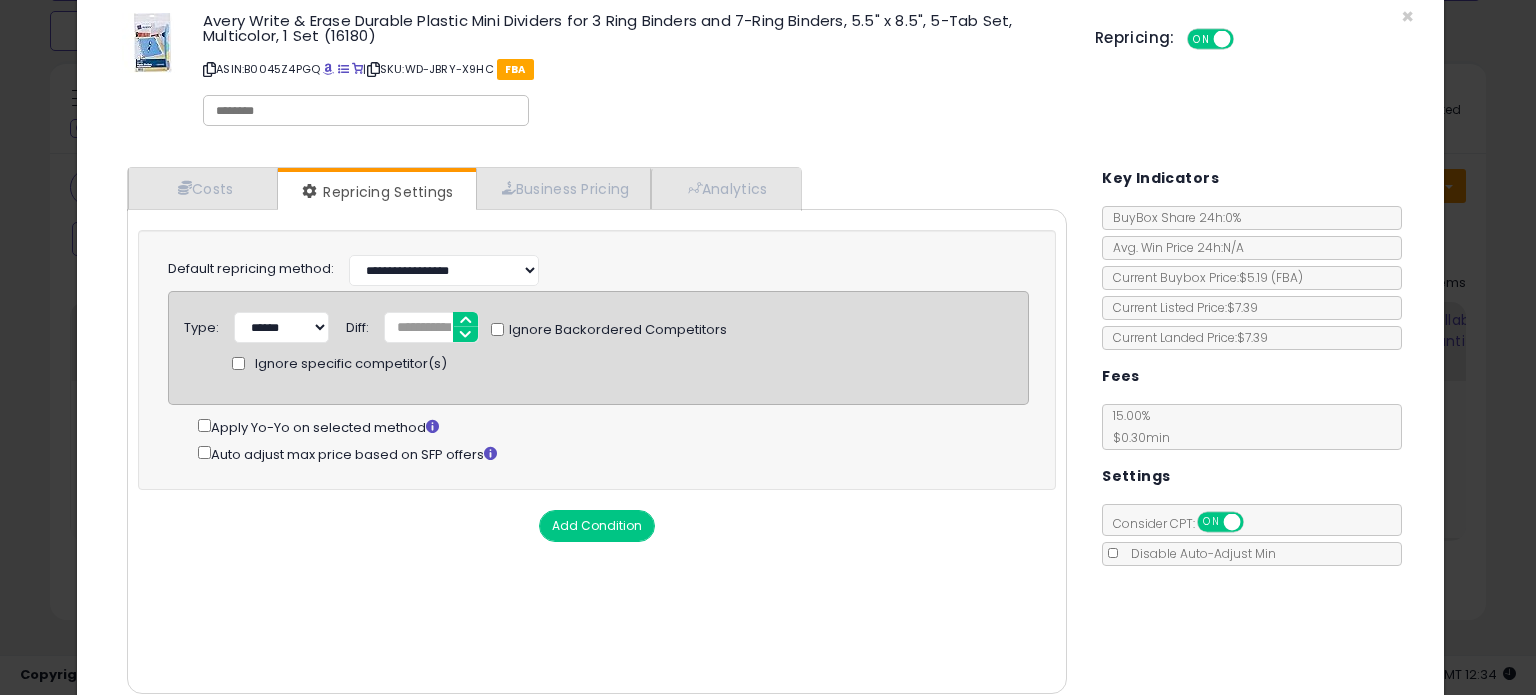 scroll, scrollTop: 120, scrollLeft: 0, axis: vertical 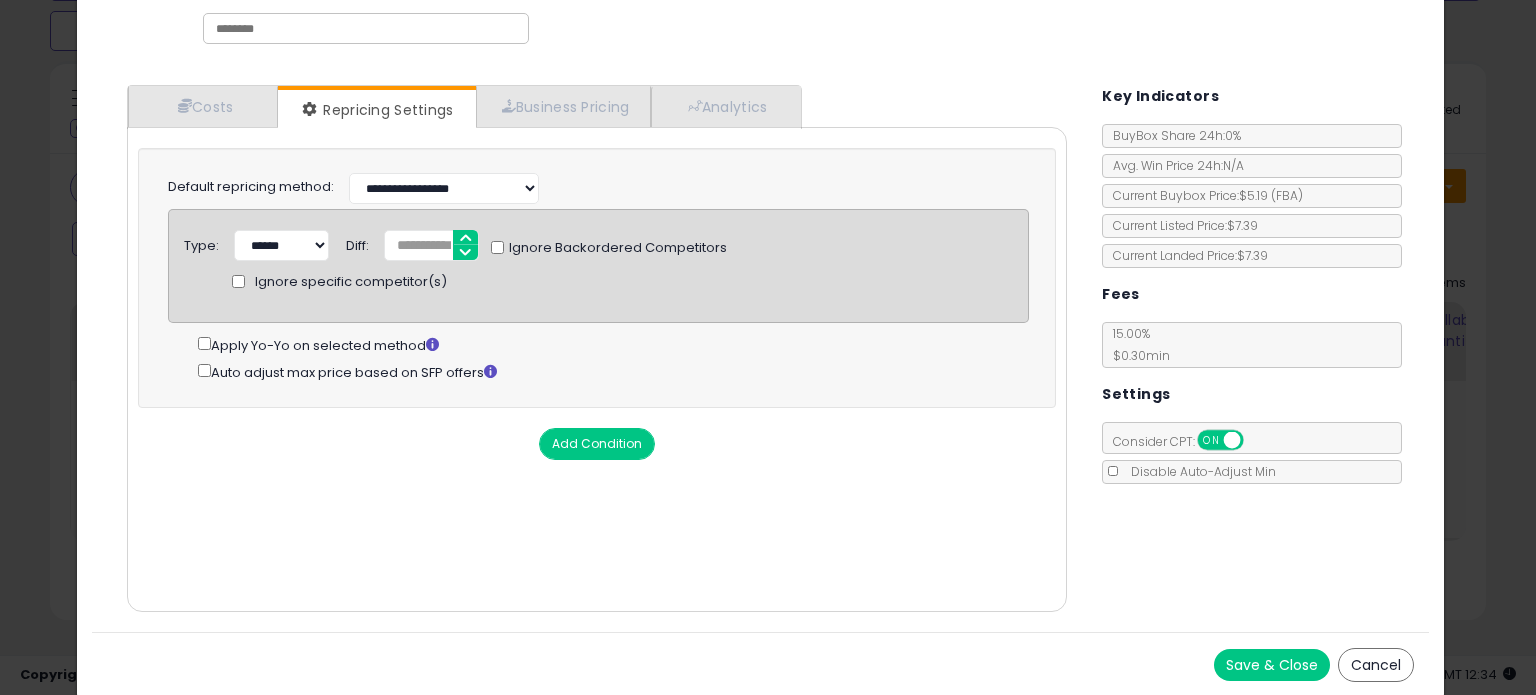 click on "Save & Close" at bounding box center (1272, 665) 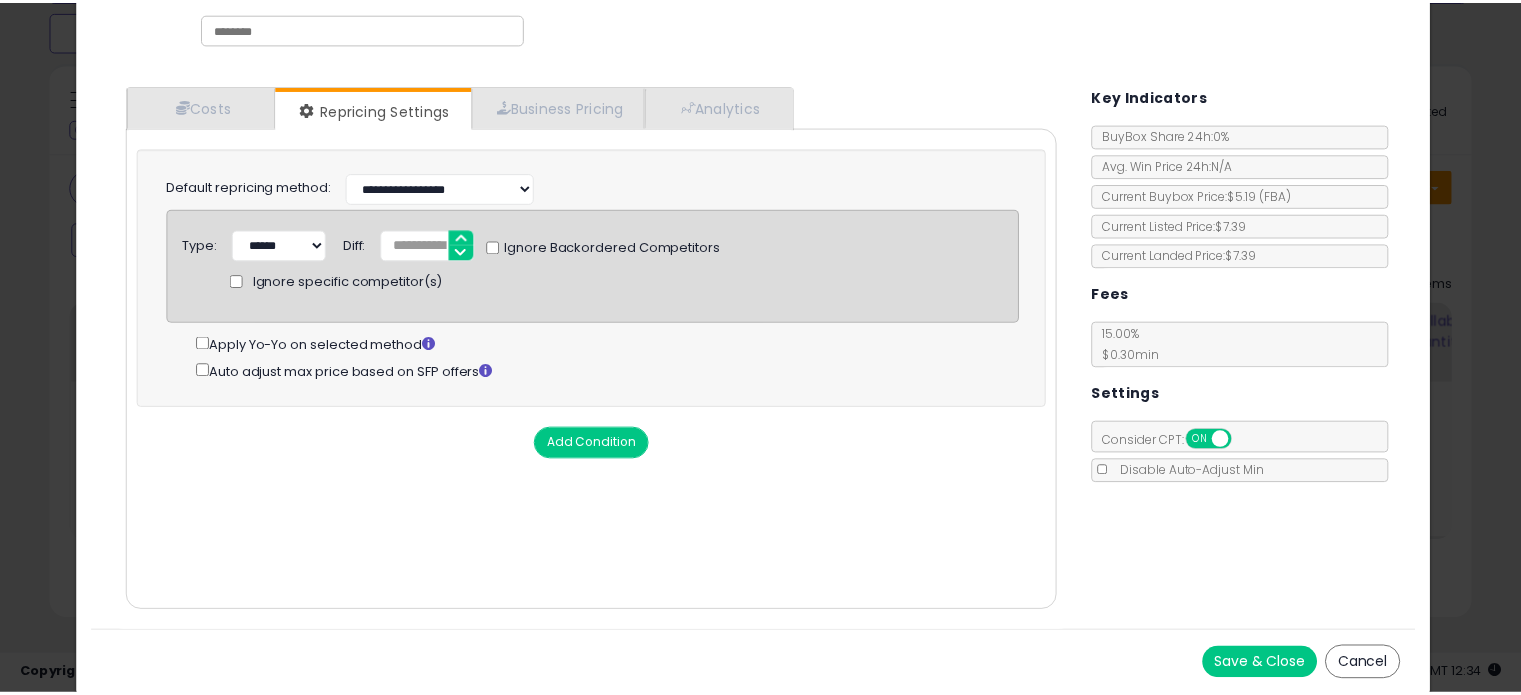 scroll, scrollTop: 0, scrollLeft: 0, axis: both 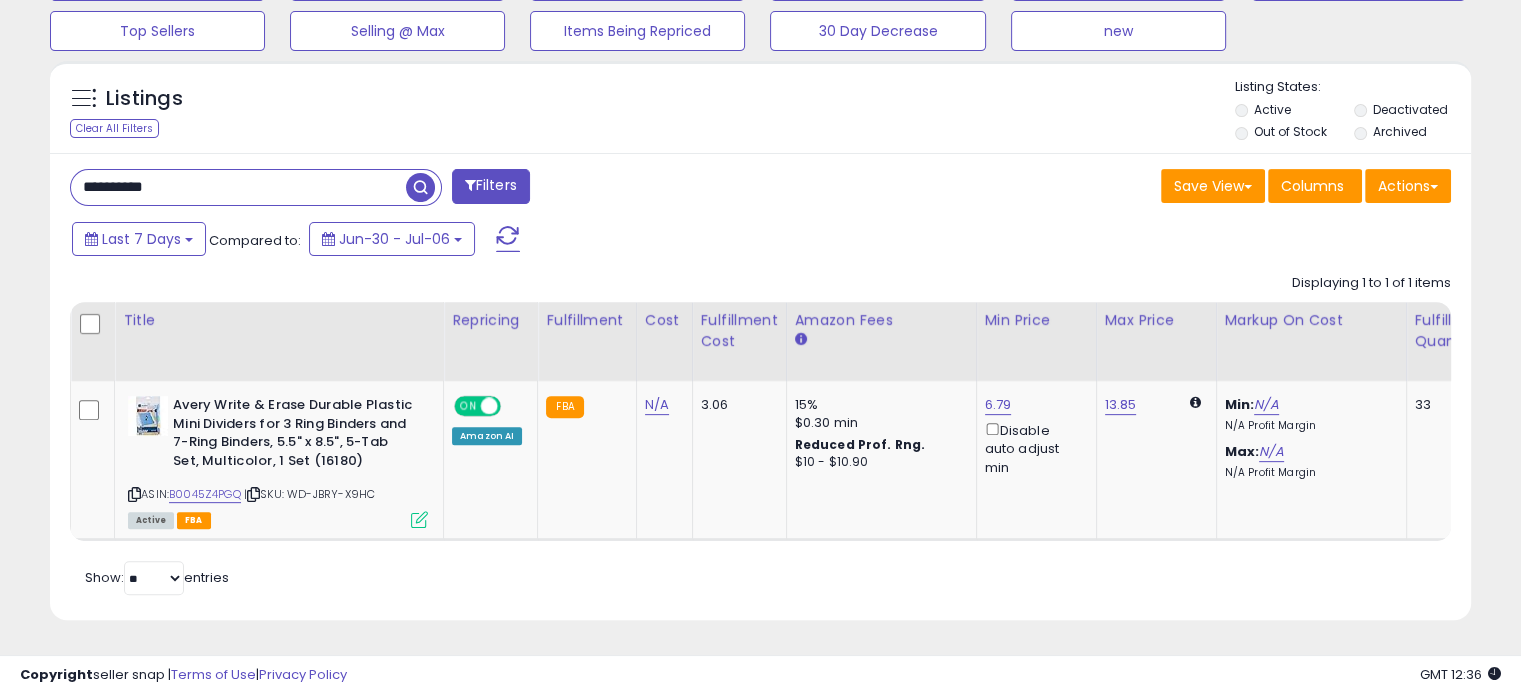 click on "**********" at bounding box center [238, 187] 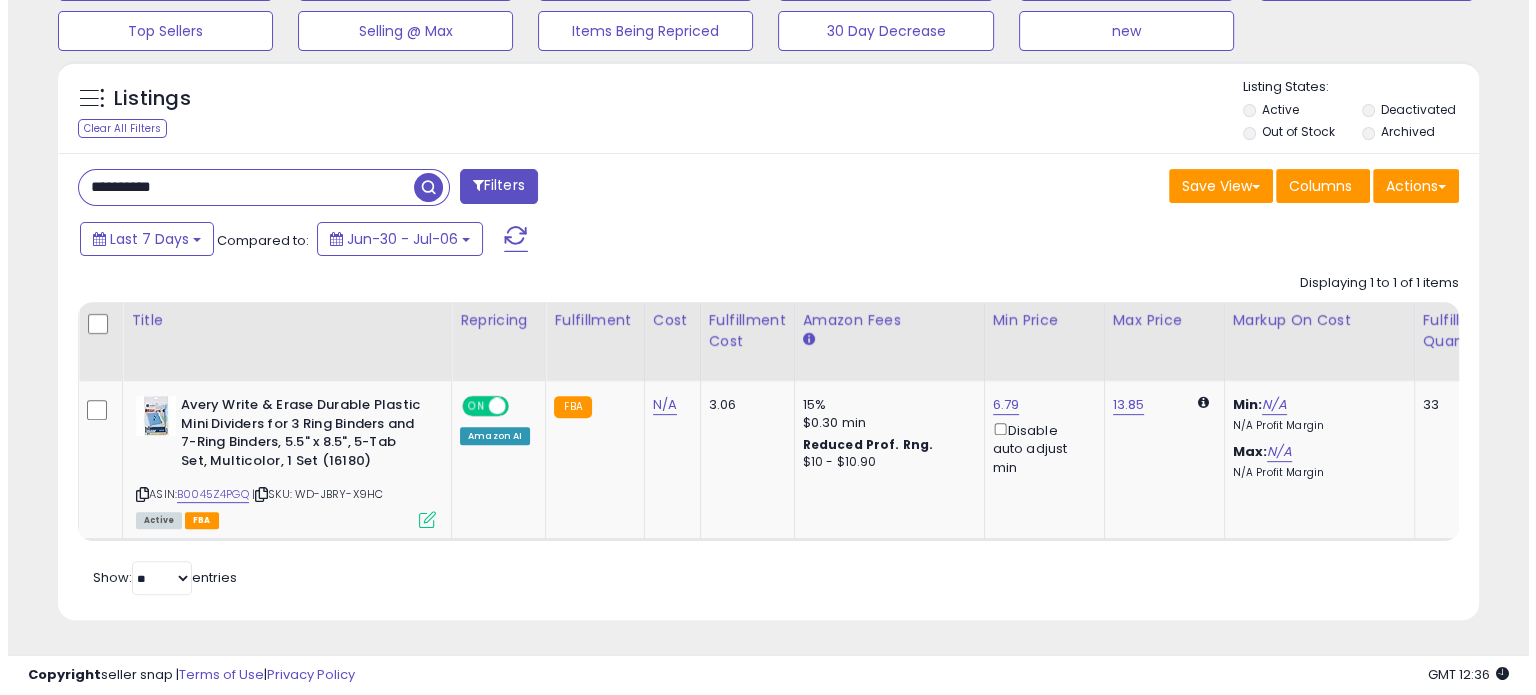 scroll, scrollTop: 524, scrollLeft: 0, axis: vertical 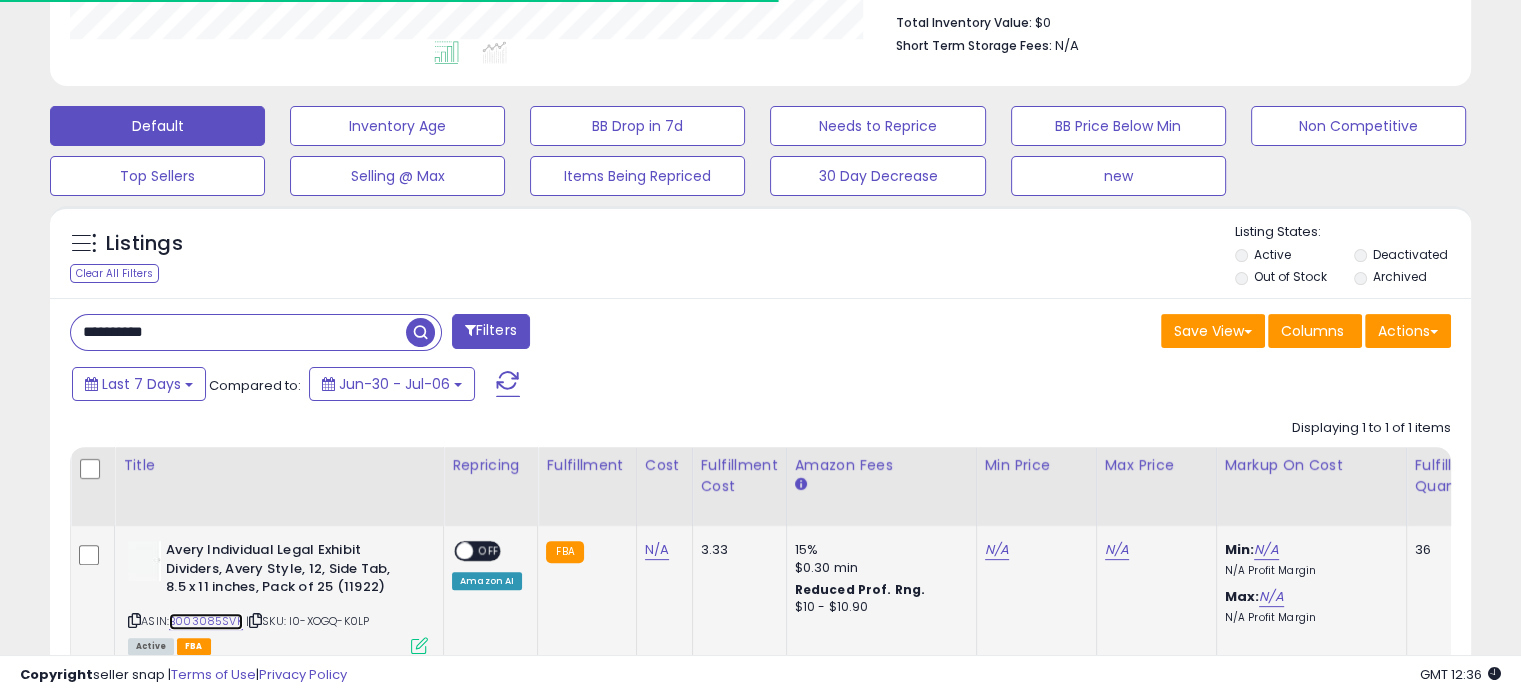 click on "B003085SVK" at bounding box center (206, 621) 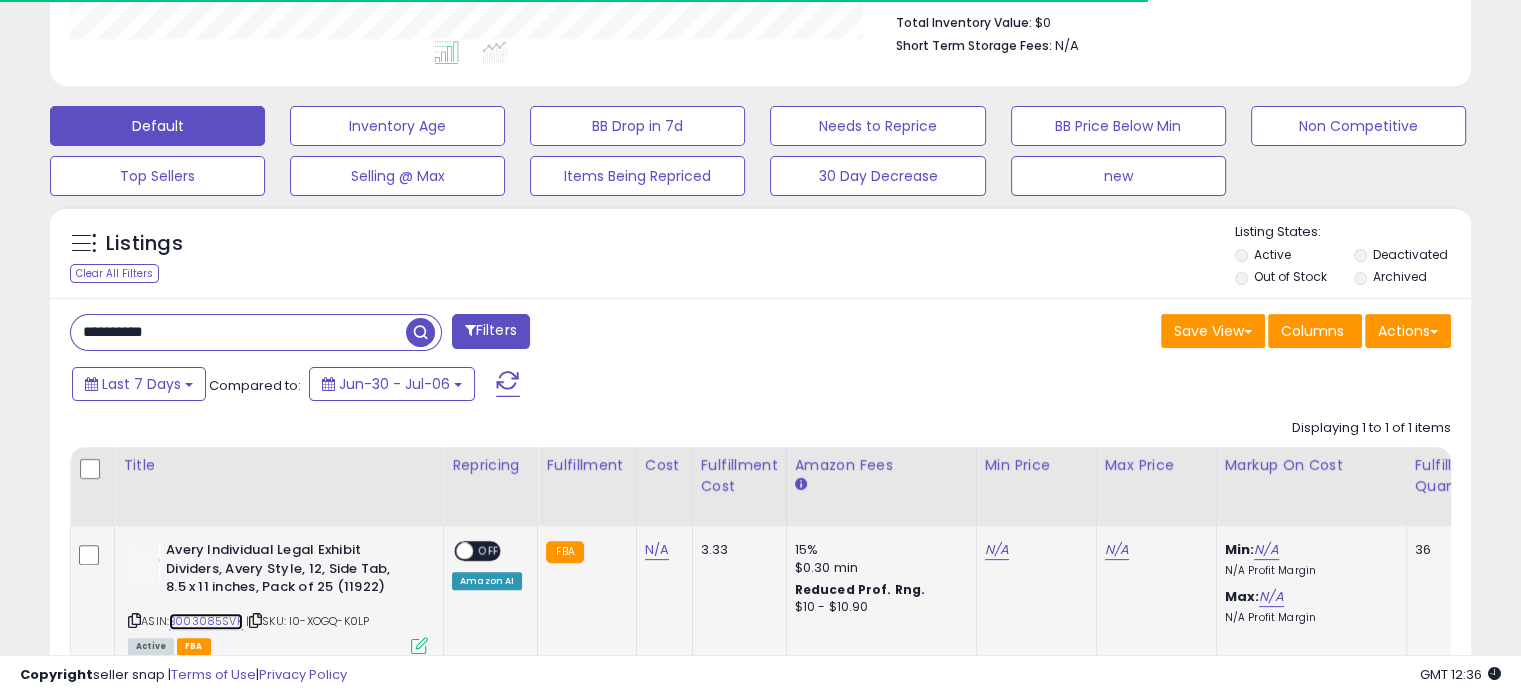 scroll, scrollTop: 999589, scrollLeft: 999176, axis: both 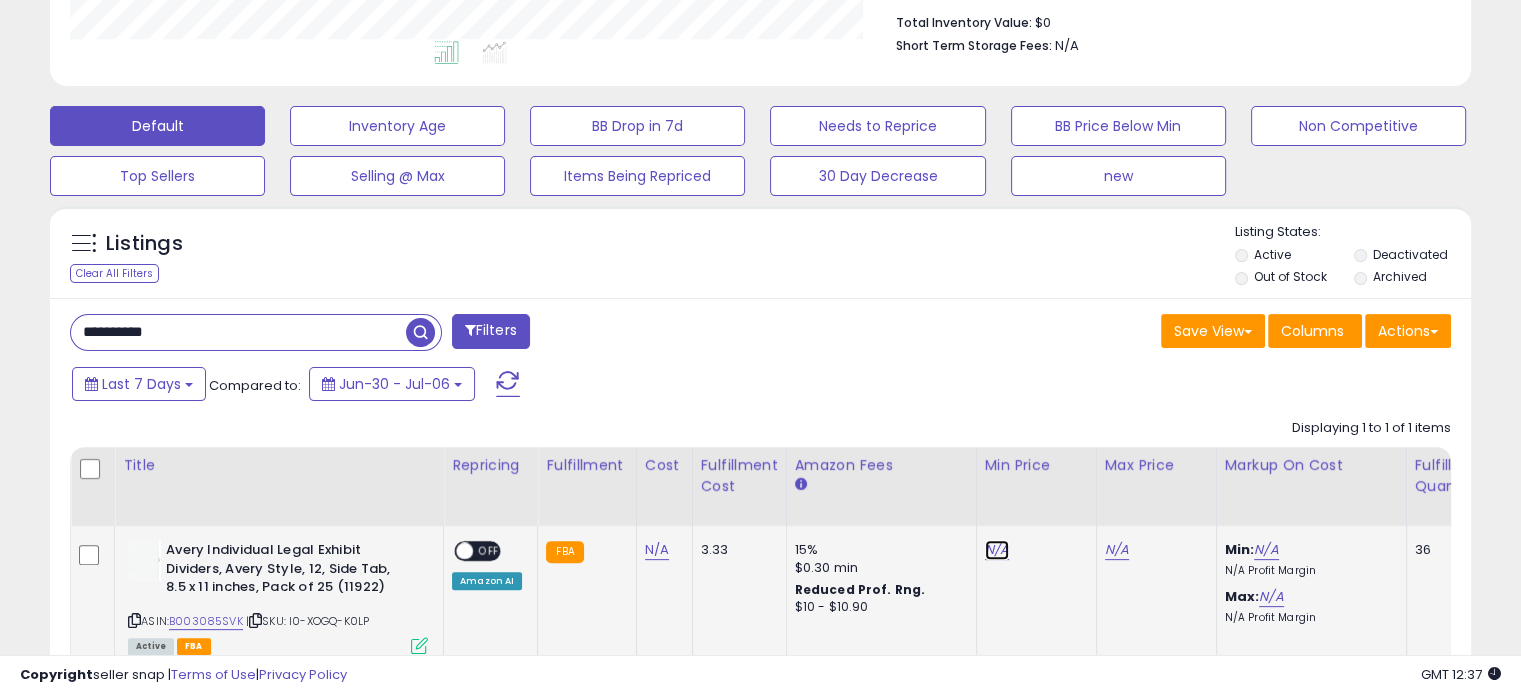 click on "N/A" at bounding box center (997, 550) 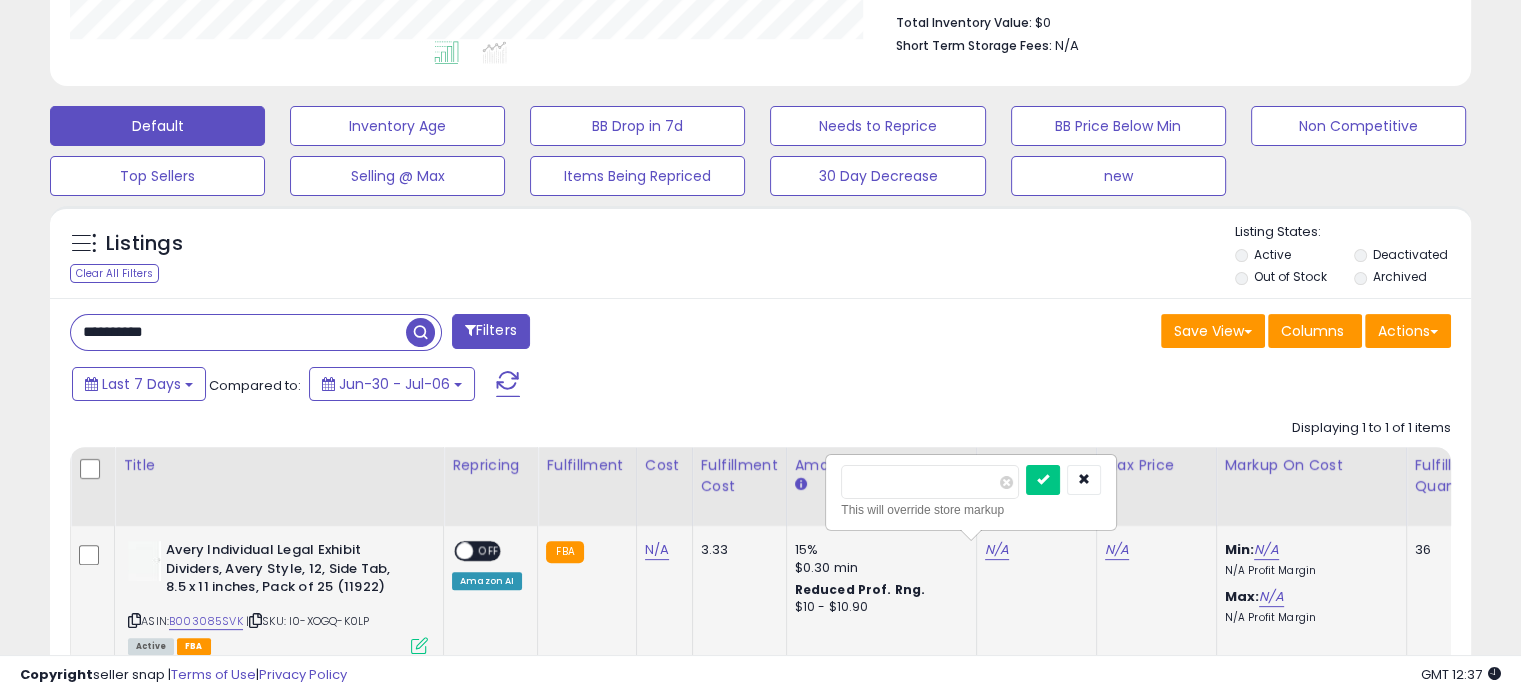 type on "*" 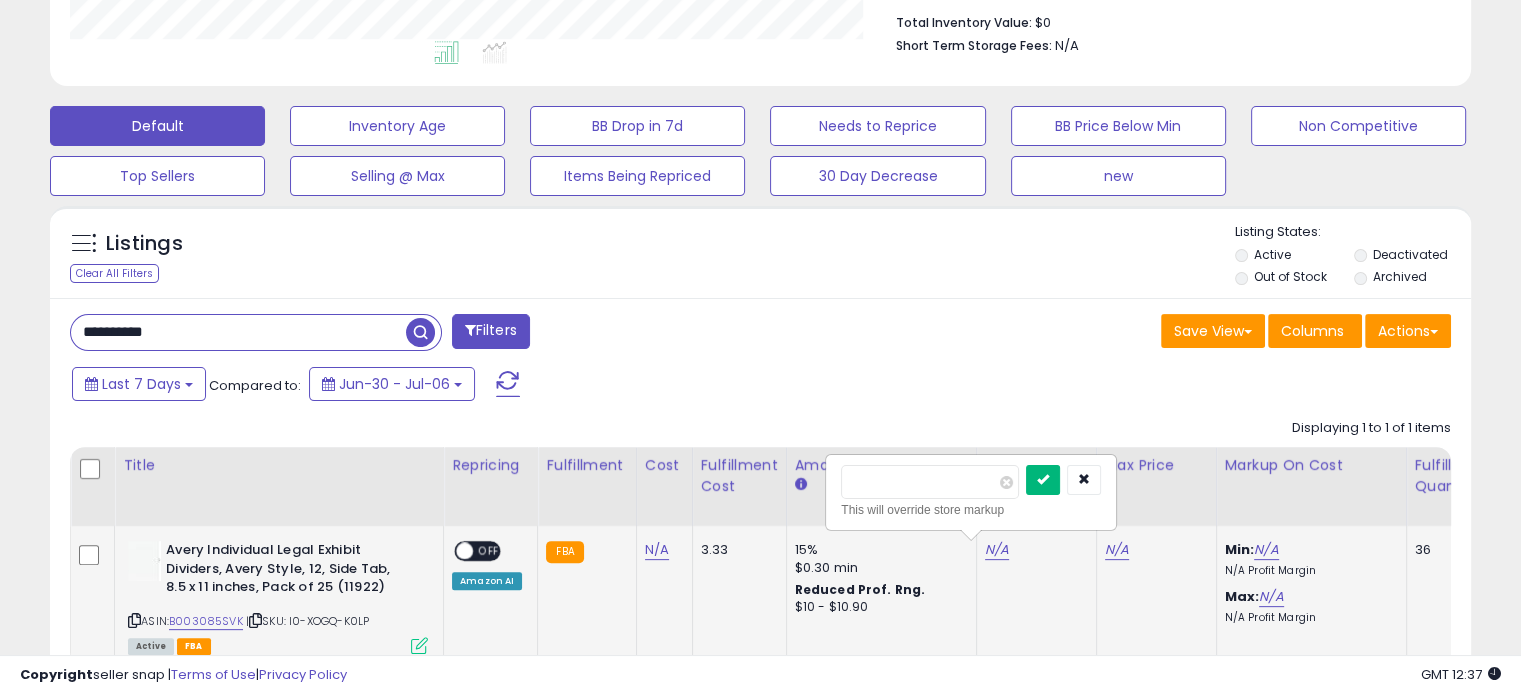 type on "****" 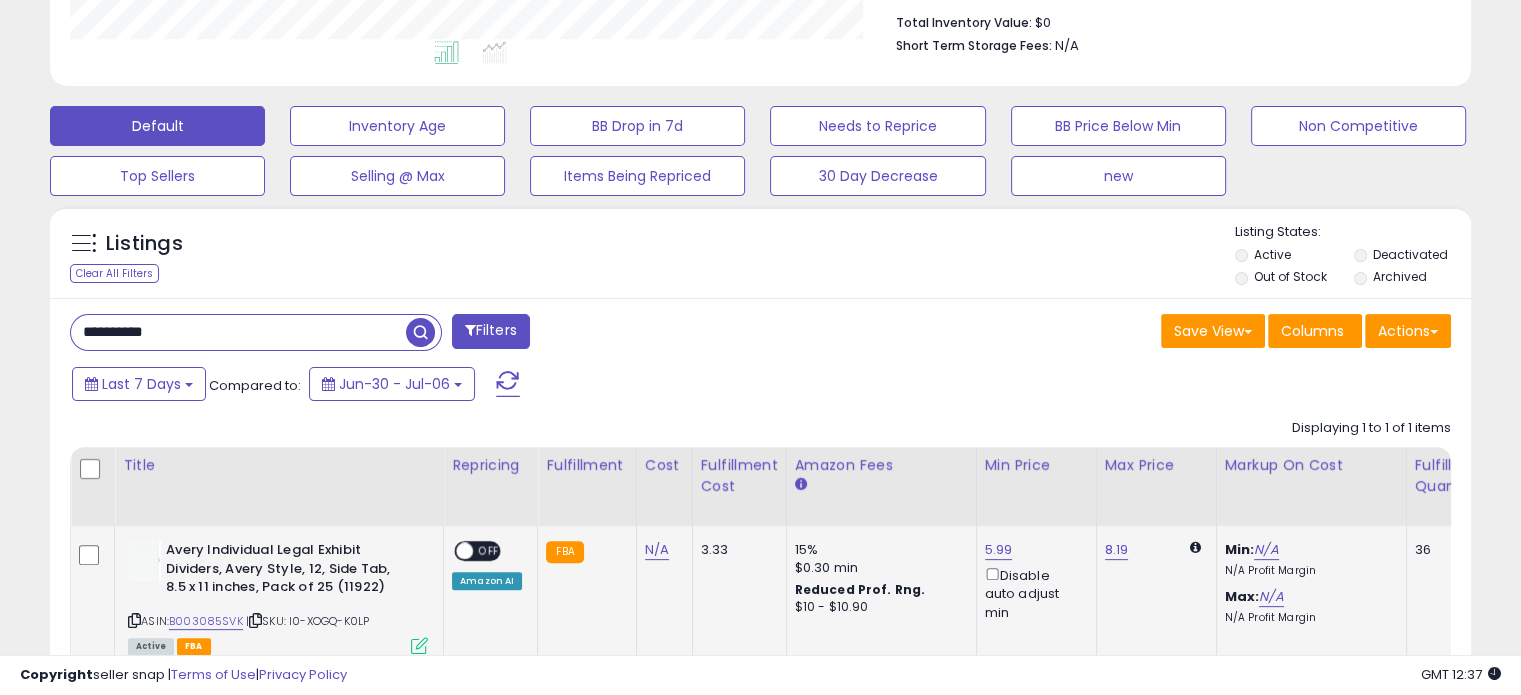 click at bounding box center [464, 551] 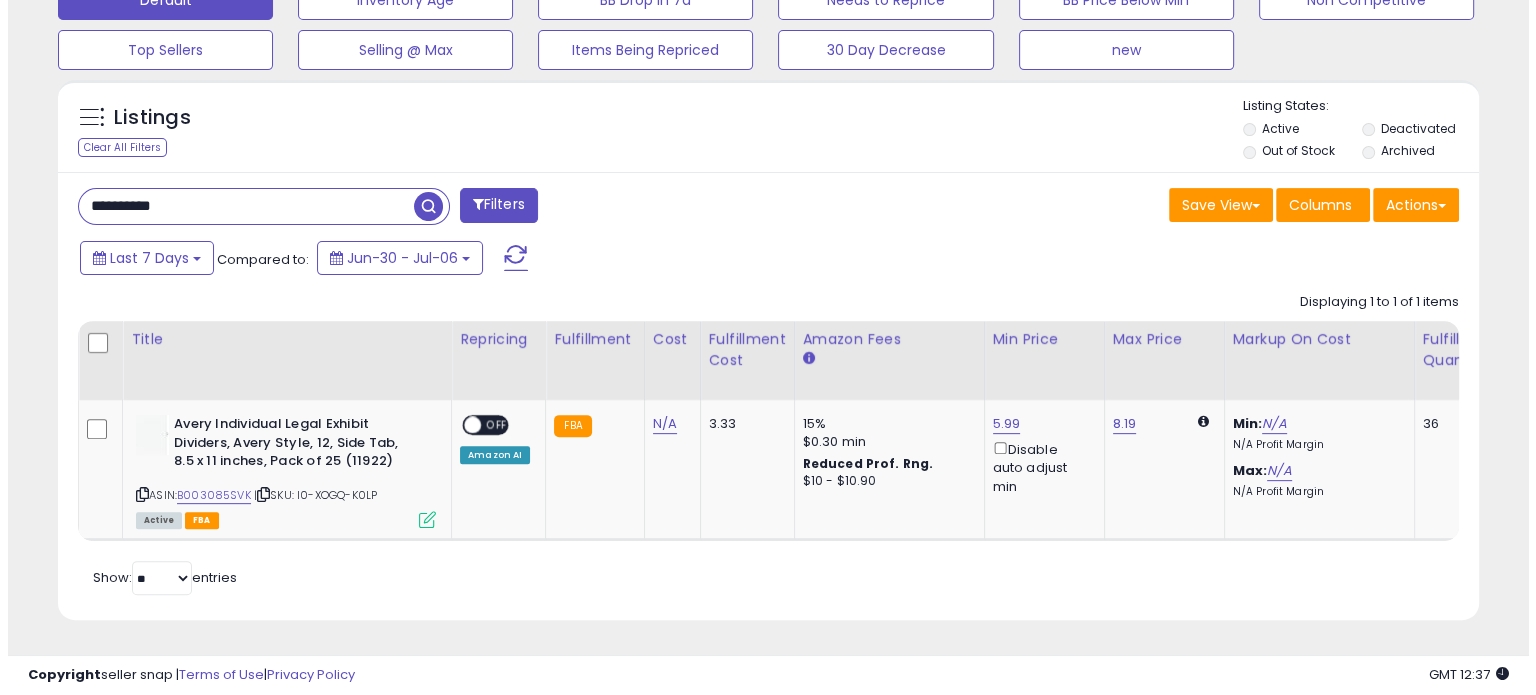 scroll, scrollTop: 664, scrollLeft: 0, axis: vertical 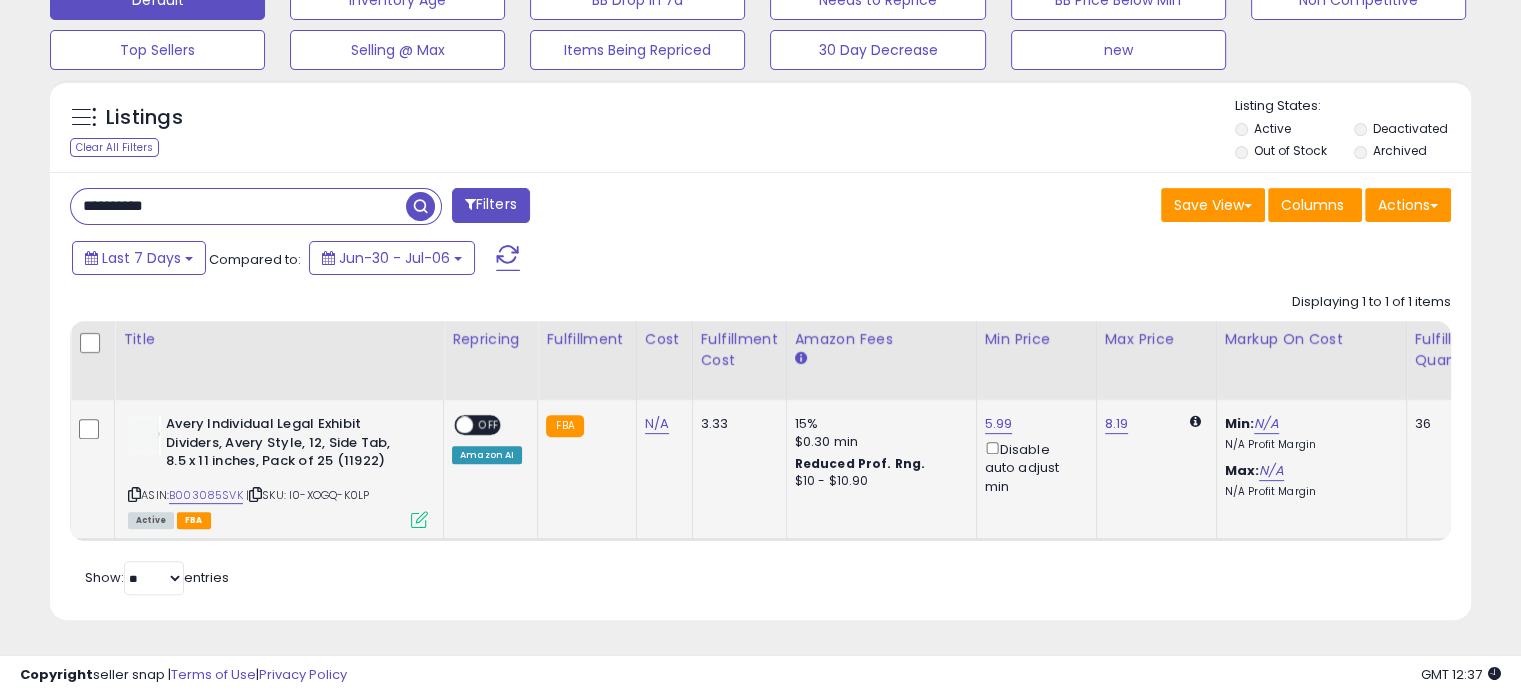 click at bounding box center (419, 519) 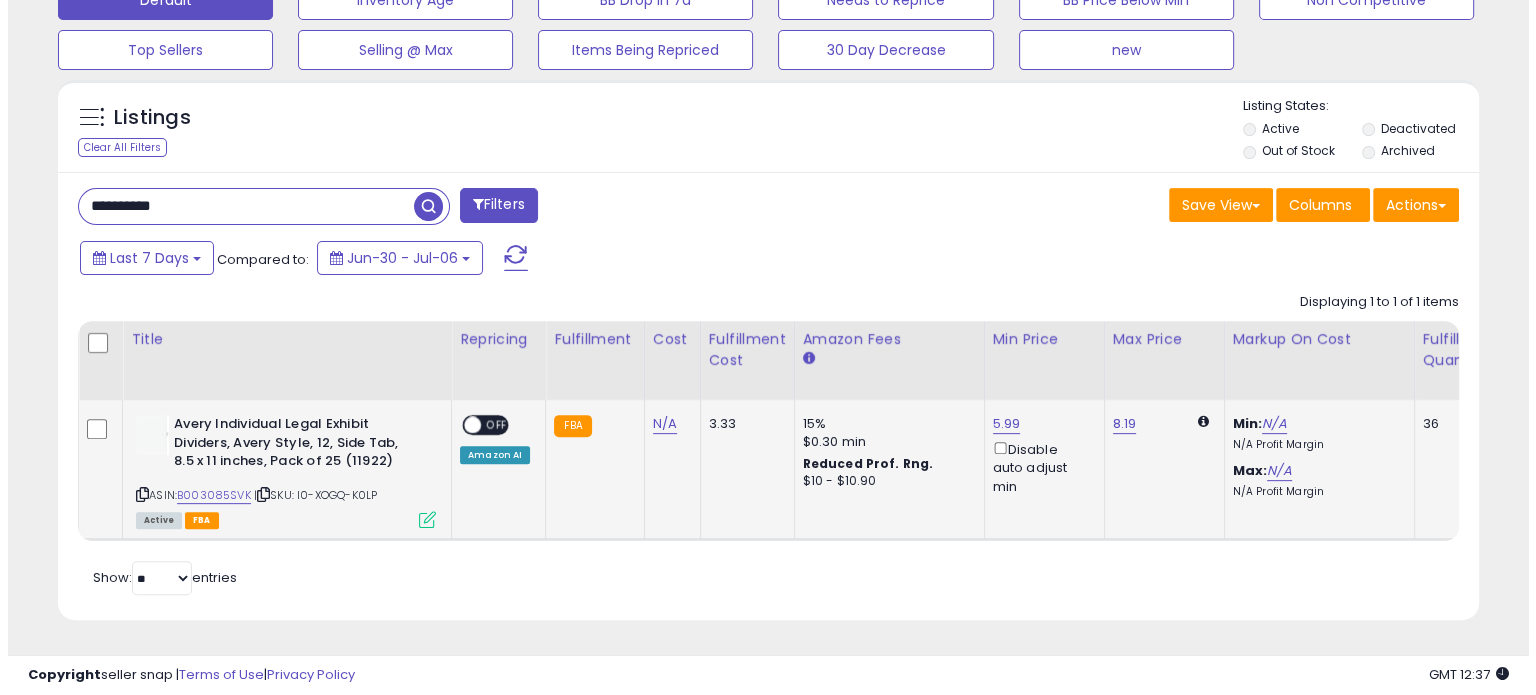 scroll, scrollTop: 999589, scrollLeft: 999168, axis: both 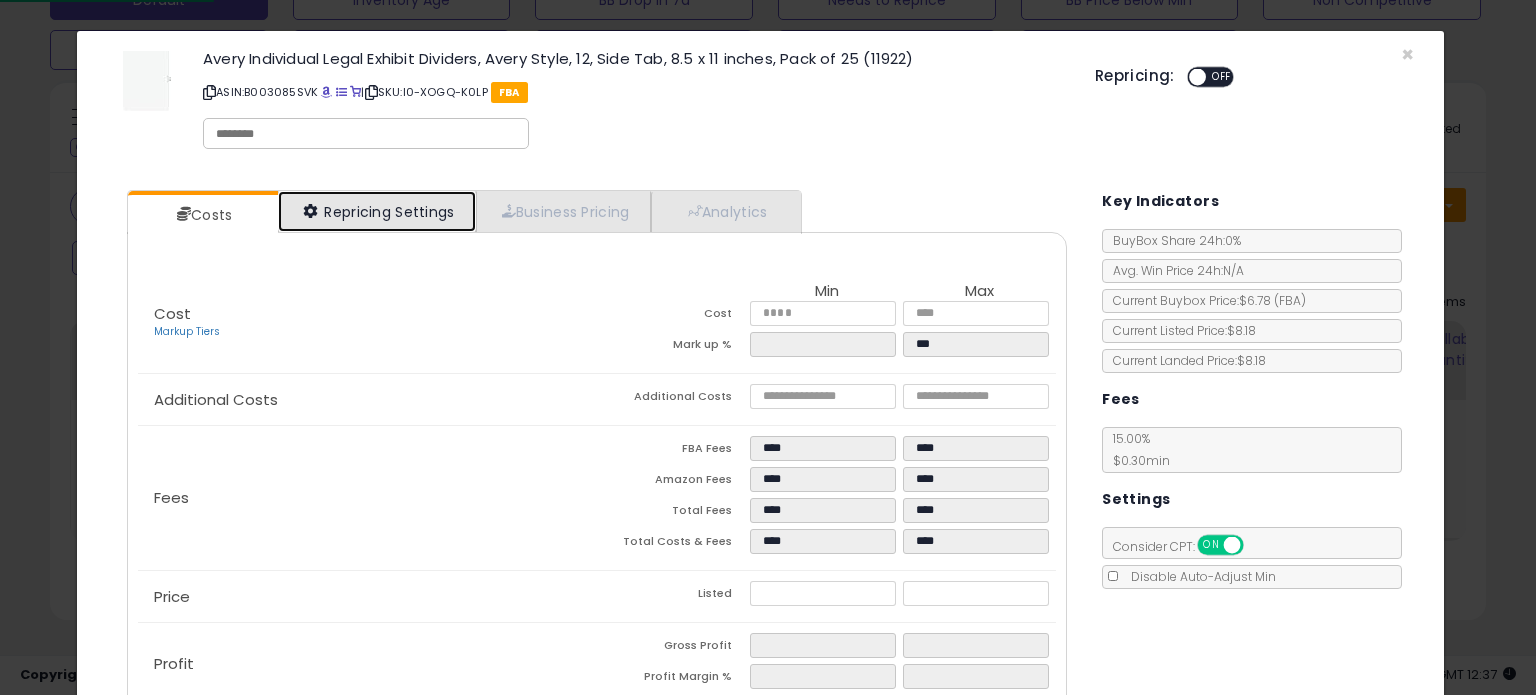 click on "Repricing Settings" at bounding box center (377, 211) 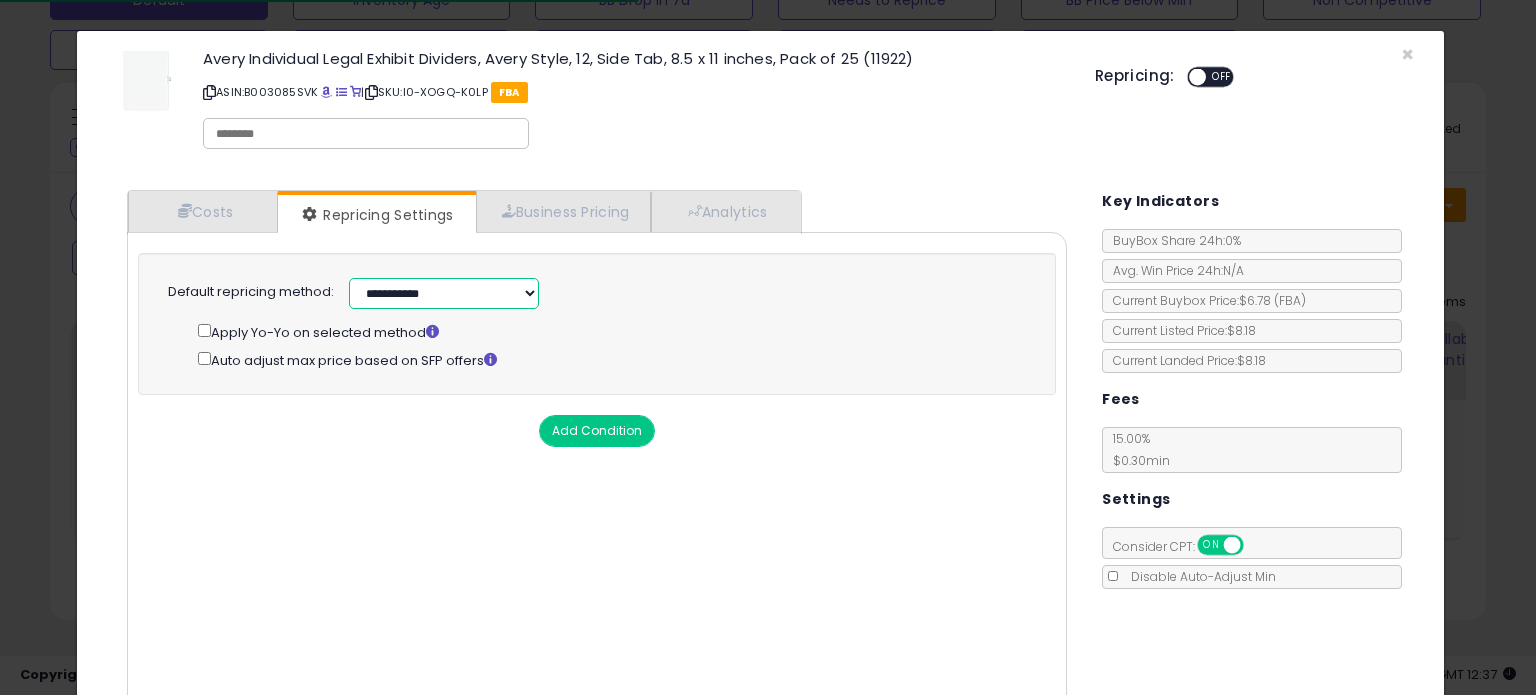 click on "**********" at bounding box center (444, 293) 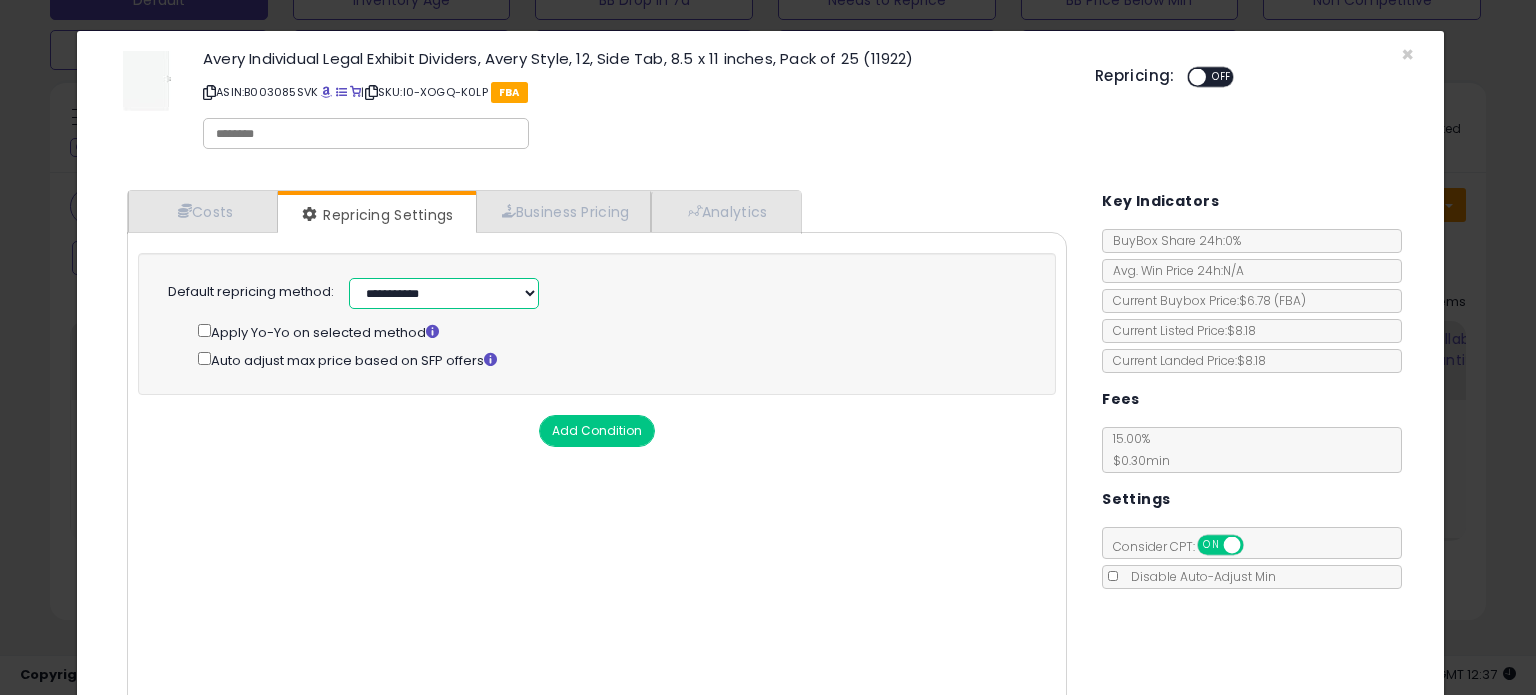 select on "**********" 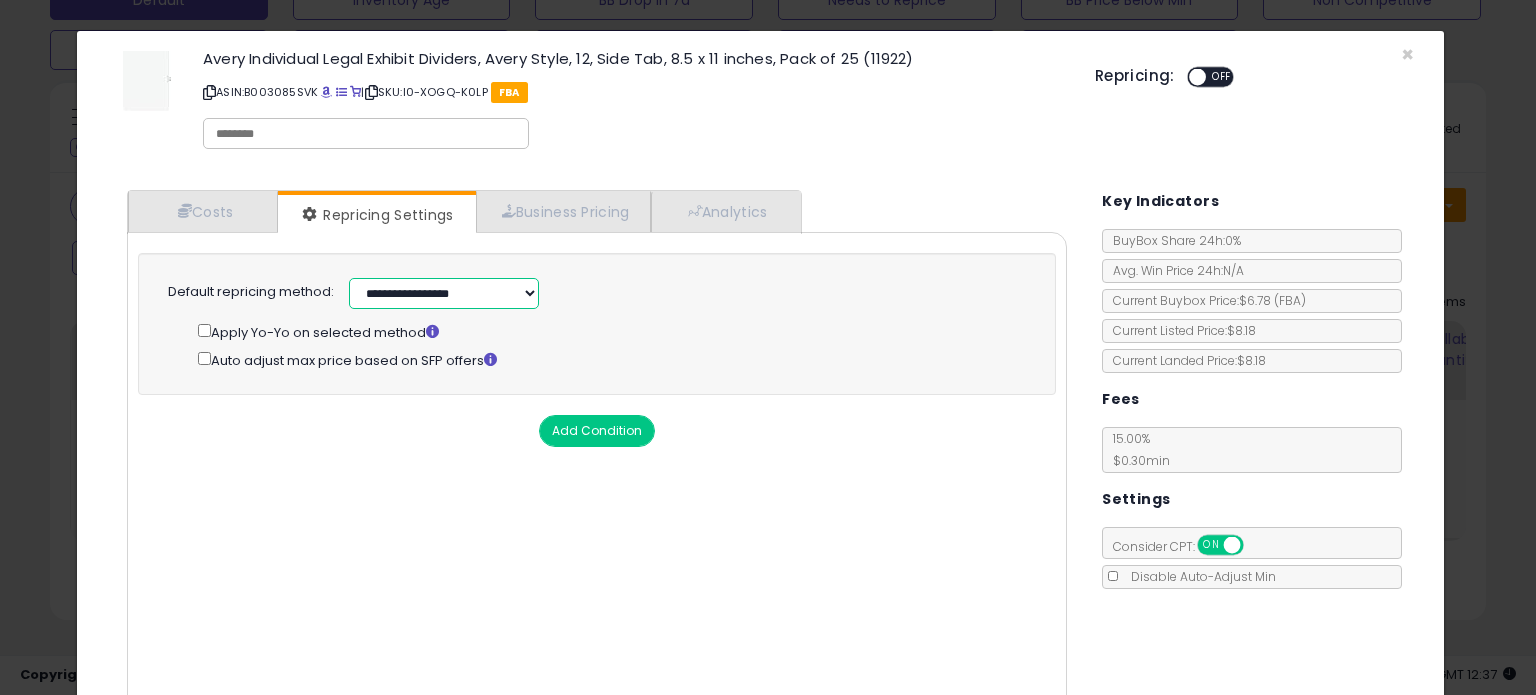 click on "**********" at bounding box center (444, 293) 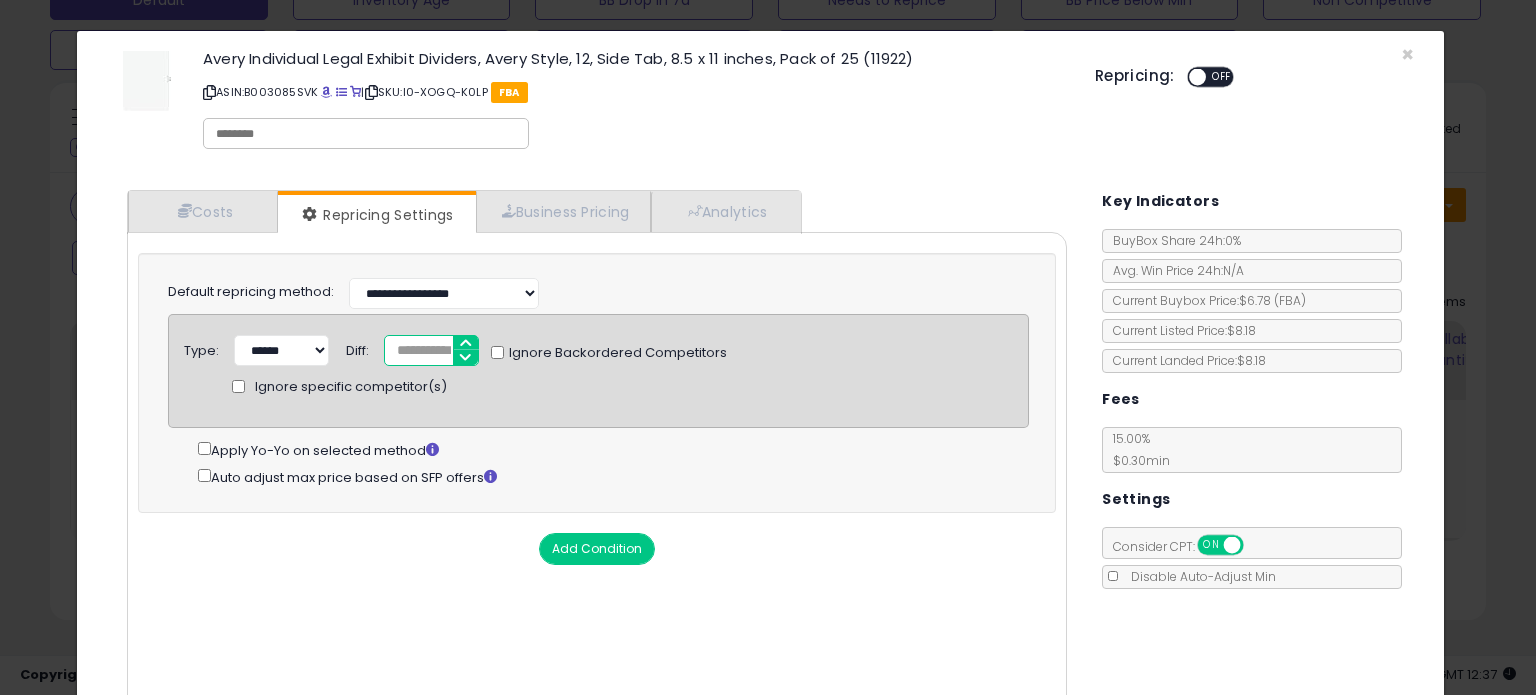 click on "*" at bounding box center (431, 350) 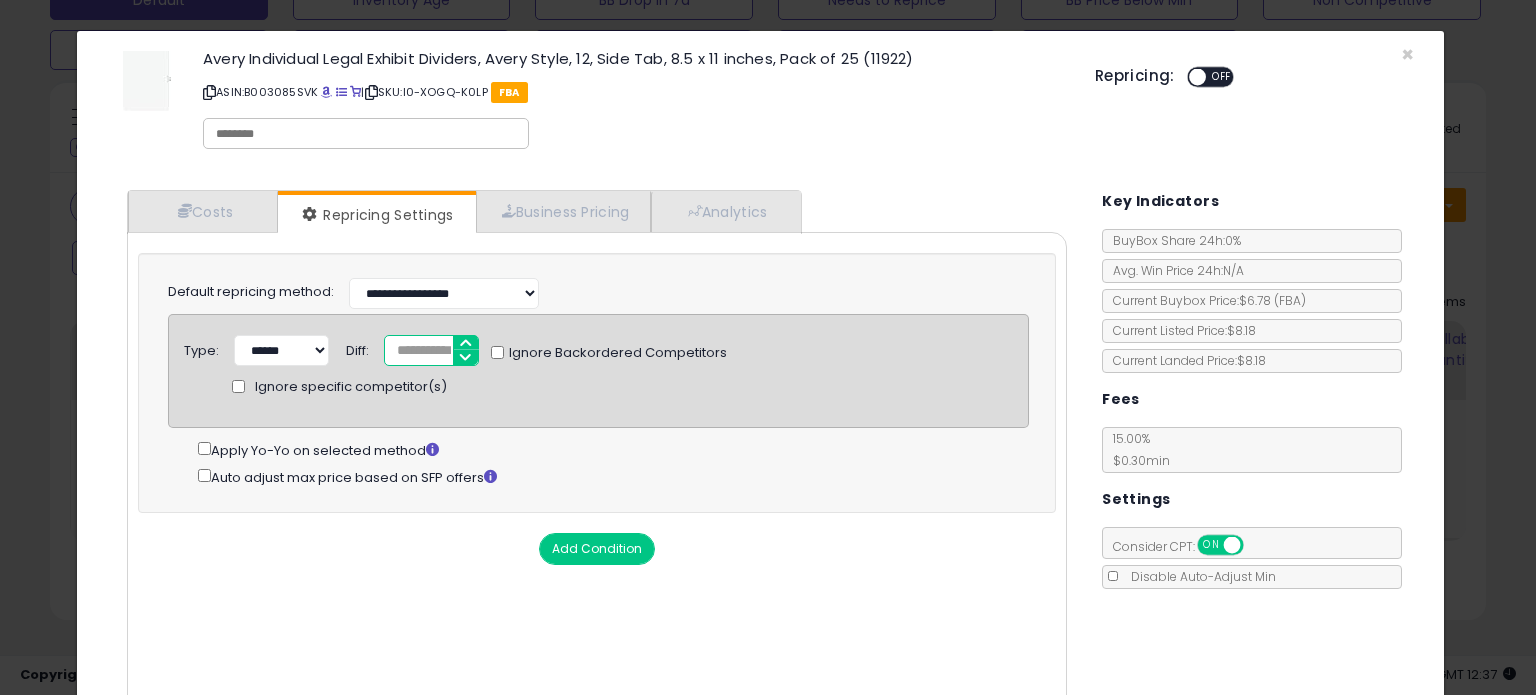 click on "****" at bounding box center (431, 350) 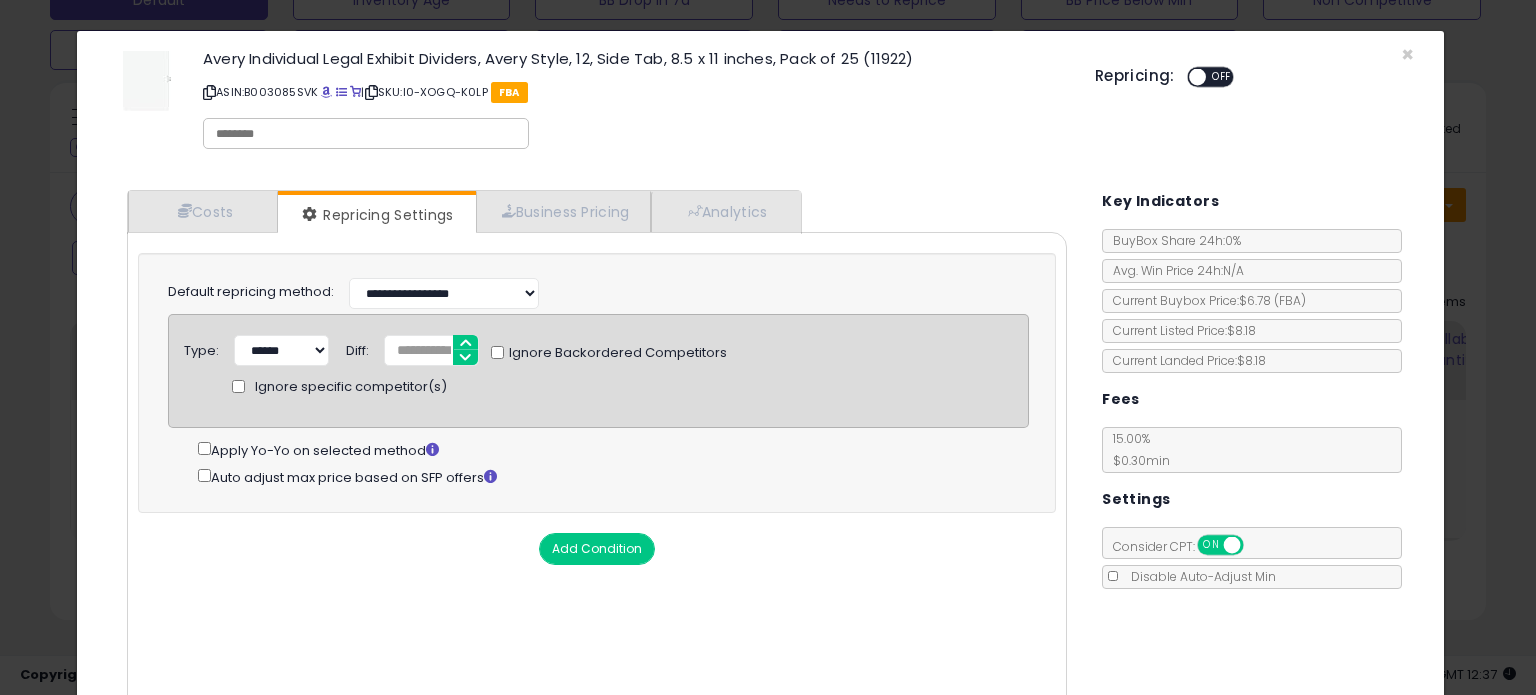 click on "Apply Yo-Yo on selected method" at bounding box center [613, 449] 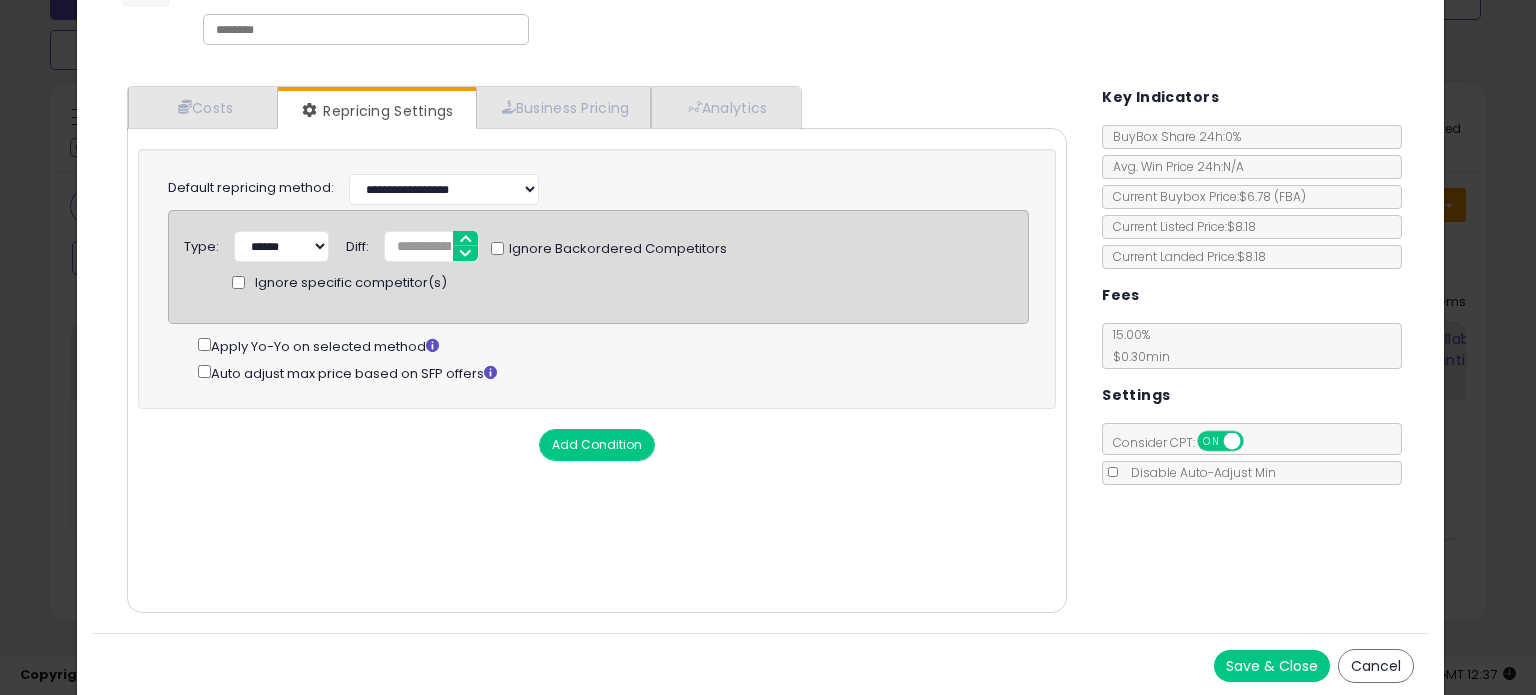 scroll, scrollTop: 105, scrollLeft: 0, axis: vertical 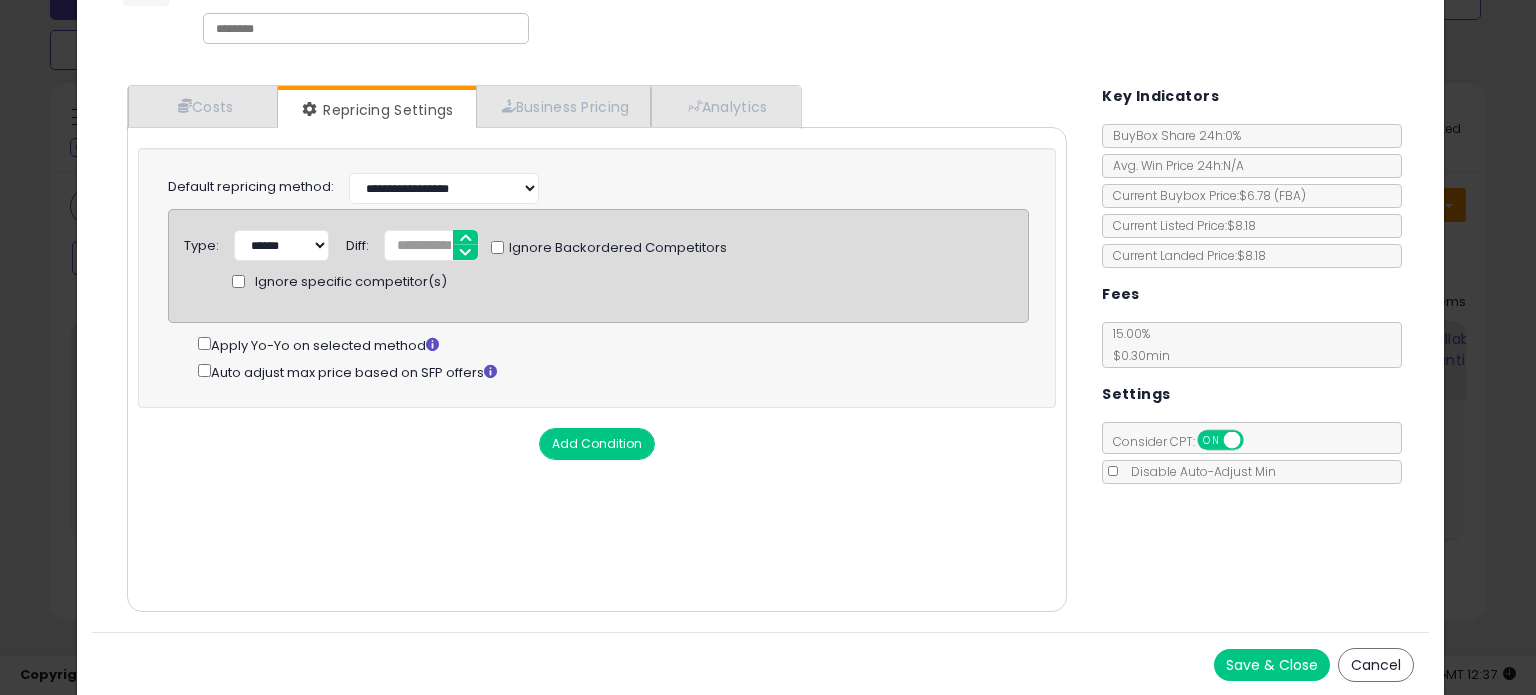 click on "Save & Close" at bounding box center (1272, 665) 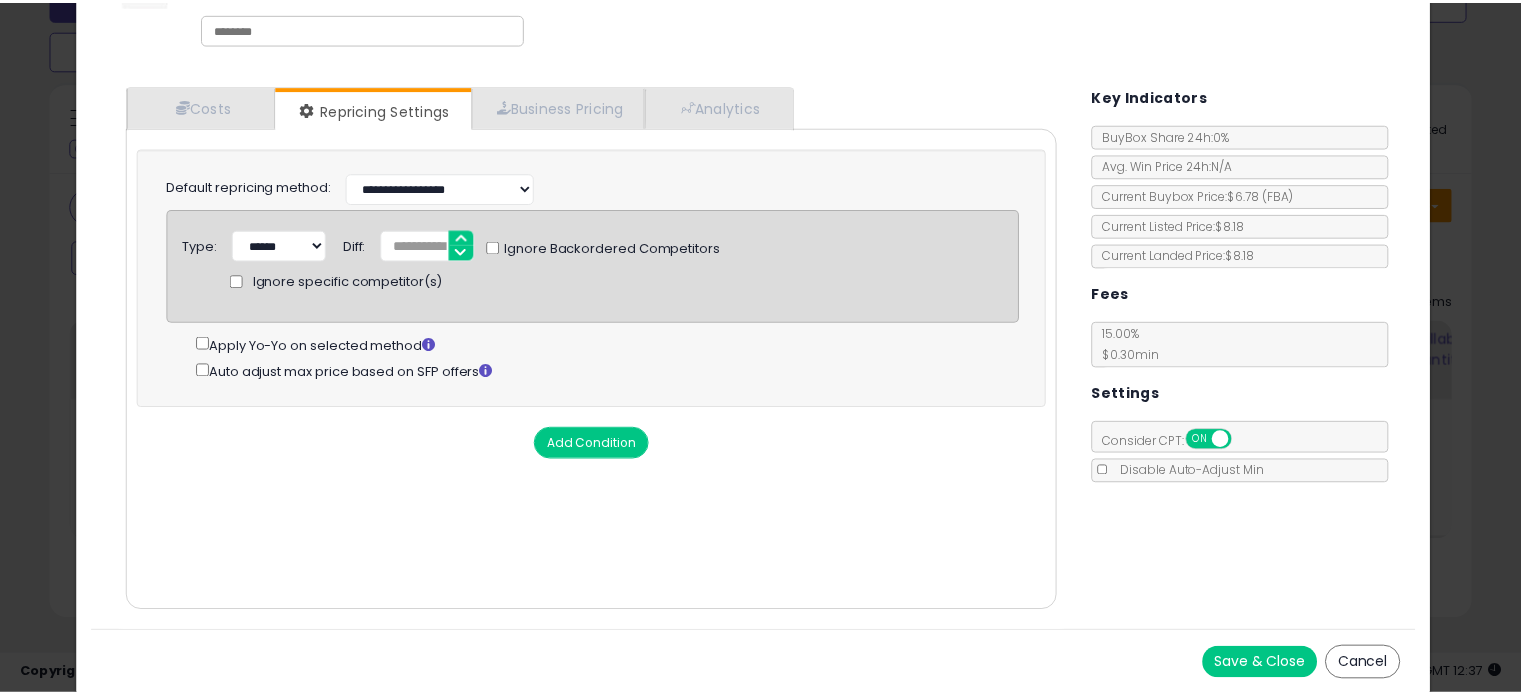 scroll, scrollTop: 0, scrollLeft: 0, axis: both 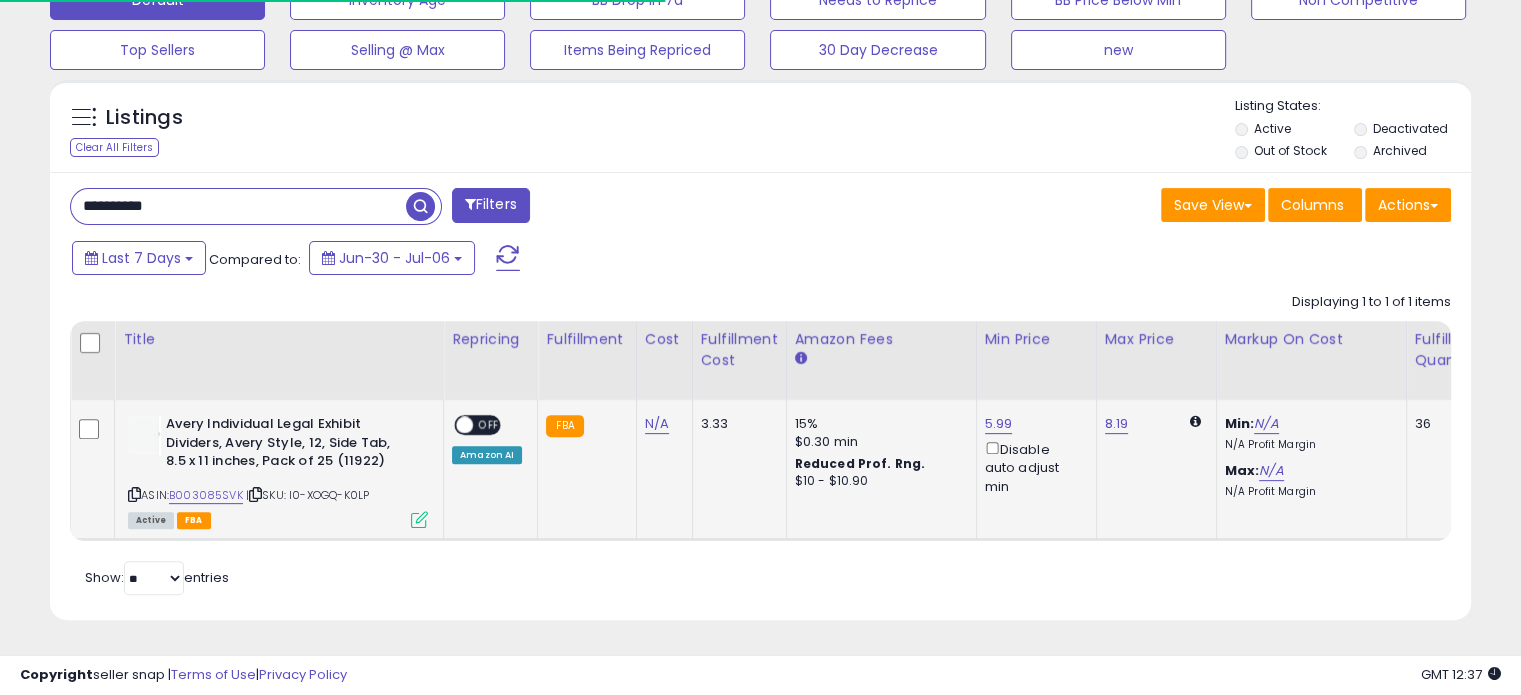 click on "ON   OFF" at bounding box center [455, 425] 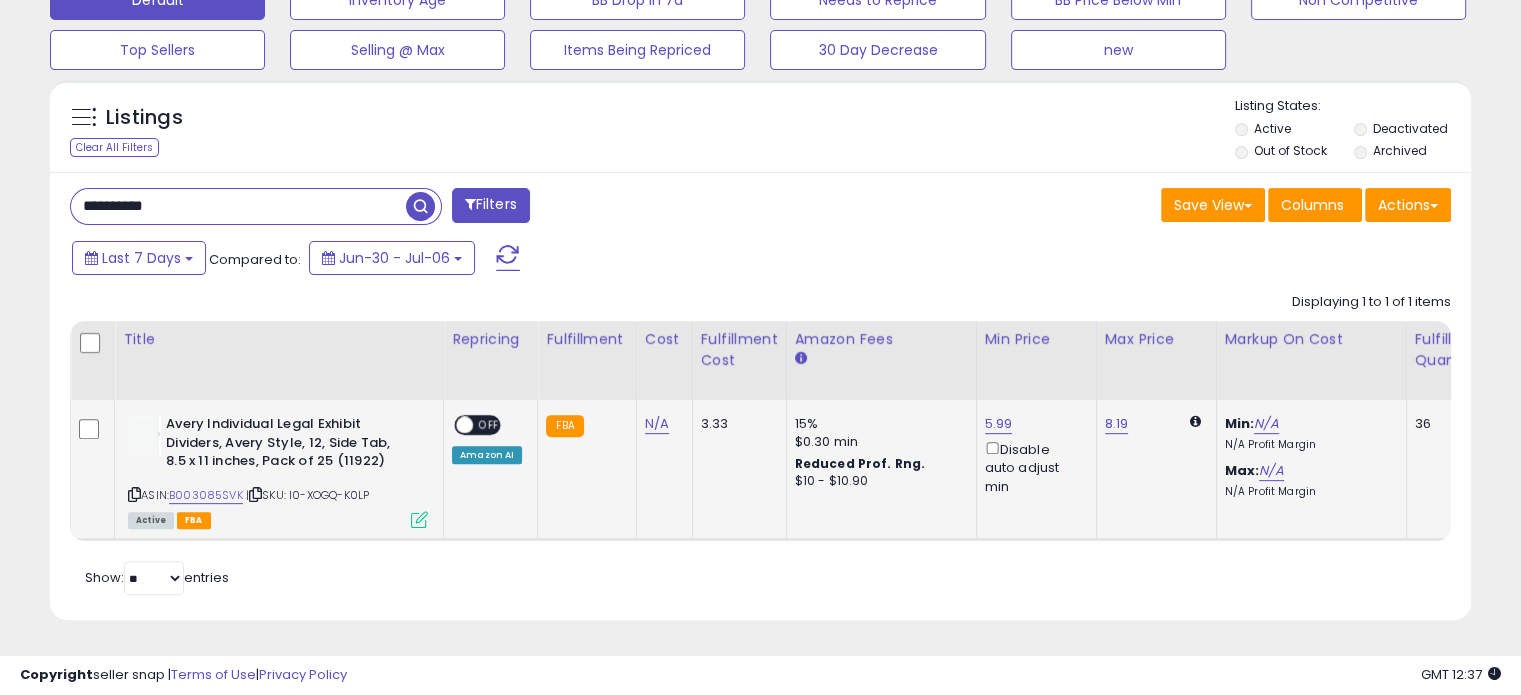 click on "OFF" at bounding box center (489, 425) 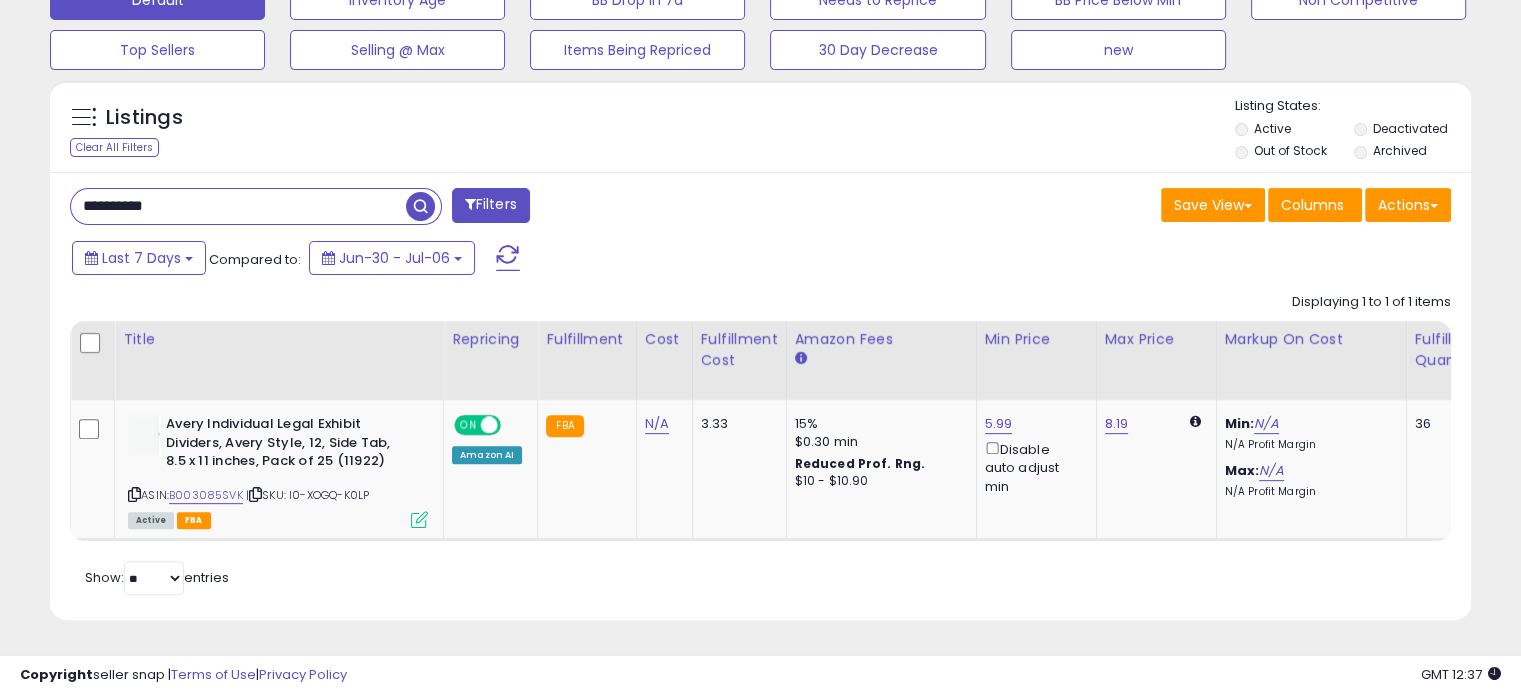 click on "**********" at bounding box center (238, 206) 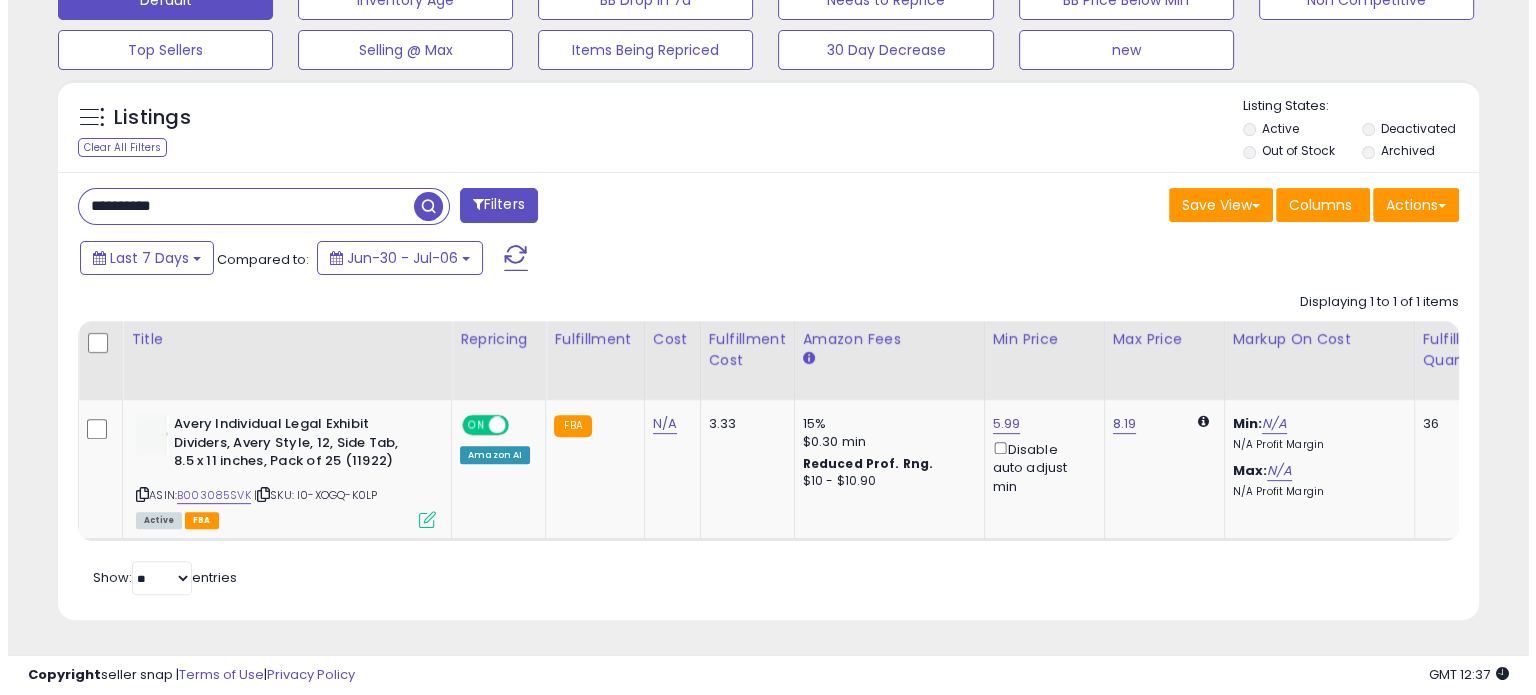 scroll, scrollTop: 524, scrollLeft: 0, axis: vertical 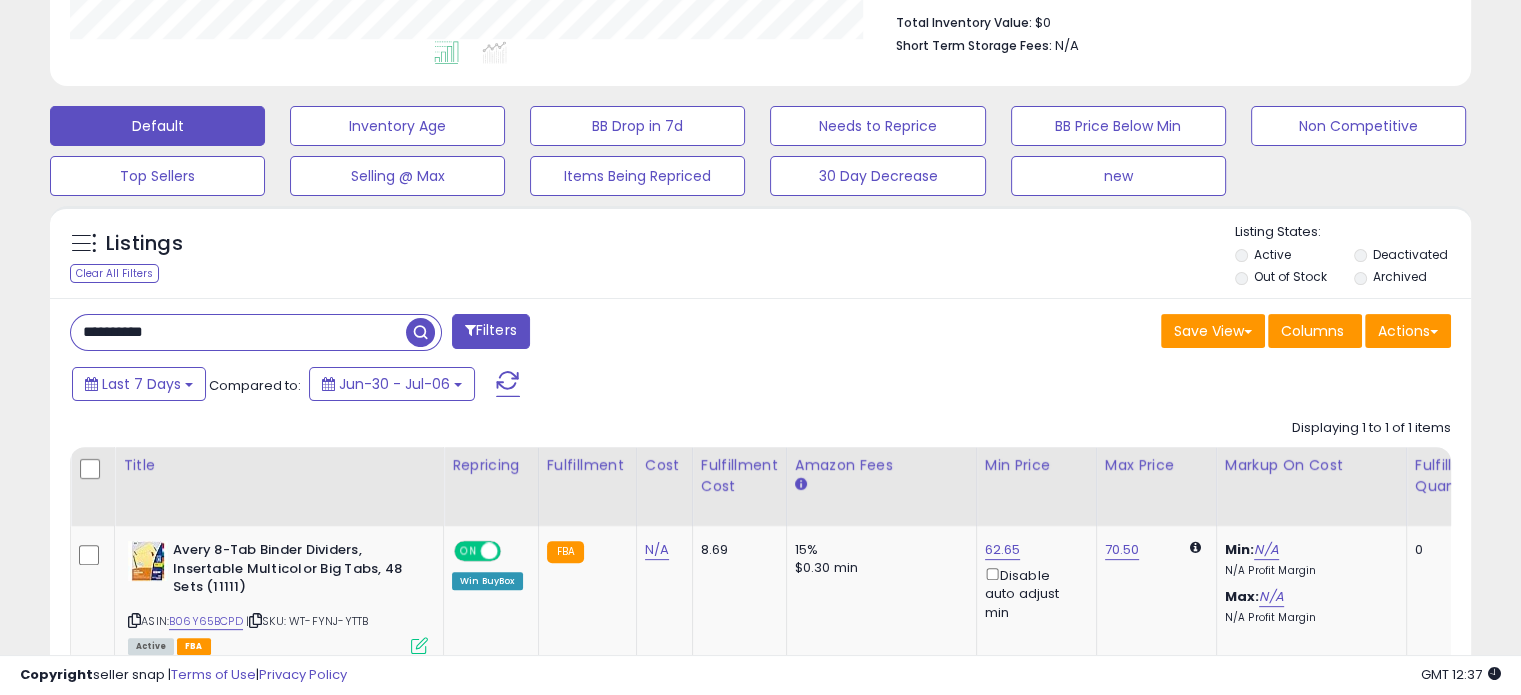 drag, startPoint x: 191, startPoint y: 325, endPoint x: 69, endPoint y: 340, distance: 122.91867 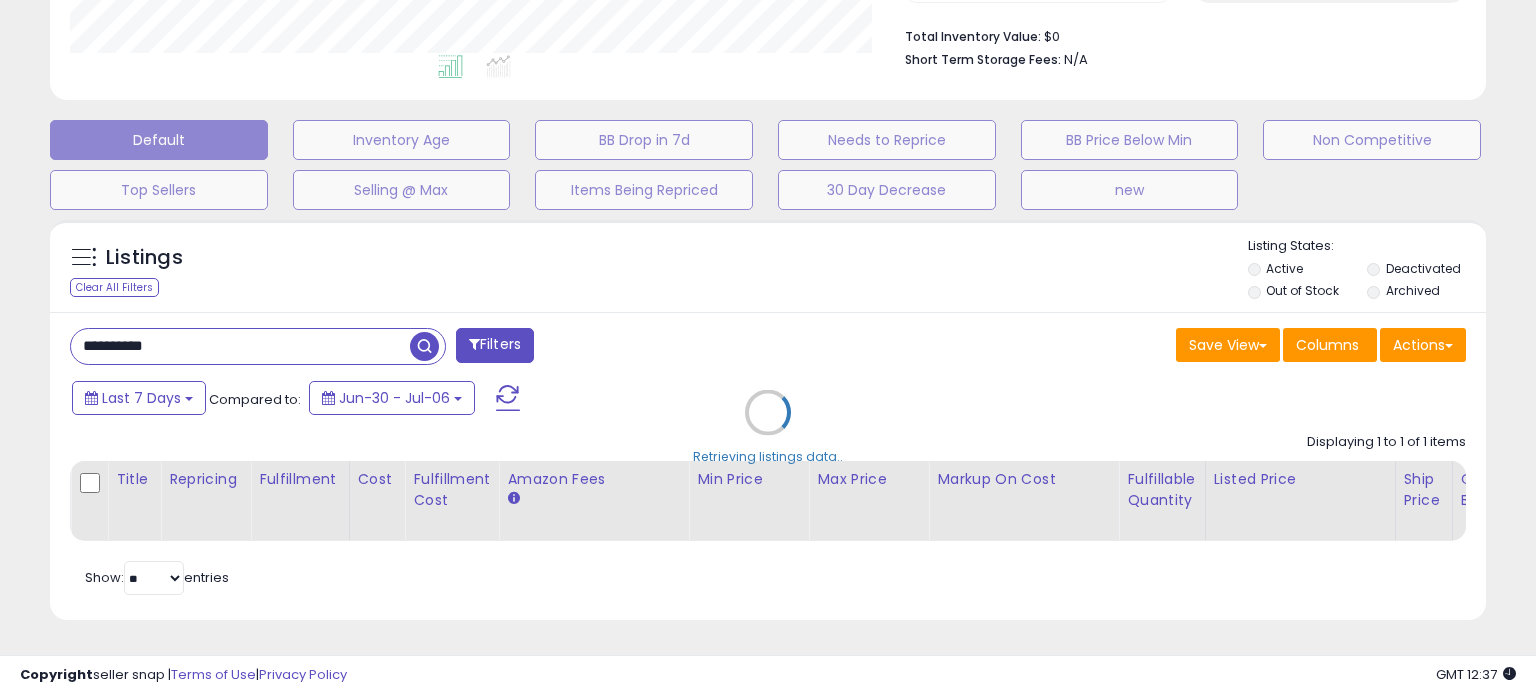 scroll, scrollTop: 999589, scrollLeft: 999168, axis: both 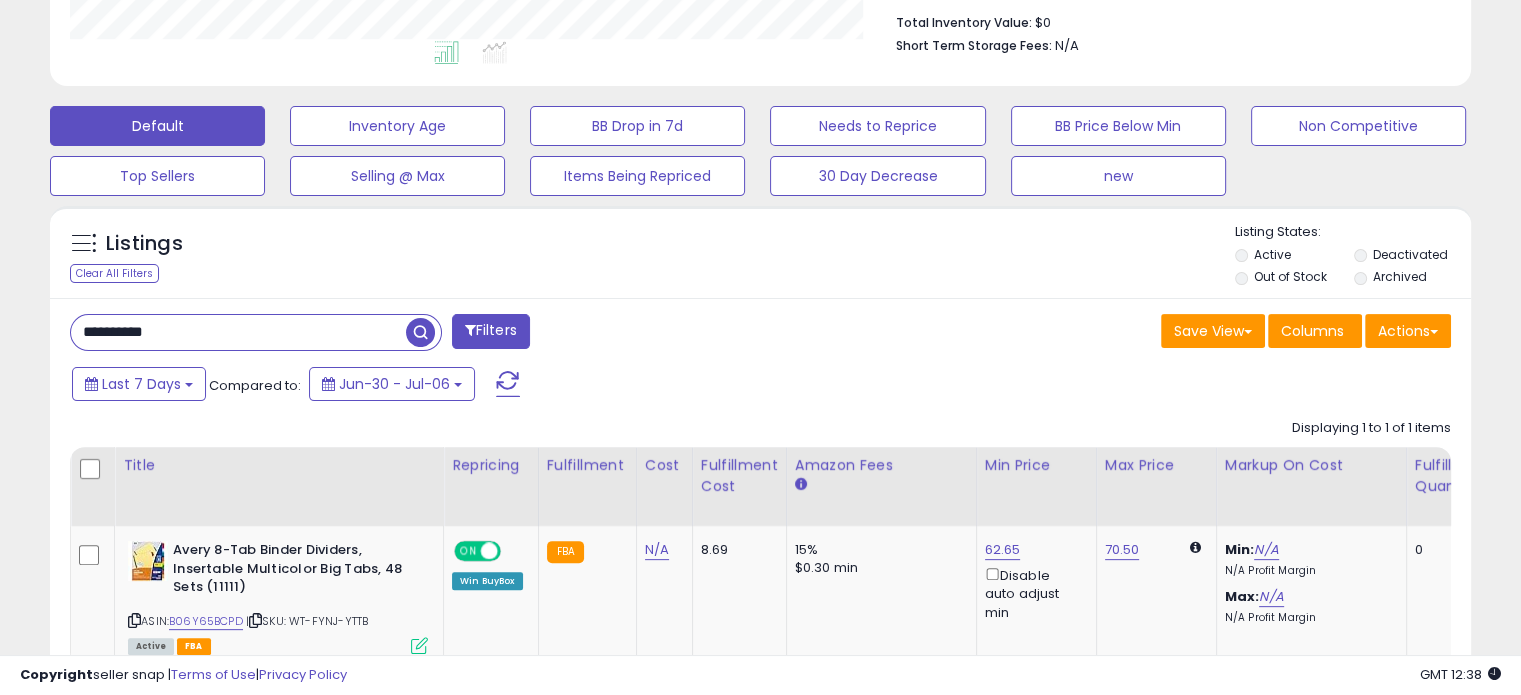 click on "**********" at bounding box center [238, 332] 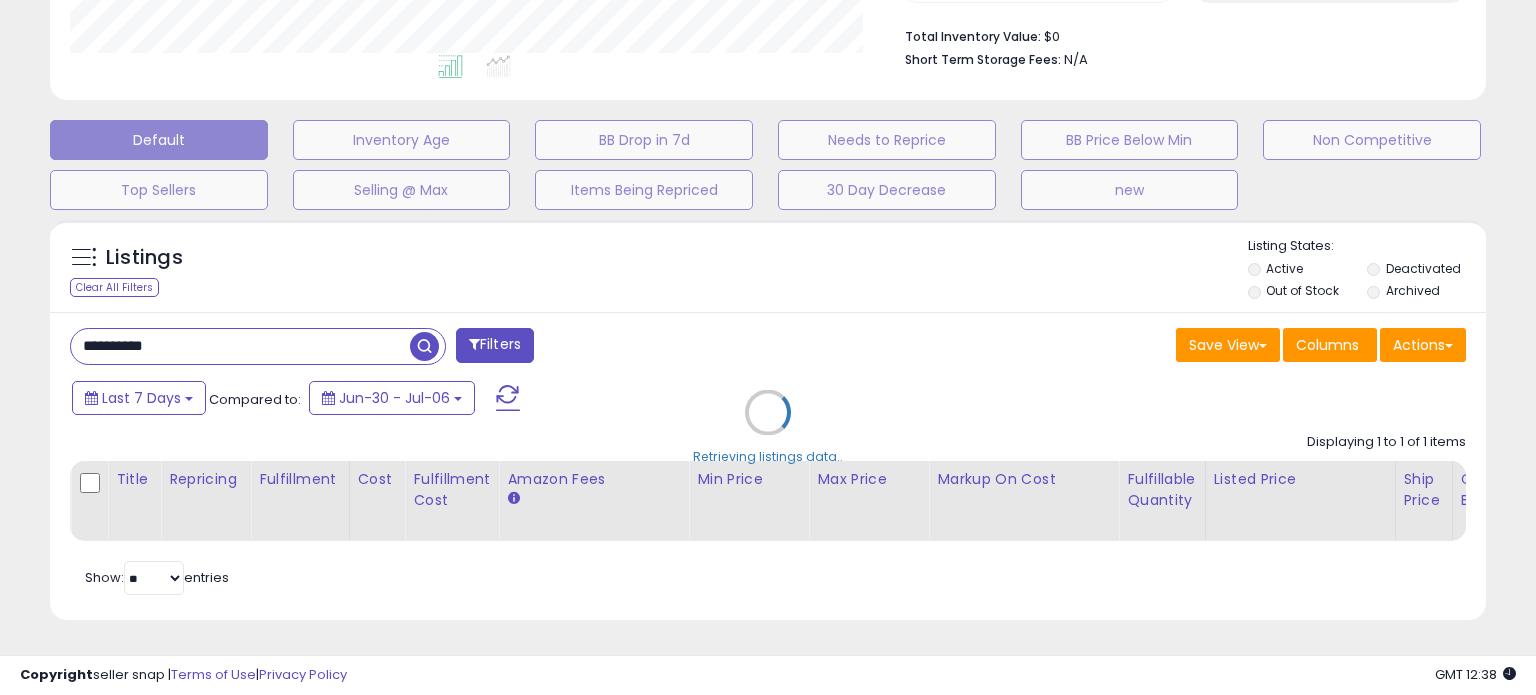 scroll, scrollTop: 999589, scrollLeft: 999168, axis: both 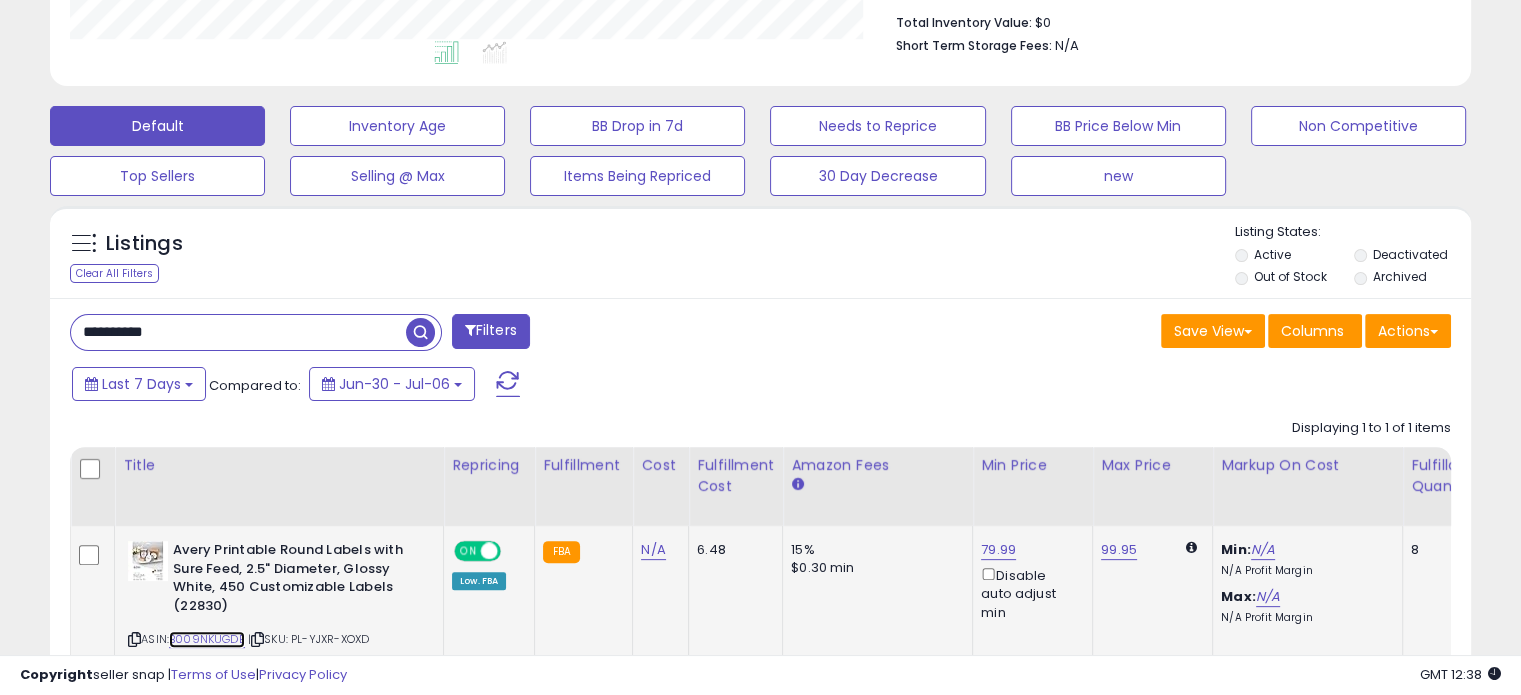 click on "B009NKUGDE" at bounding box center (207, 639) 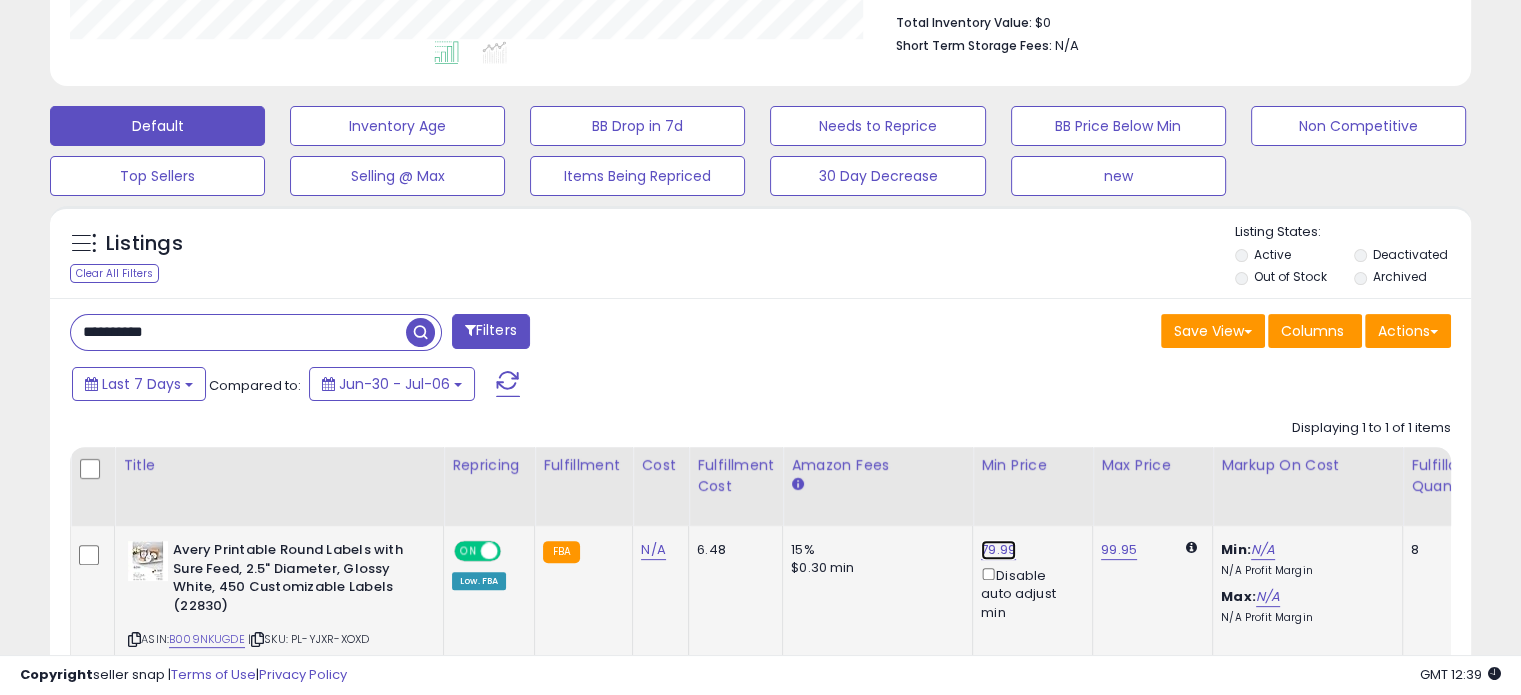 click on "79.99" at bounding box center (998, 550) 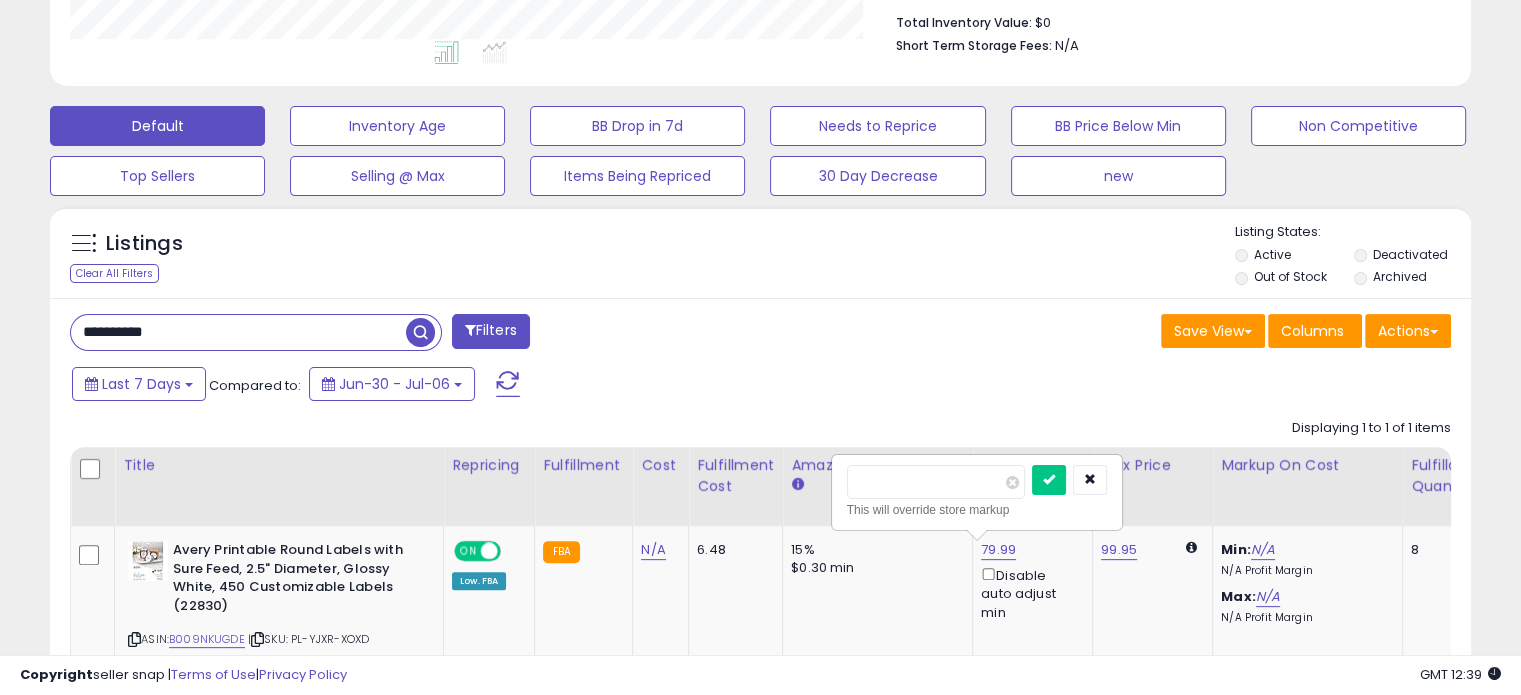 drag, startPoint x: 901, startPoint y: 483, endPoint x: 819, endPoint y: 492, distance: 82.492424 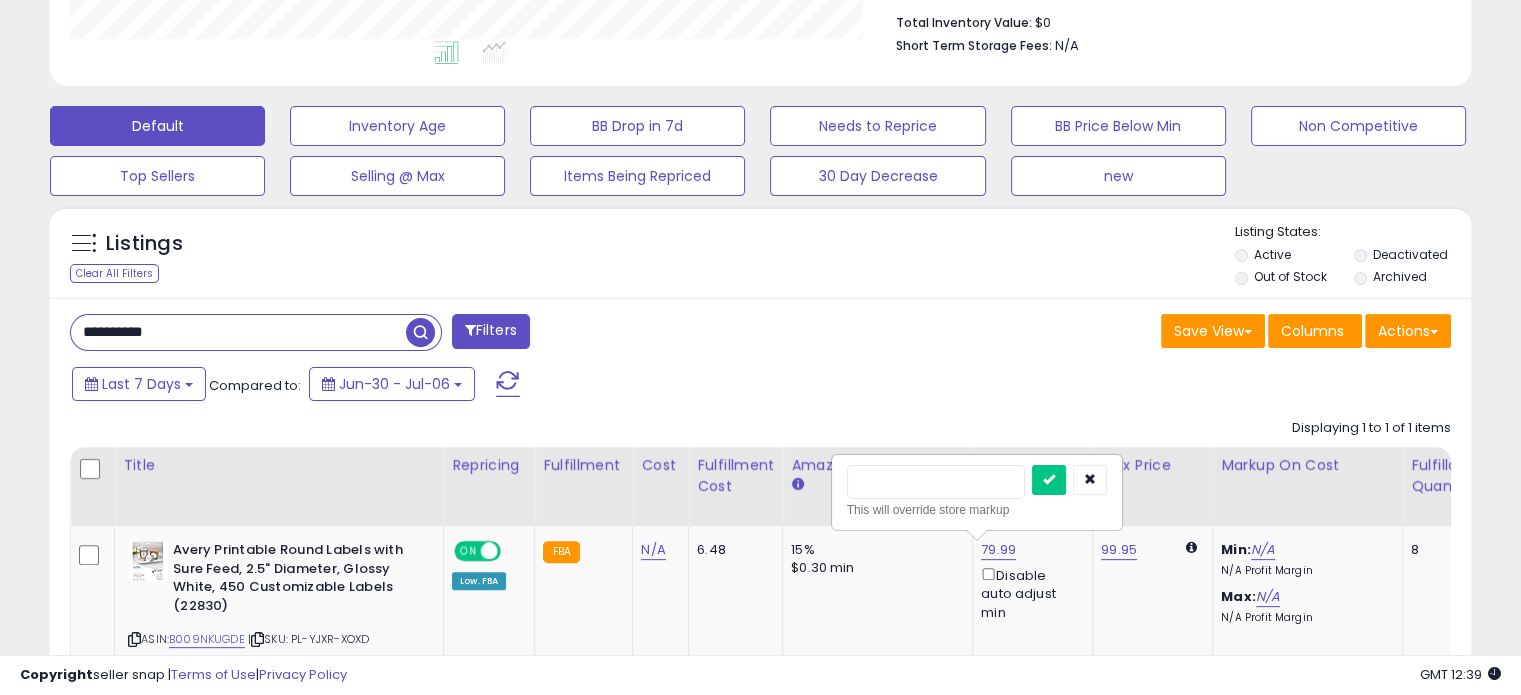 type on "*****" 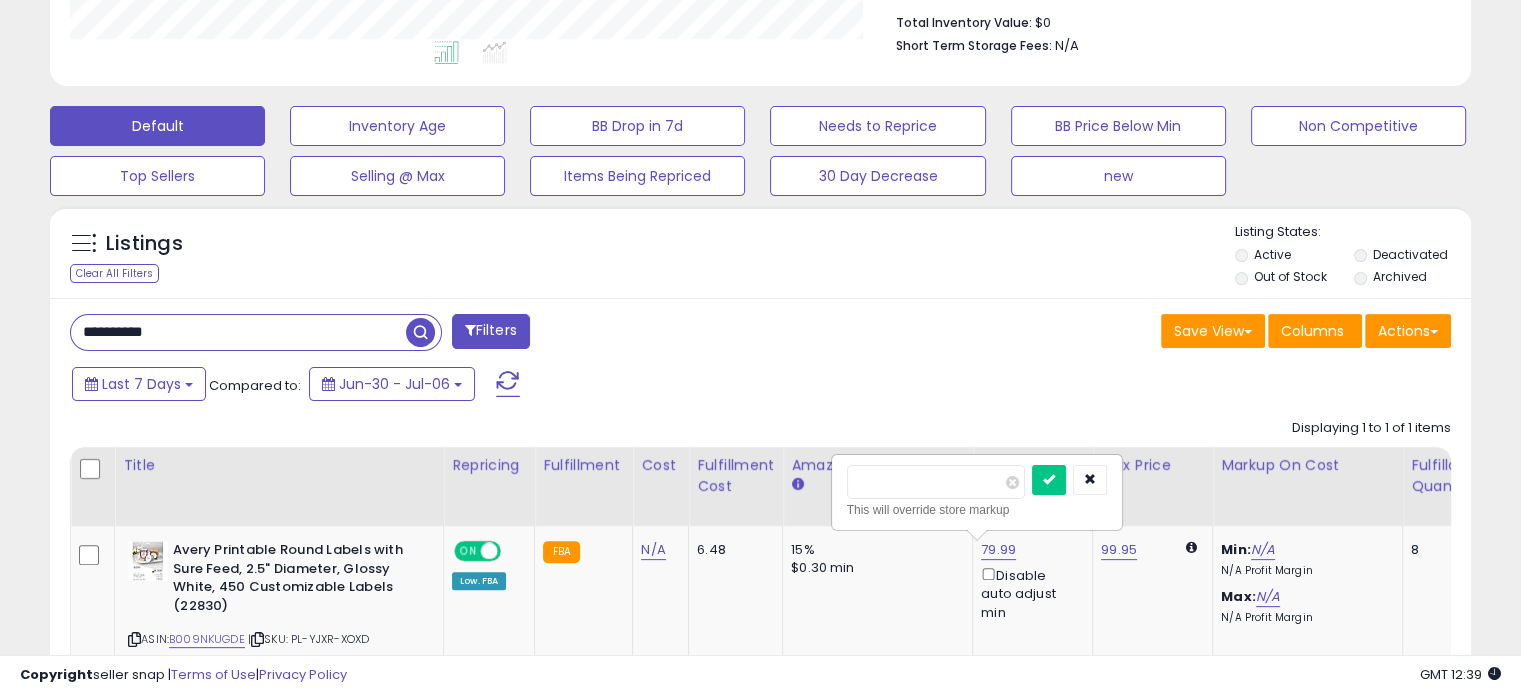 click at bounding box center [1049, 480] 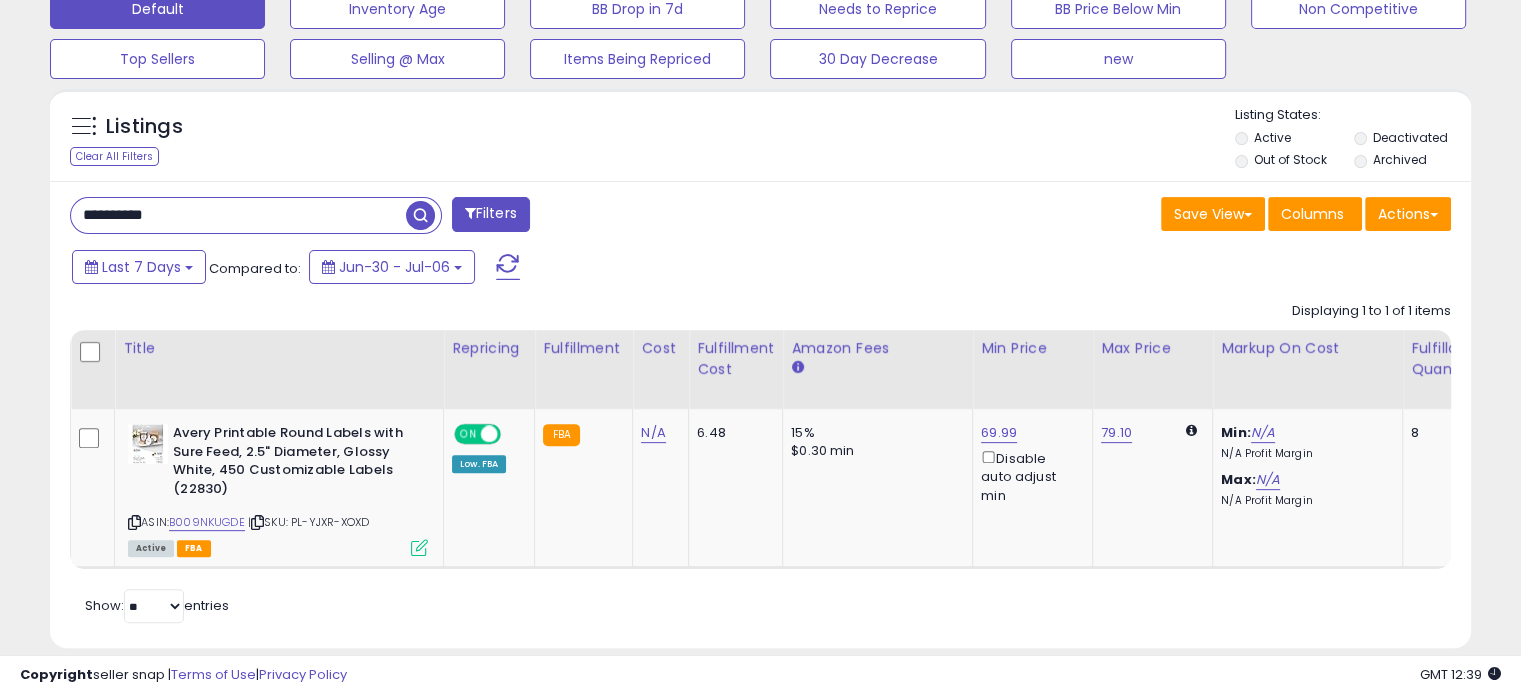 scroll, scrollTop: 682, scrollLeft: 0, axis: vertical 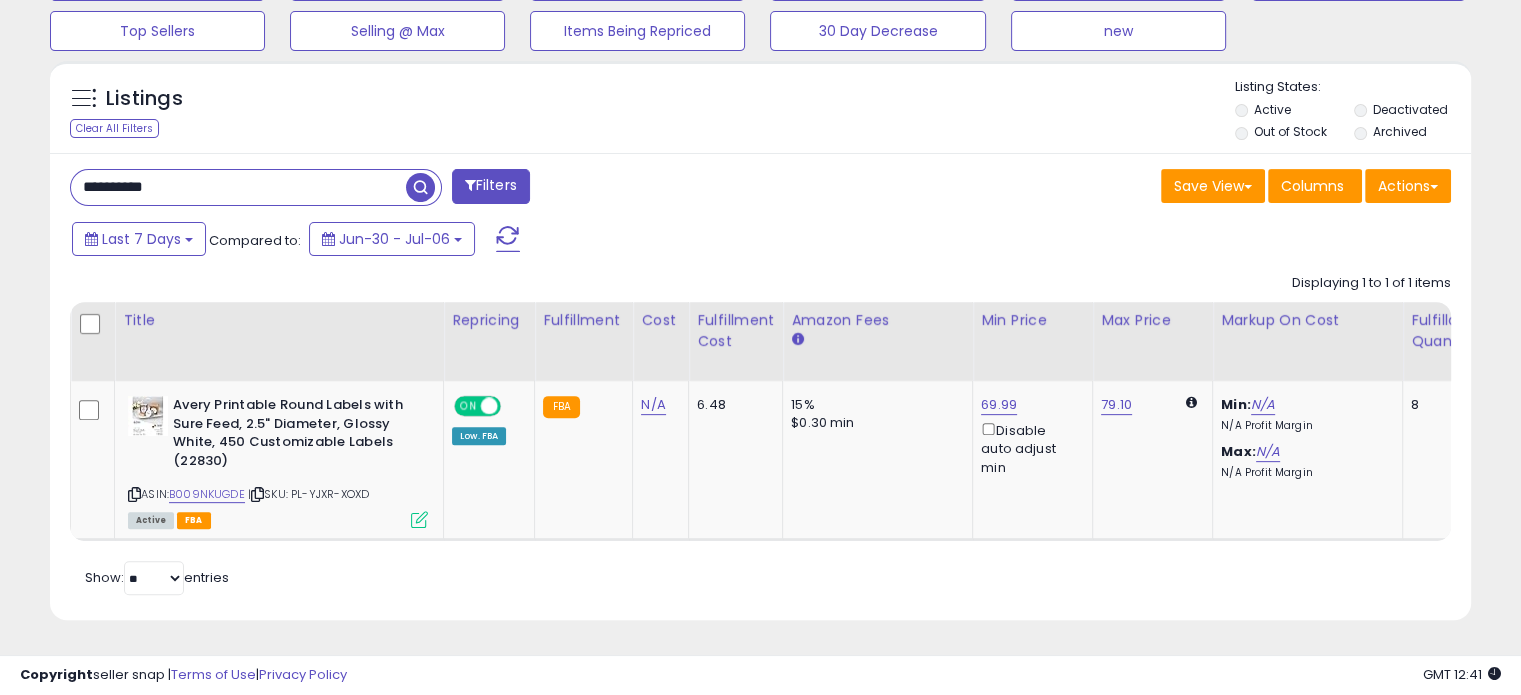 click on "**********" at bounding box center (238, 187) 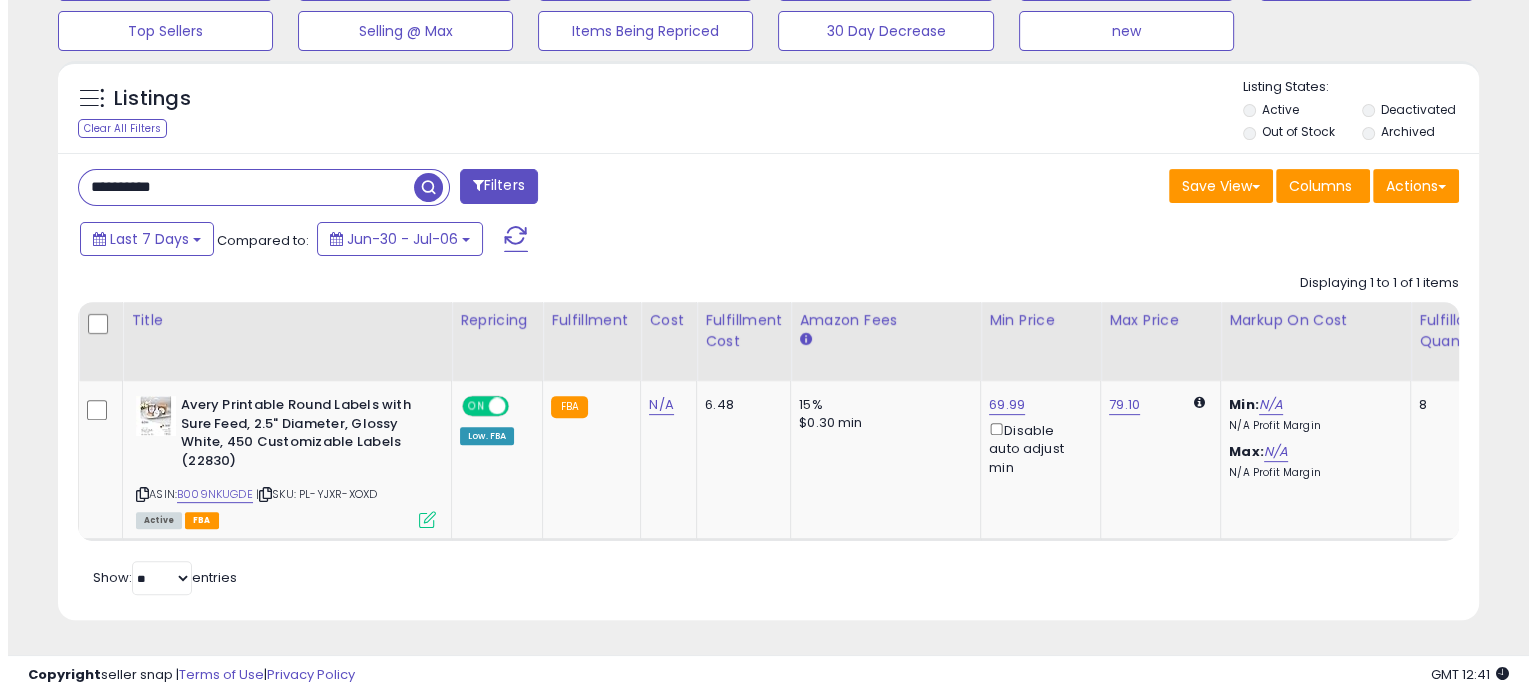 scroll, scrollTop: 524, scrollLeft: 0, axis: vertical 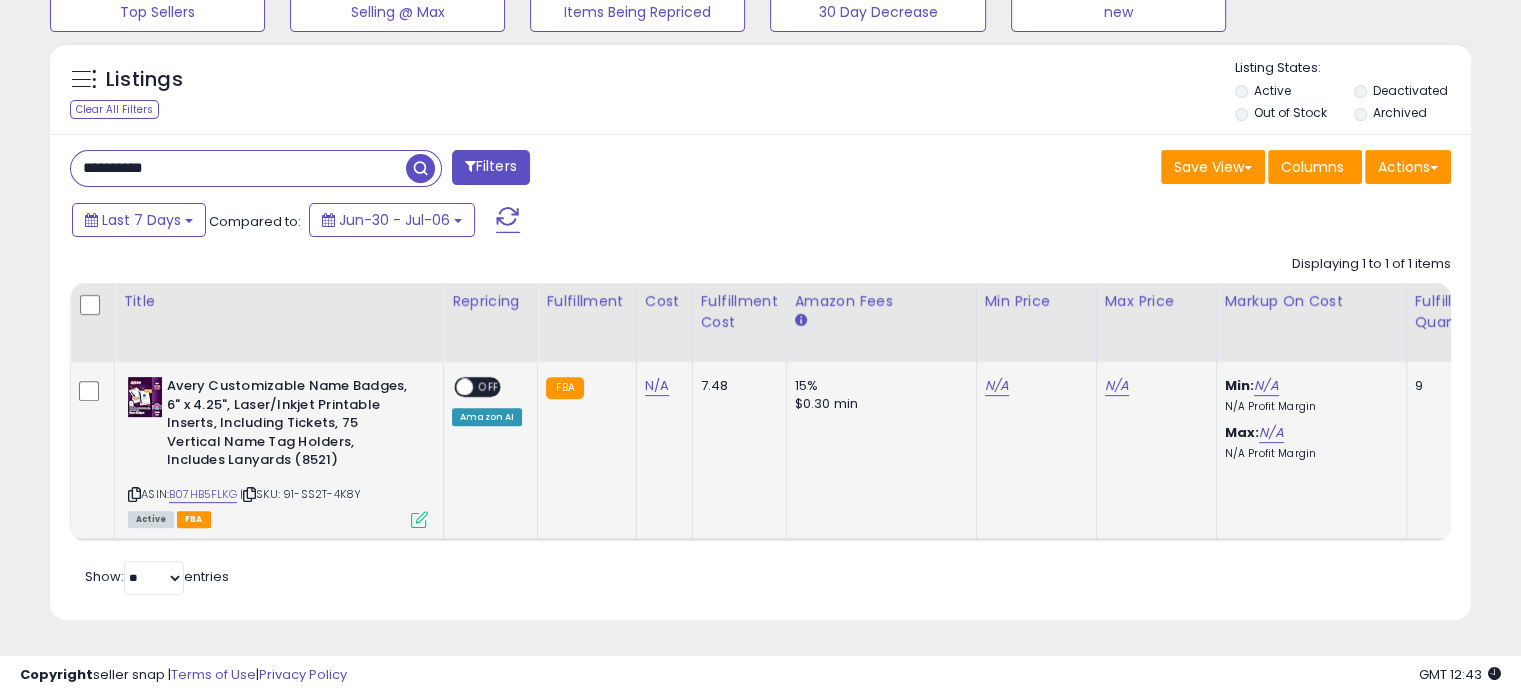click on "OFF" at bounding box center [489, 387] 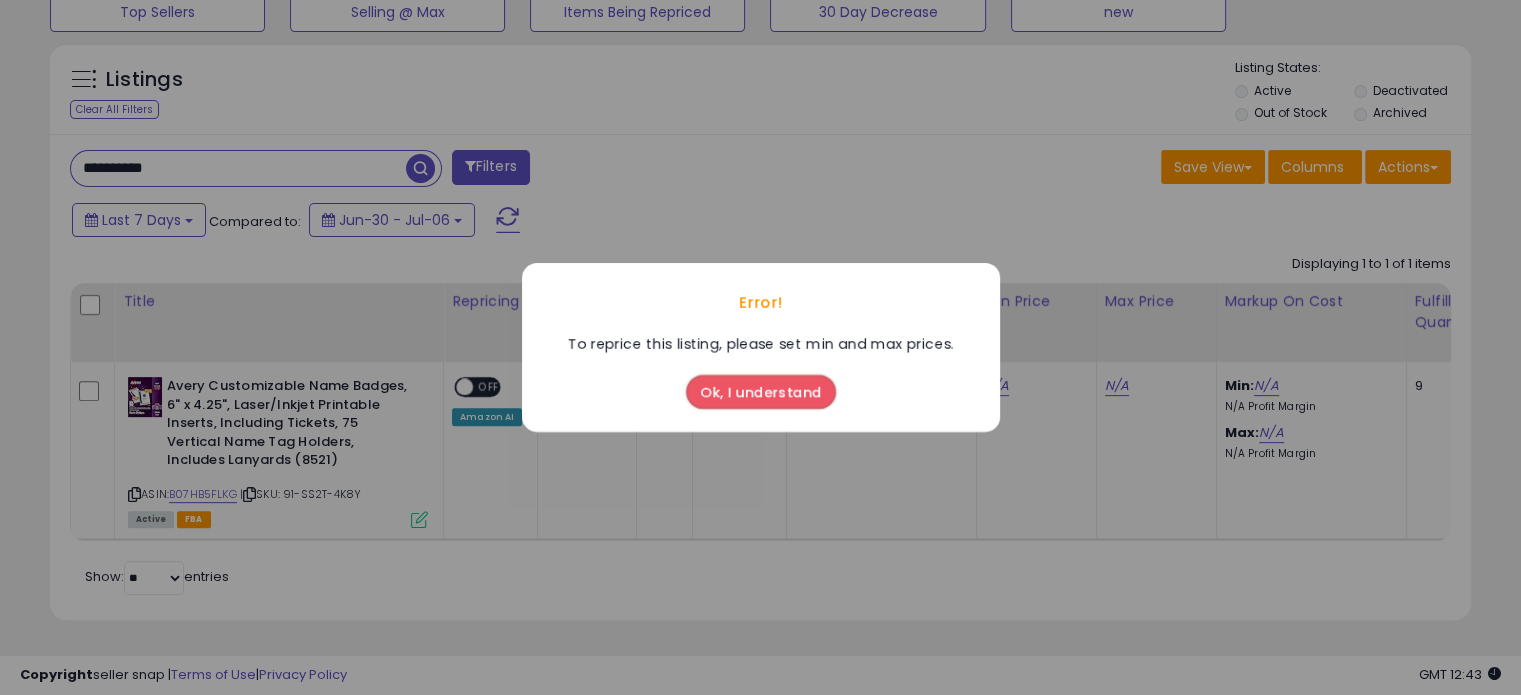 click on "Ok, I understand" at bounding box center (761, 392) 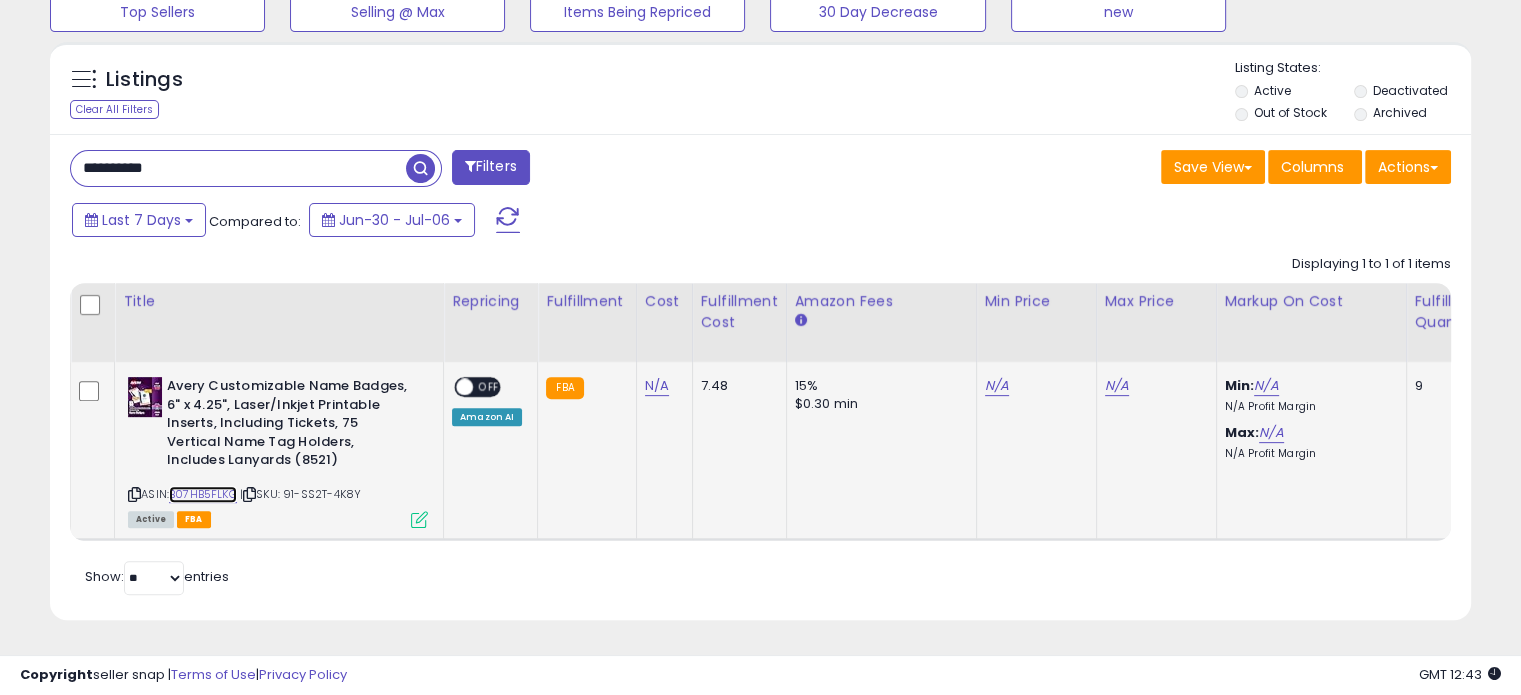 click on "B07HB5FLKG" at bounding box center [203, 494] 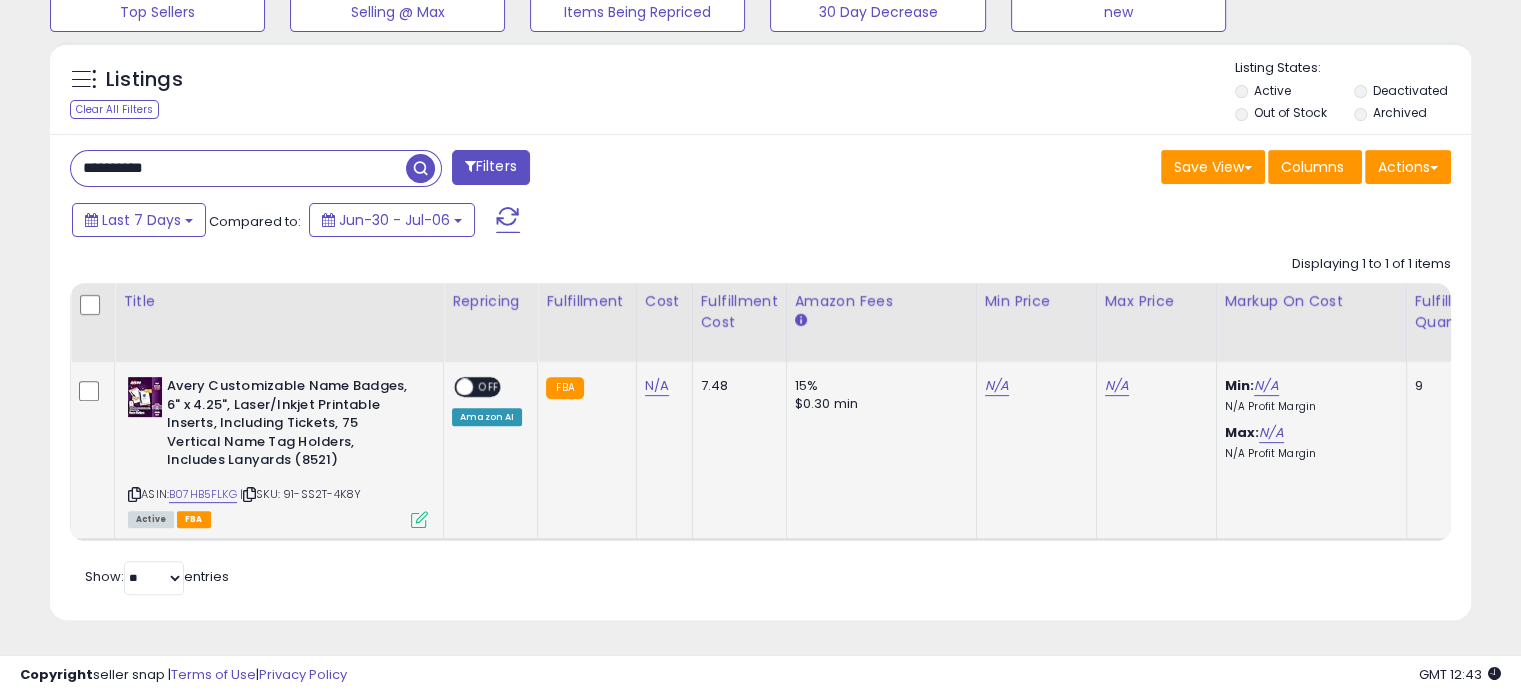 click on "N/A" at bounding box center [1033, 386] 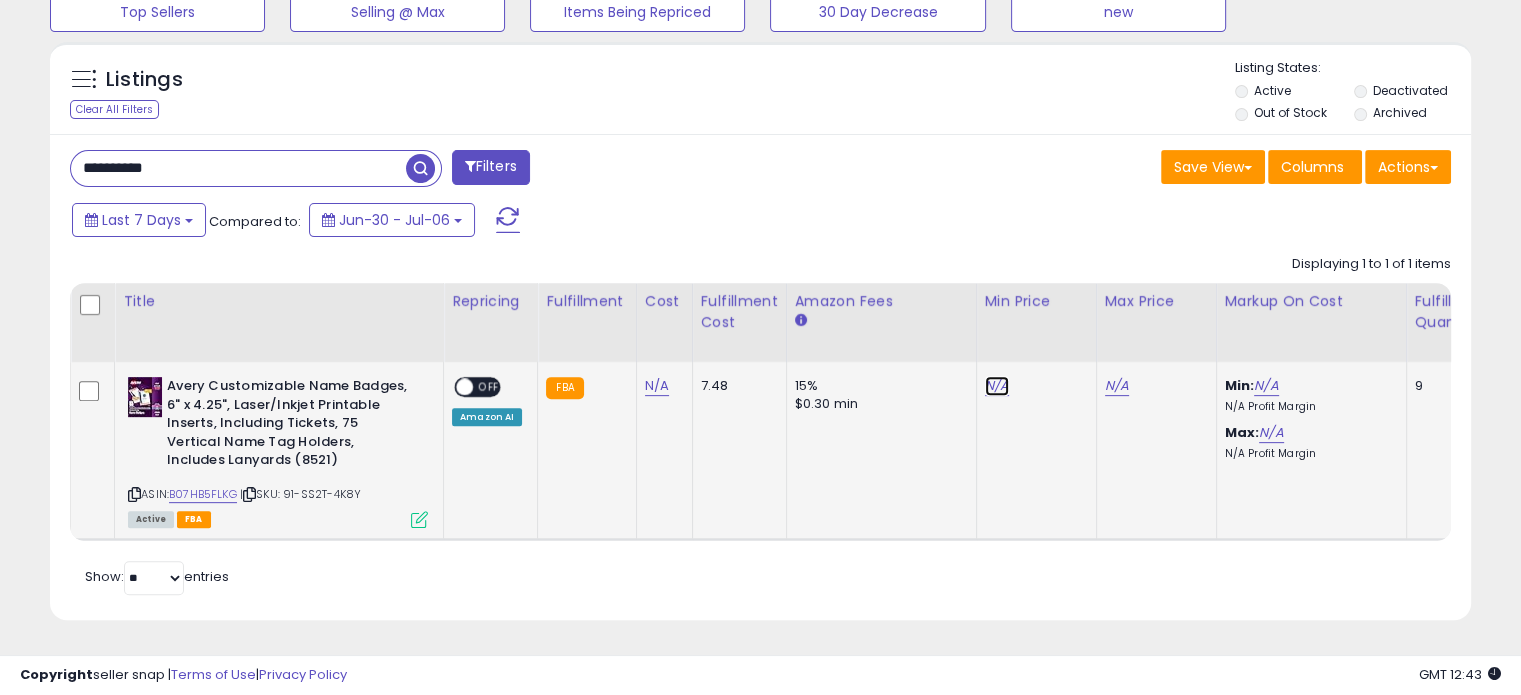 click on "N/A" at bounding box center (997, 386) 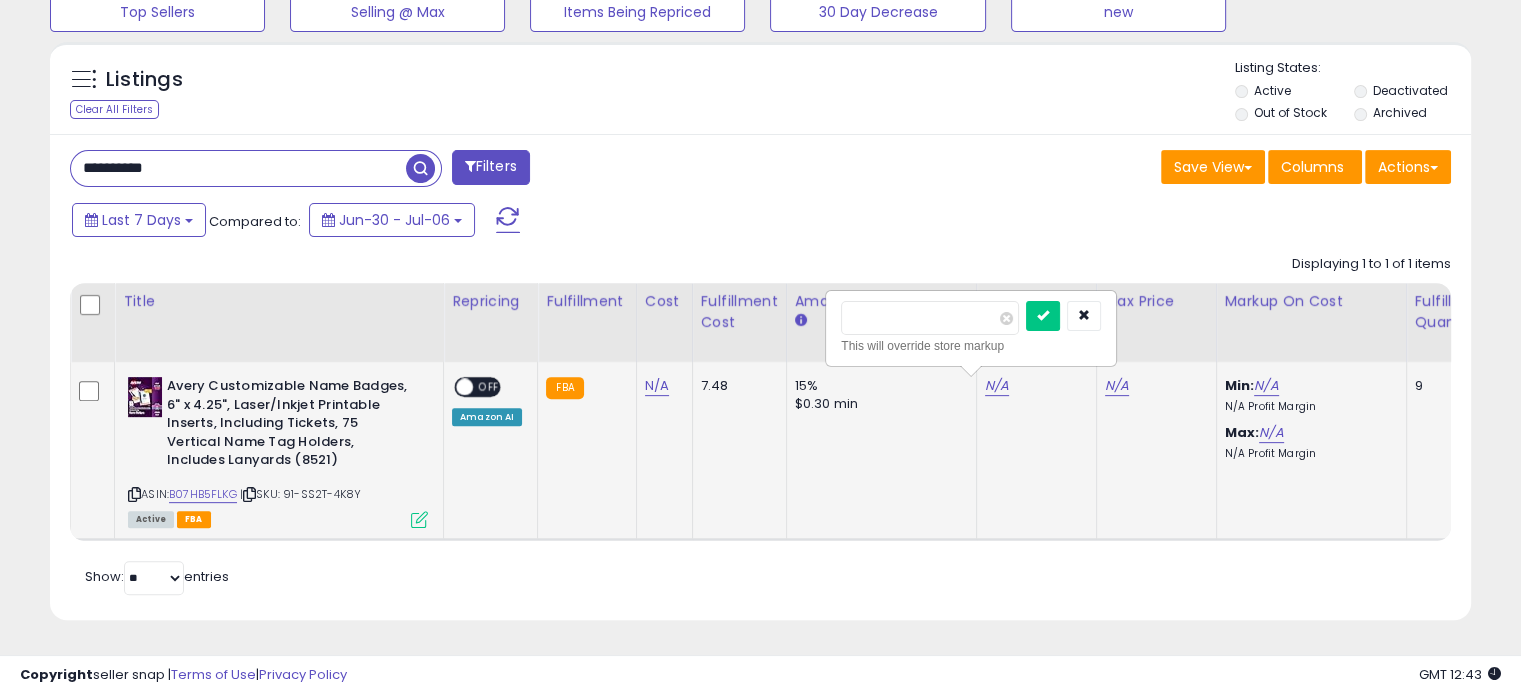 type on "***" 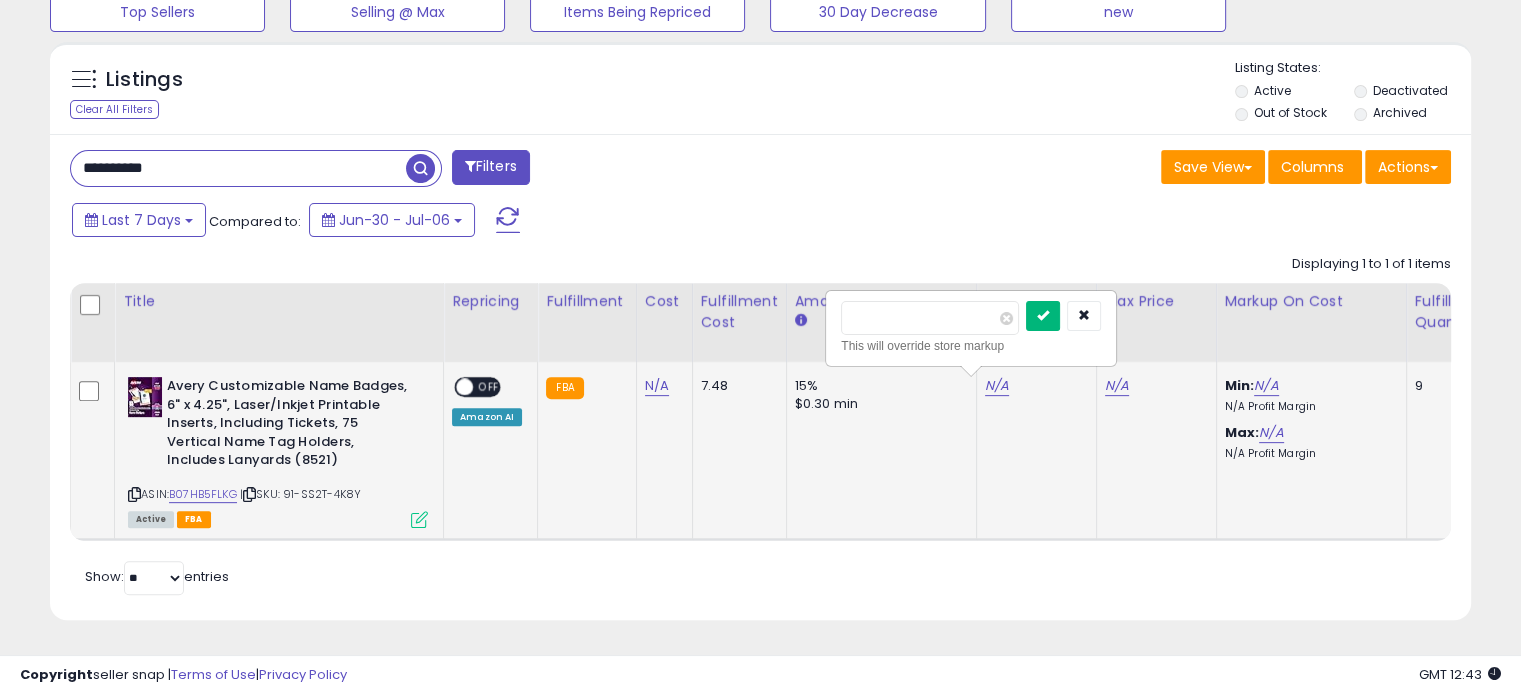 type on "******" 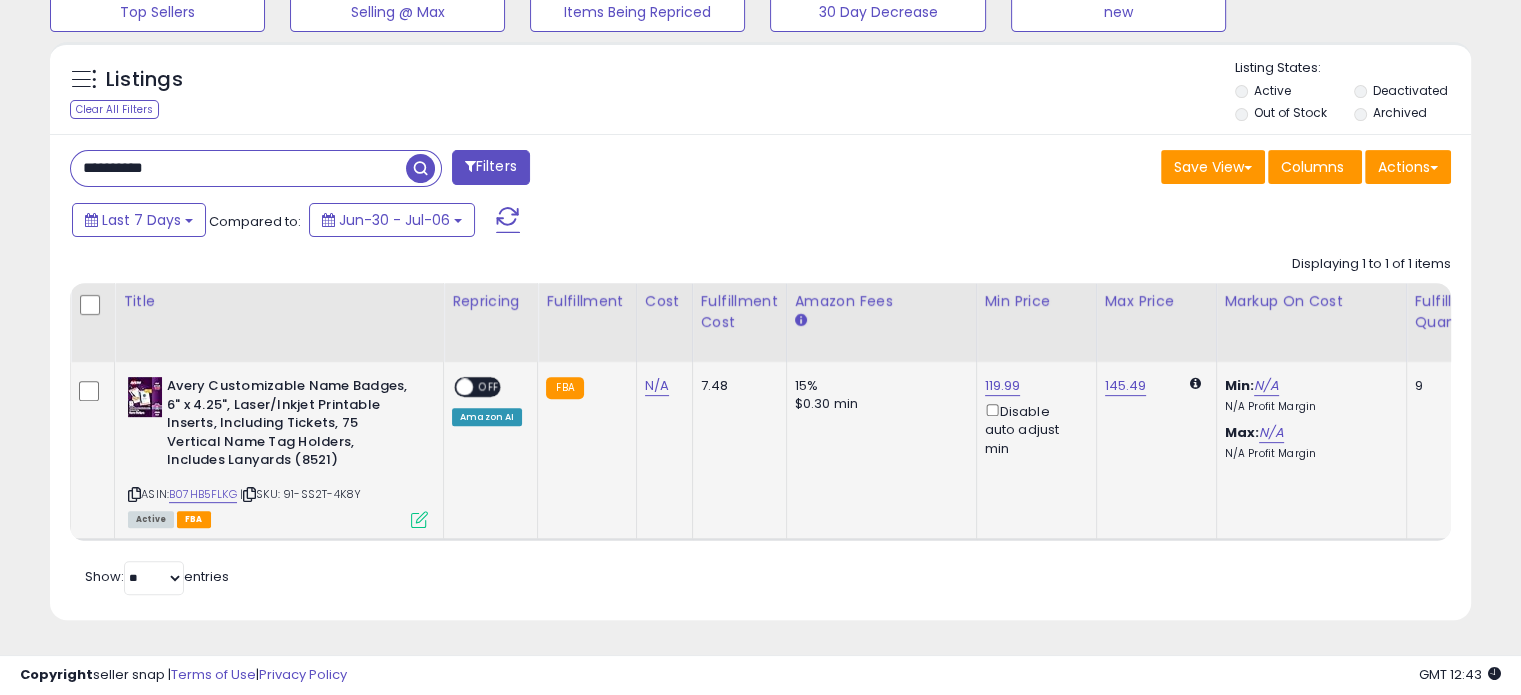 click on "OFF" at bounding box center (489, 387) 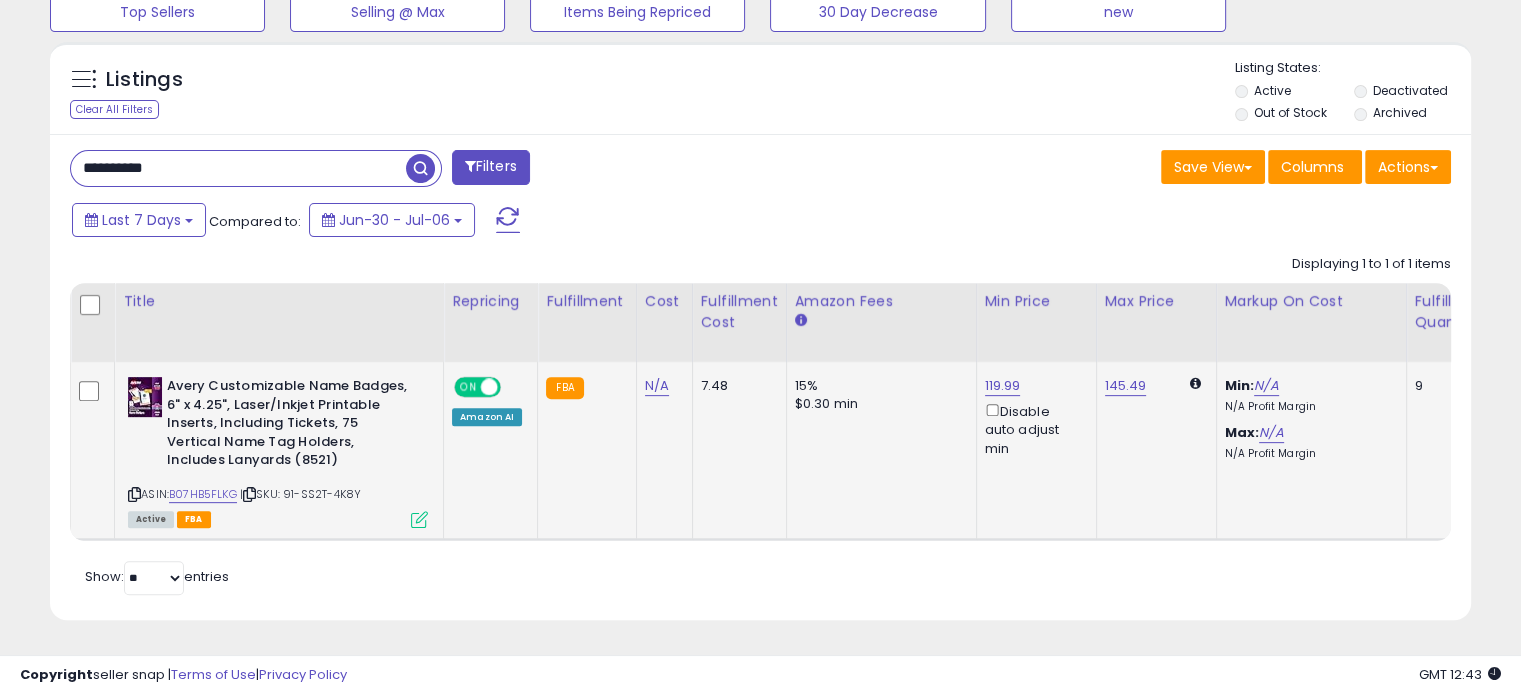 click at bounding box center [419, 519] 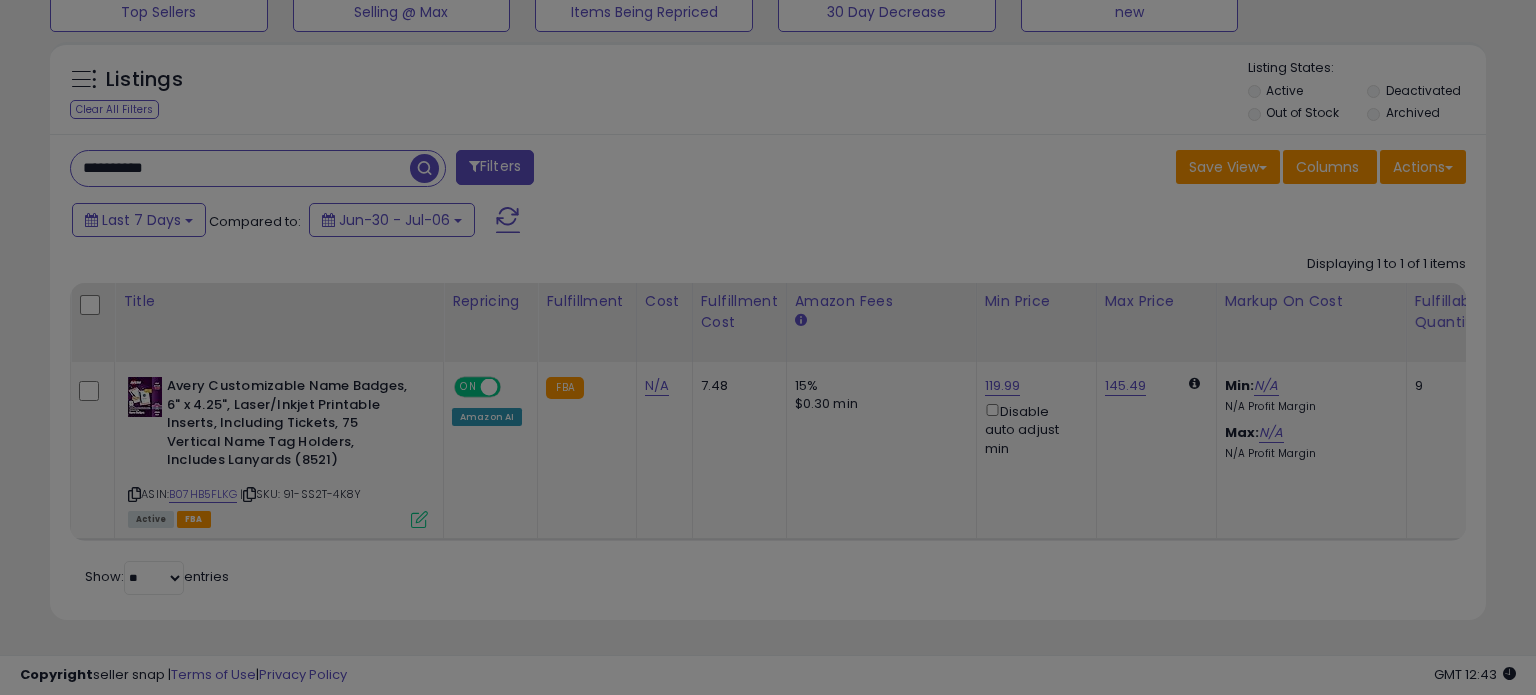 scroll, scrollTop: 999589, scrollLeft: 999168, axis: both 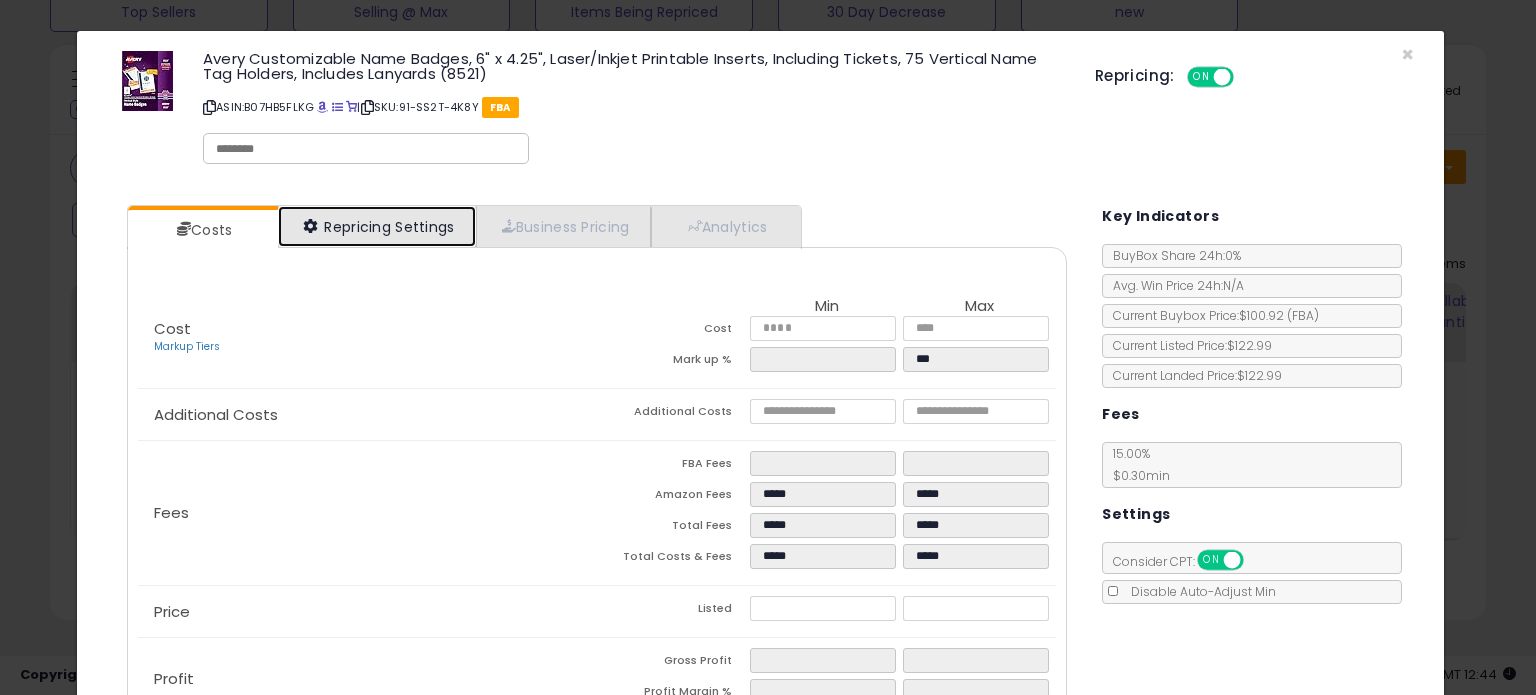 click on "Repricing Settings" at bounding box center [377, 226] 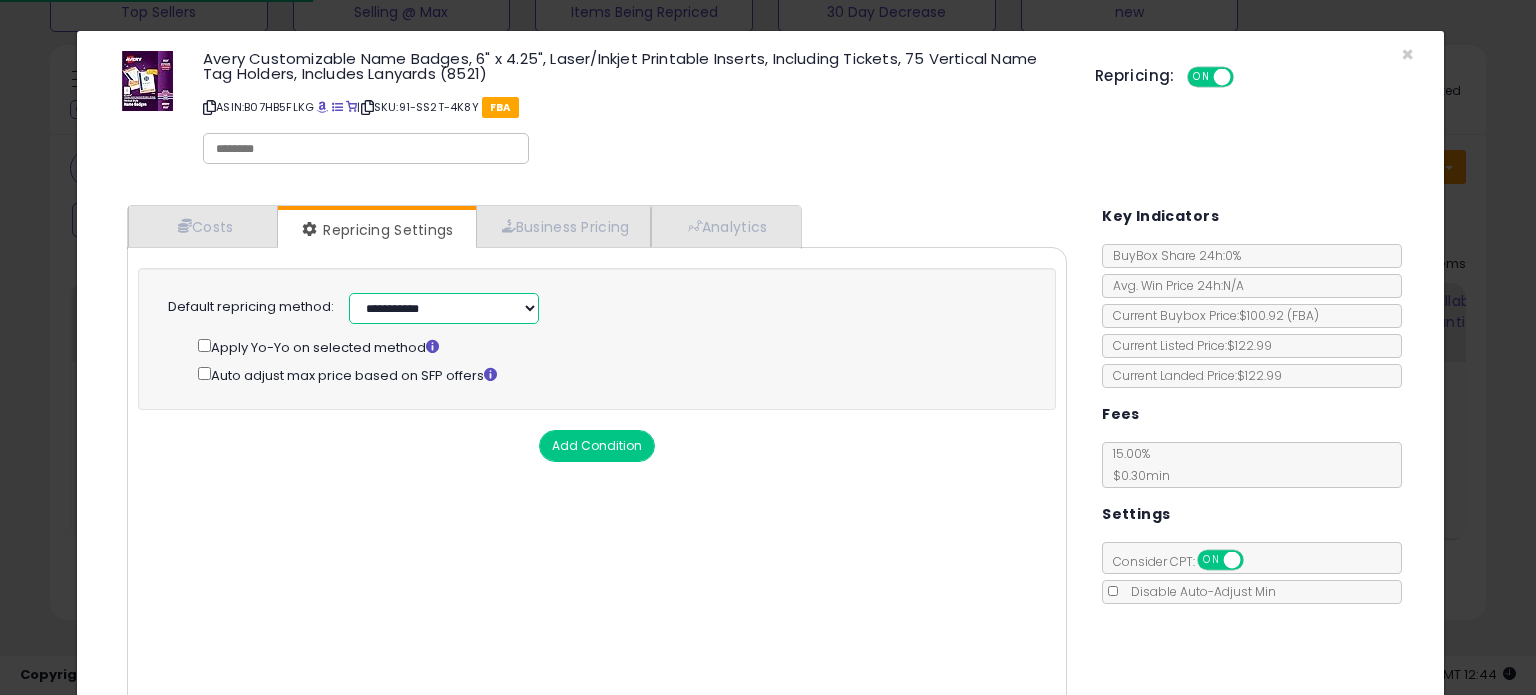 click on "**********" at bounding box center [444, 308] 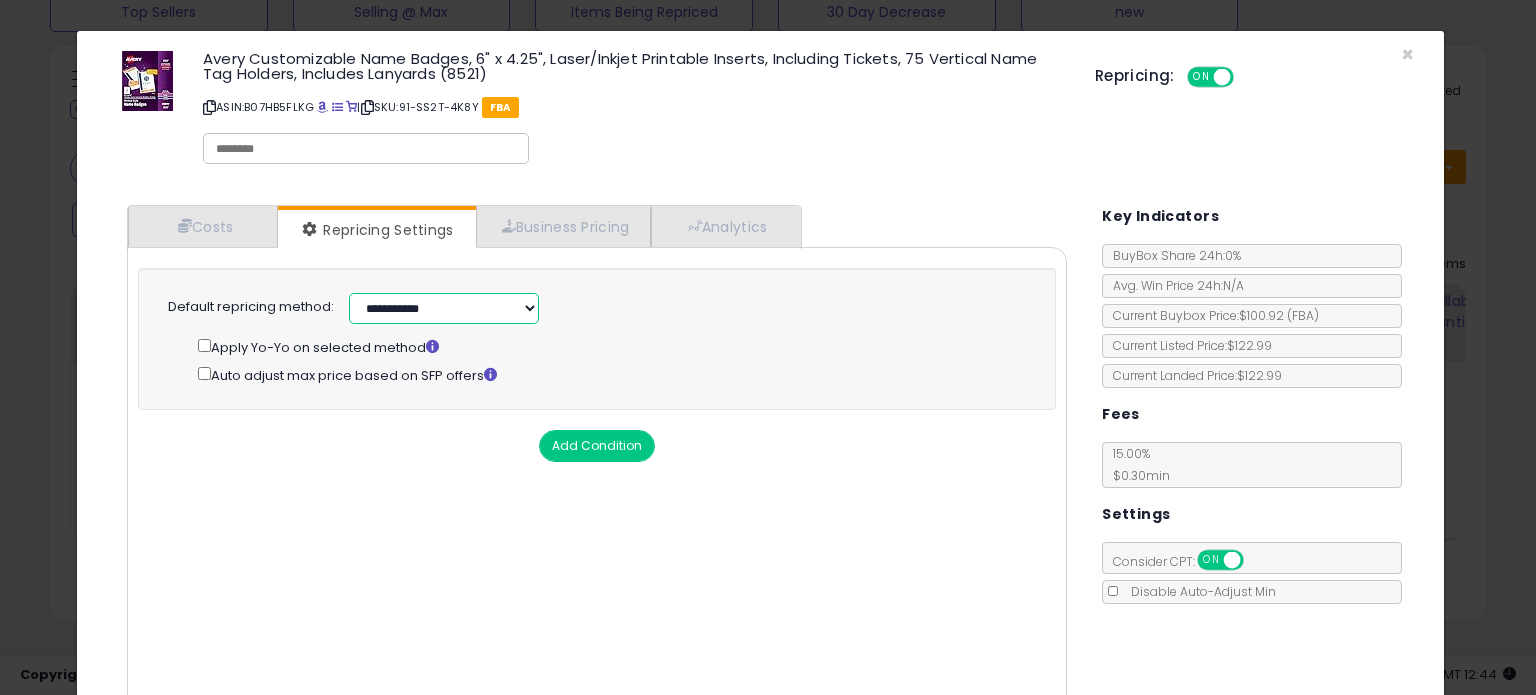 select on "******" 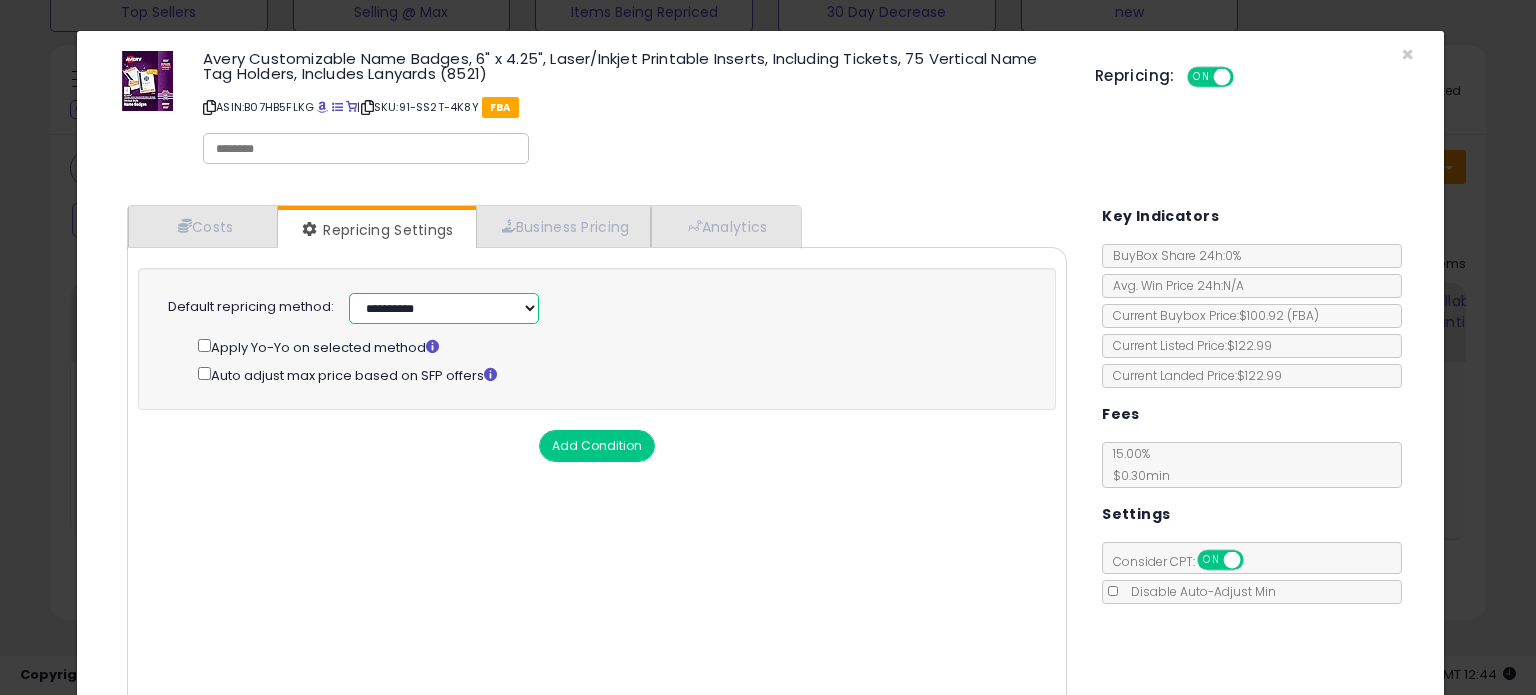 click on "**********" at bounding box center [444, 308] 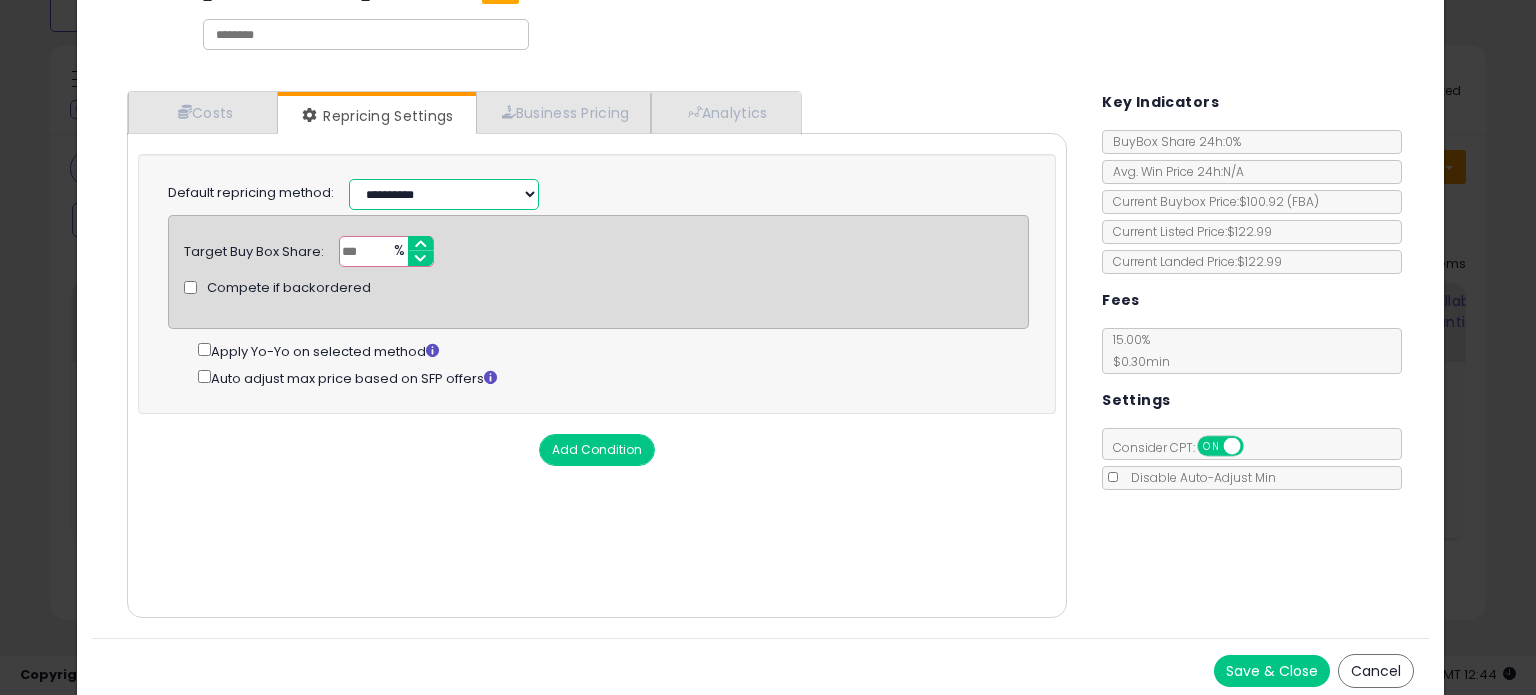 scroll, scrollTop: 120, scrollLeft: 0, axis: vertical 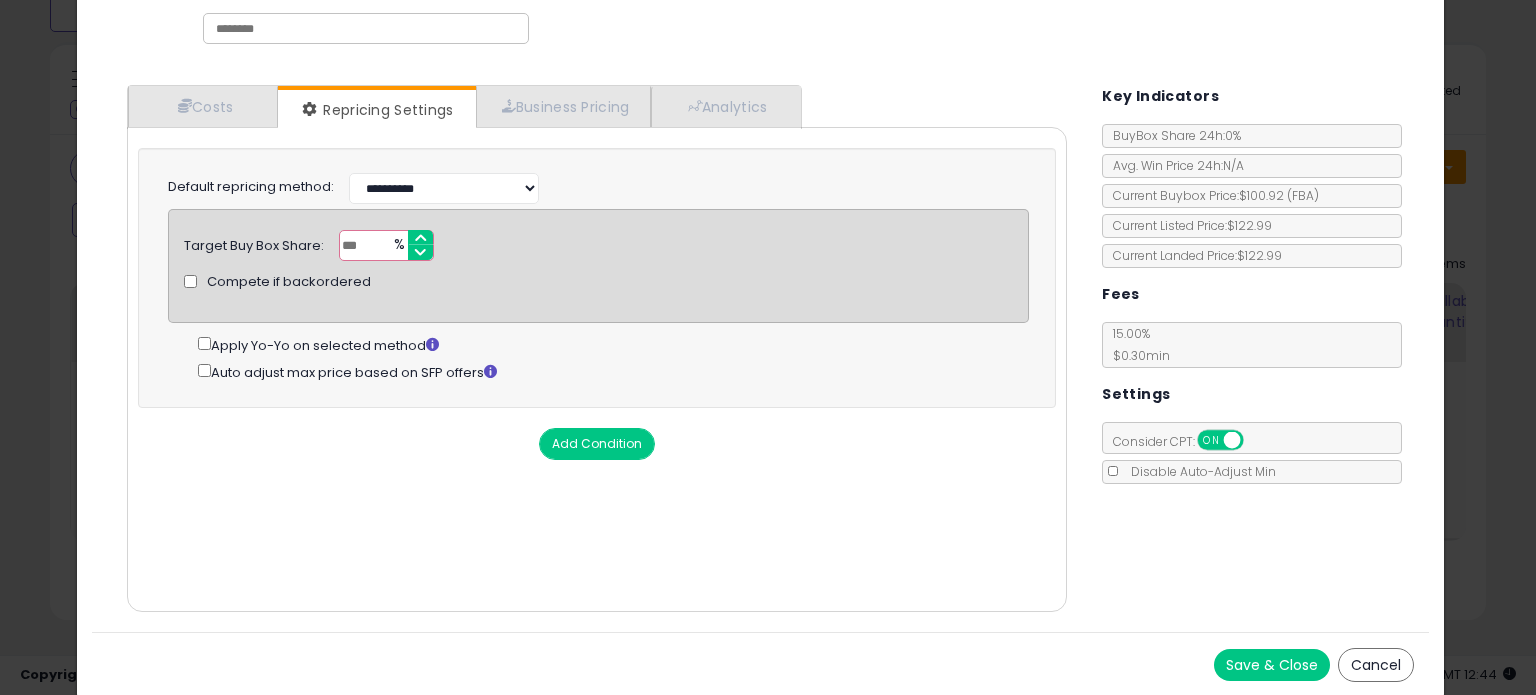 click on "Save & Close" at bounding box center (1272, 665) 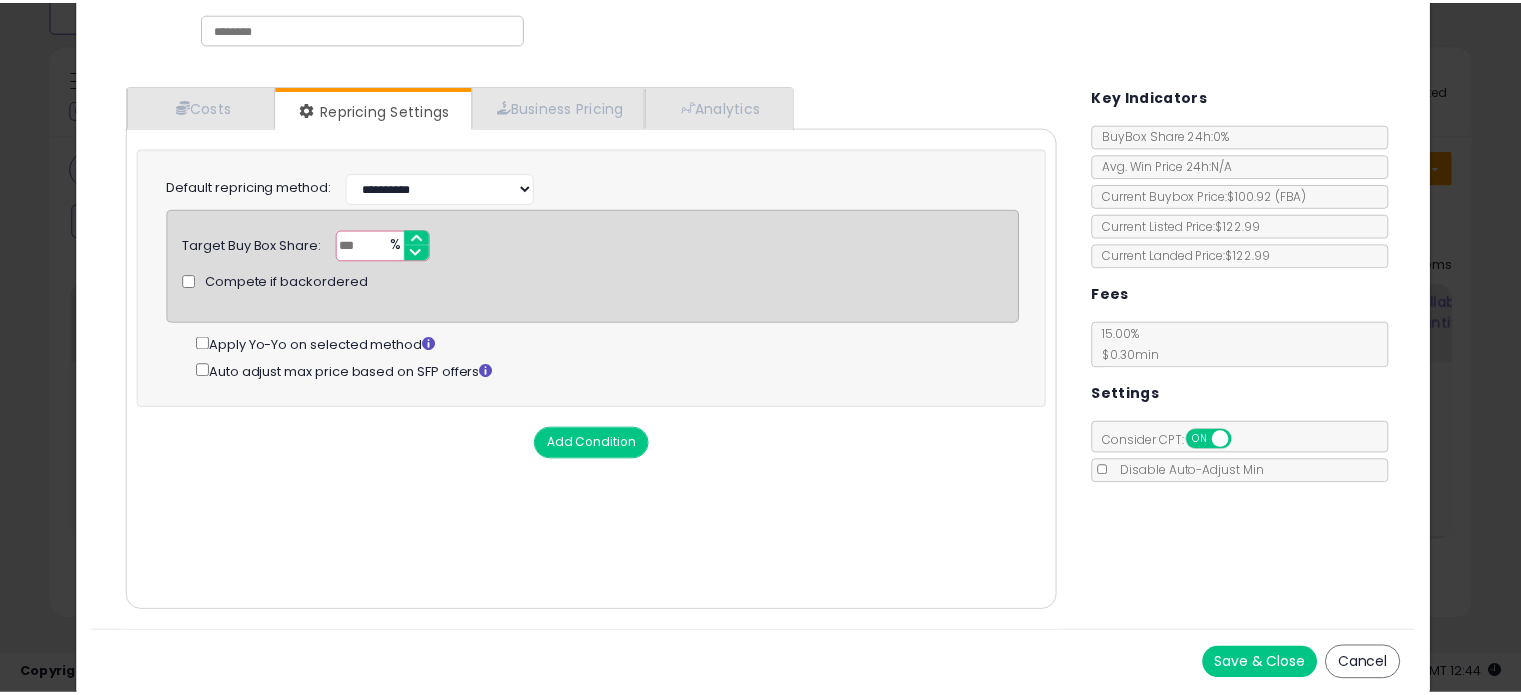 scroll, scrollTop: 0, scrollLeft: 0, axis: both 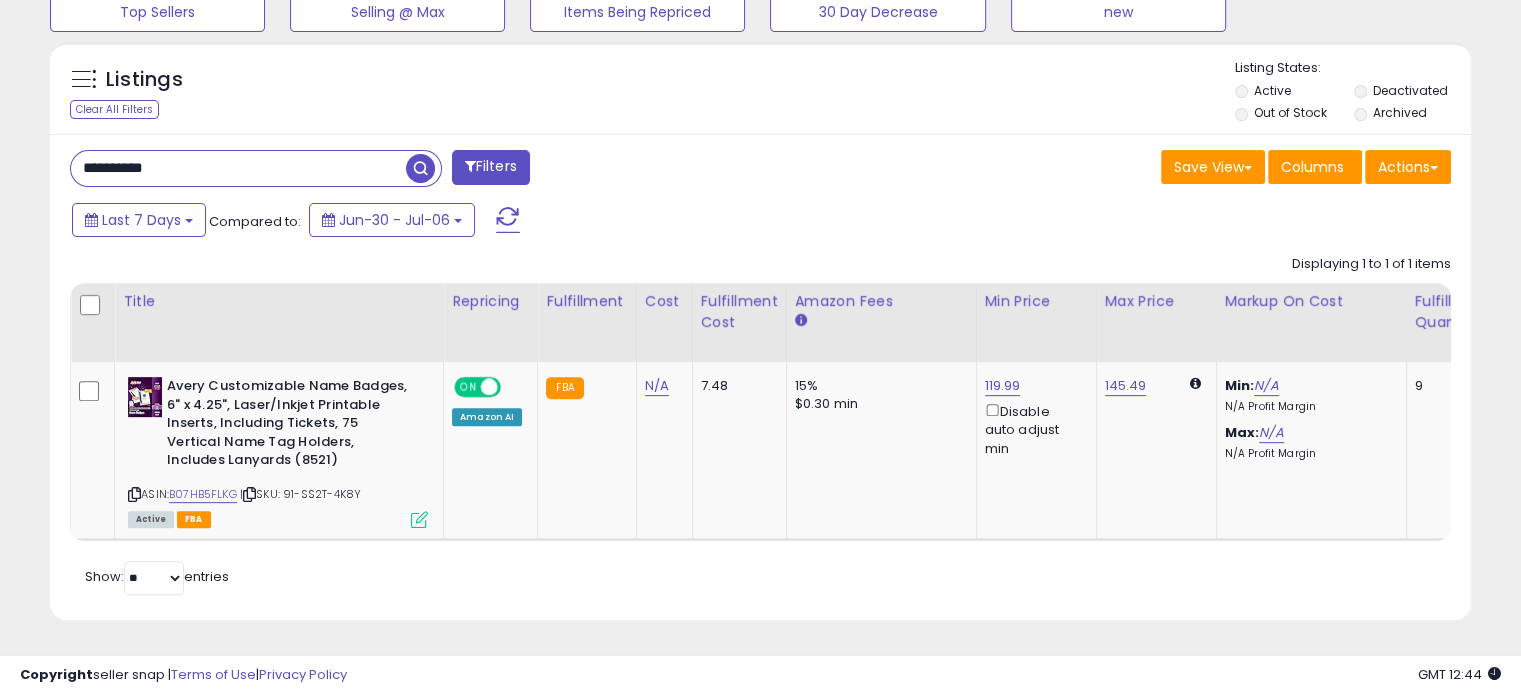 click on "**********" at bounding box center (238, 168) 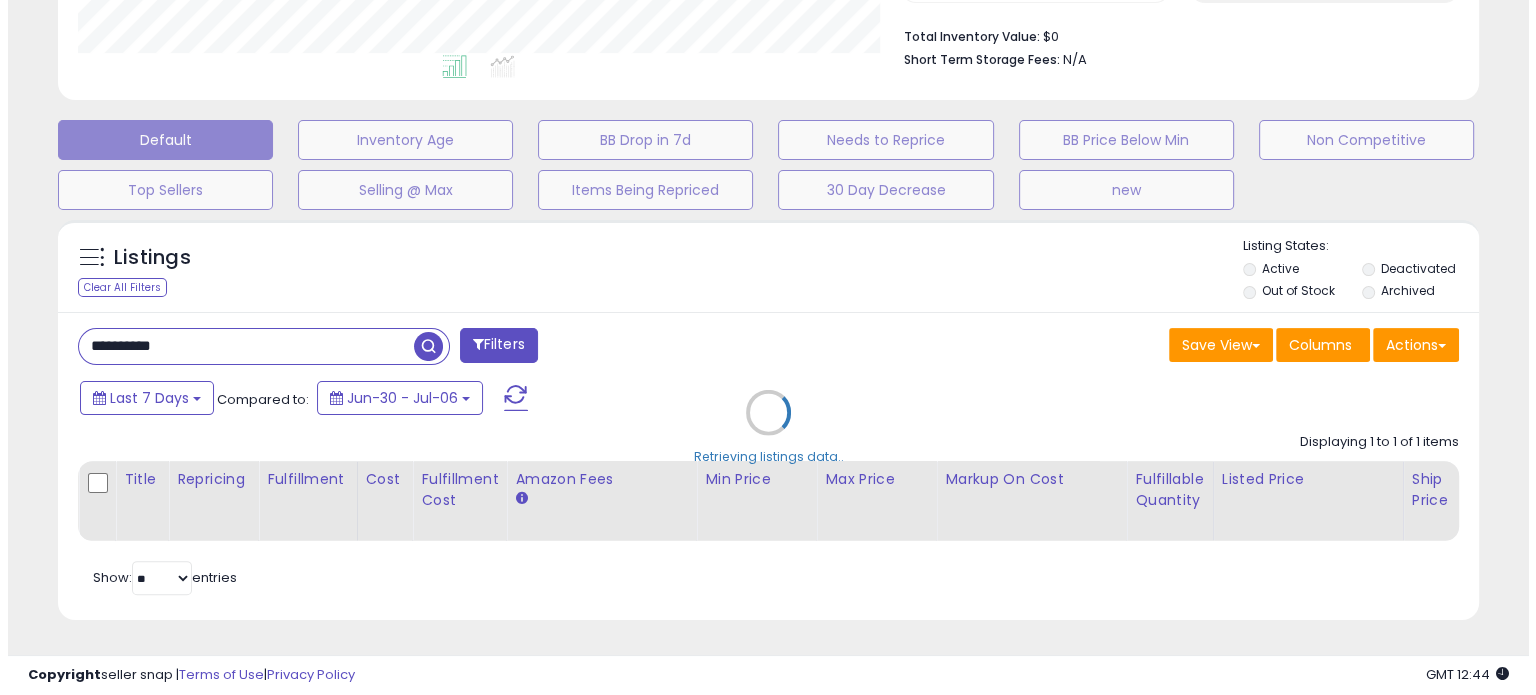 scroll, scrollTop: 524, scrollLeft: 0, axis: vertical 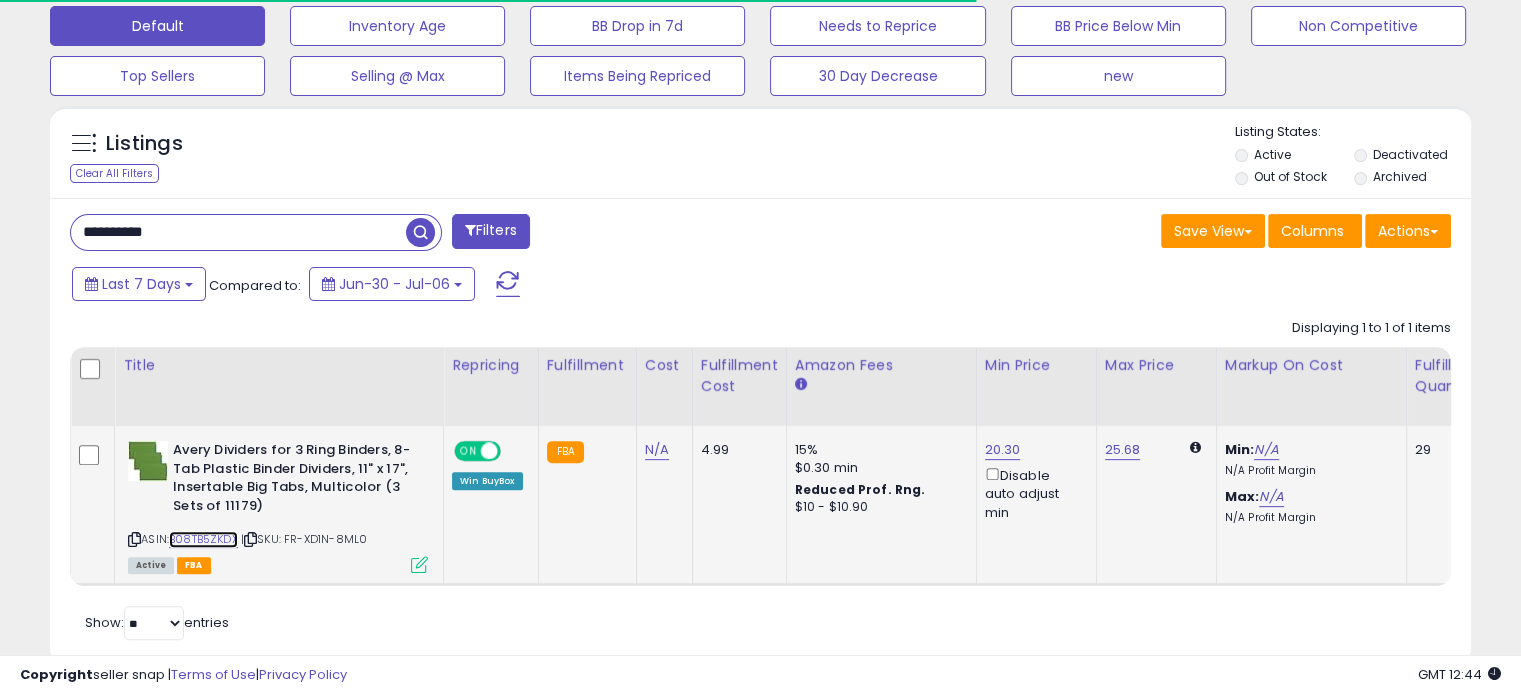 click on "B08TB5ZKDX" at bounding box center (203, 539) 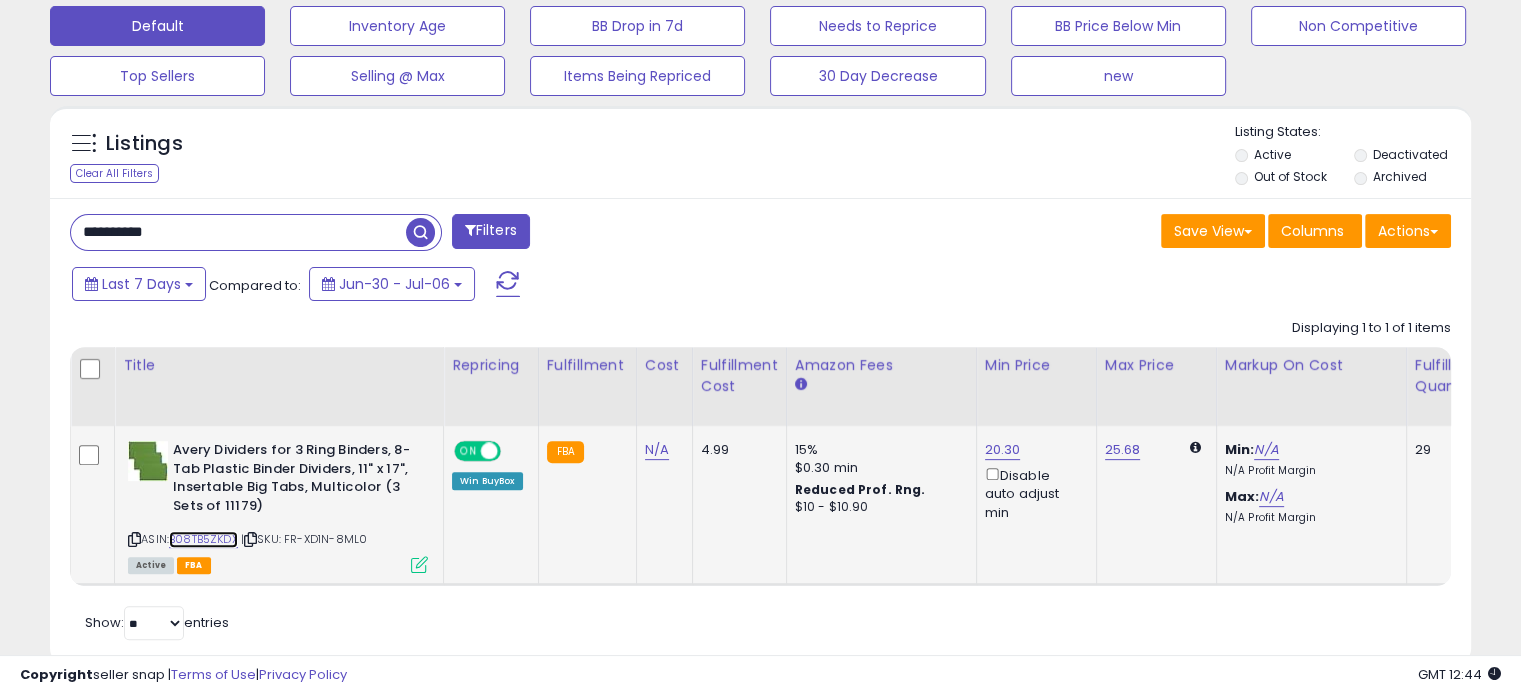 scroll, scrollTop: 999589, scrollLeft: 999176, axis: both 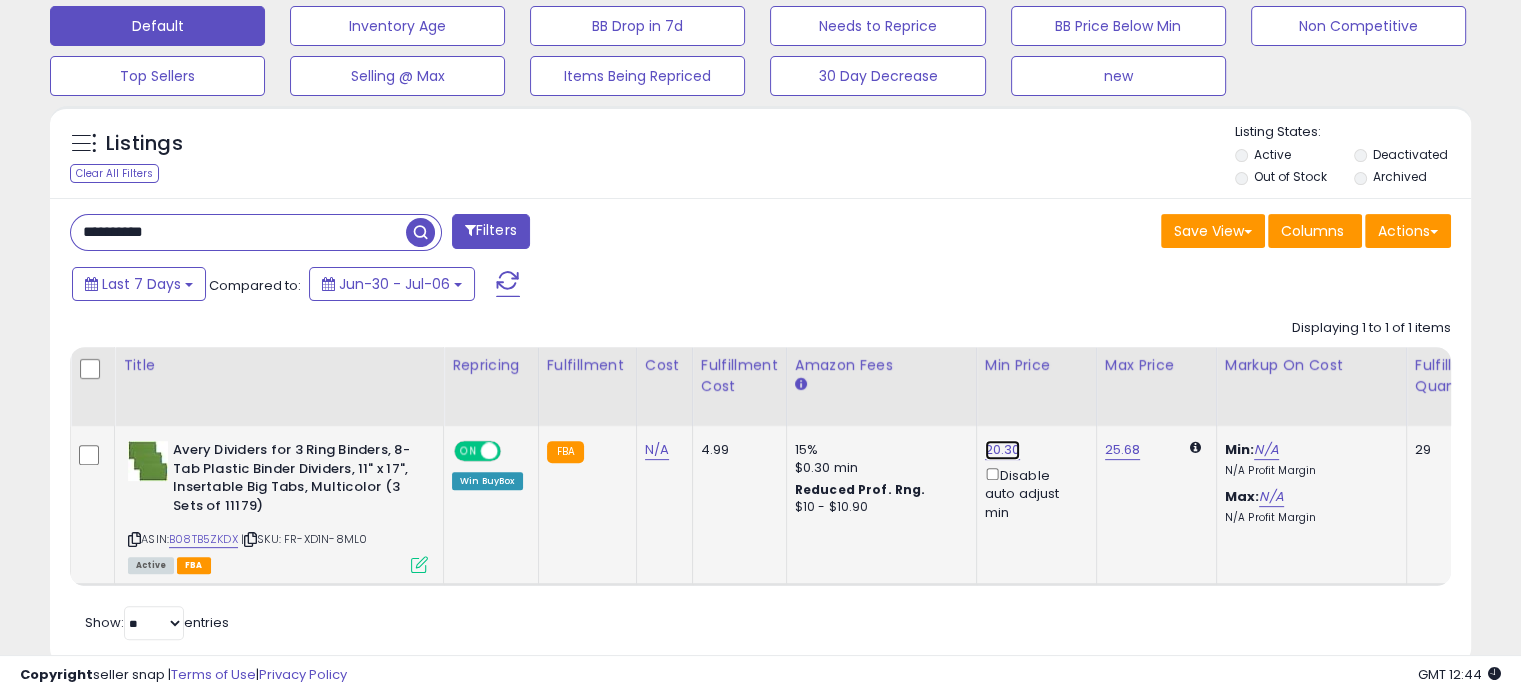 click on "20.30" at bounding box center (1003, 450) 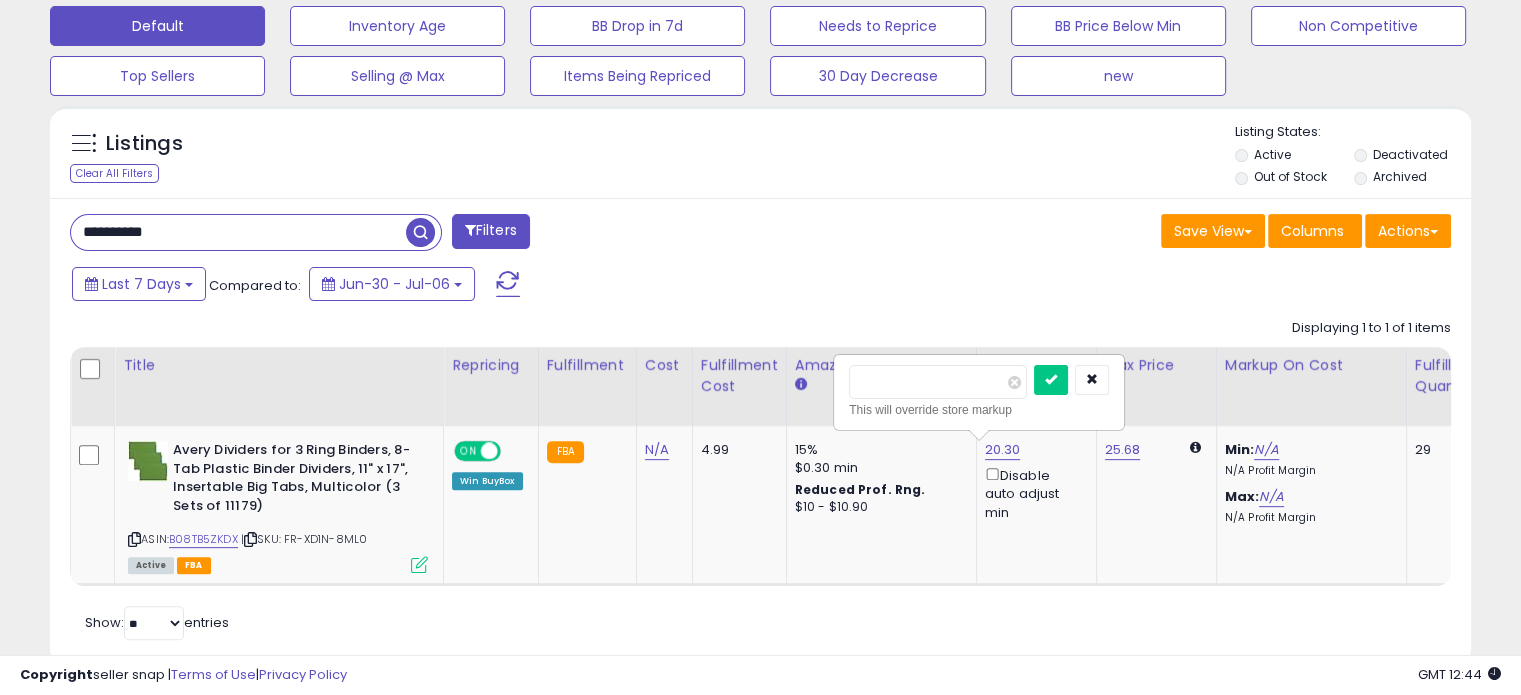 drag, startPoint x: 914, startPoint y: 375, endPoint x: 828, endPoint y: 384, distance: 86.46965 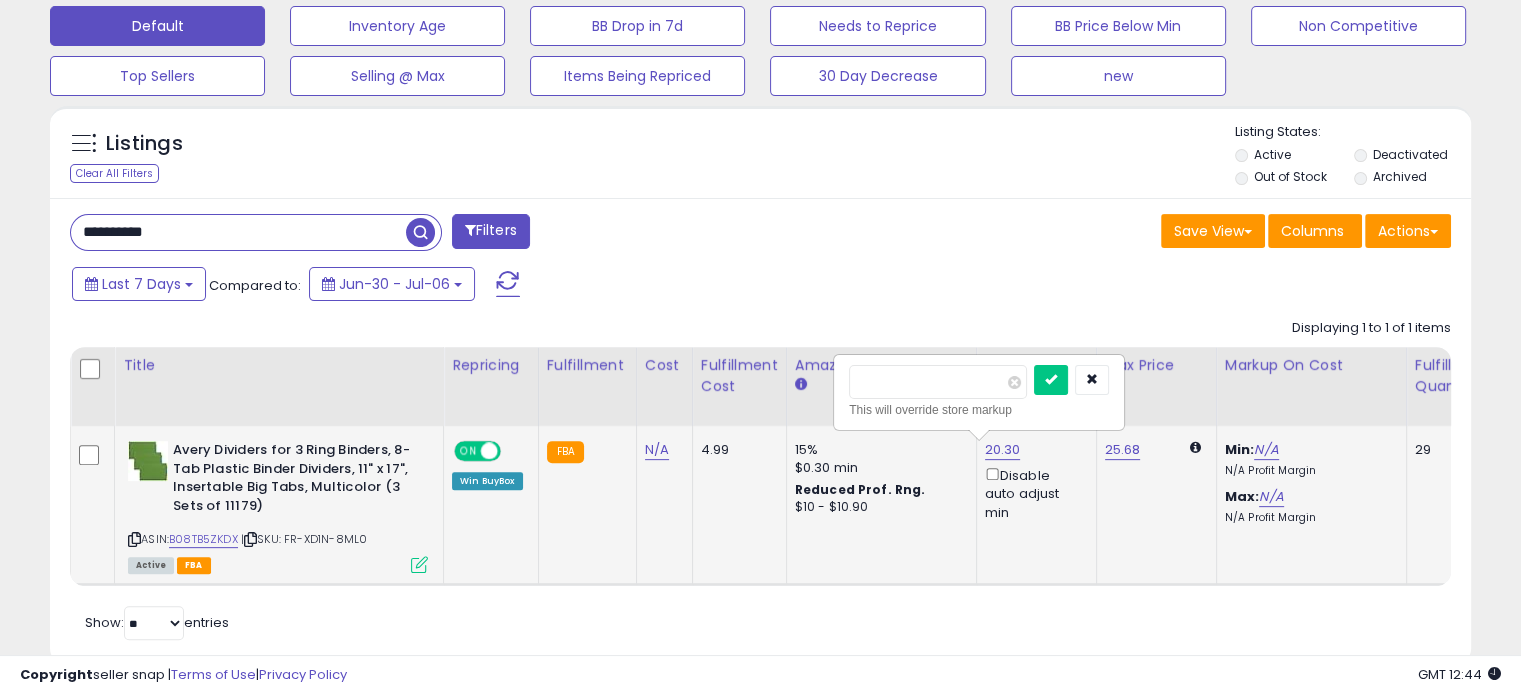 click on "*****" at bounding box center (938, 382) 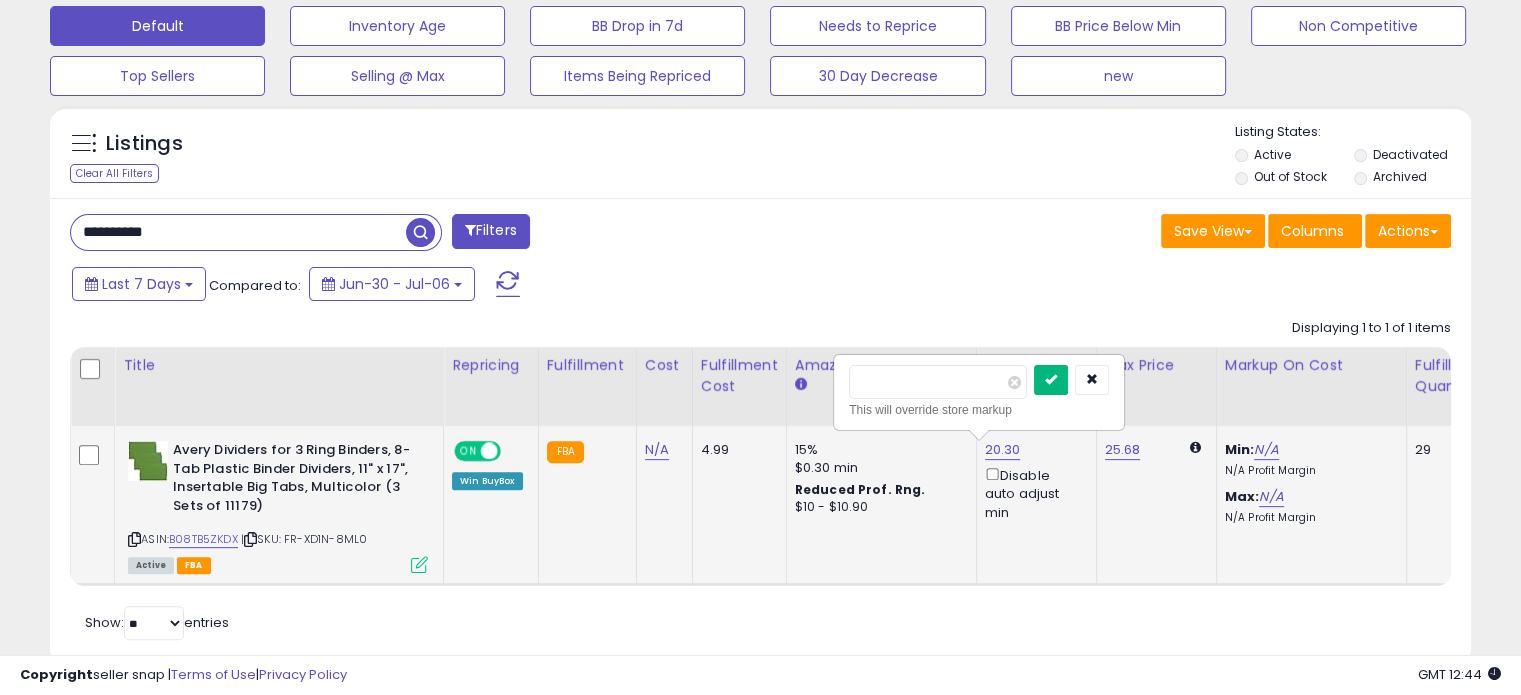 type on "*****" 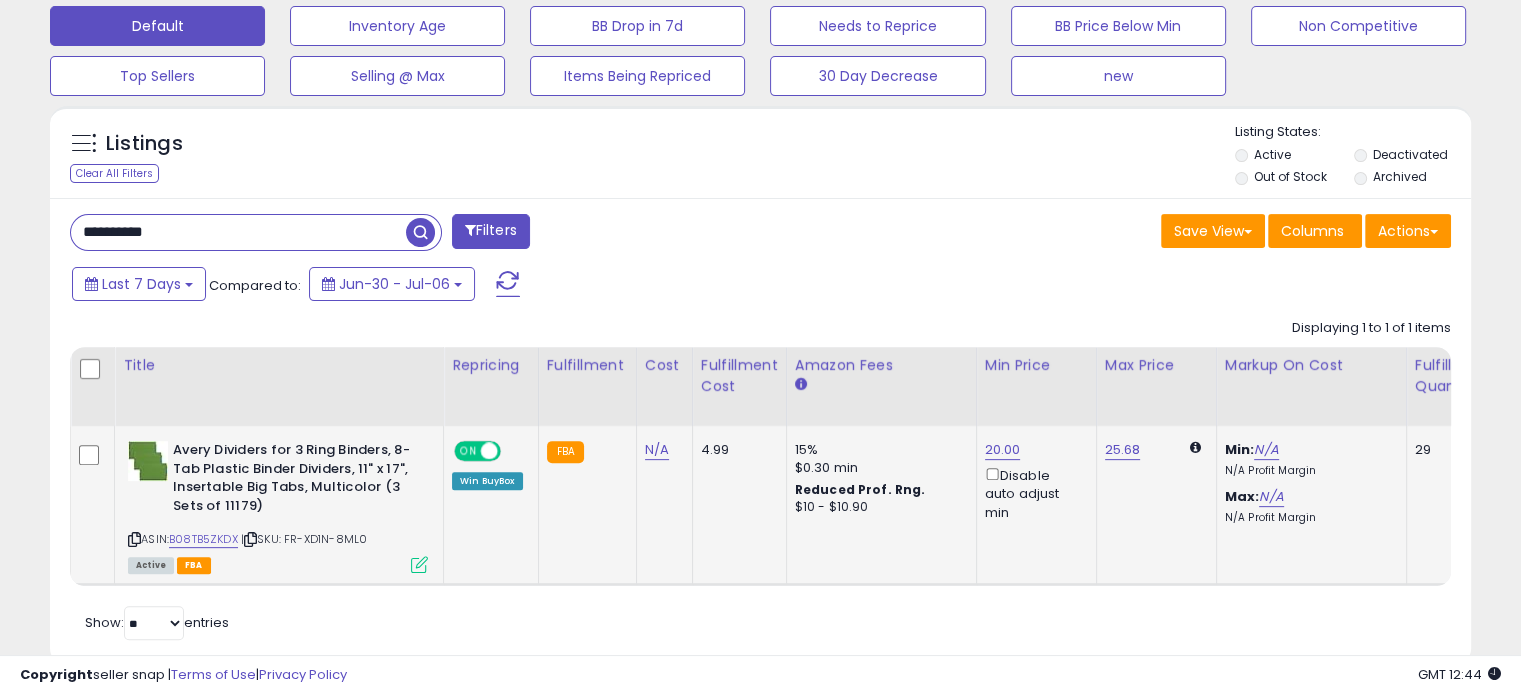 click on "ASIN:  B08TB5ZKDX    |   SKU: FR-XD1N-8ML0 Active FBA" at bounding box center [278, 506] 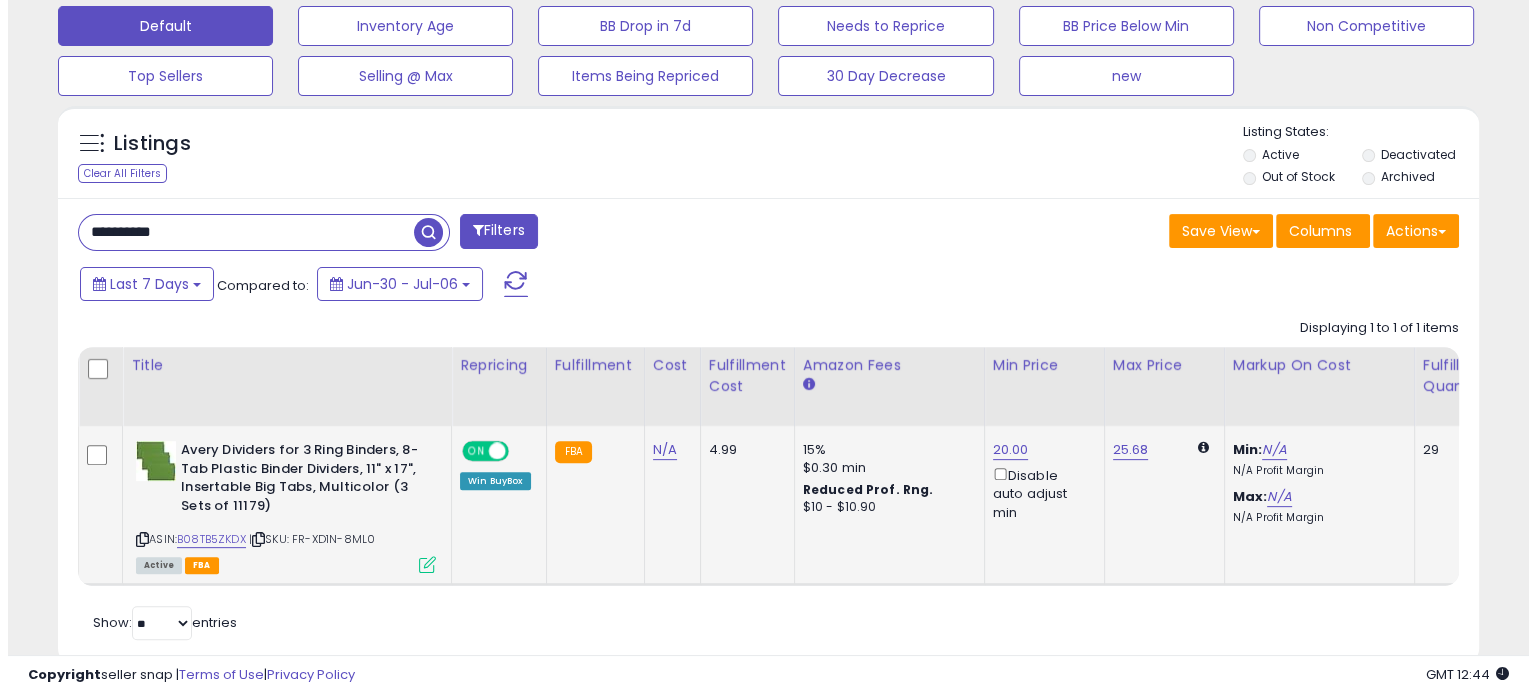 scroll, scrollTop: 999589, scrollLeft: 999168, axis: both 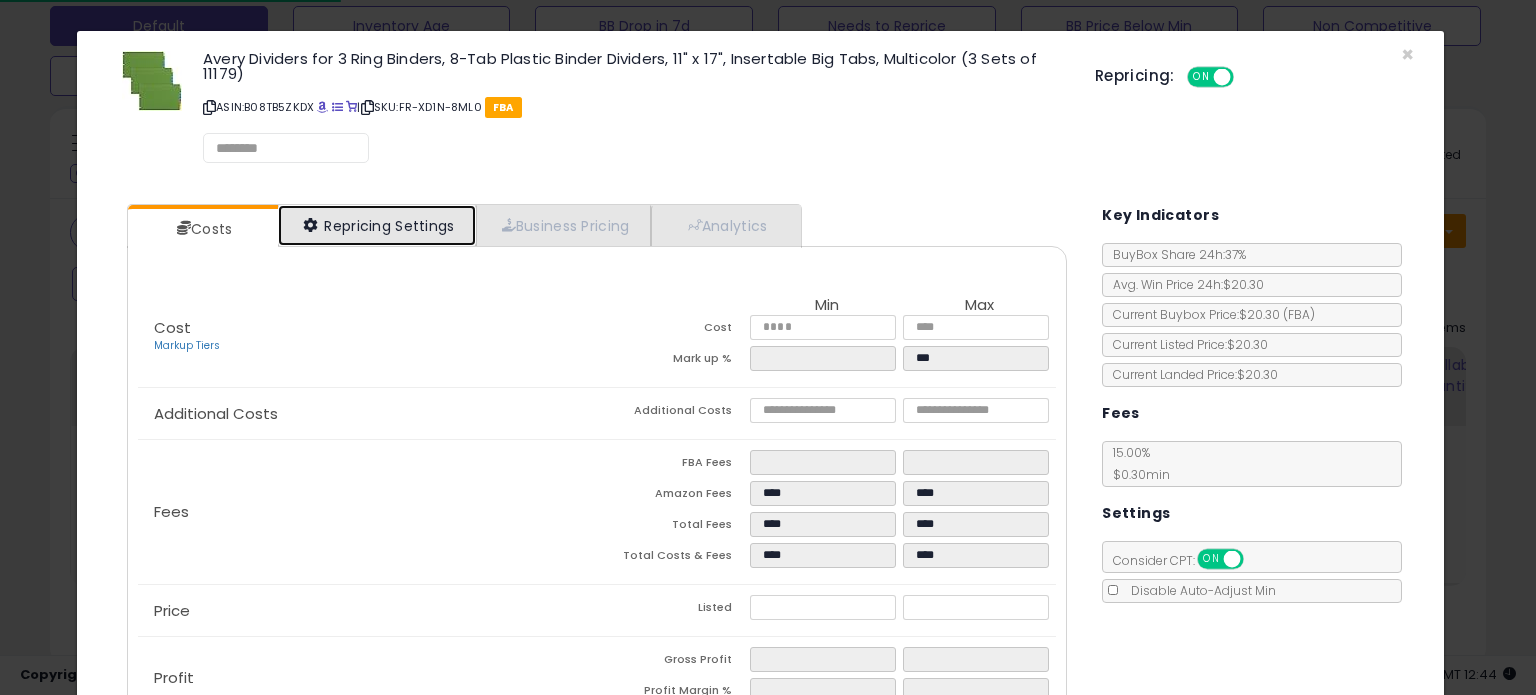click on "Repricing Settings" at bounding box center (377, 225) 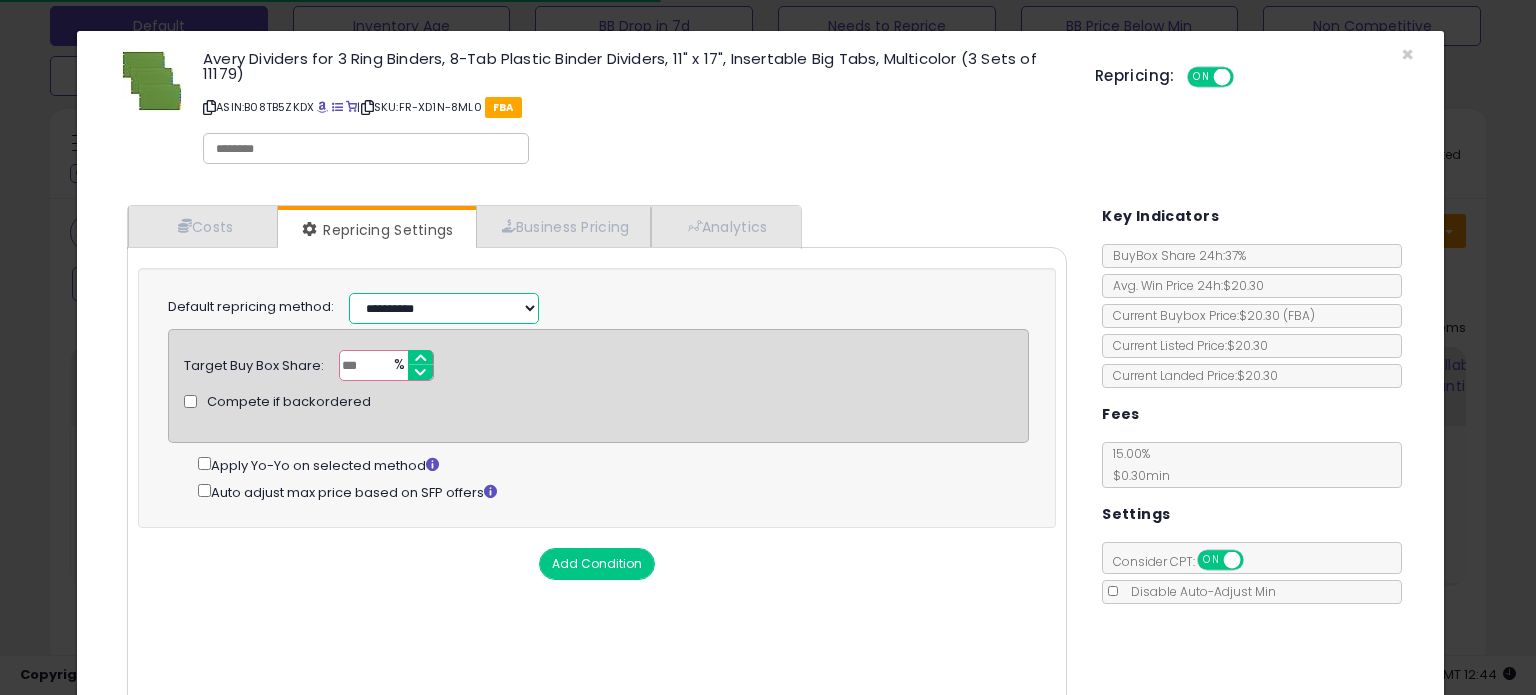 click on "**********" at bounding box center [444, 308] 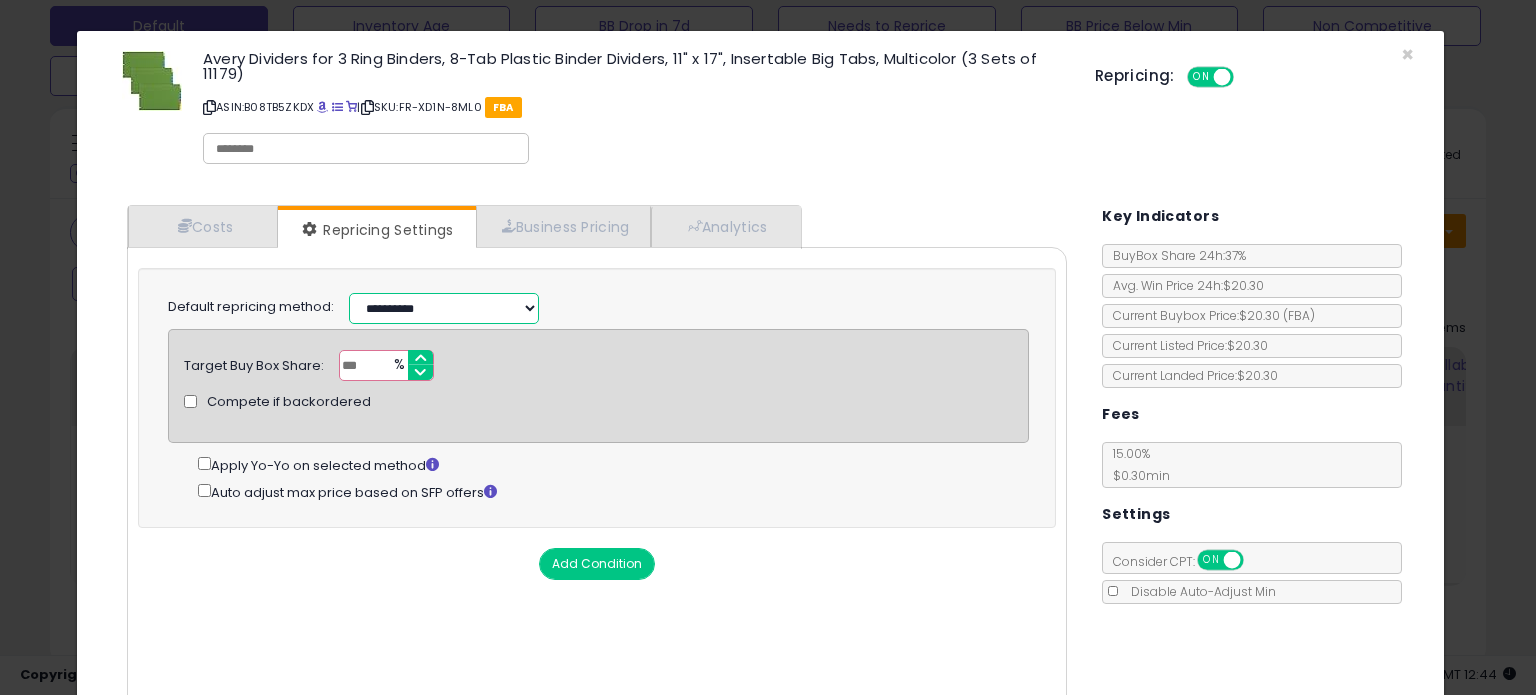 select on "**********" 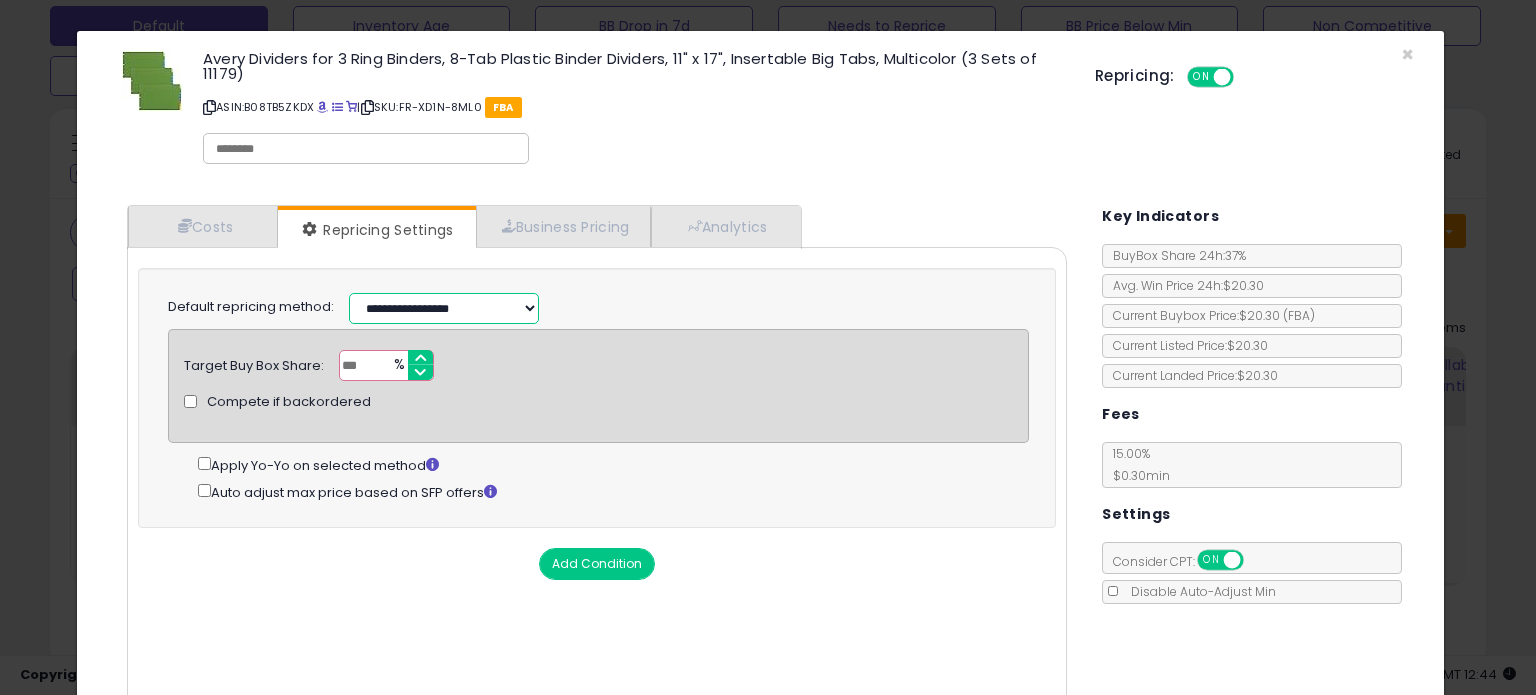 click on "**********" at bounding box center (444, 308) 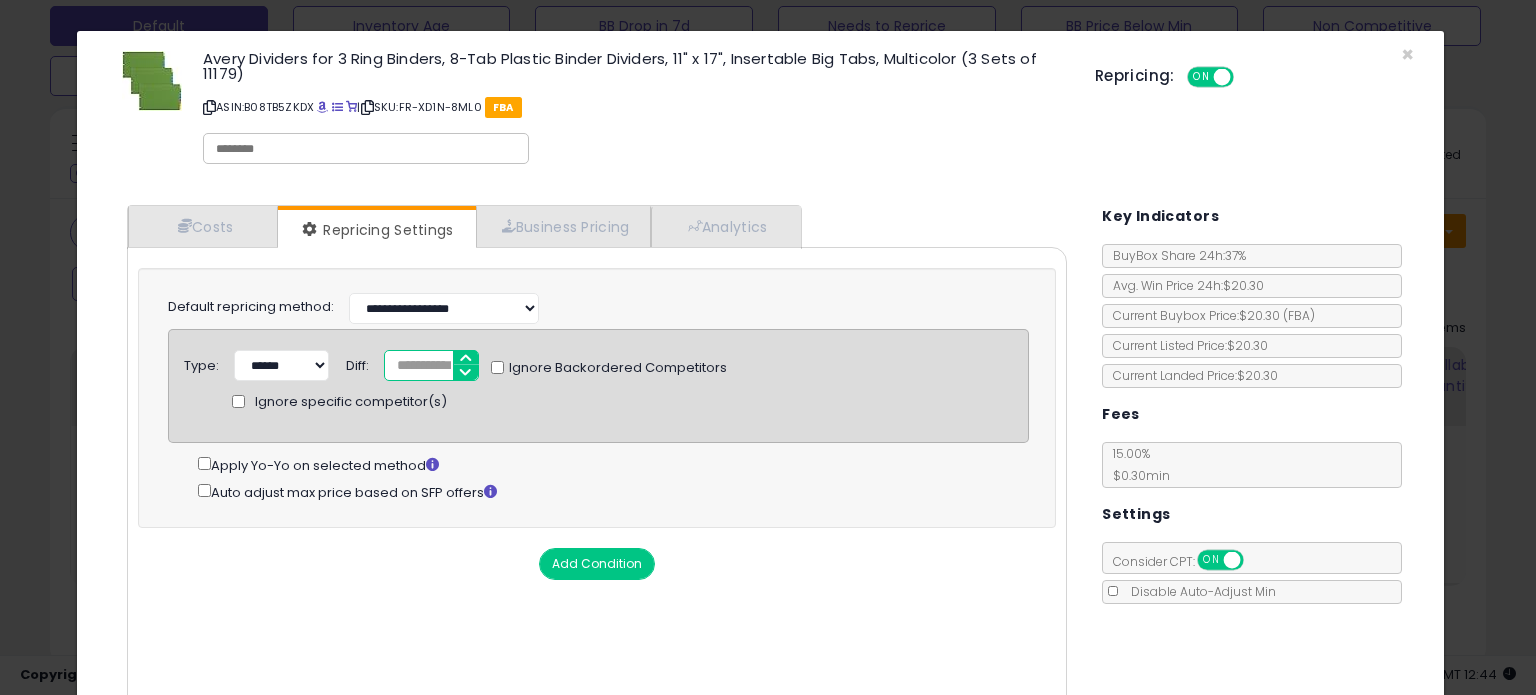 click on "*" at bounding box center [431, 365] 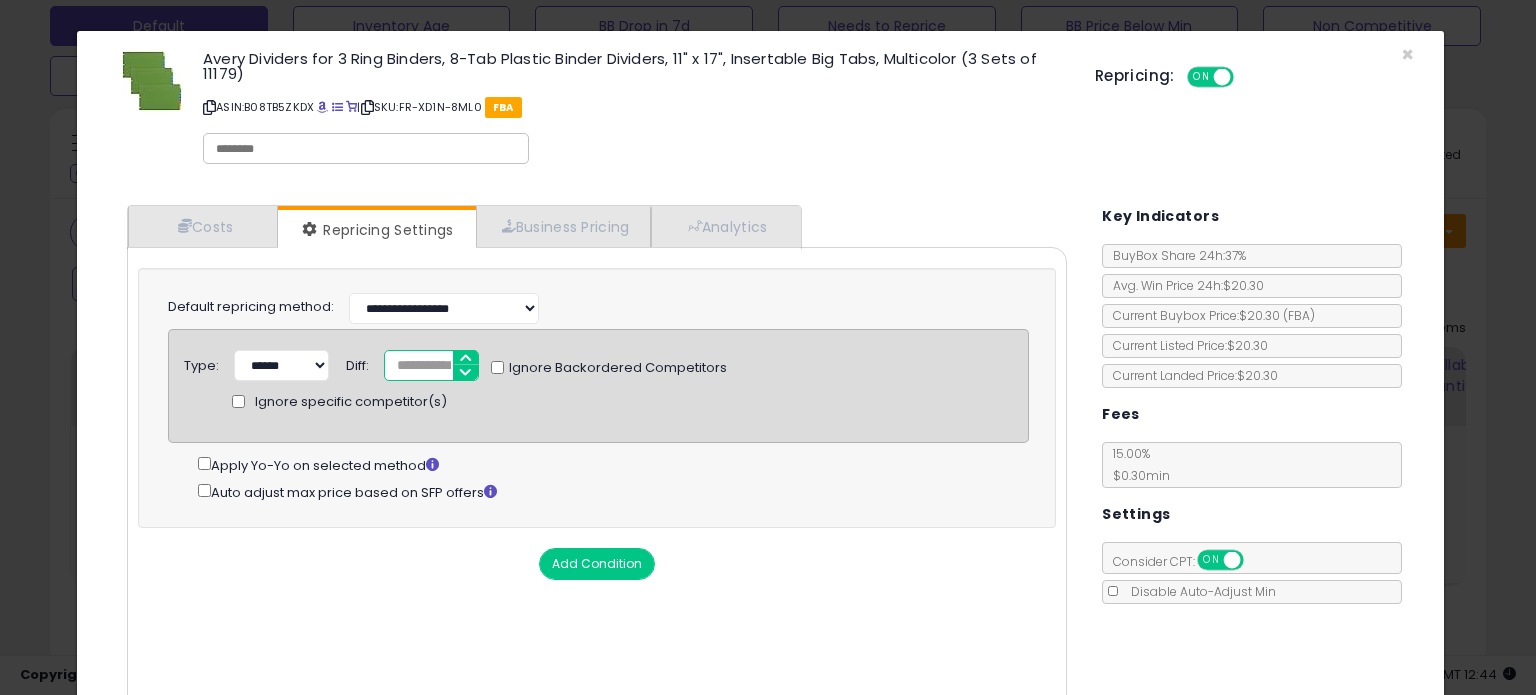 type on "*****" 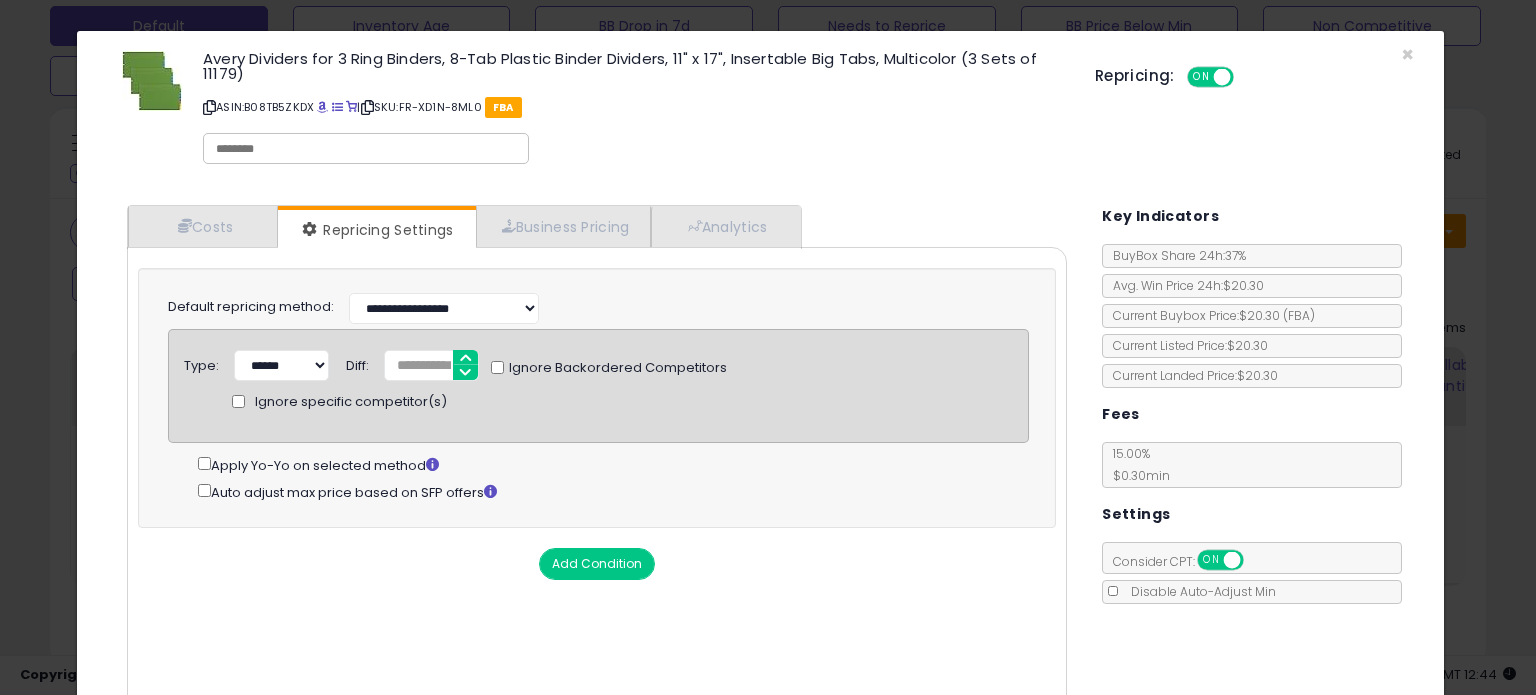 click on "Add Condition" at bounding box center [597, 564] 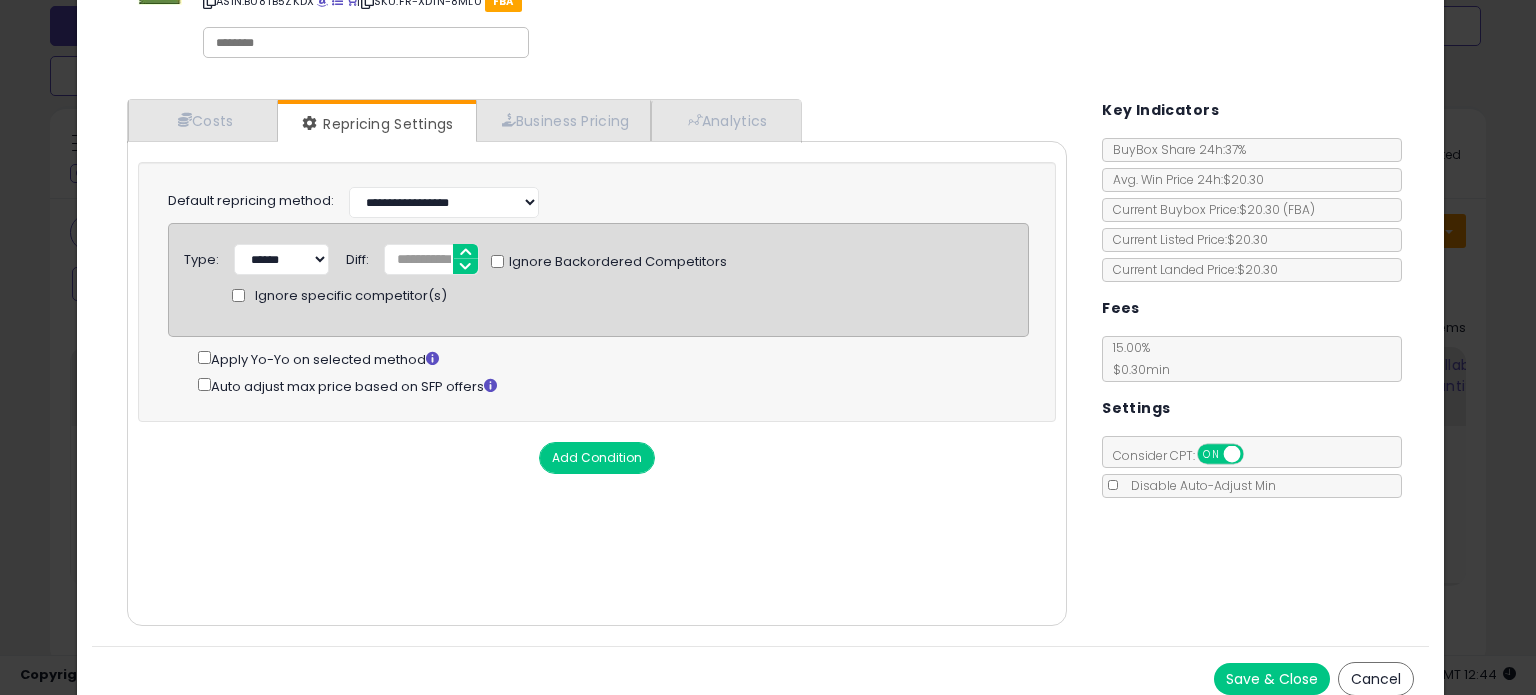 scroll, scrollTop: 120, scrollLeft: 0, axis: vertical 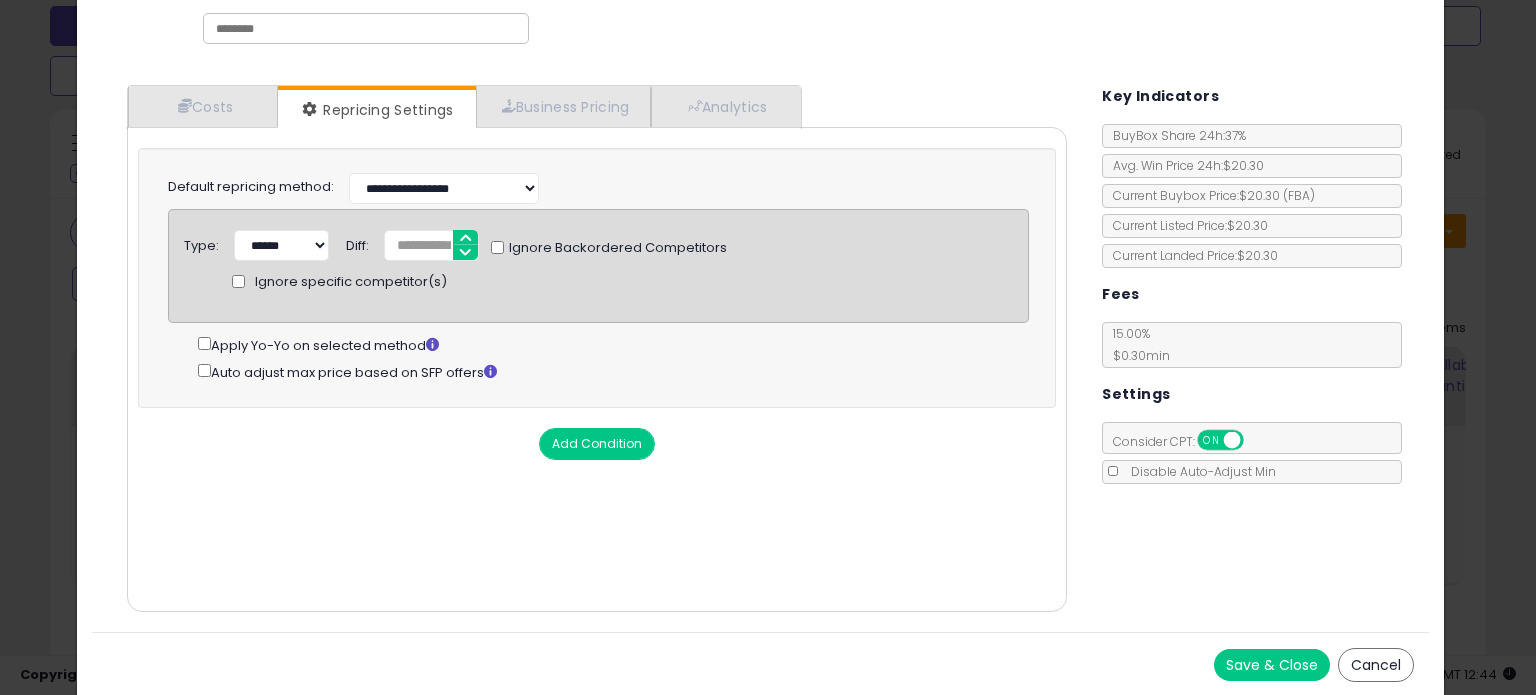click on "Save & Close" at bounding box center (1272, 665) 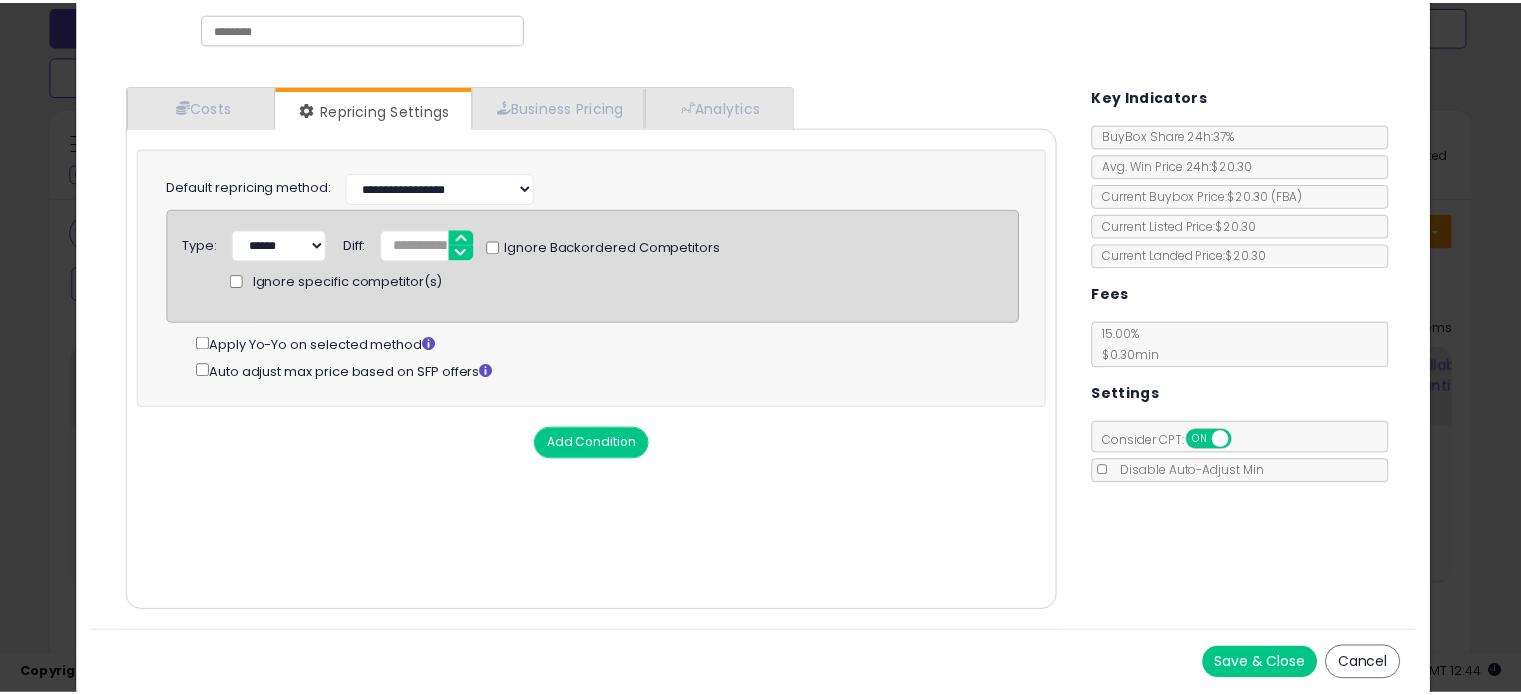 scroll, scrollTop: 0, scrollLeft: 0, axis: both 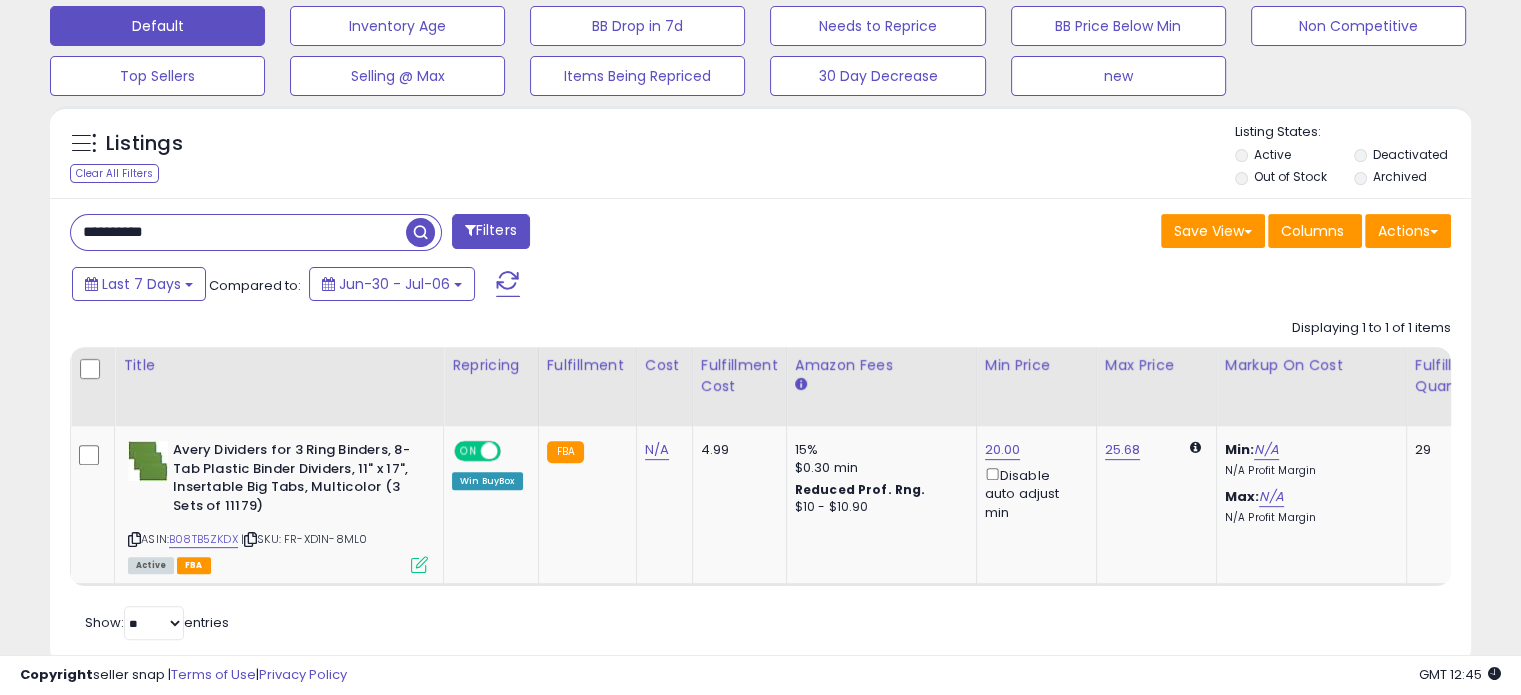 click on "**********" at bounding box center [238, 232] 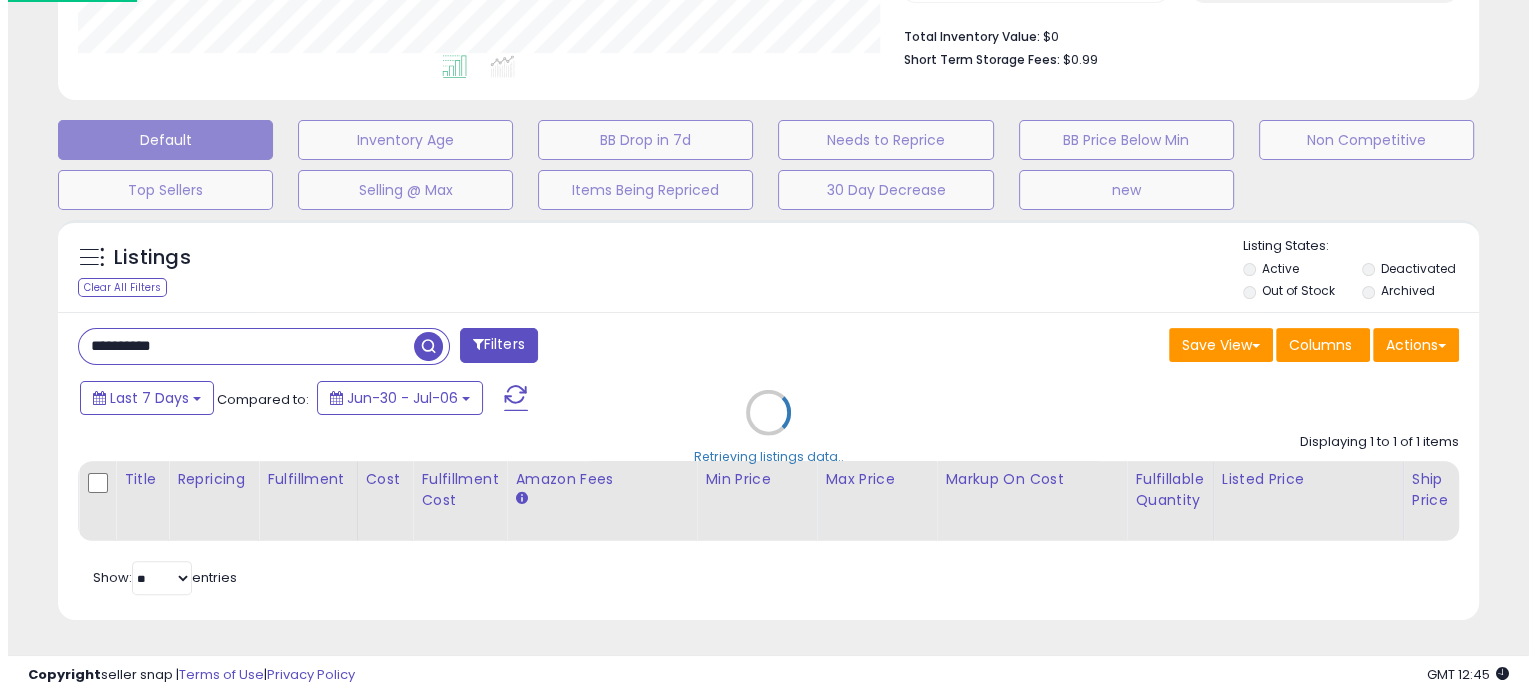 scroll, scrollTop: 524, scrollLeft: 0, axis: vertical 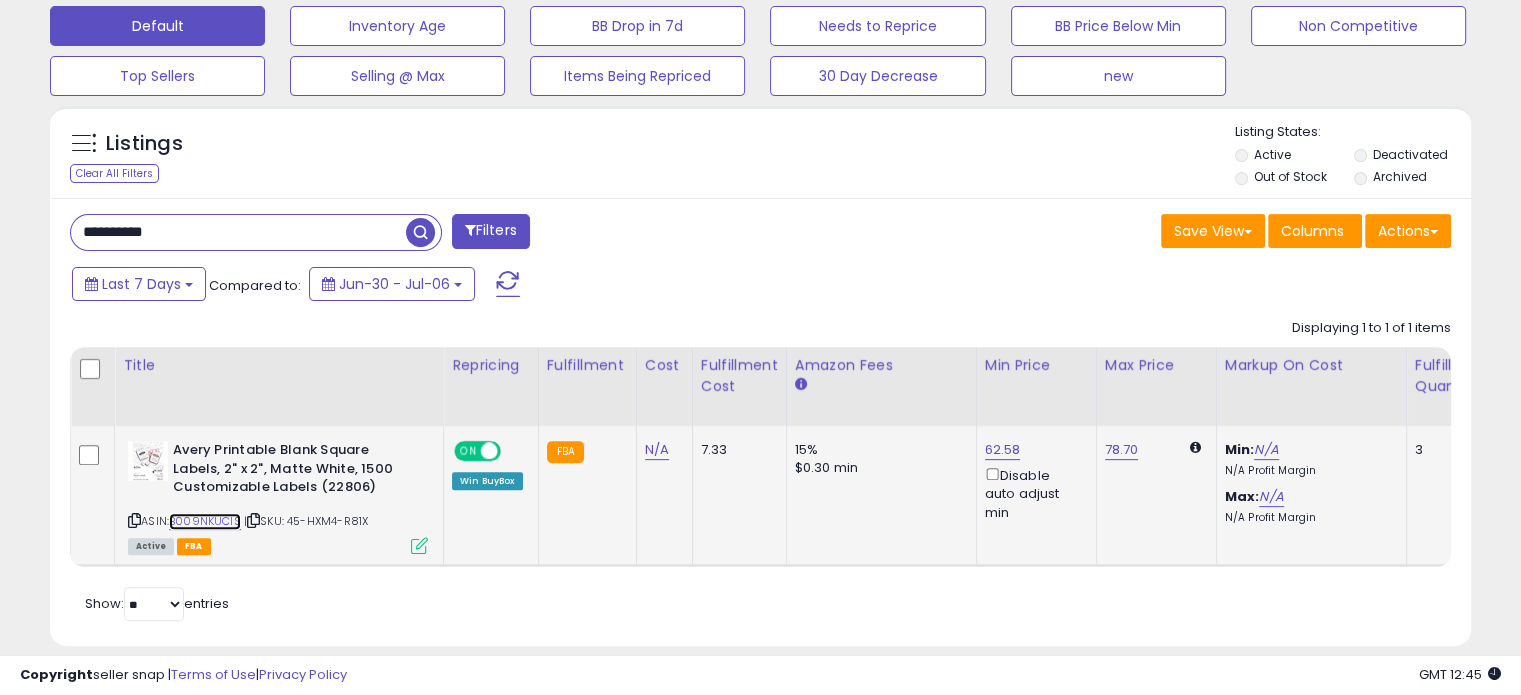 click on "B009NKUCIS" at bounding box center [205, 521] 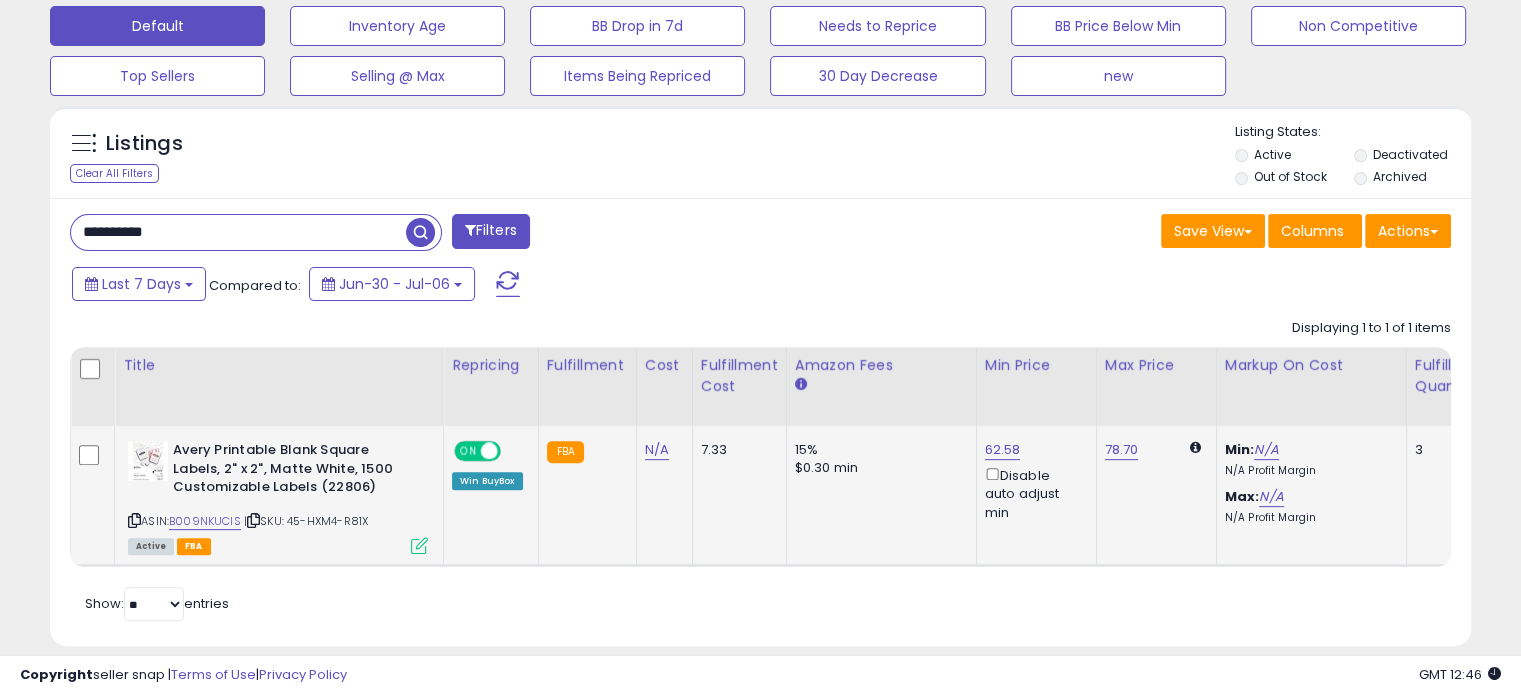 click at bounding box center [419, 545] 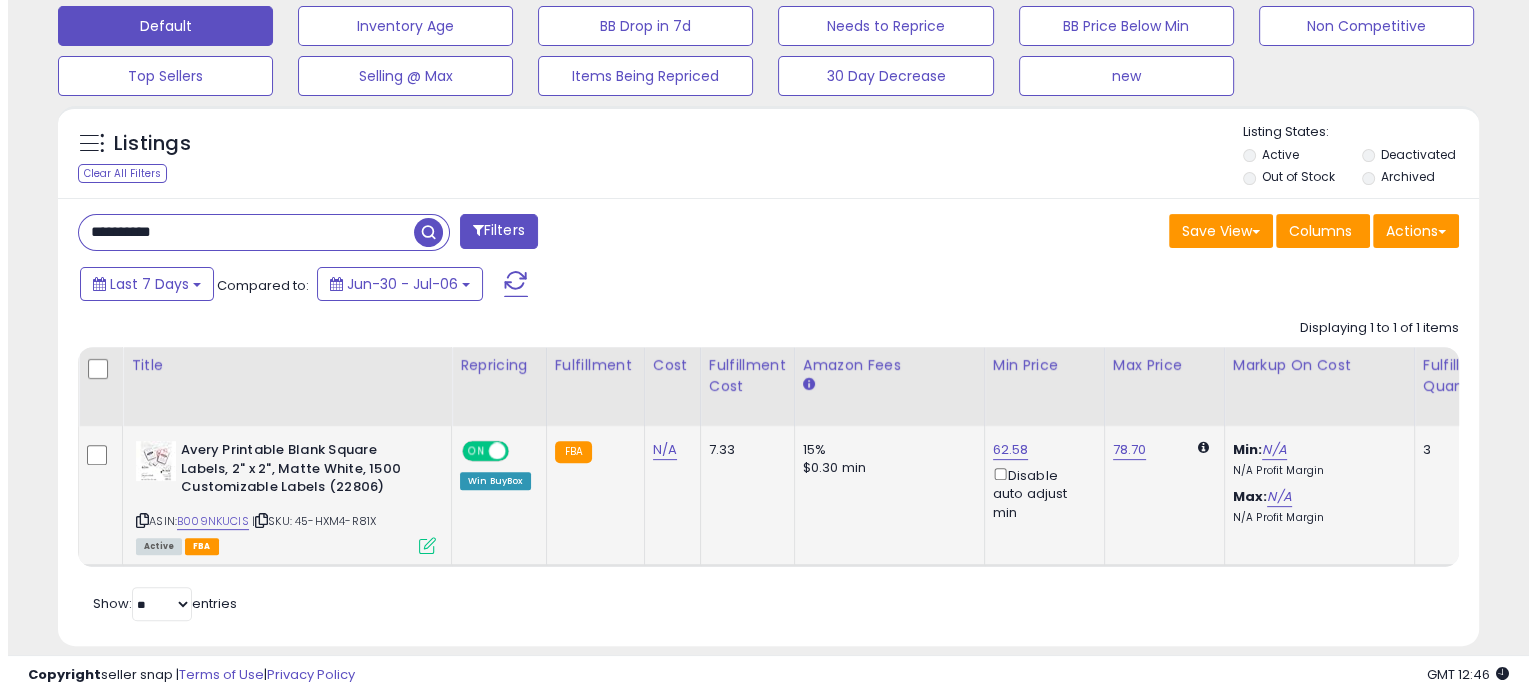 scroll, scrollTop: 999589, scrollLeft: 999168, axis: both 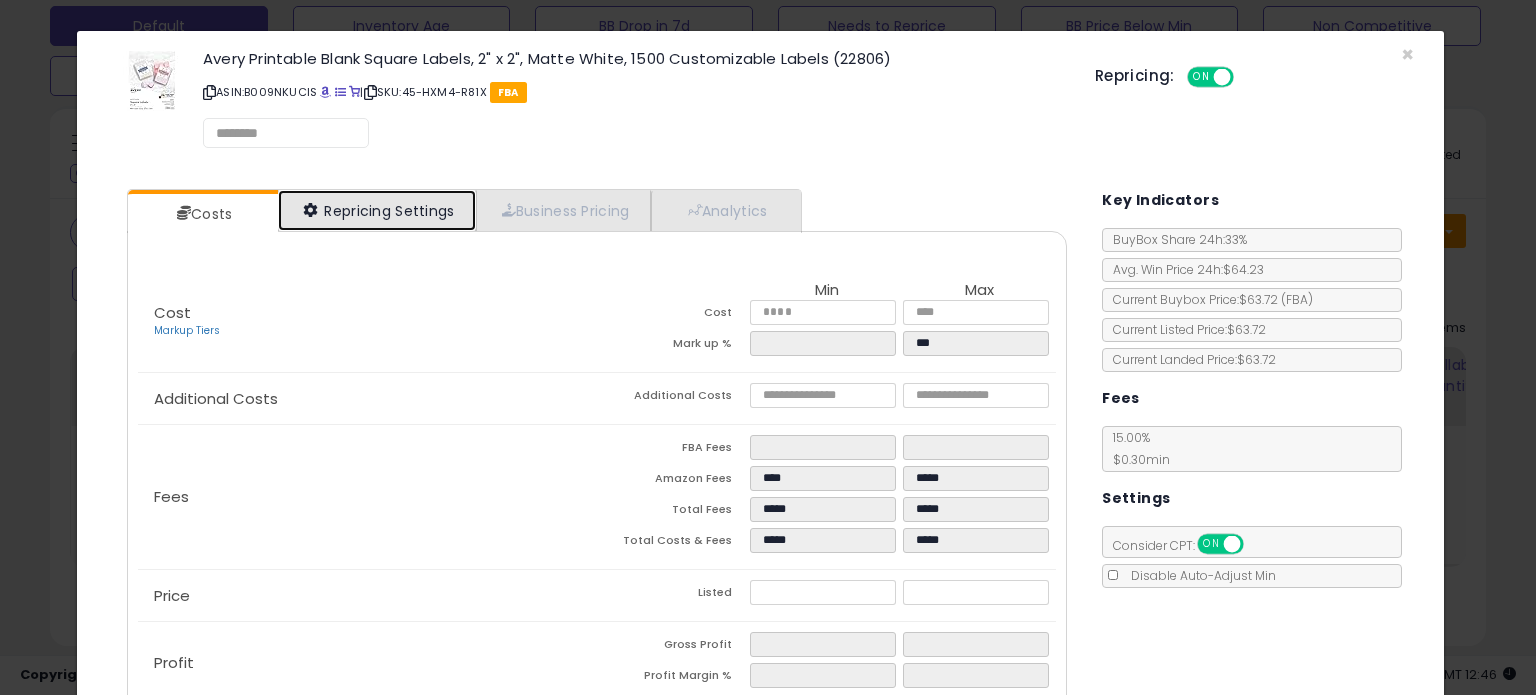 click on "Repricing Settings" at bounding box center (377, 210) 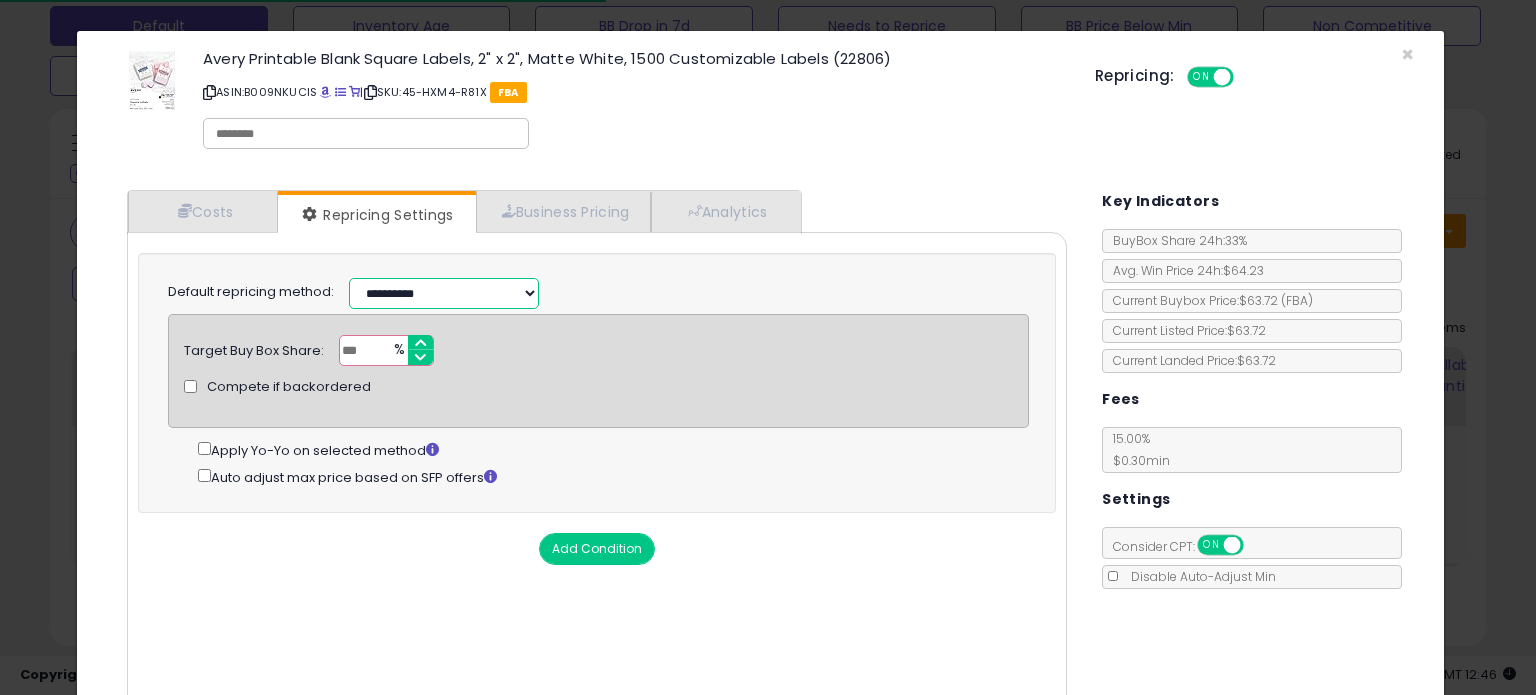 click on "**********" at bounding box center [444, 293] 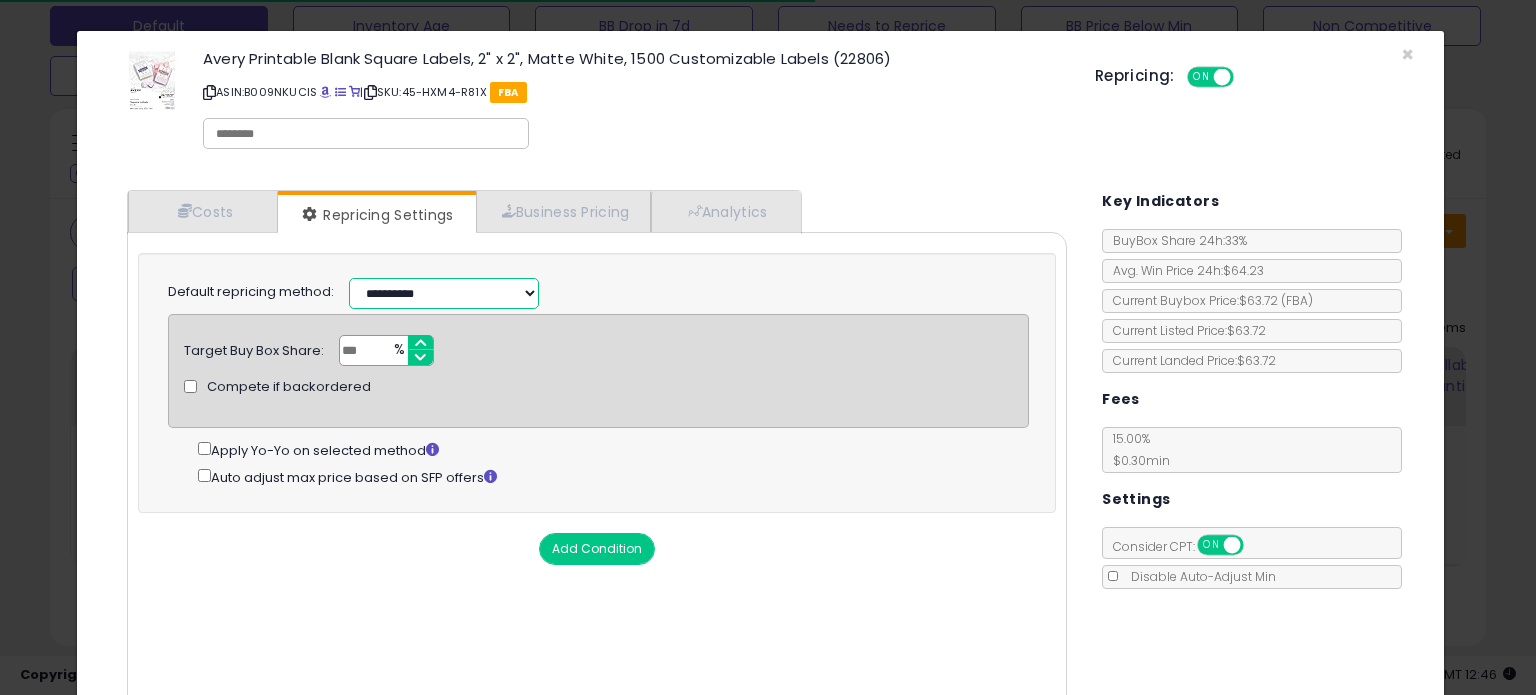 select on "**********" 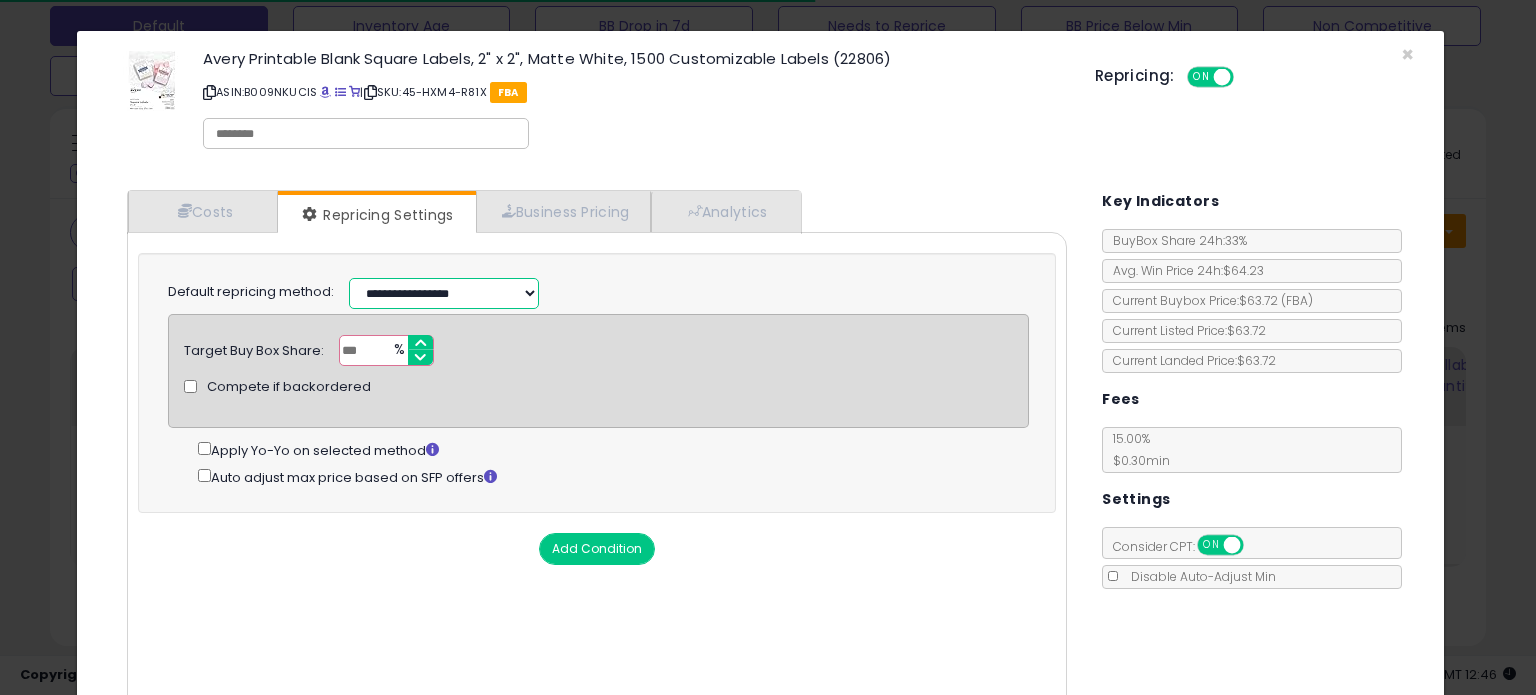 click on "**********" at bounding box center [444, 293] 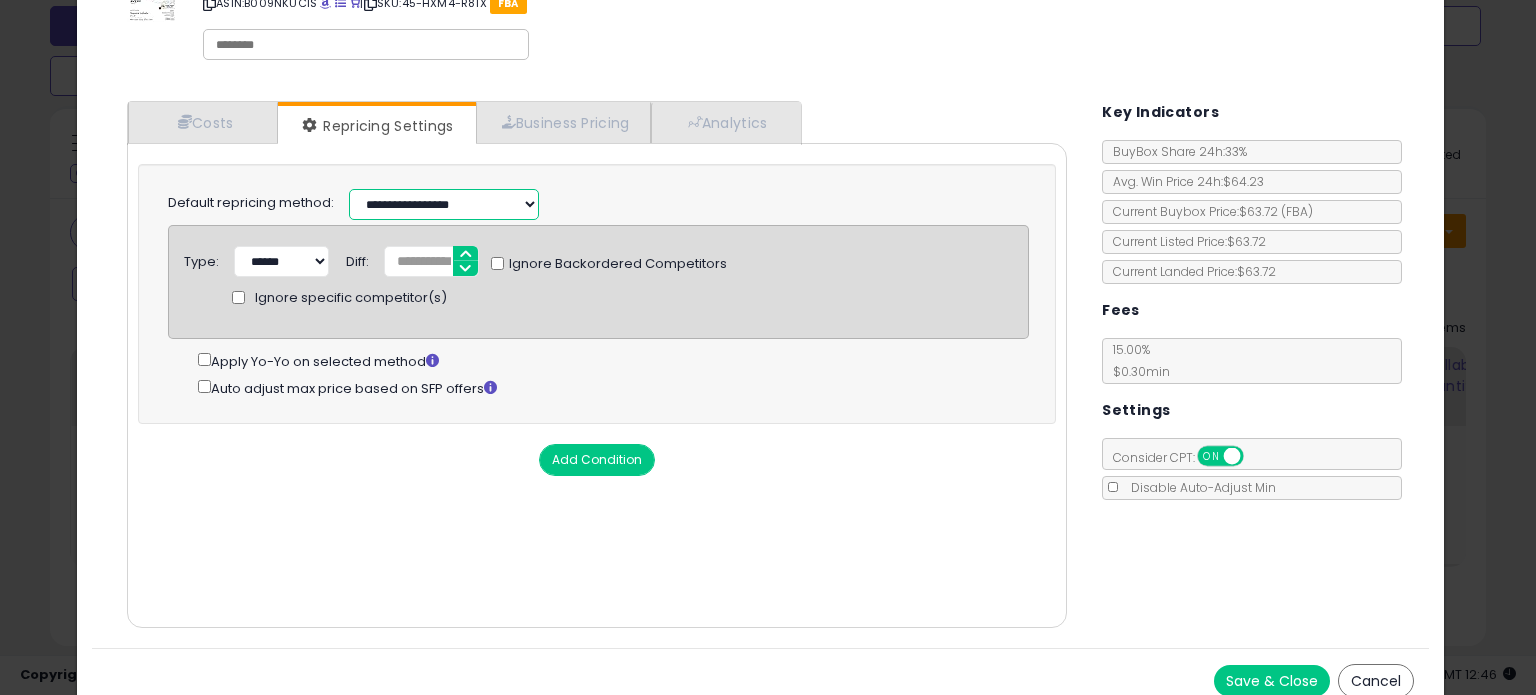 scroll, scrollTop: 105, scrollLeft: 0, axis: vertical 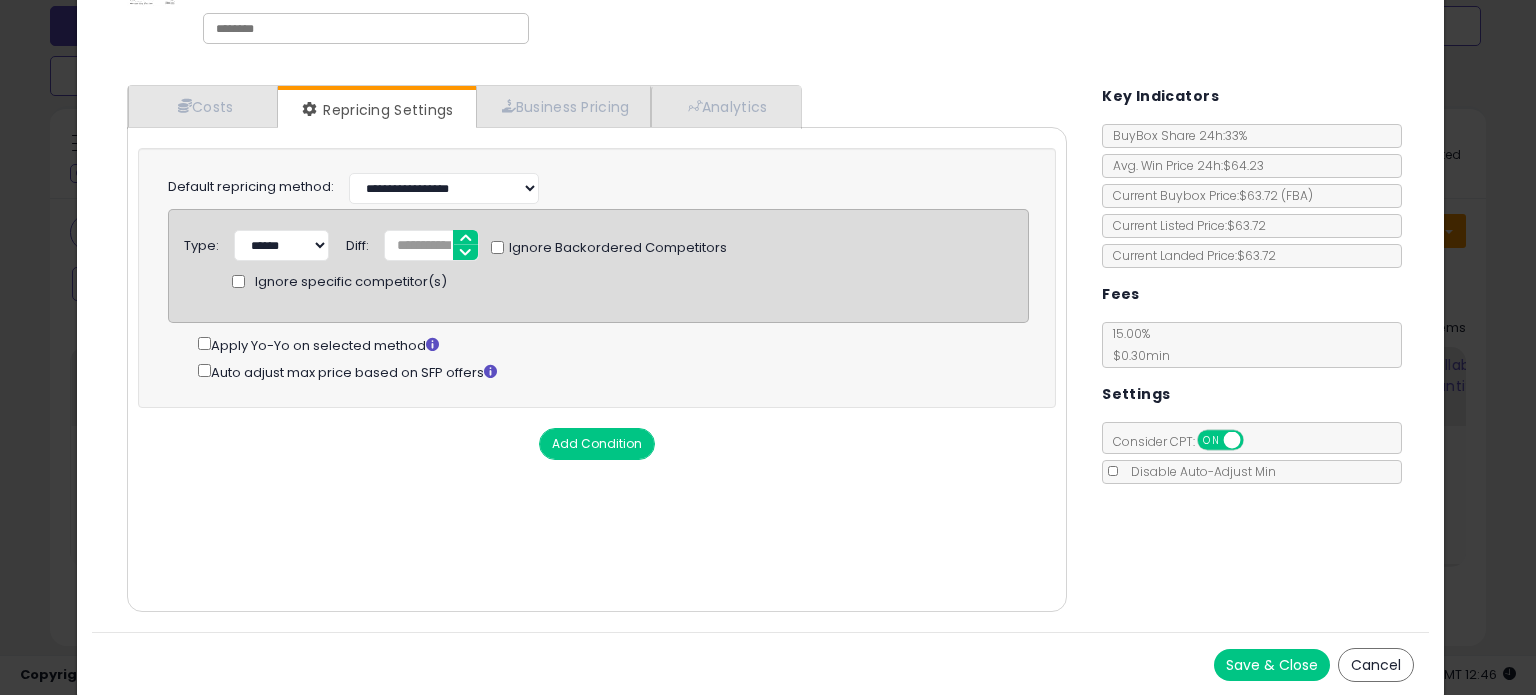 click on "Save & Close" at bounding box center [1272, 665] 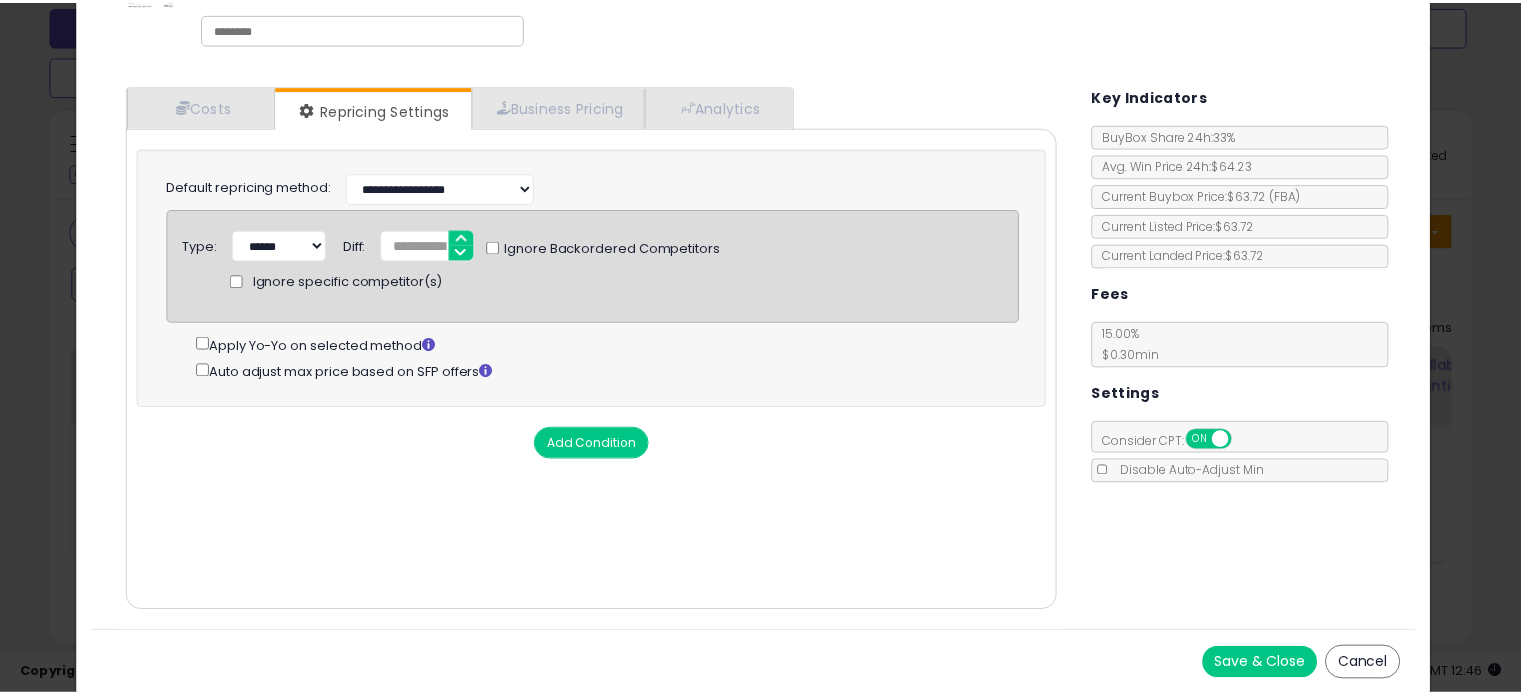 scroll, scrollTop: 0, scrollLeft: 0, axis: both 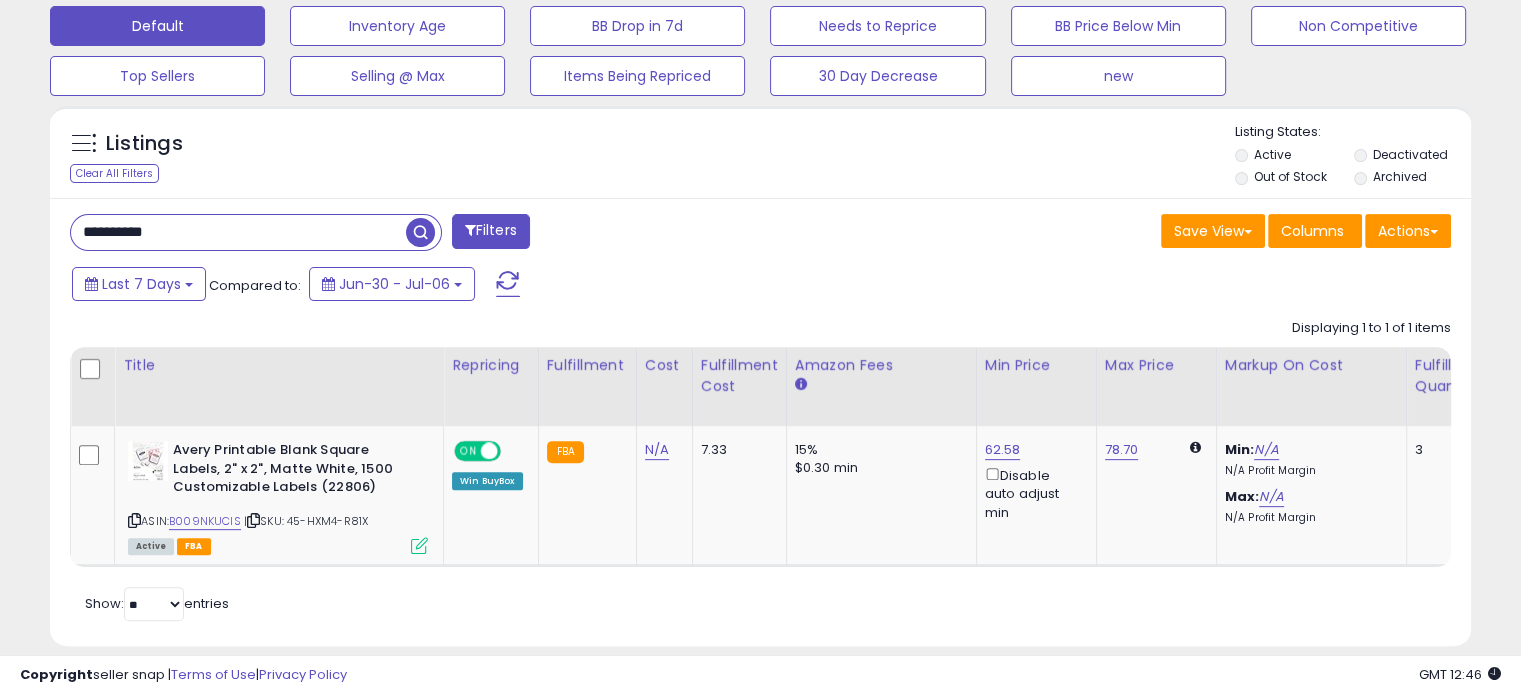 click on "**********" at bounding box center [238, 232] 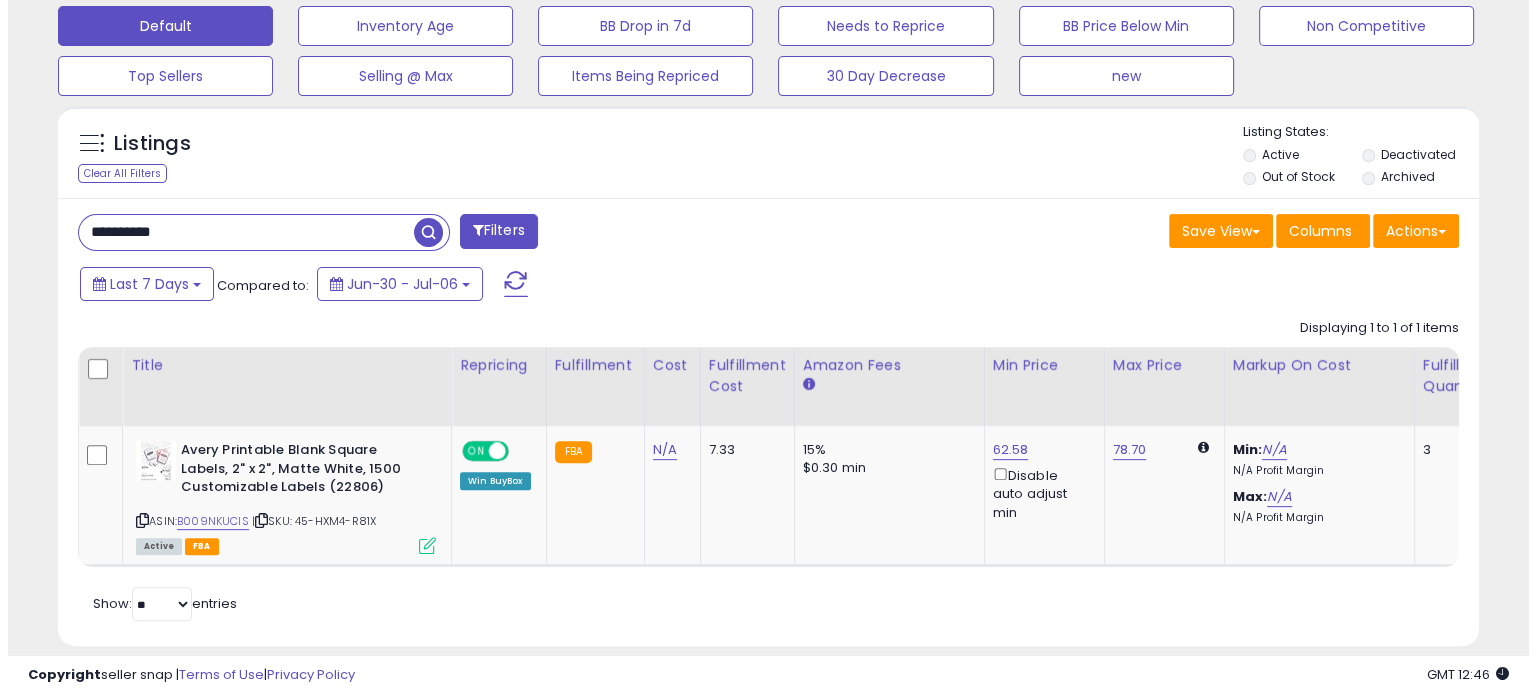 scroll, scrollTop: 524, scrollLeft: 0, axis: vertical 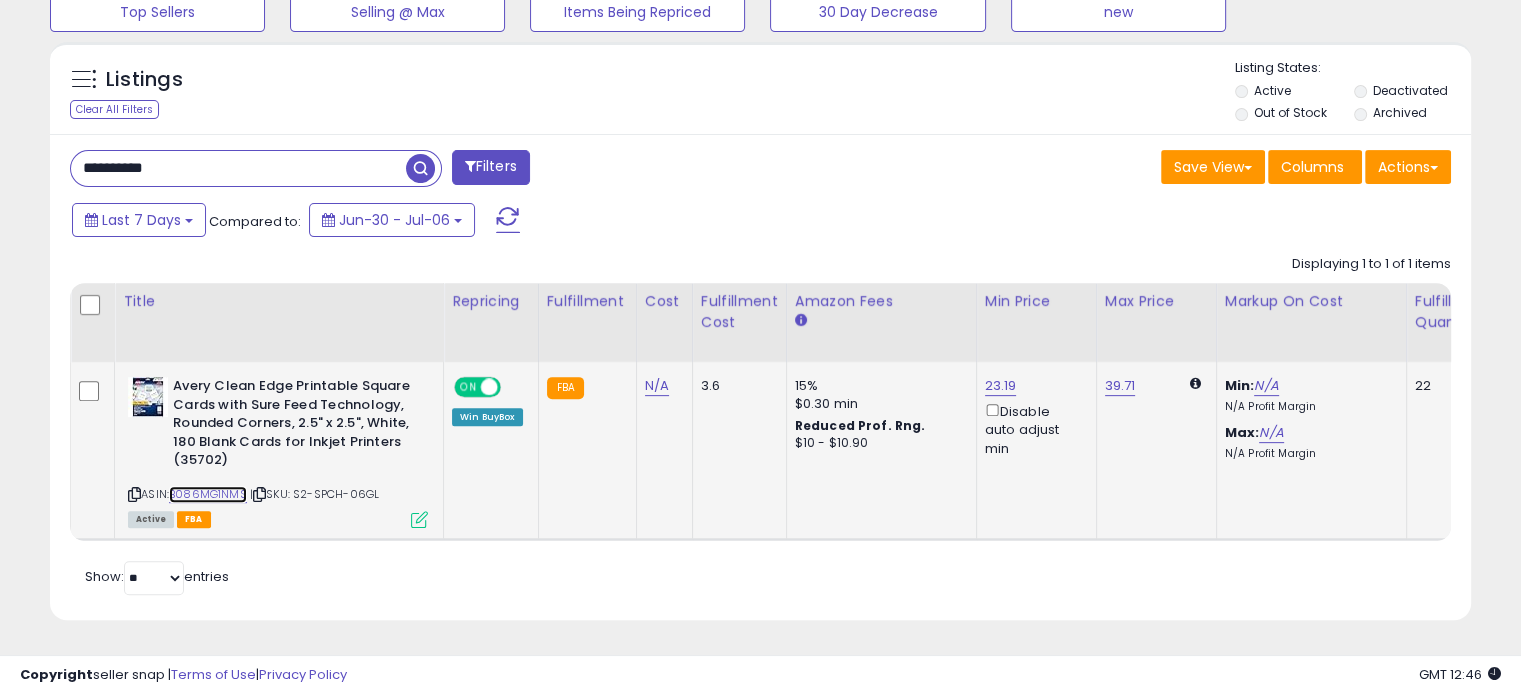 click on "B086MG1NMS" at bounding box center [208, 494] 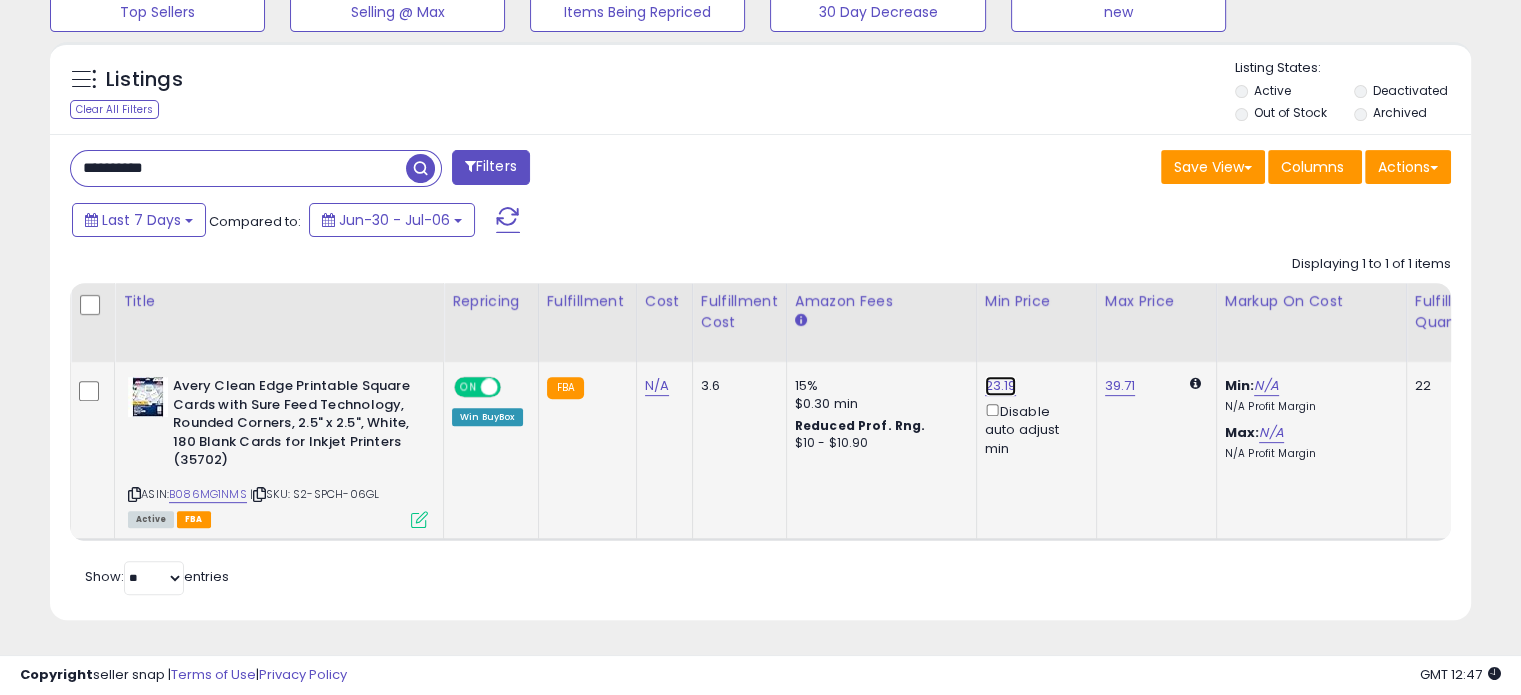 click on "23.19" at bounding box center (1001, 386) 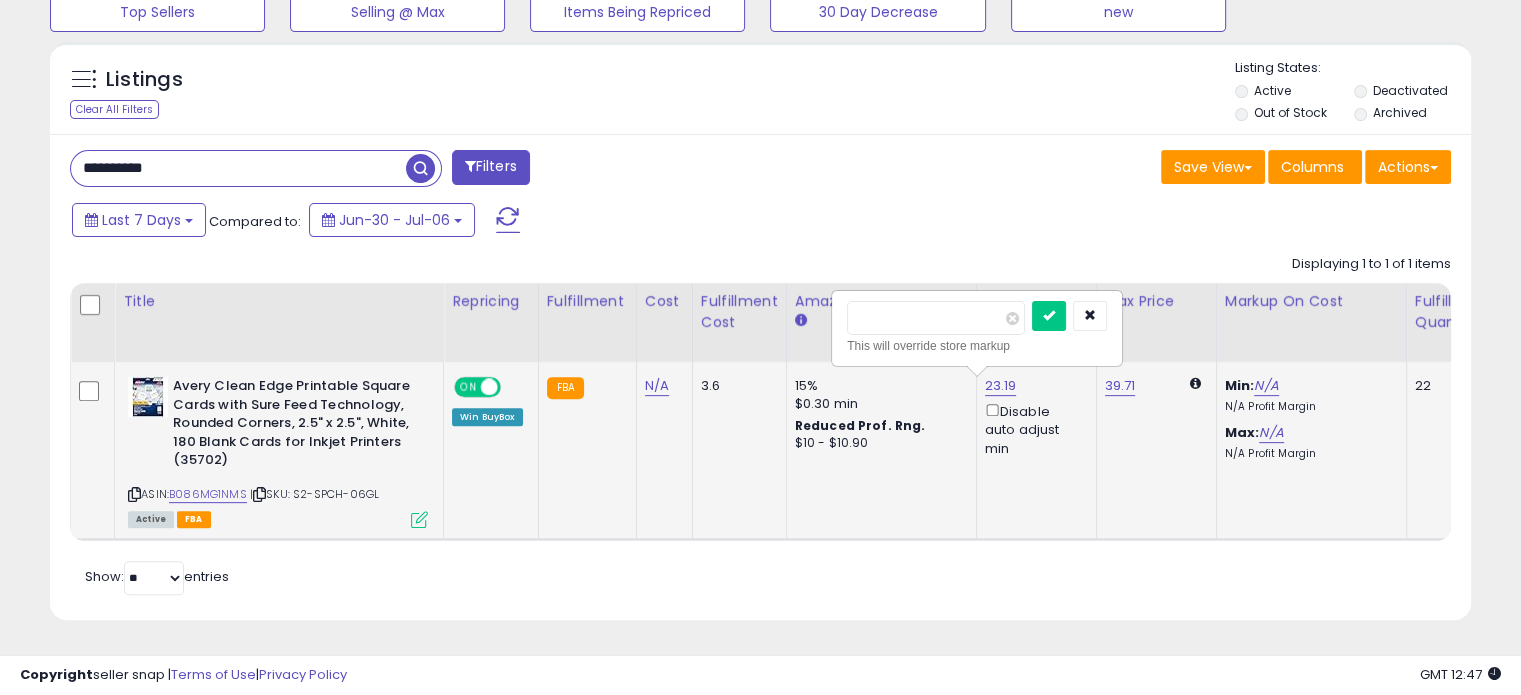 drag, startPoint x: 885, startPoint y: 307, endPoint x: 928, endPoint y: 307, distance: 43 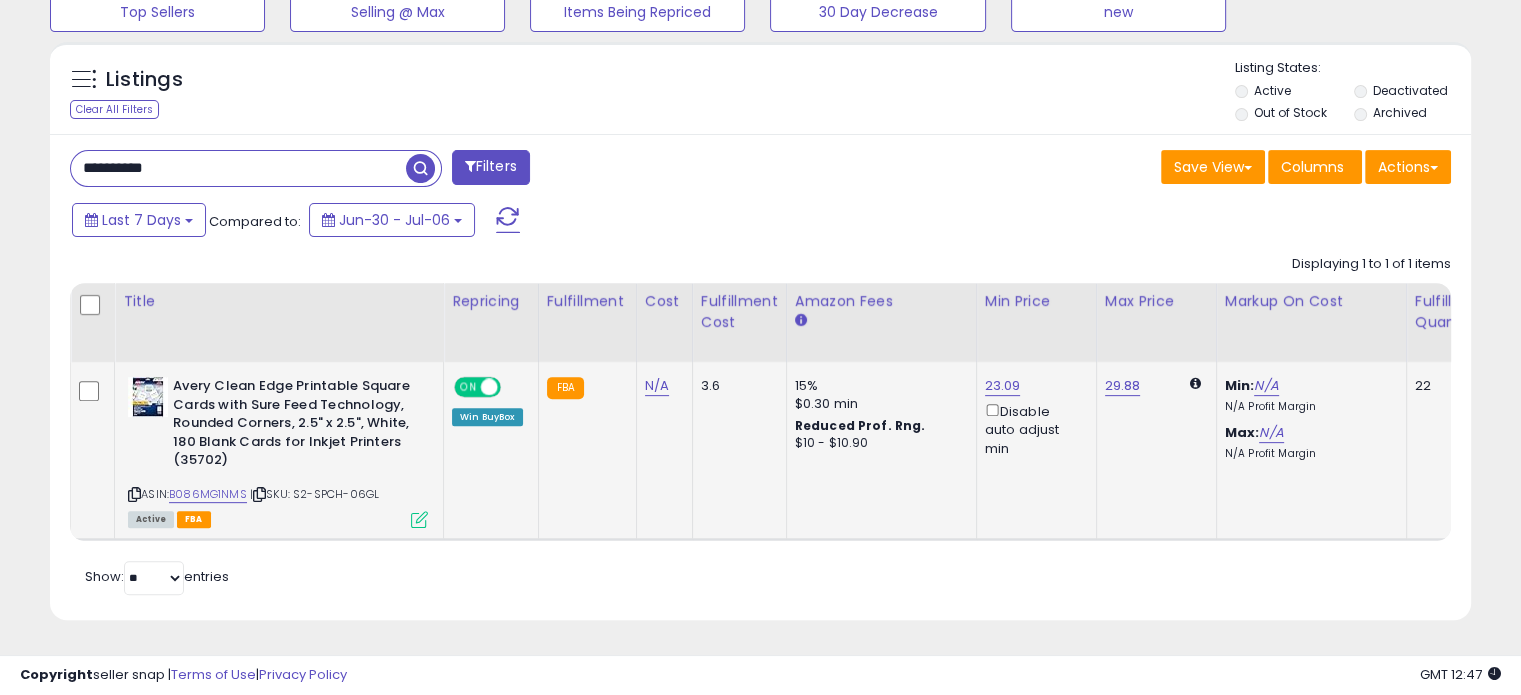 click on "**********" at bounding box center [238, 168] 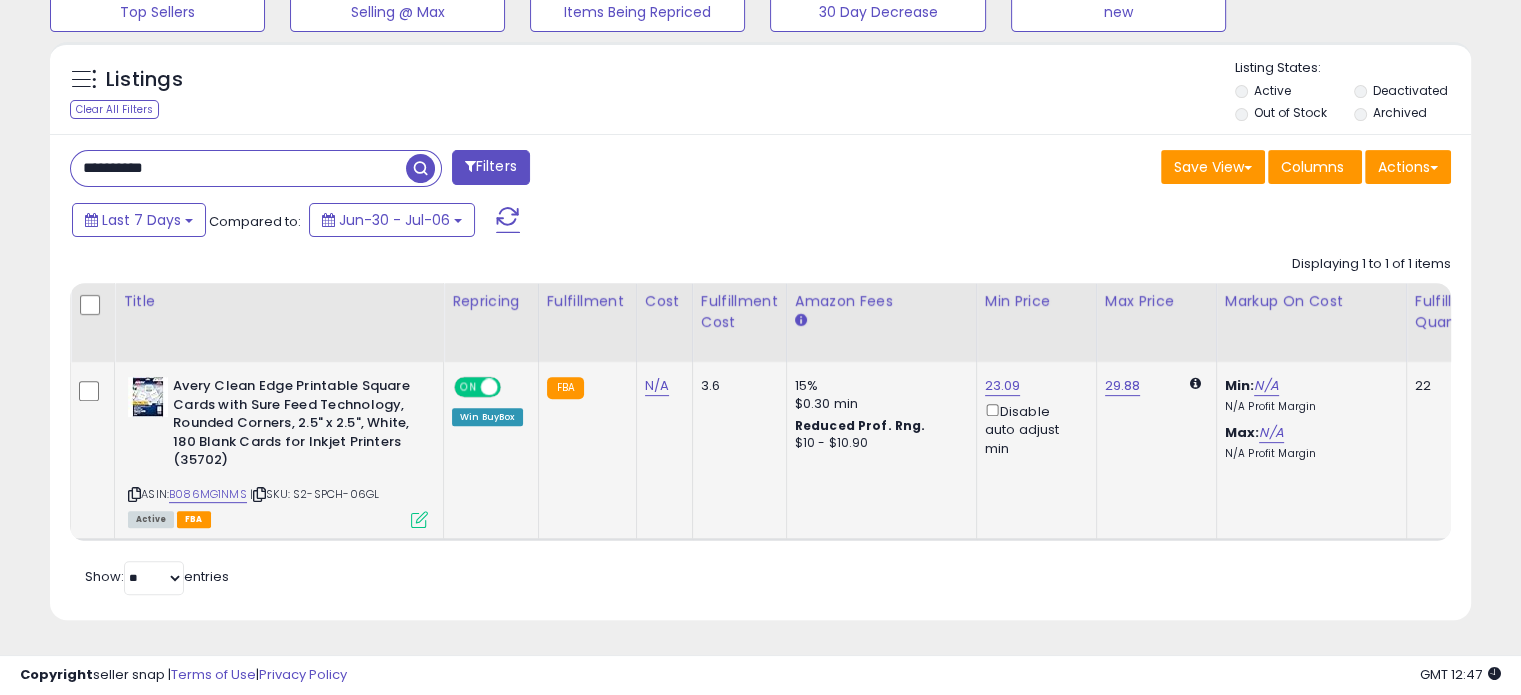 paste 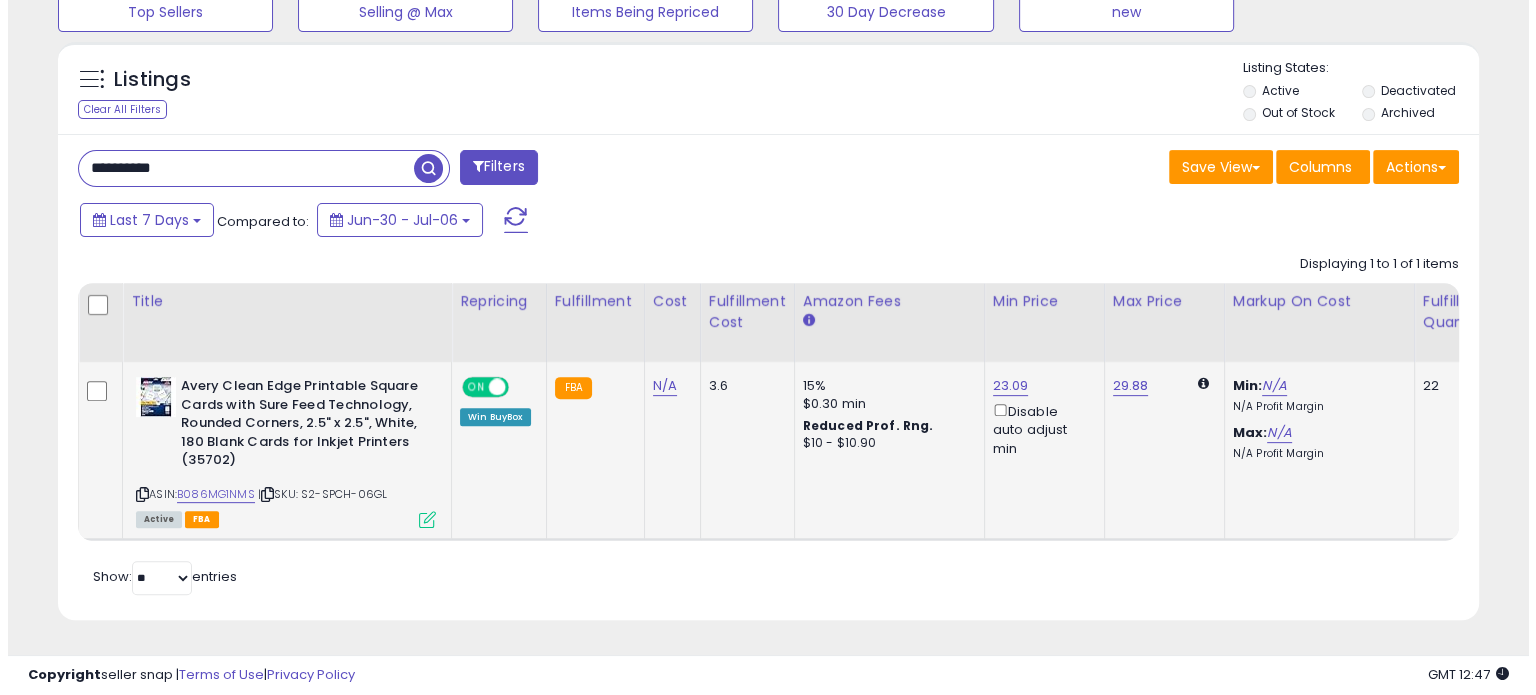 scroll, scrollTop: 524, scrollLeft: 0, axis: vertical 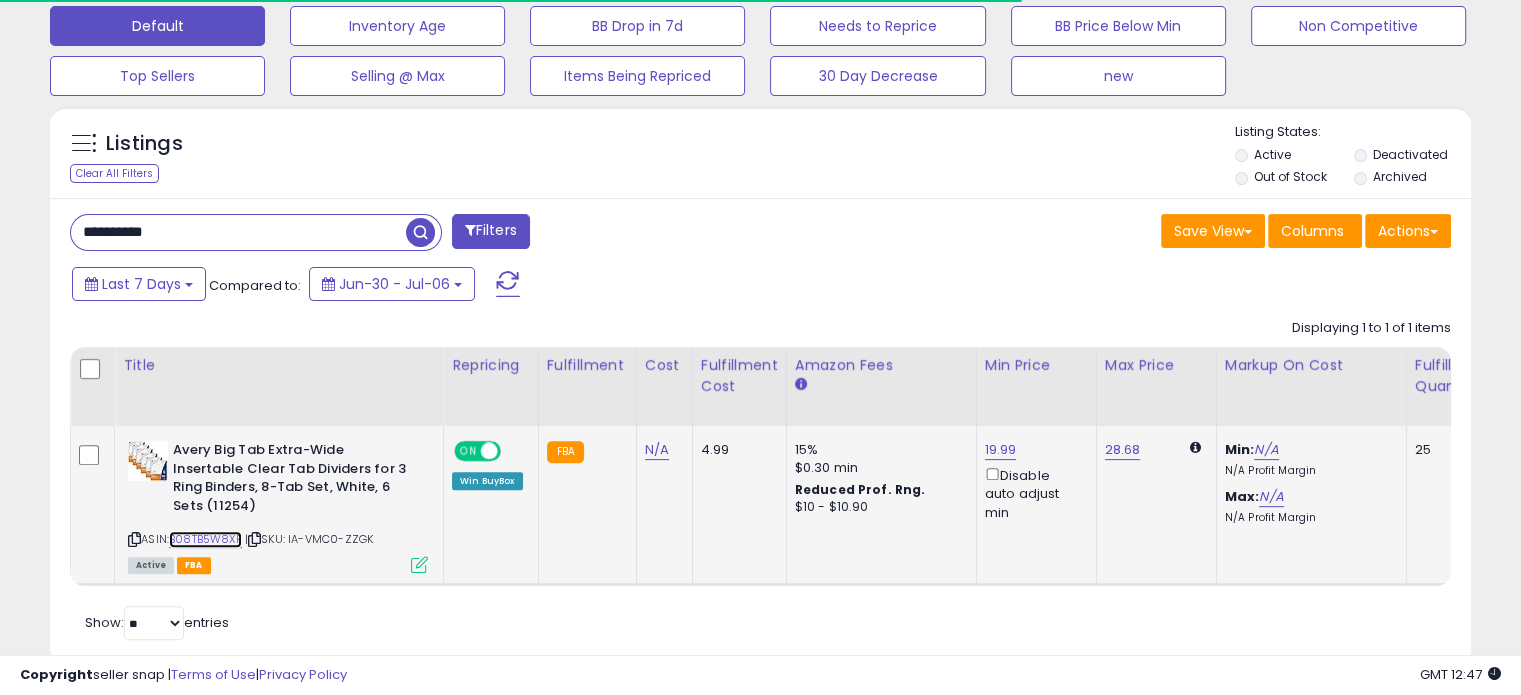 click on "B08TB5W8XP" at bounding box center (205, 539) 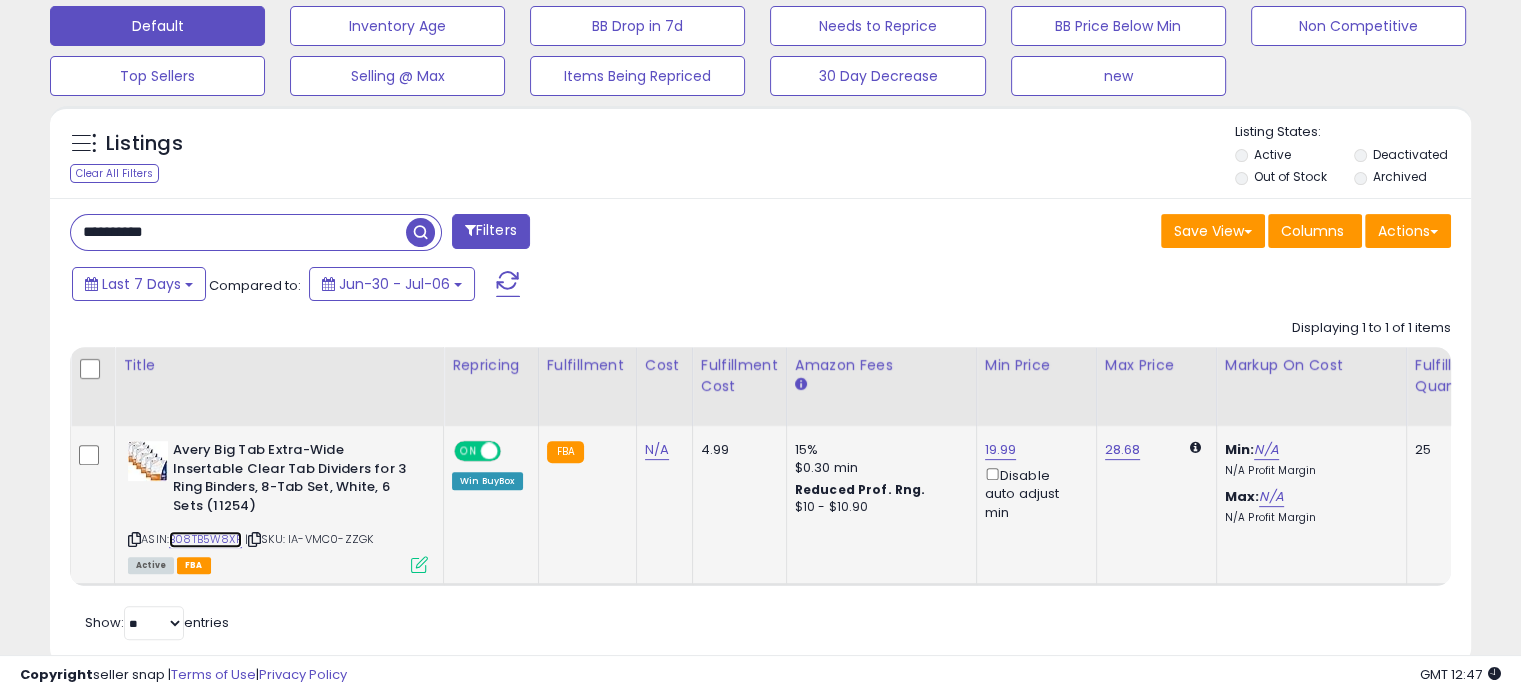 scroll, scrollTop: 999589, scrollLeft: 999176, axis: both 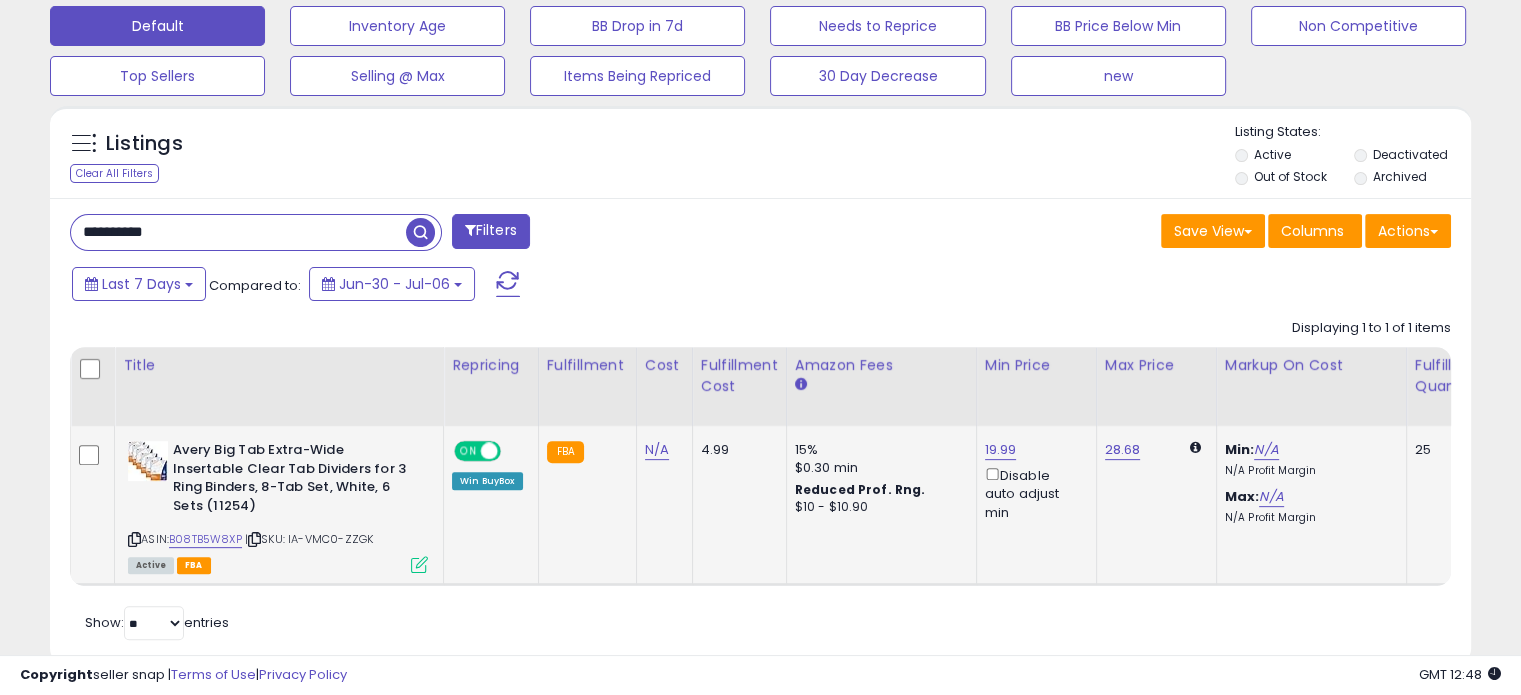 click on "19.99  Disable auto adjust min" 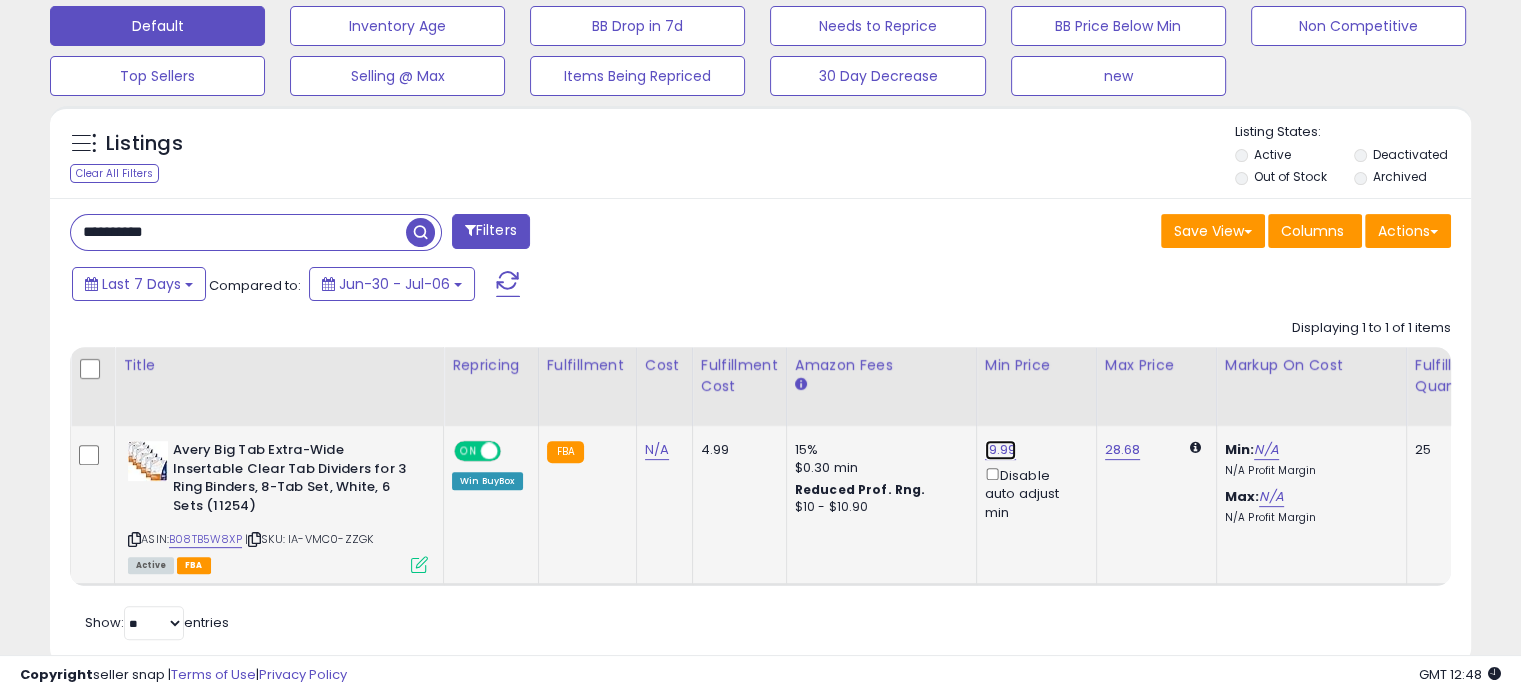 click on "19.99" at bounding box center [1001, 450] 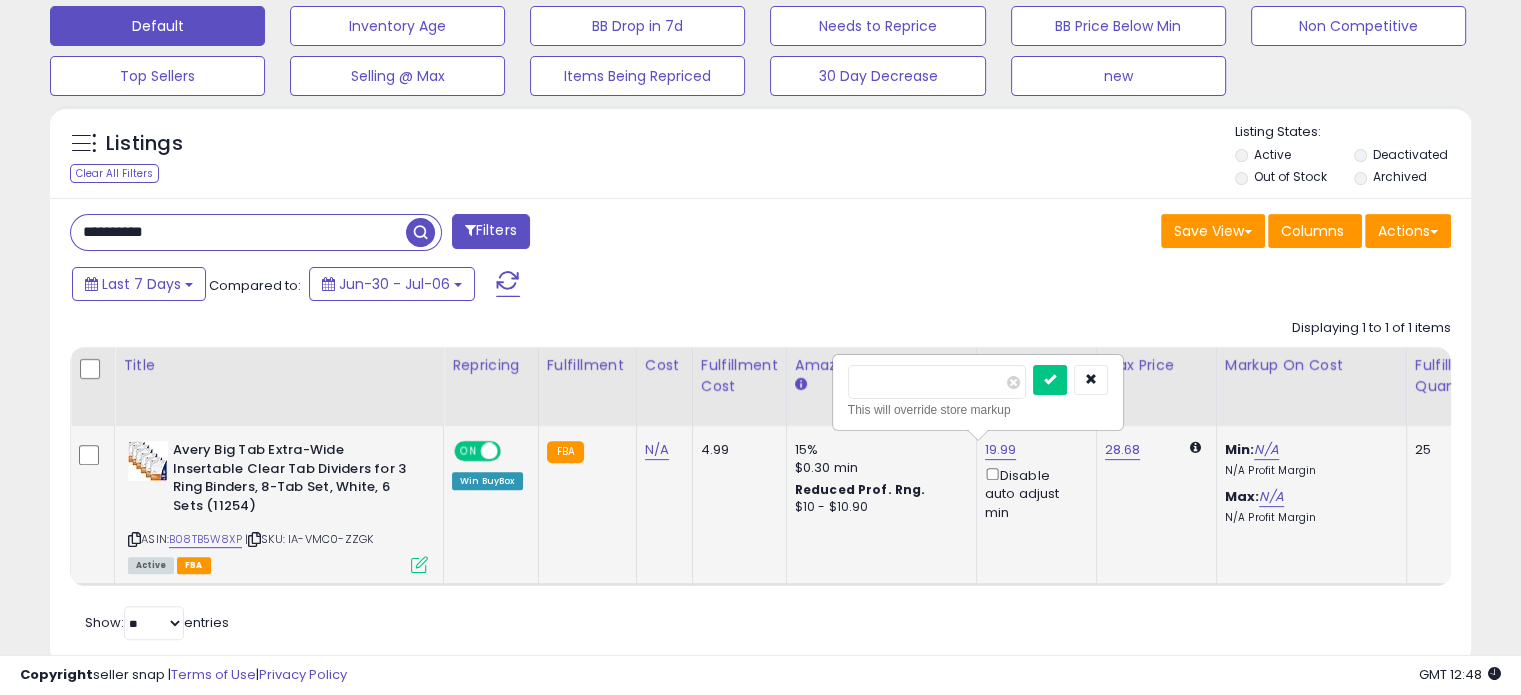 drag, startPoint x: 906, startPoint y: 381, endPoint x: 973, endPoint y: 390, distance: 67.601776 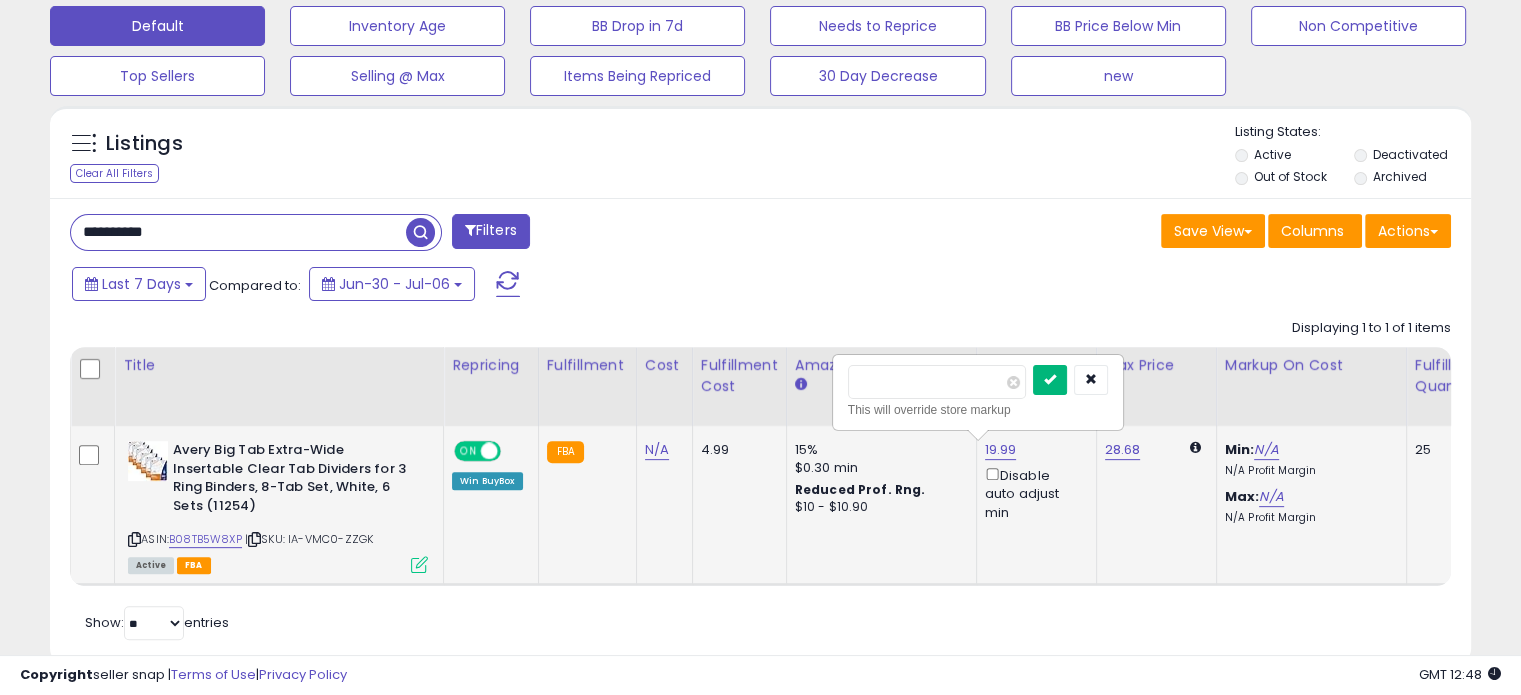 type on "*****" 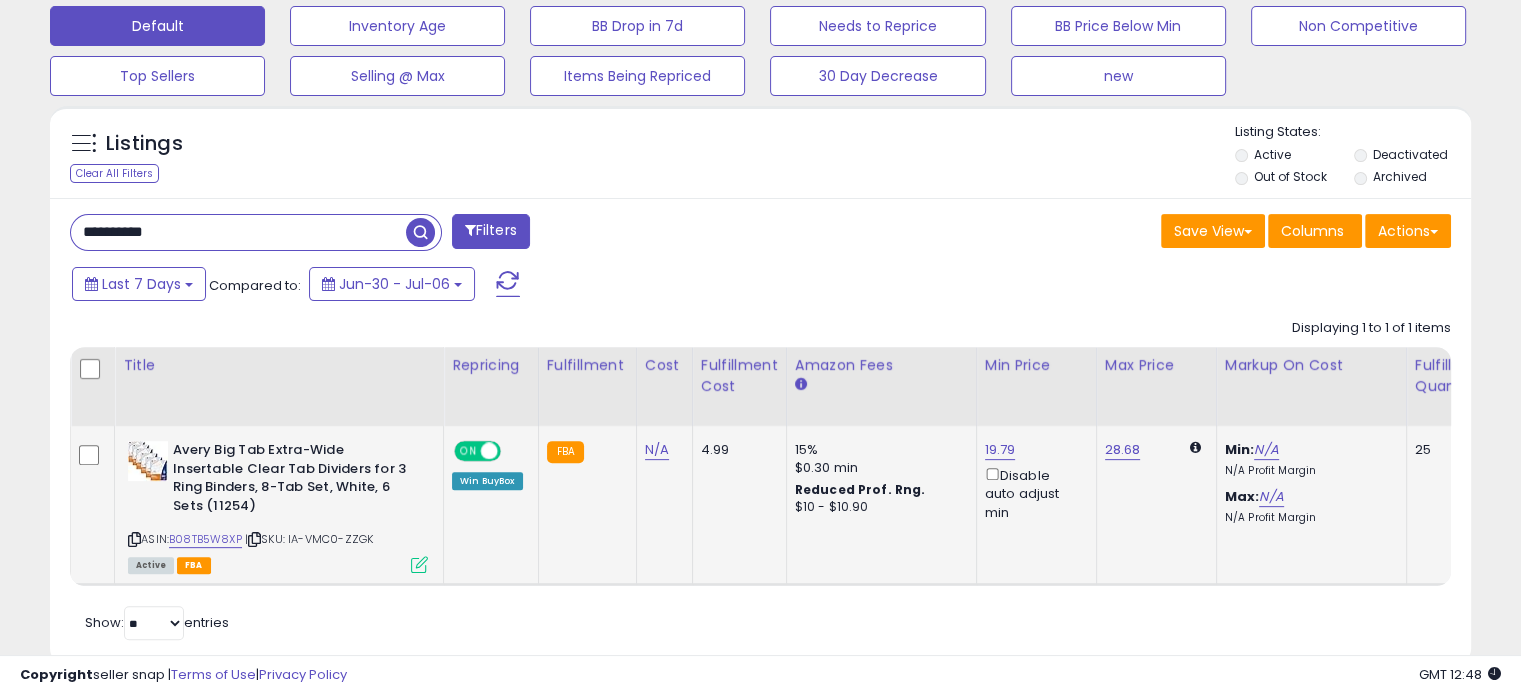 click on "**********" at bounding box center [238, 232] 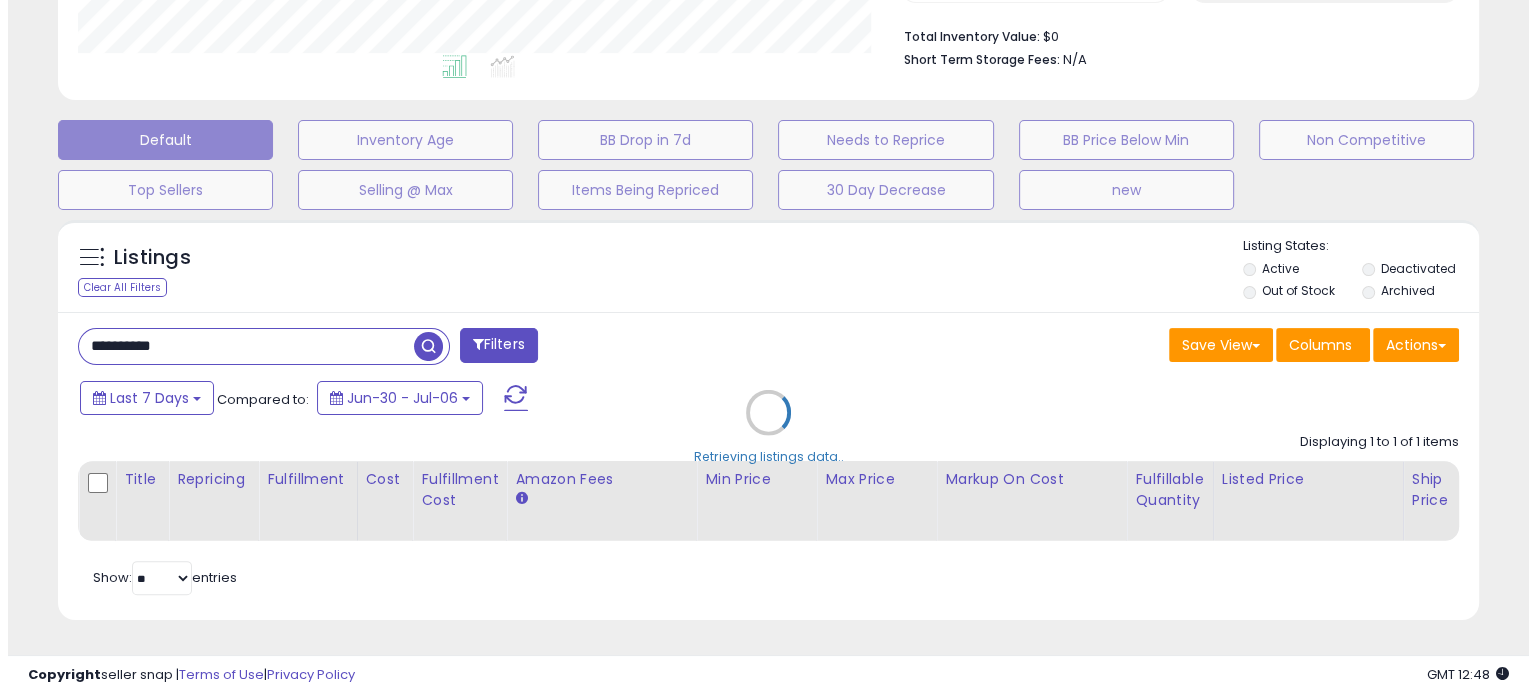 scroll, scrollTop: 524, scrollLeft: 0, axis: vertical 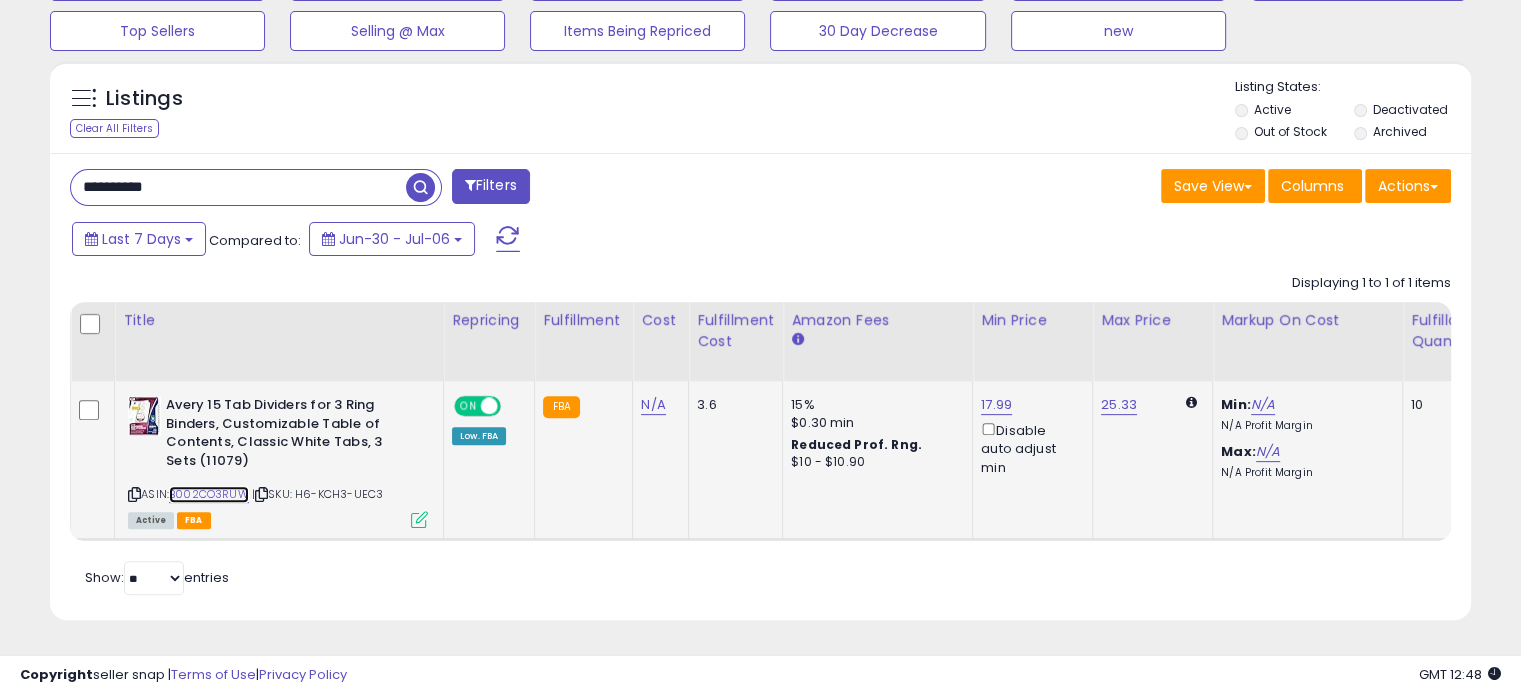 click on "B002CO3RUW" at bounding box center [209, 494] 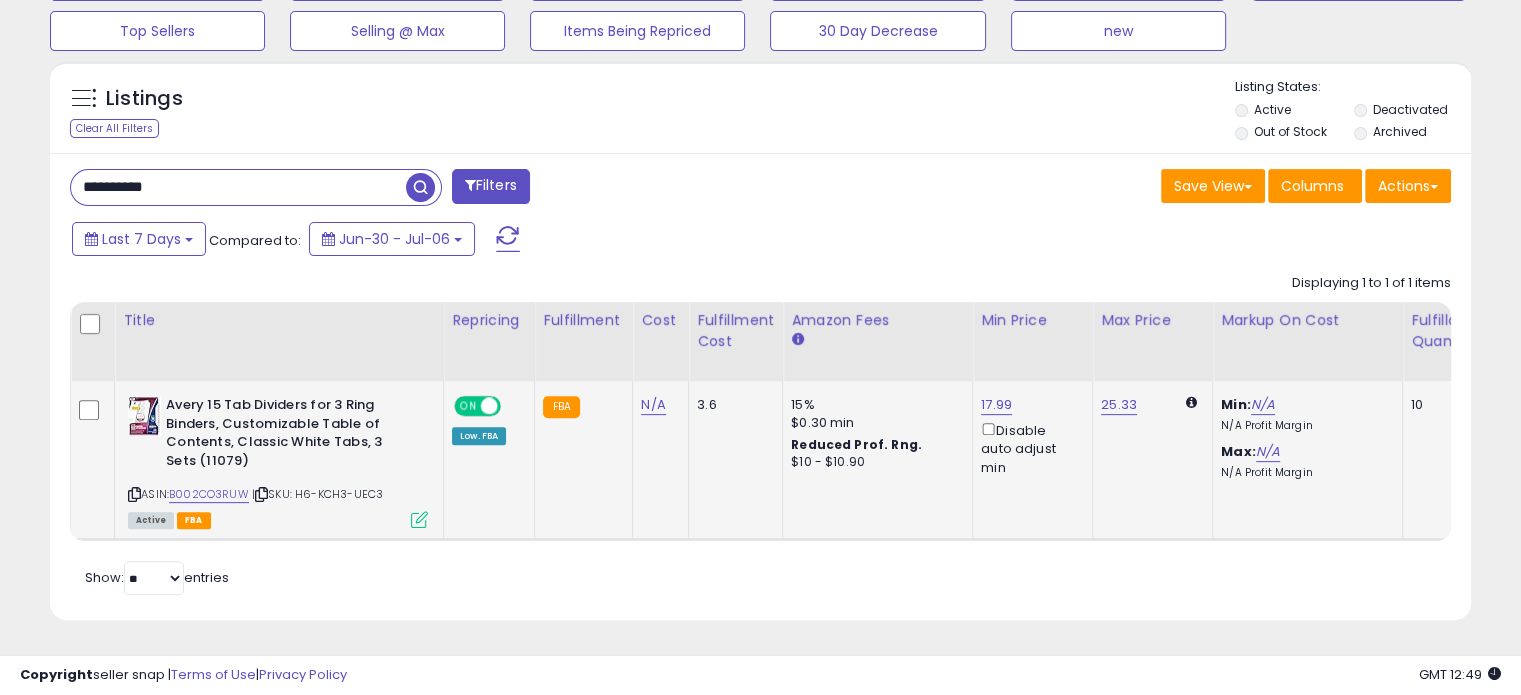click at bounding box center (419, 519) 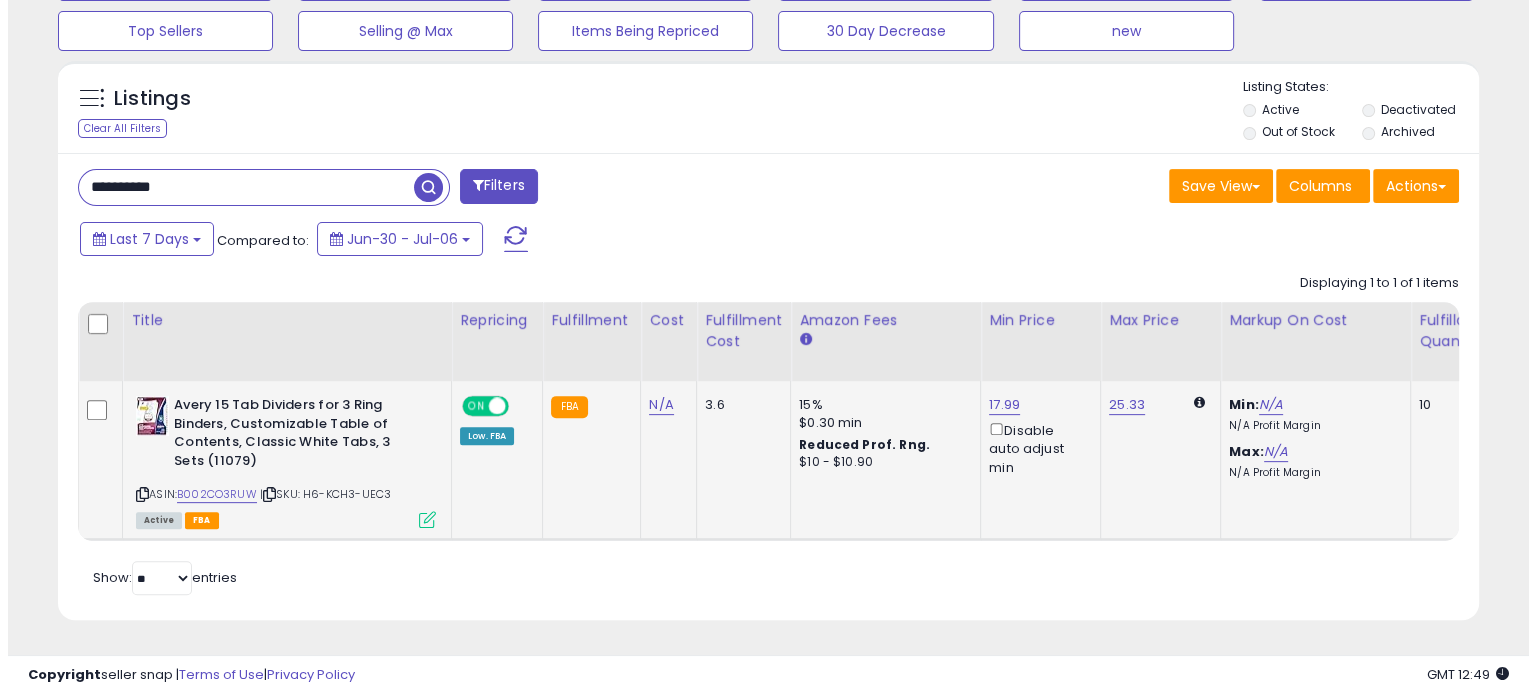 scroll, scrollTop: 999589, scrollLeft: 999168, axis: both 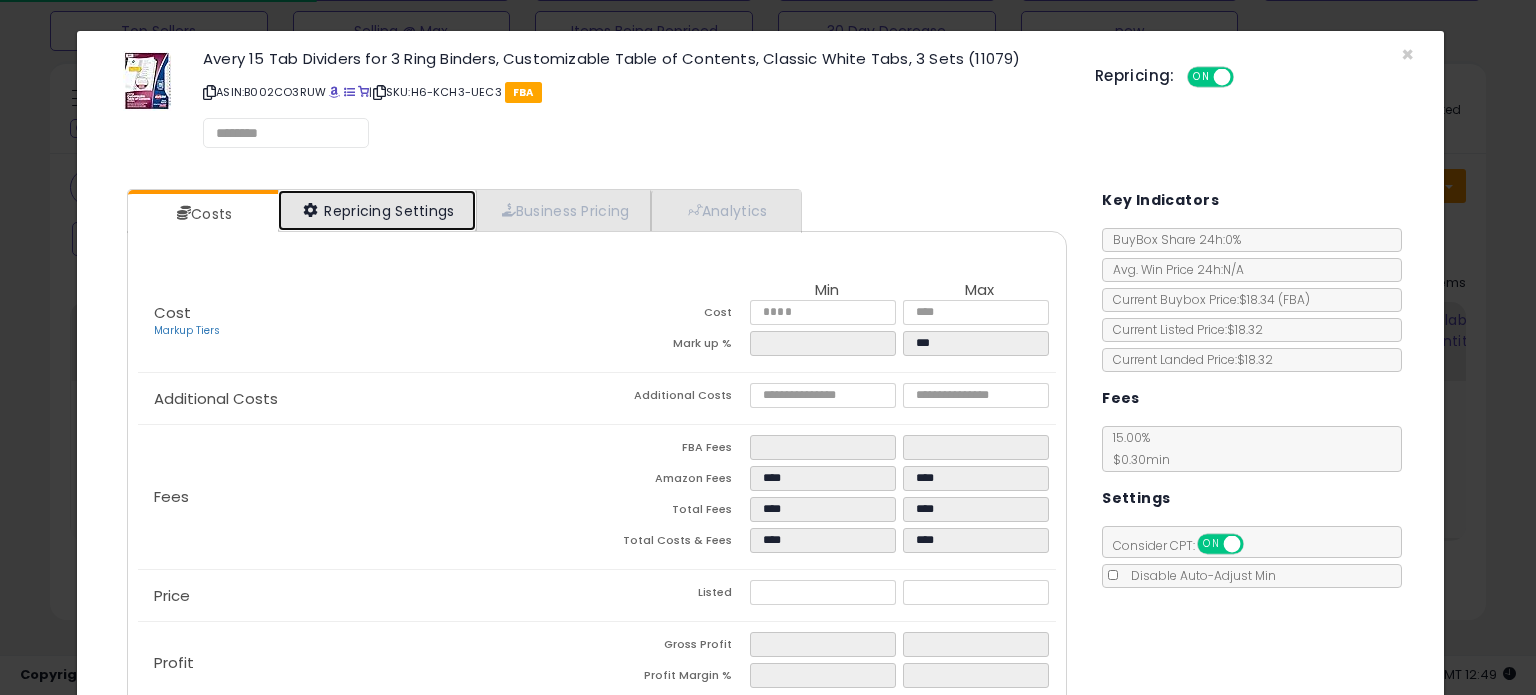 click on "Repricing Settings" at bounding box center (377, 210) 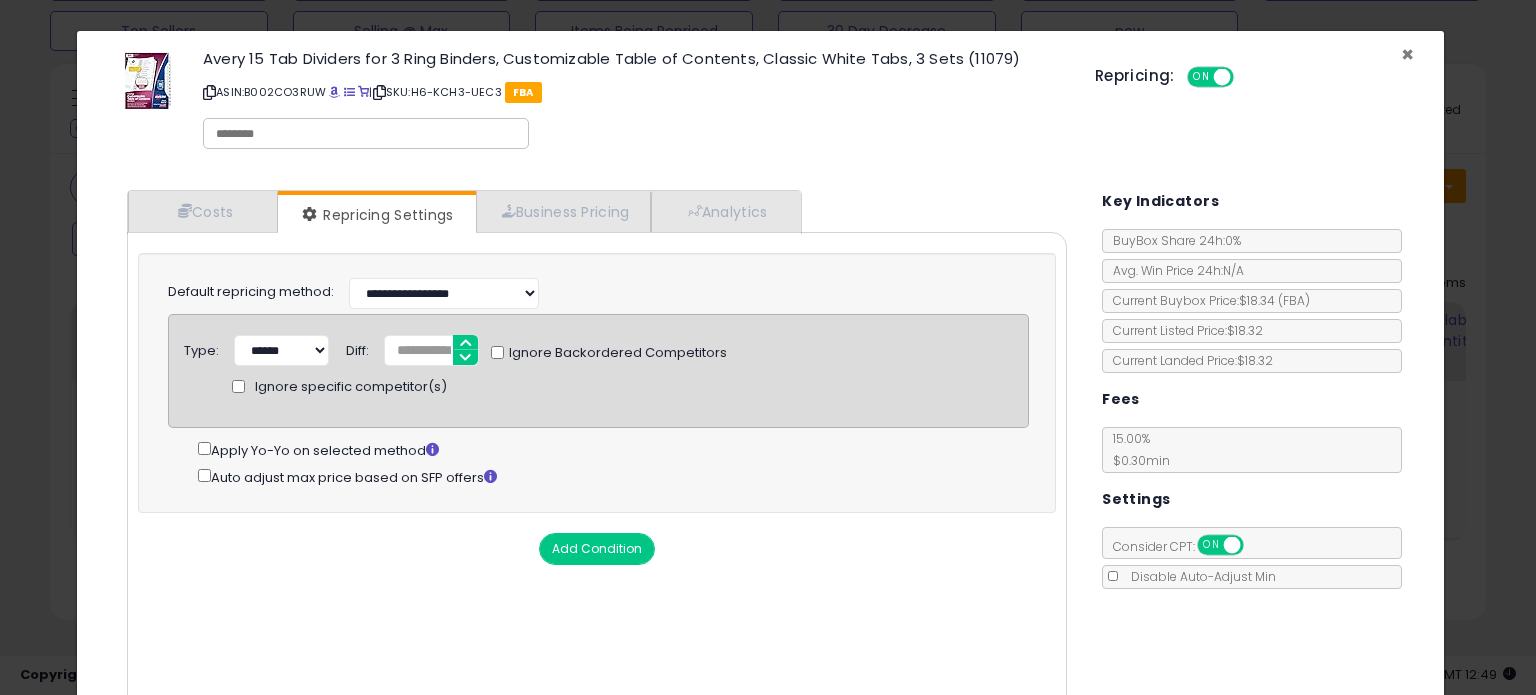 click on "×" at bounding box center (1407, 54) 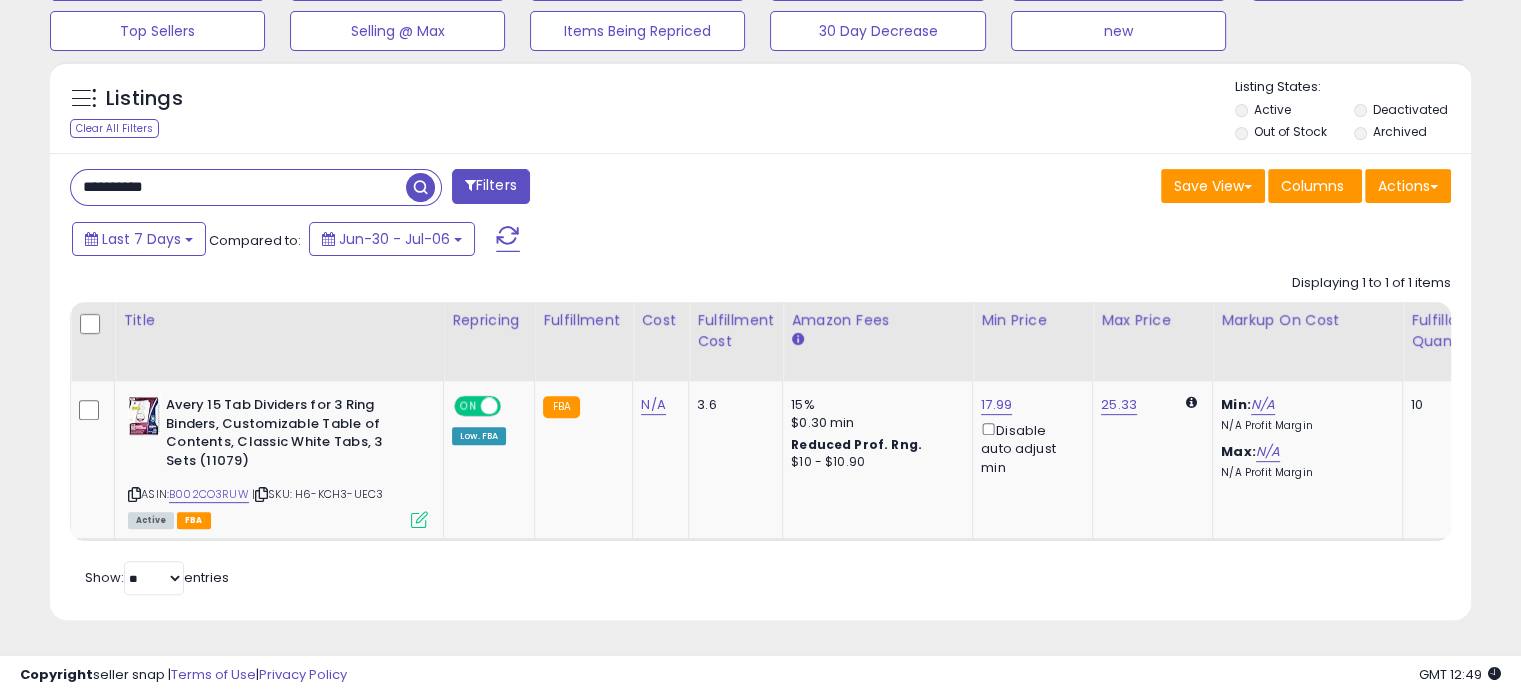 scroll, scrollTop: 409, scrollLeft: 822, axis: both 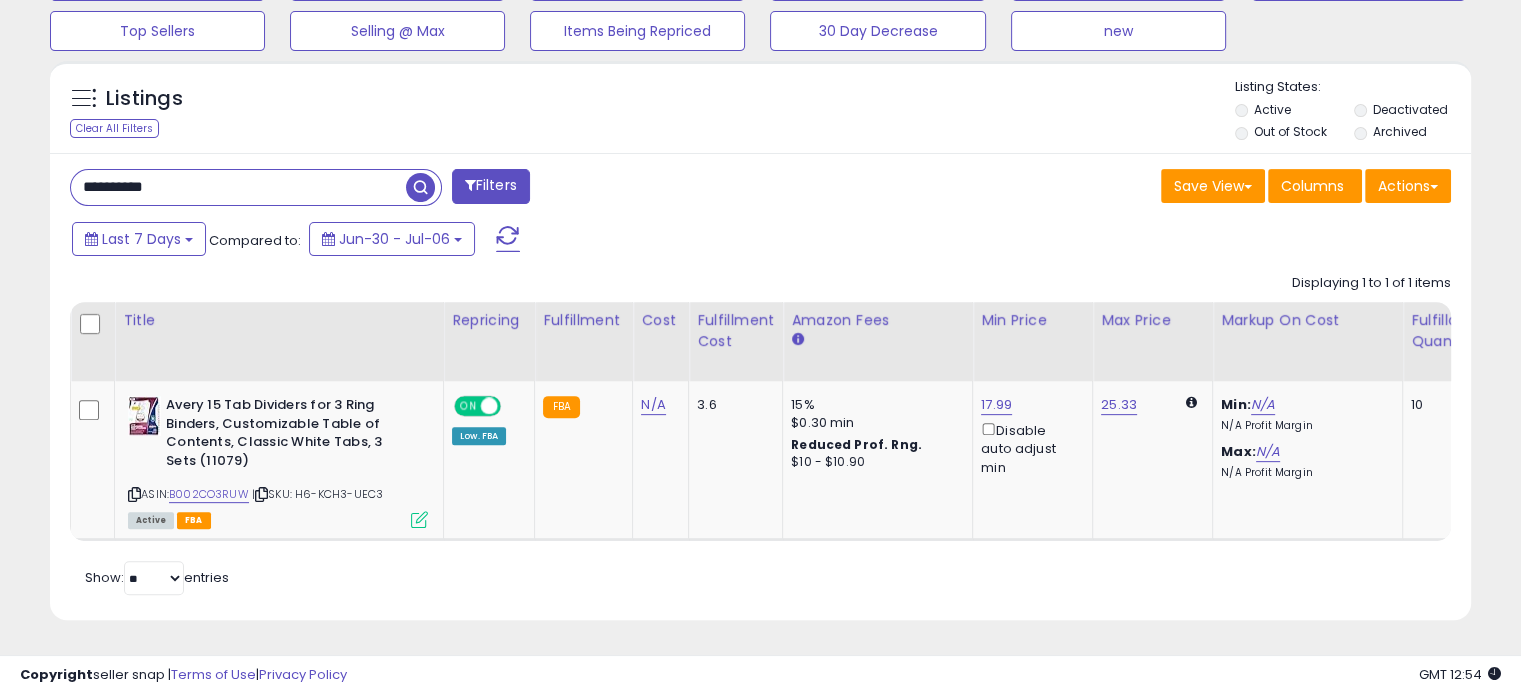 click on "**********" at bounding box center (238, 187) 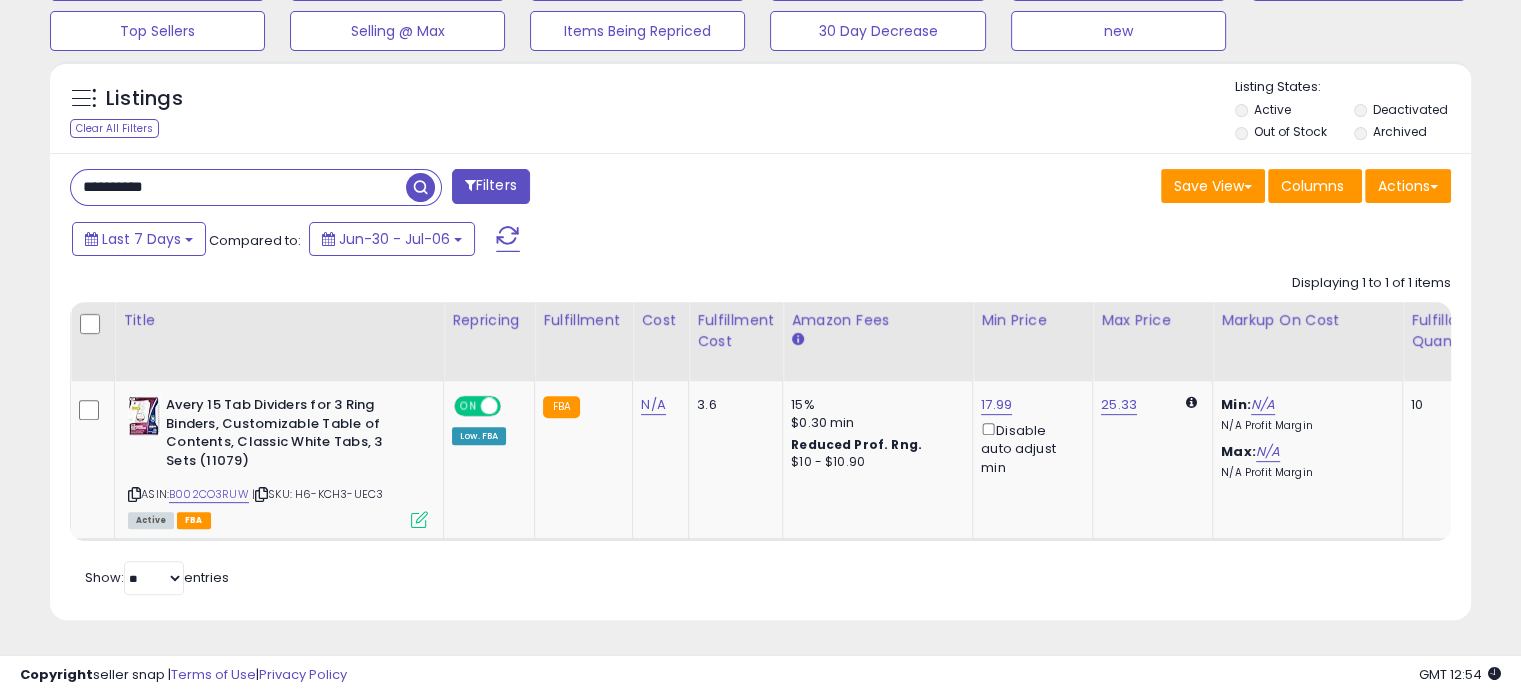 paste 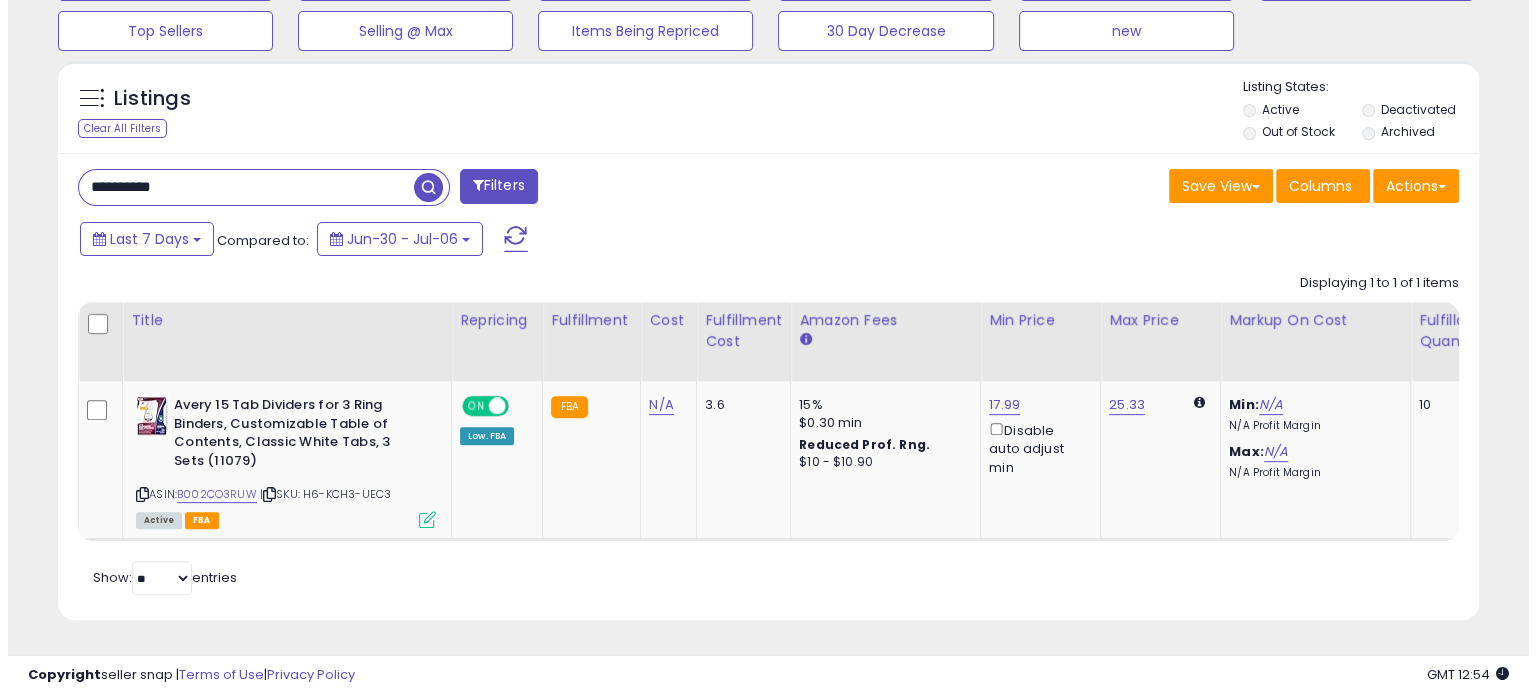 scroll, scrollTop: 524, scrollLeft: 0, axis: vertical 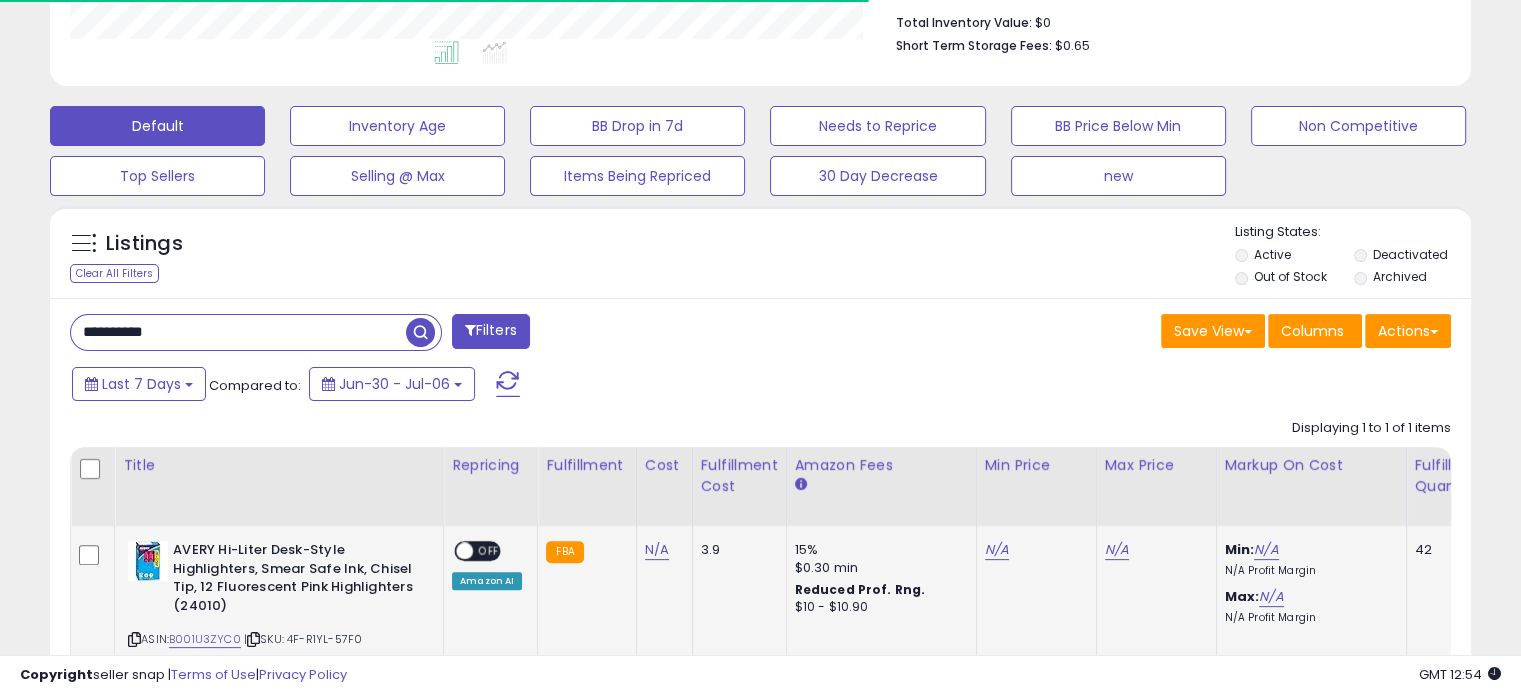 click on "OFF" at bounding box center [489, 551] 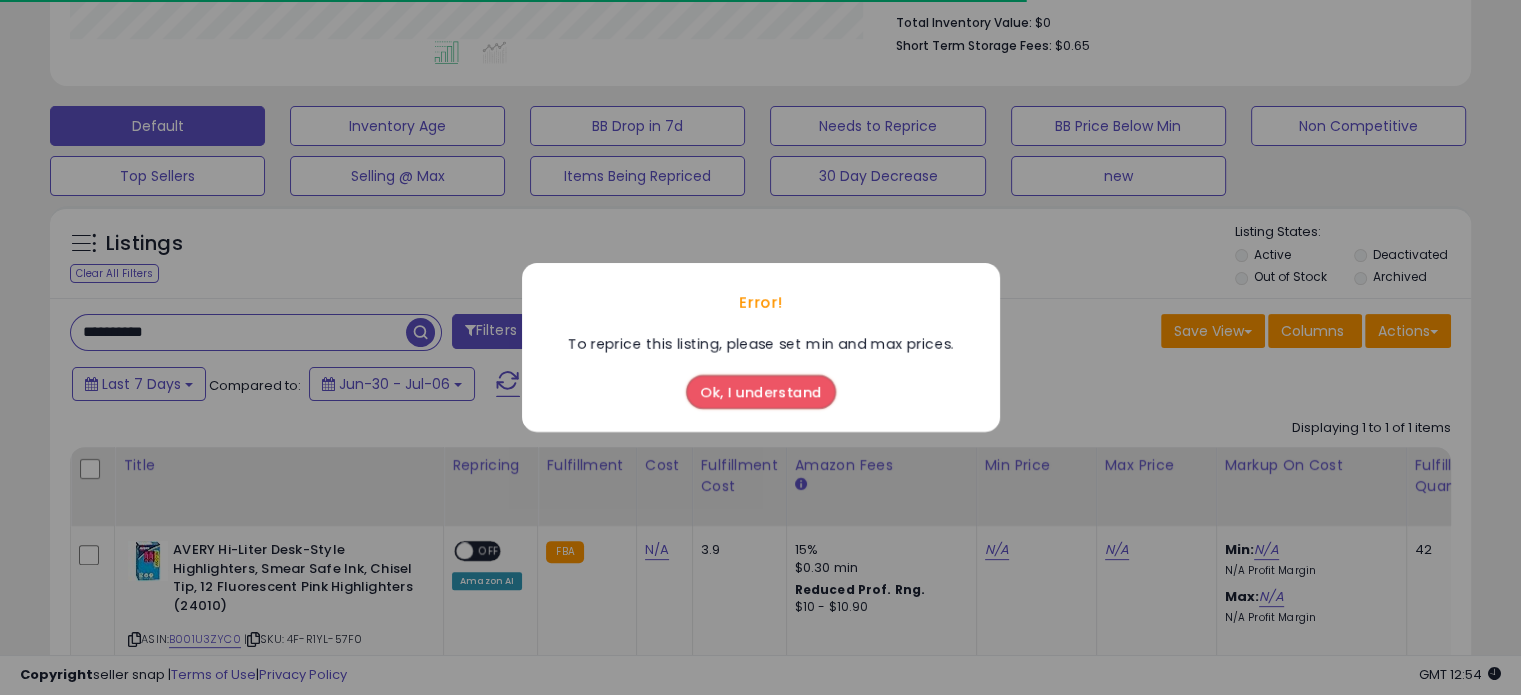 click on "Ok, I understand" at bounding box center [761, 392] 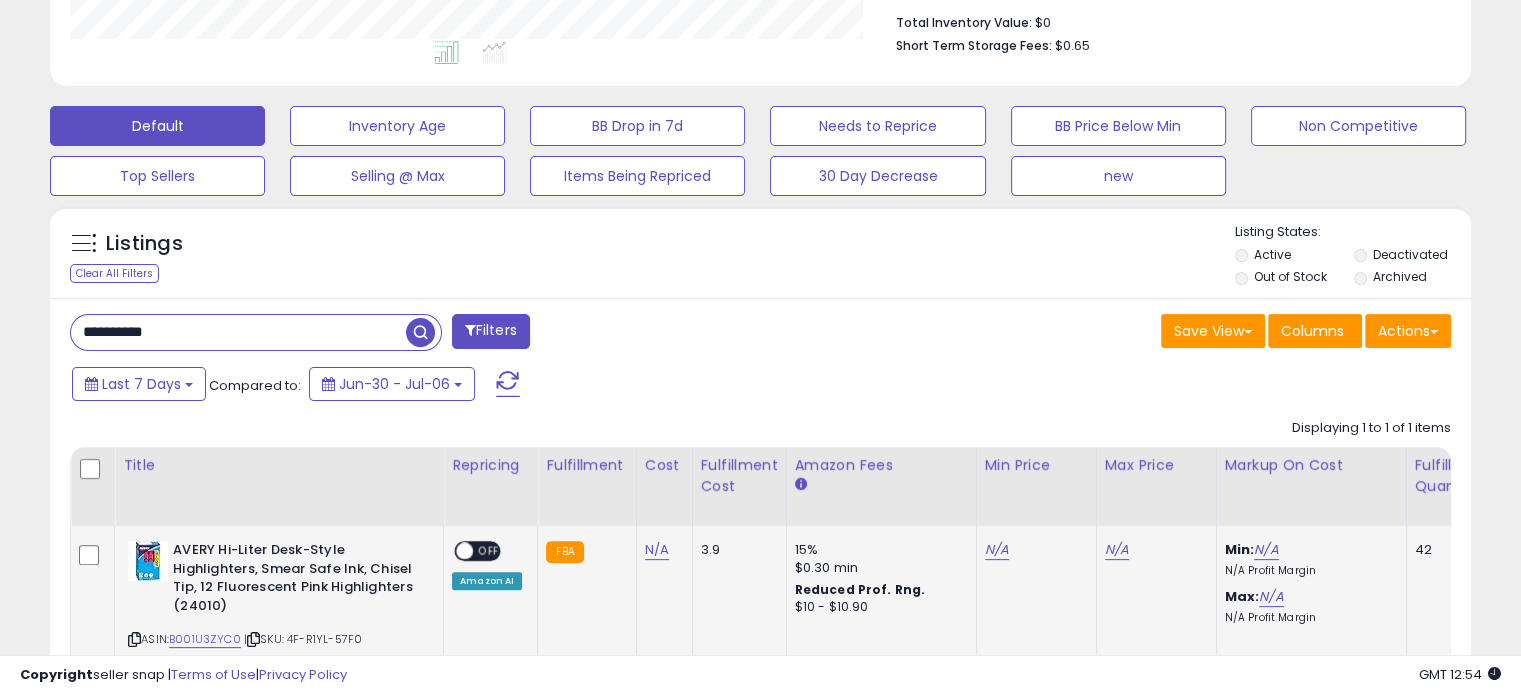 scroll, scrollTop: 999589, scrollLeft: 999176, axis: both 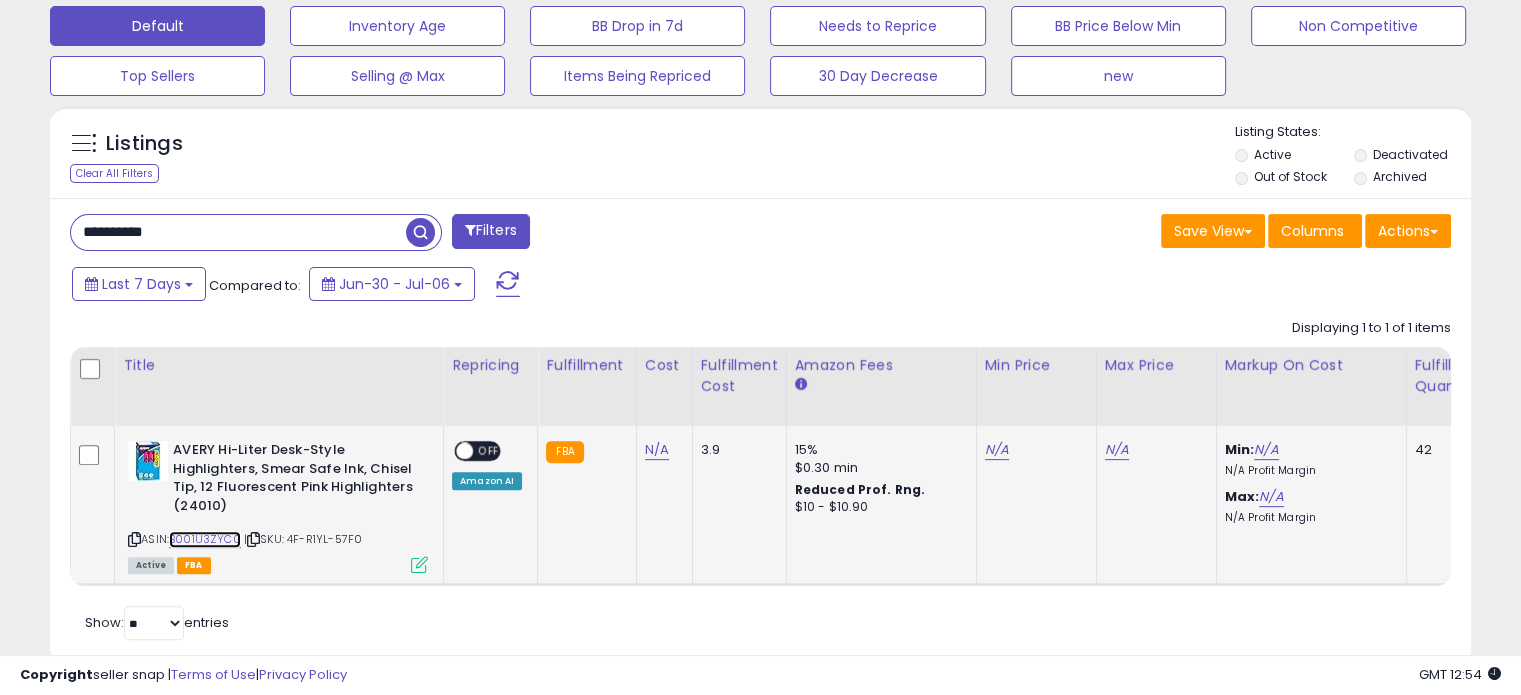 click on "B001U3ZYC0" at bounding box center [205, 539] 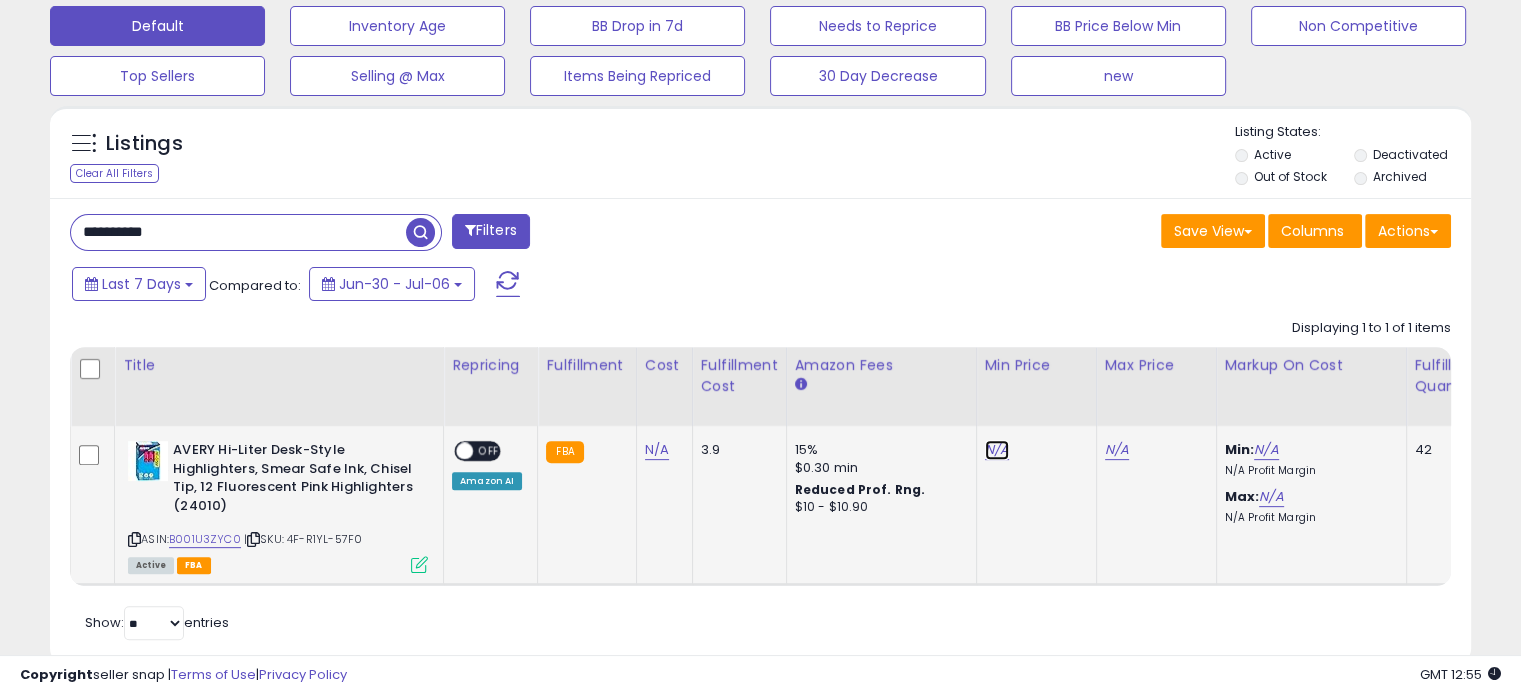 click on "N/A" at bounding box center (997, 450) 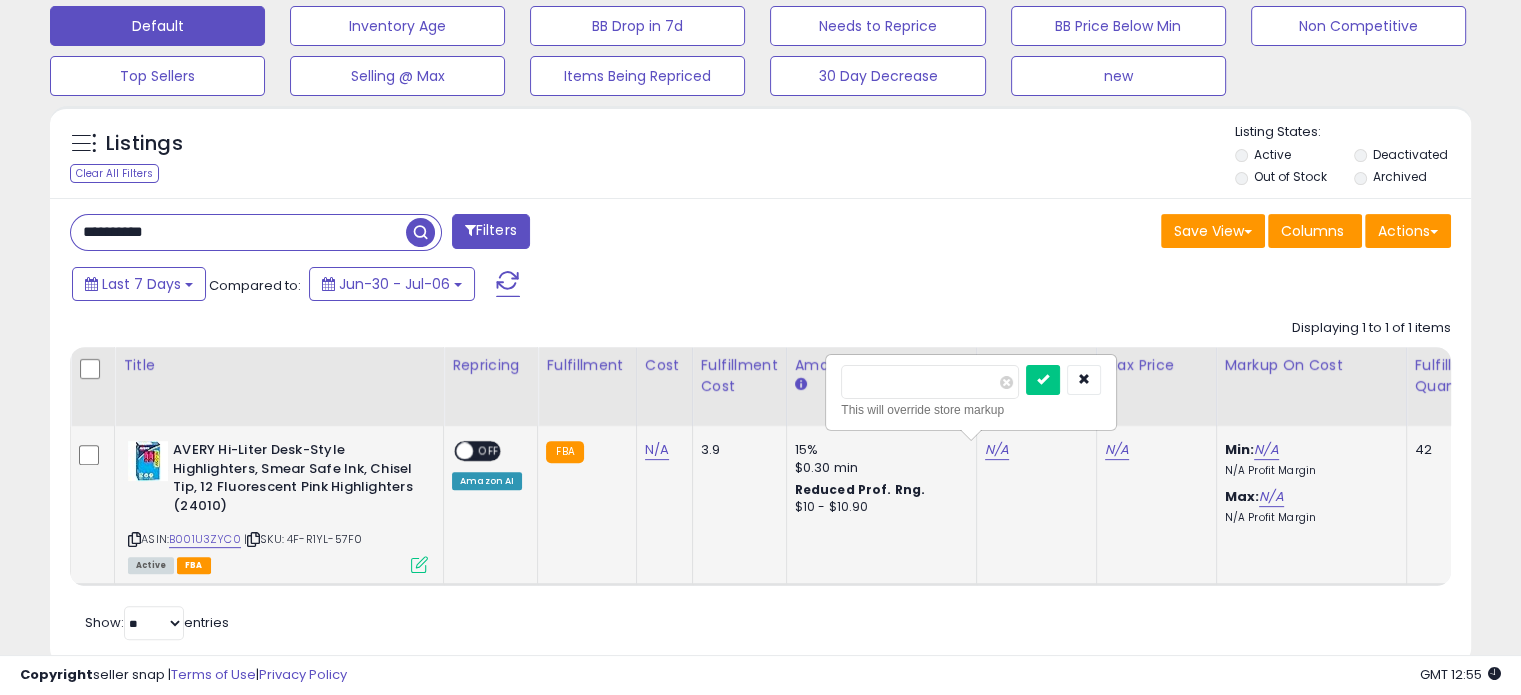 type on "*" 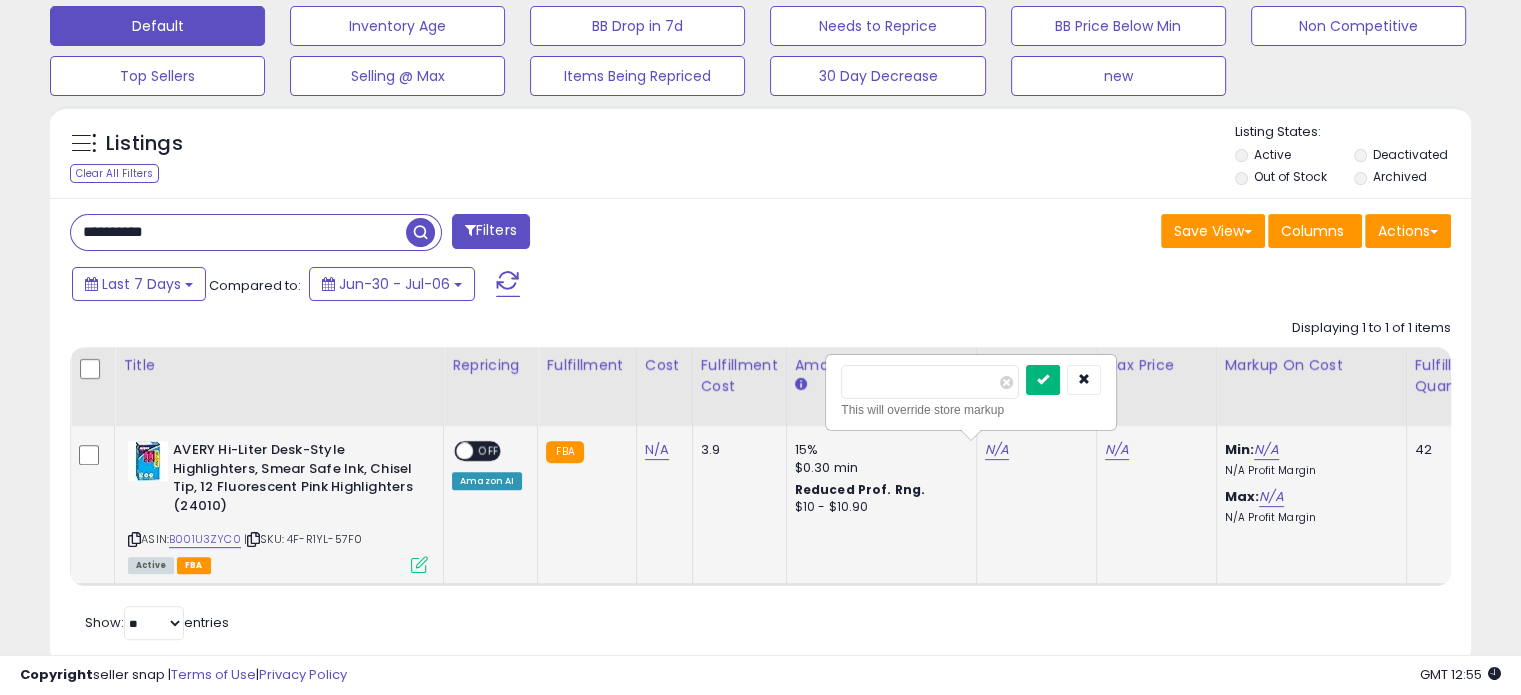 type on "****" 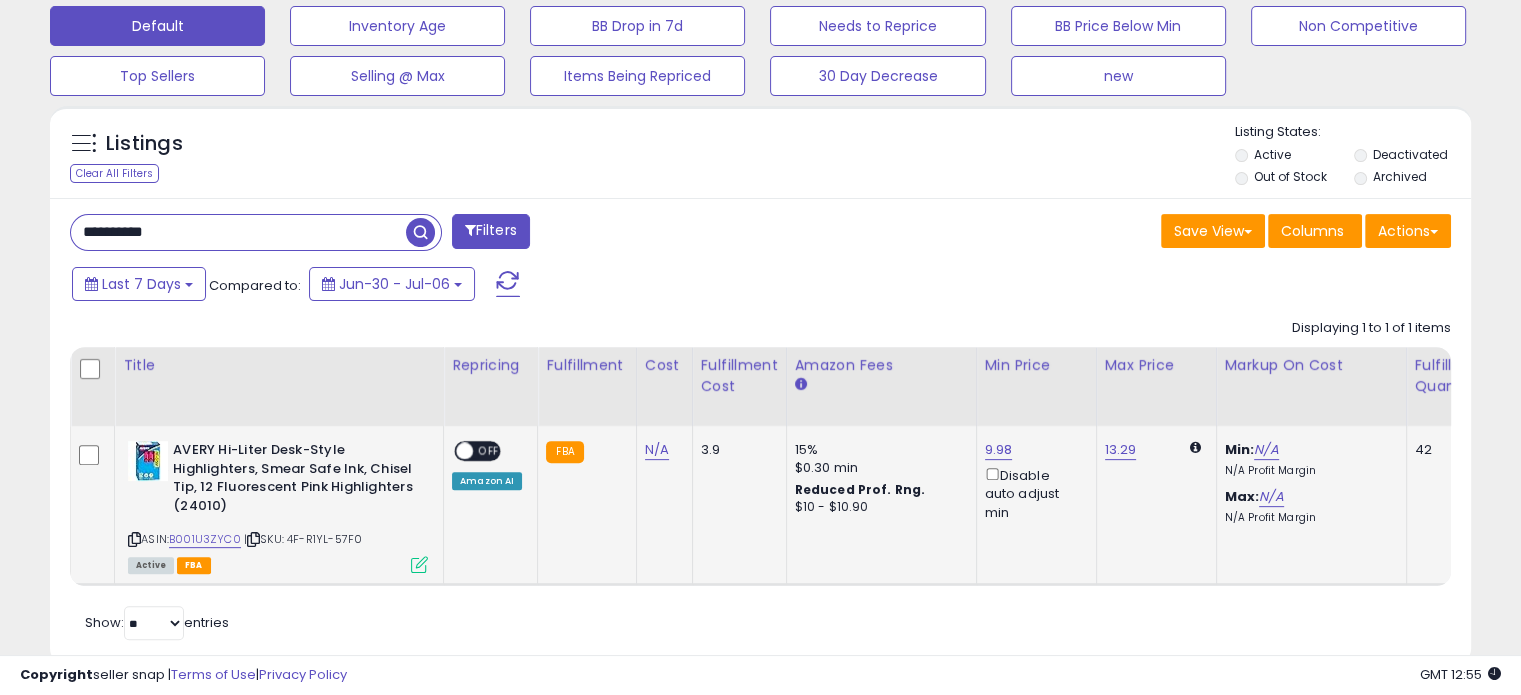 click on "OFF" at bounding box center [489, 451] 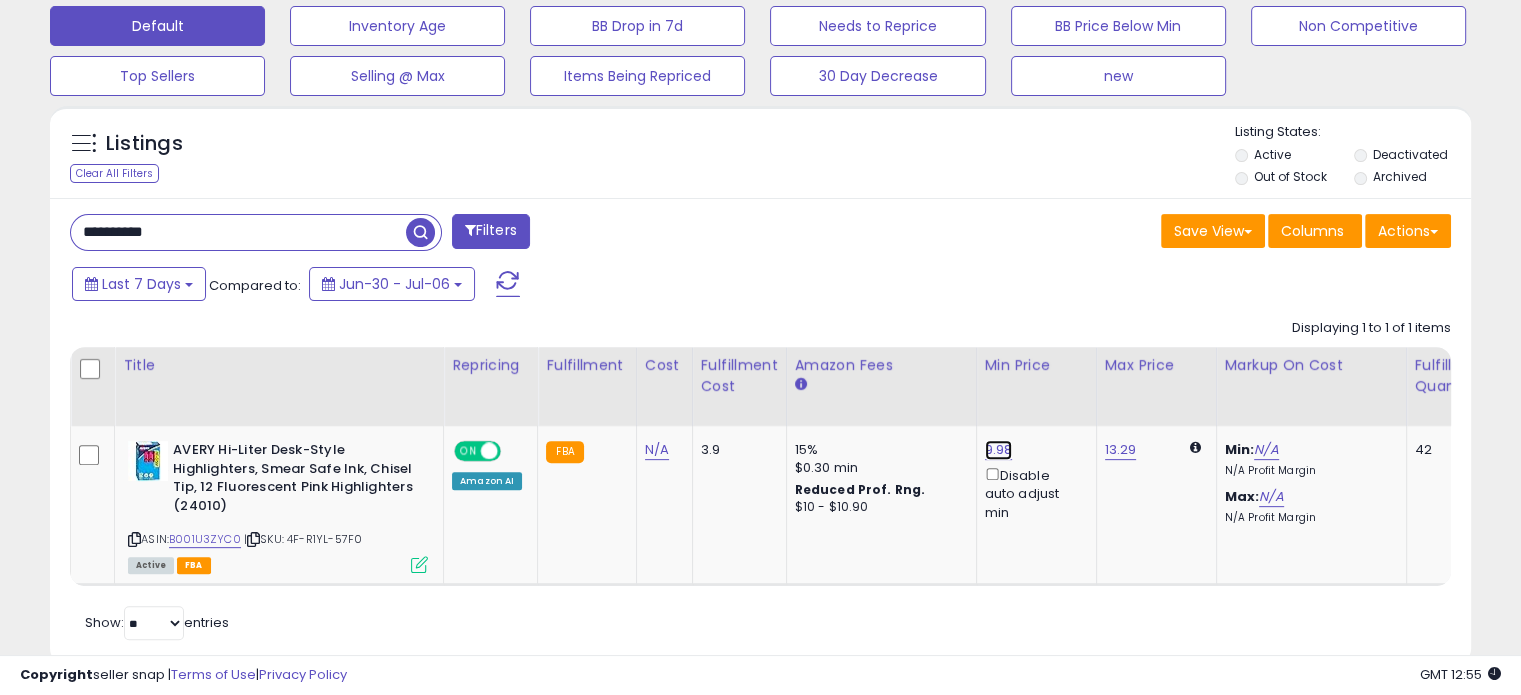 click on "9.98" at bounding box center [999, 450] 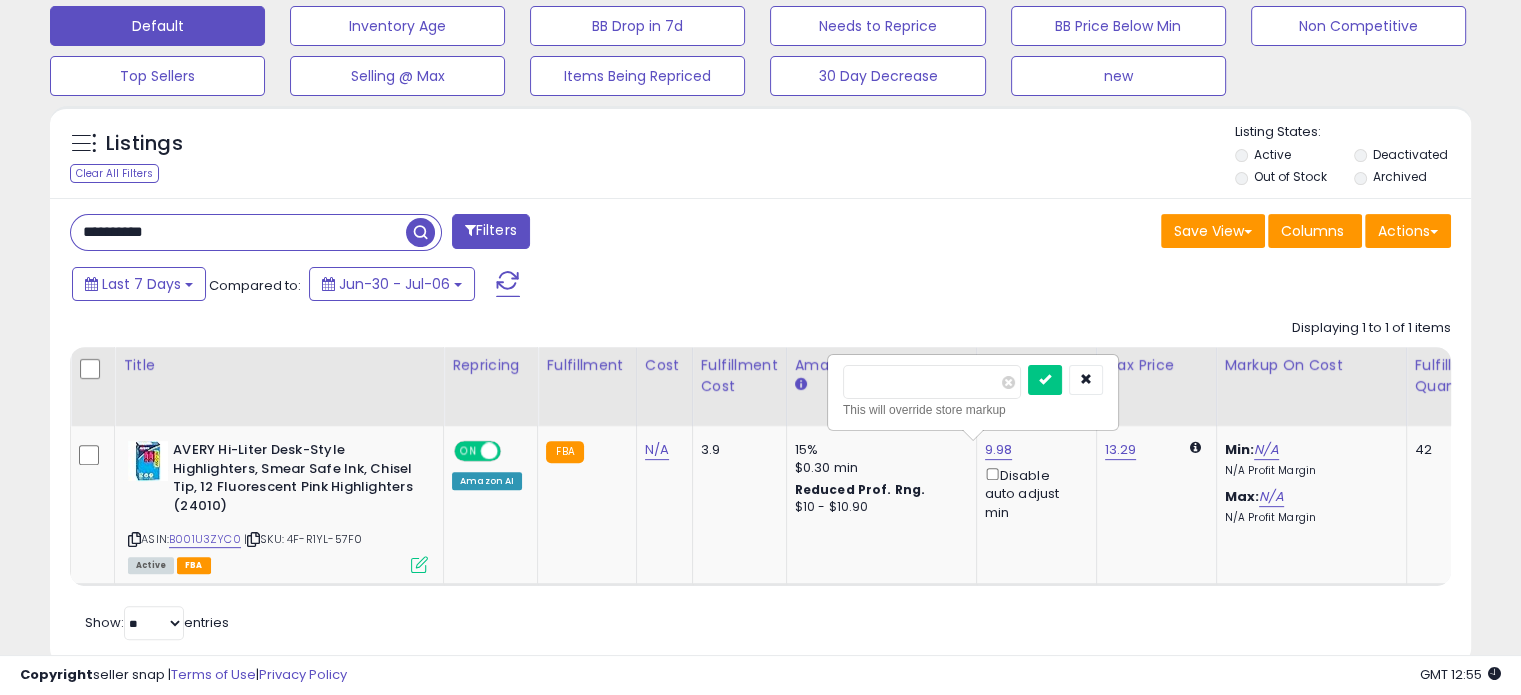 drag, startPoint x: 873, startPoint y: 382, endPoint x: 915, endPoint y: 394, distance: 43.68066 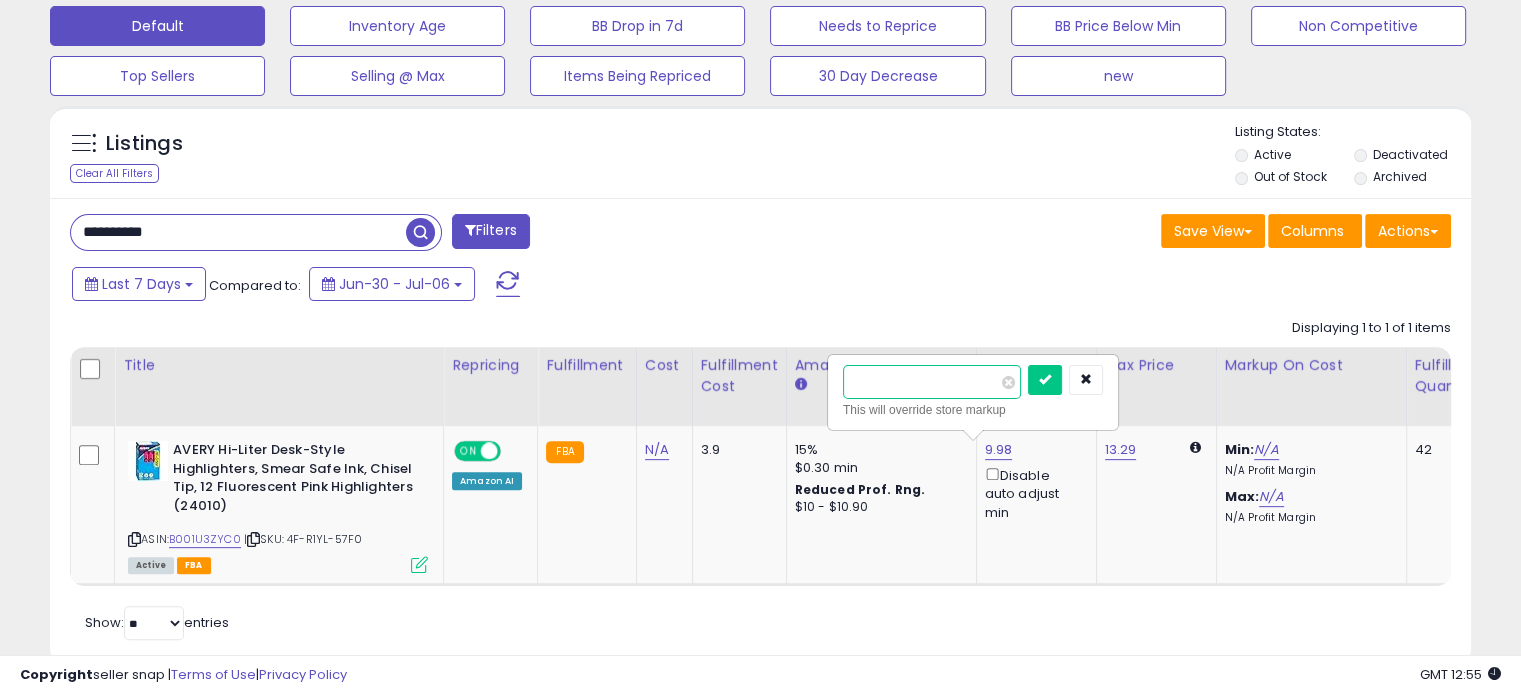 type on "****" 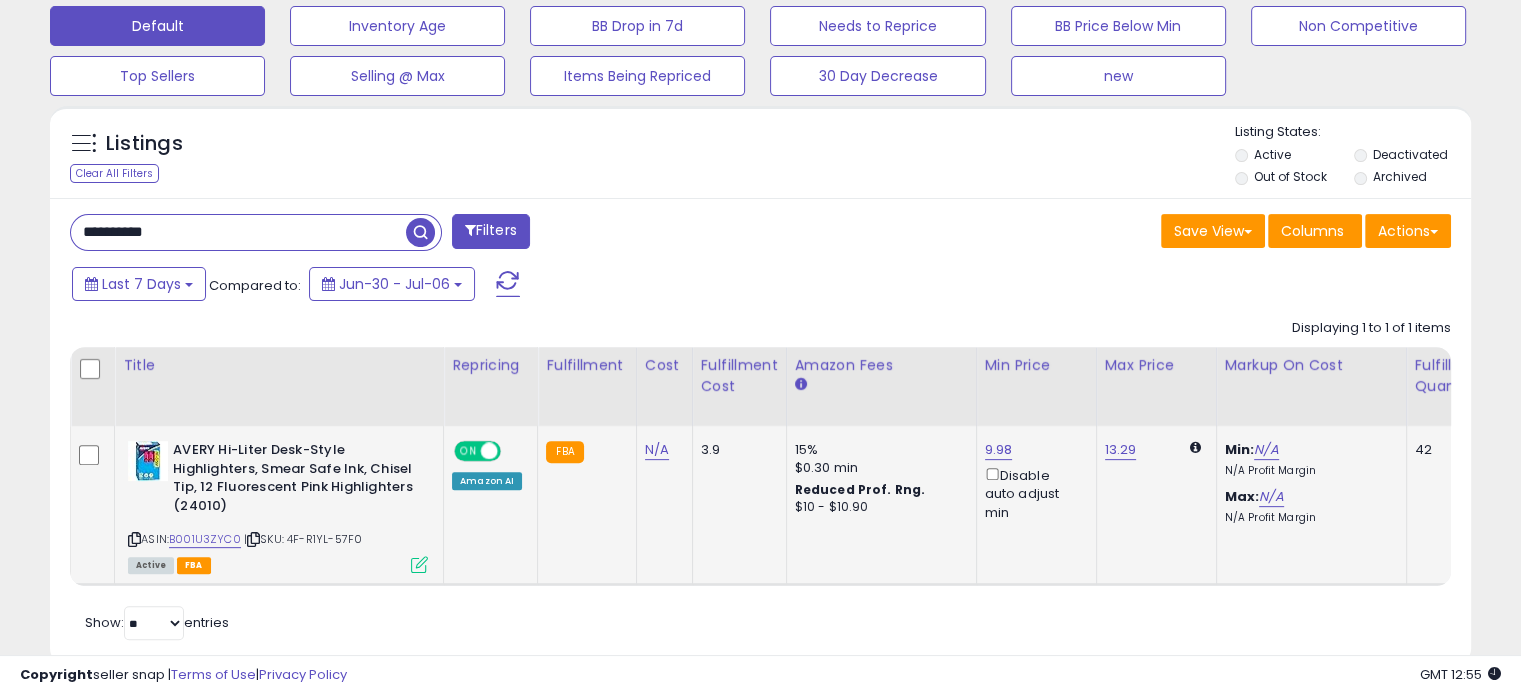 click at bounding box center (419, 564) 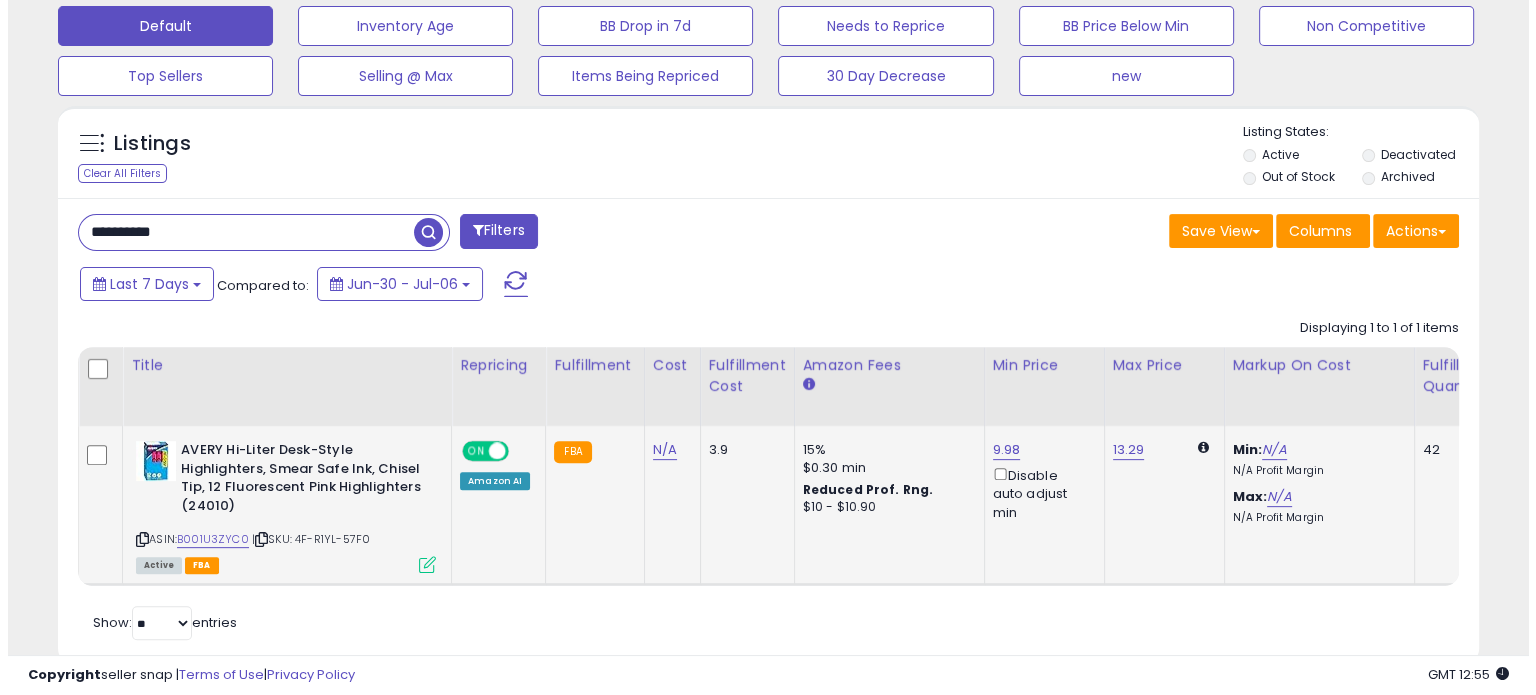 scroll, scrollTop: 999589, scrollLeft: 999168, axis: both 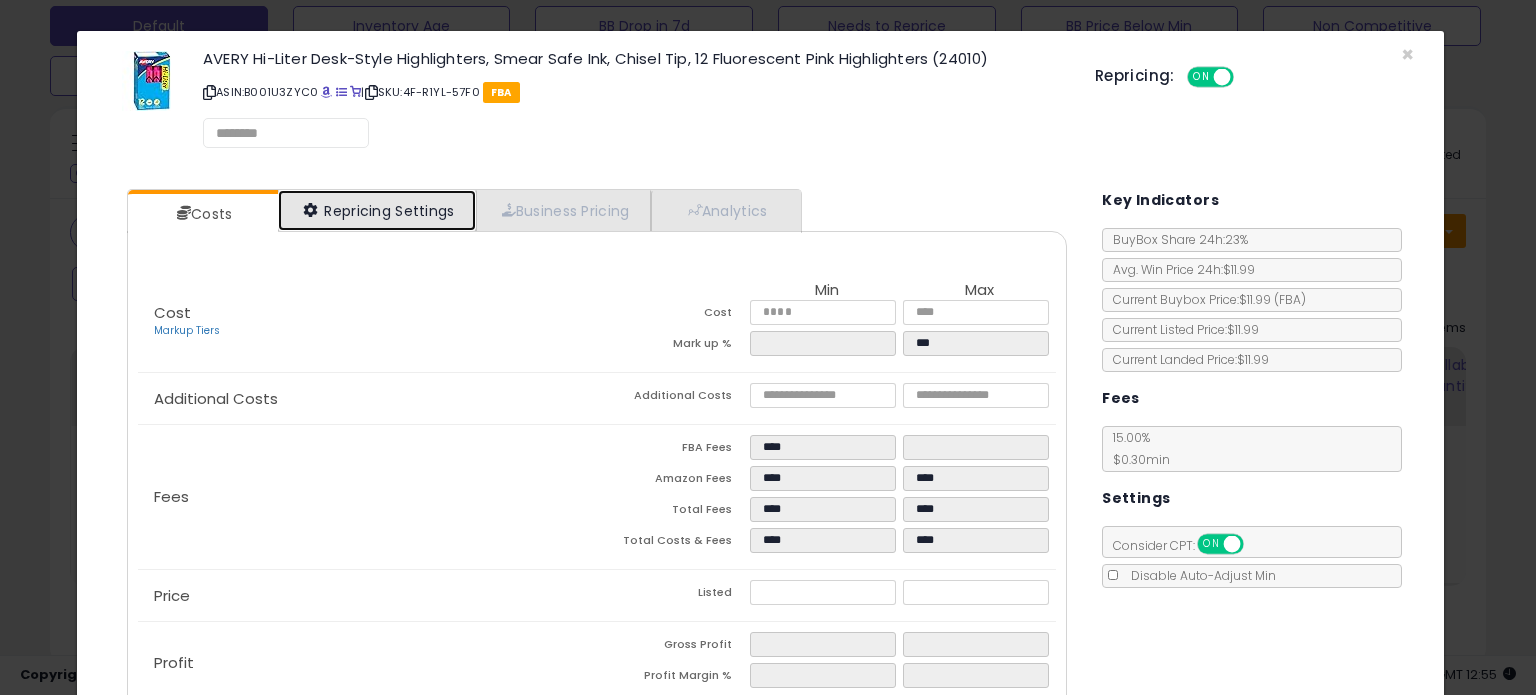 click on "Repricing Settings" at bounding box center (377, 210) 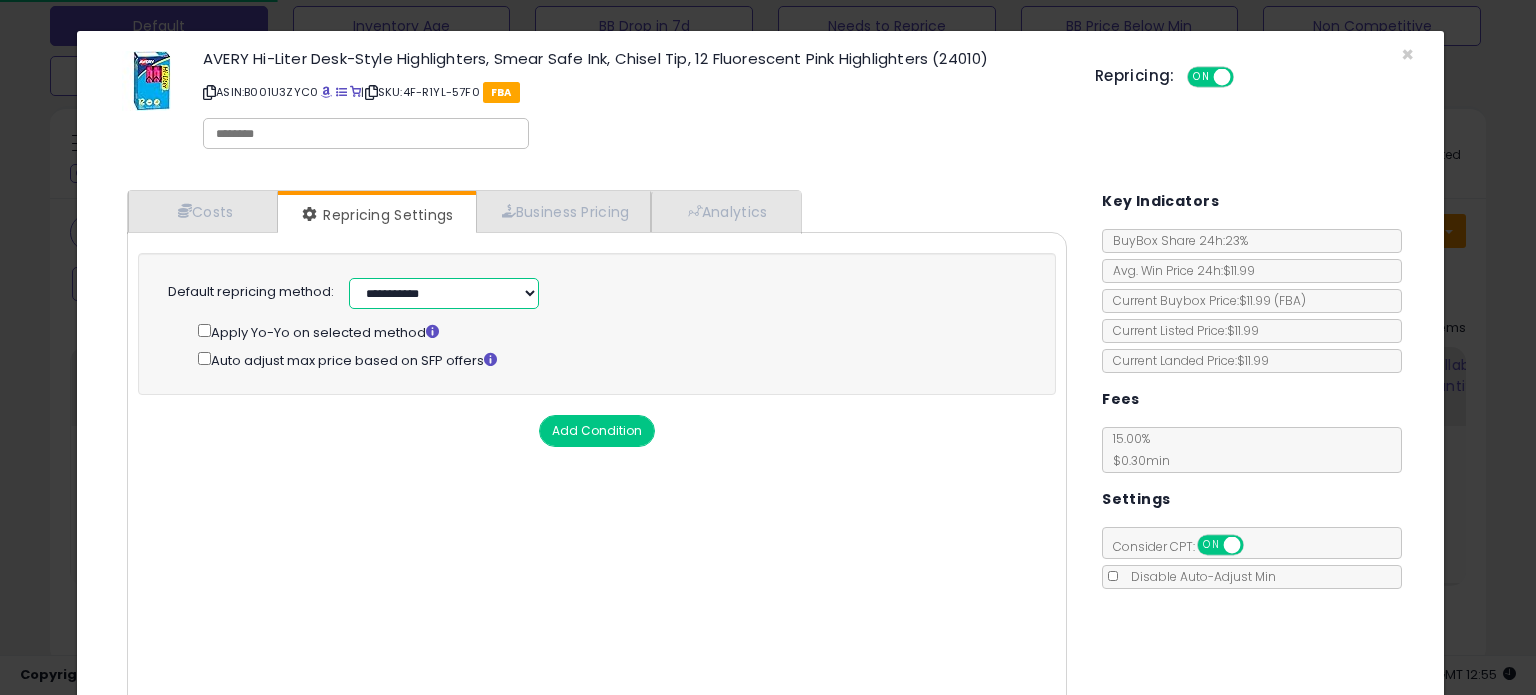 click on "**********" at bounding box center [444, 293] 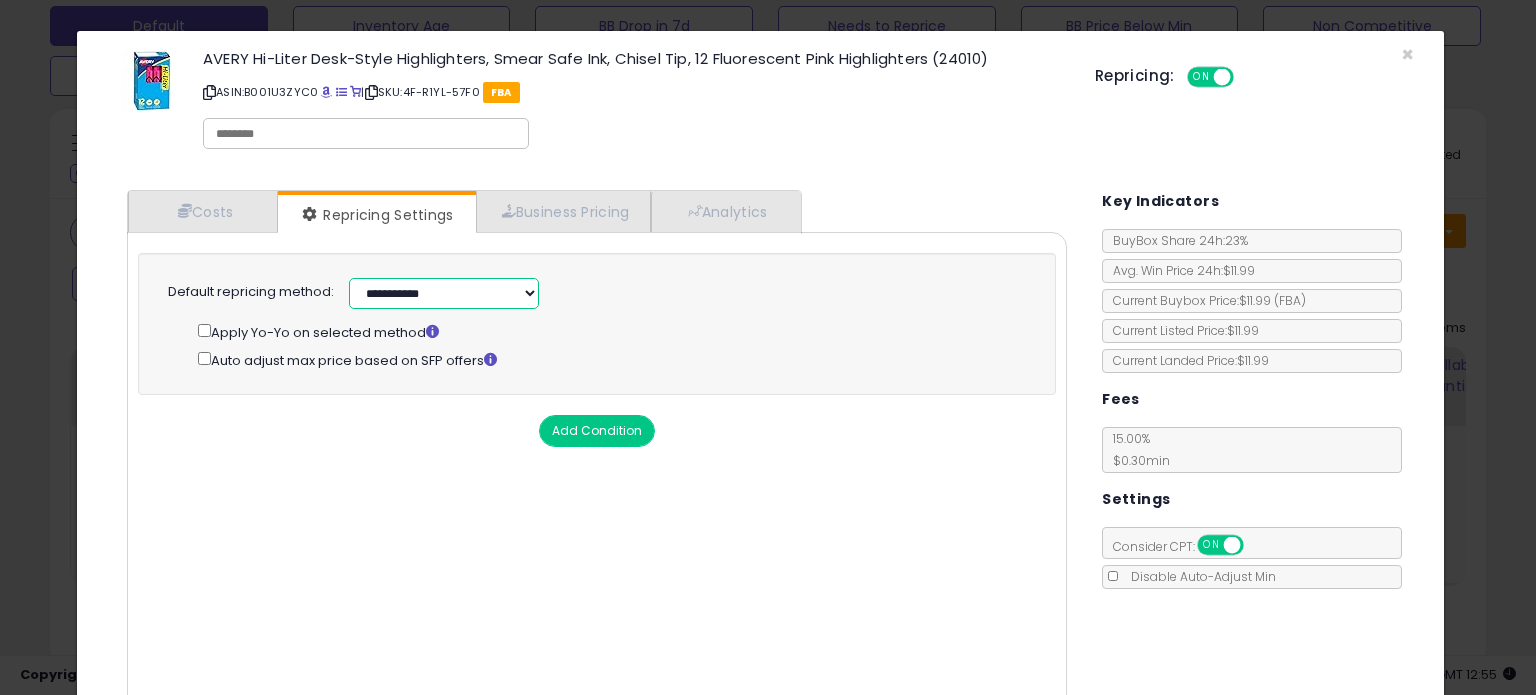 select on "******" 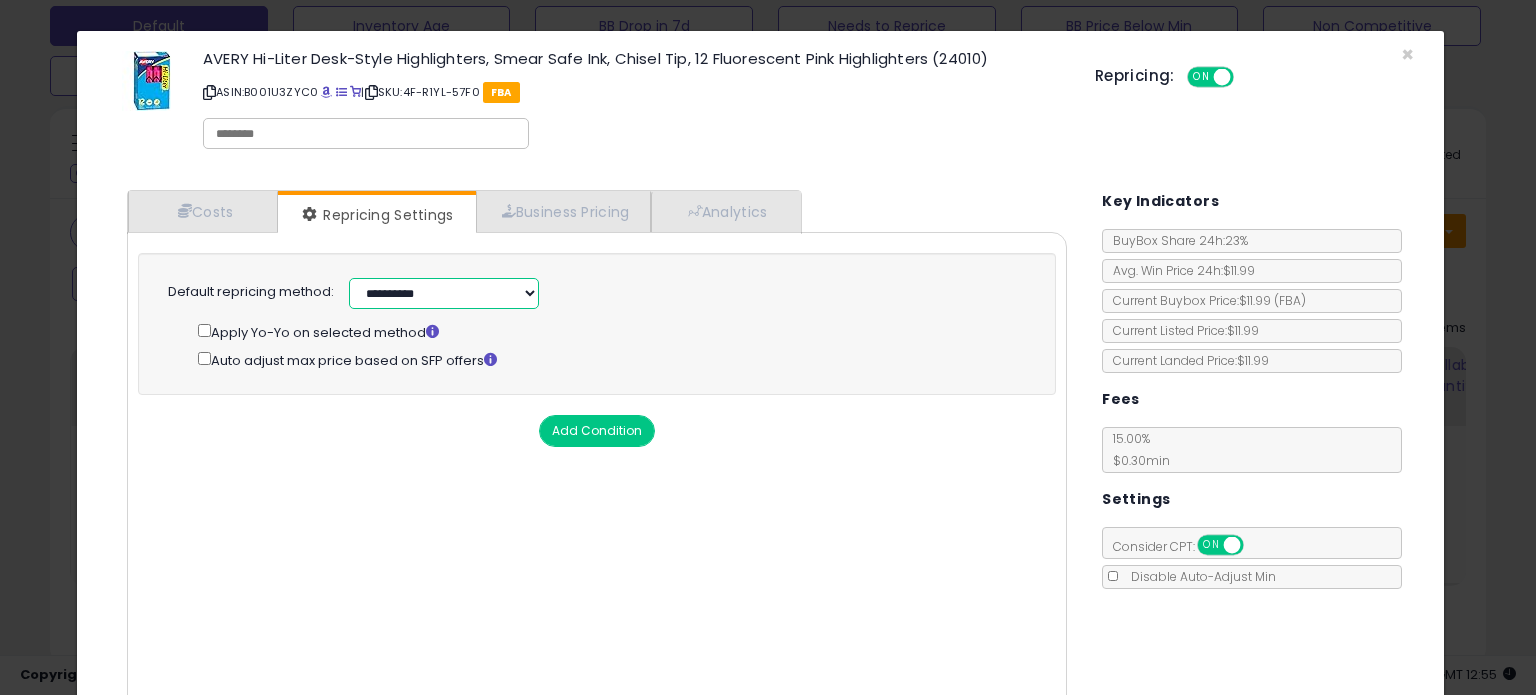 click on "**********" at bounding box center (444, 293) 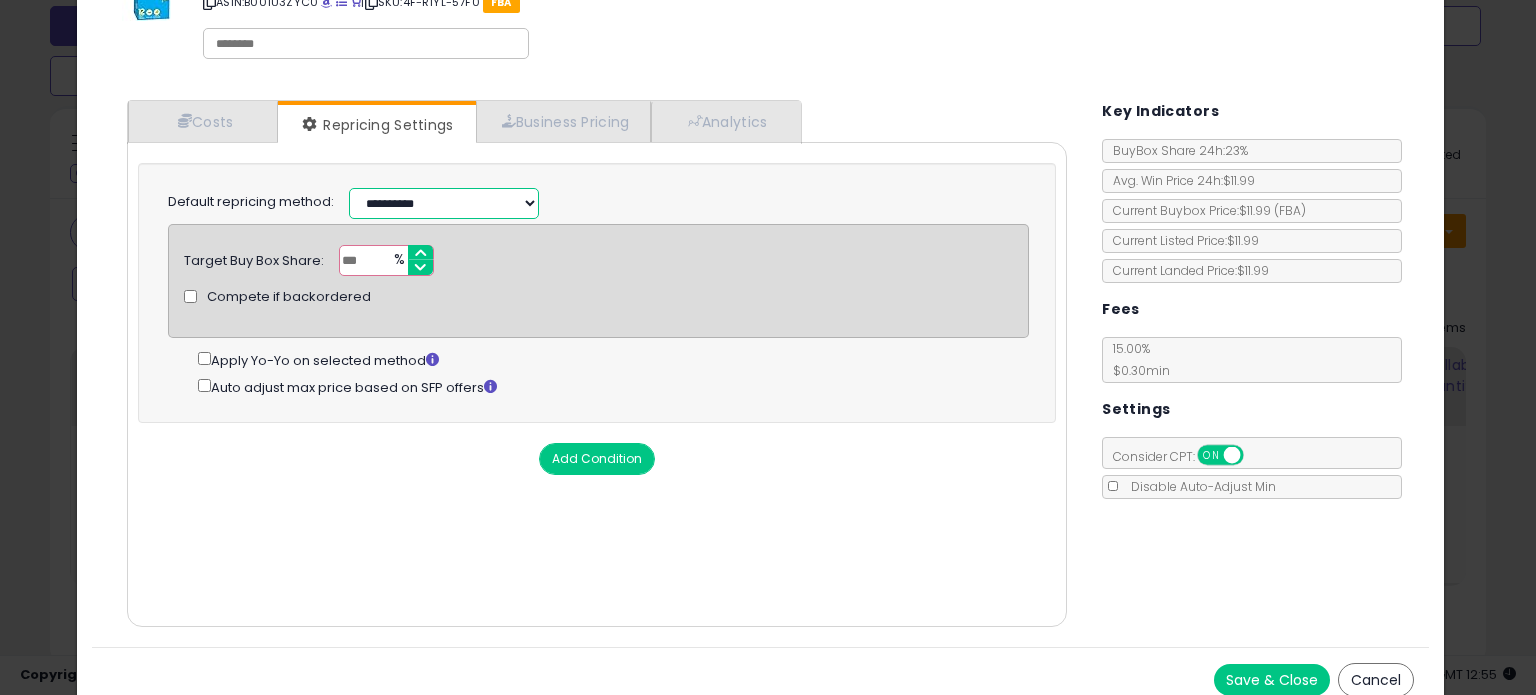 scroll, scrollTop: 105, scrollLeft: 0, axis: vertical 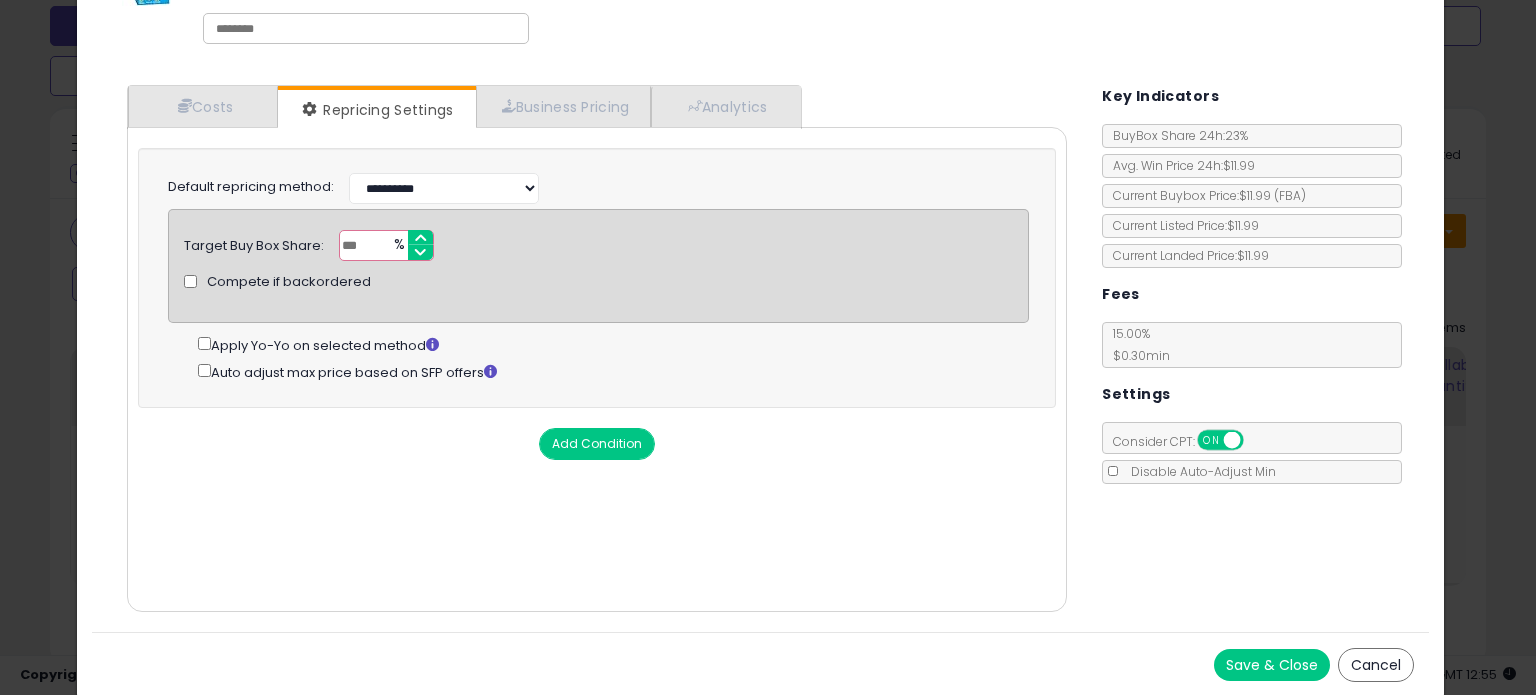 click on "Save & Close" at bounding box center (1272, 665) 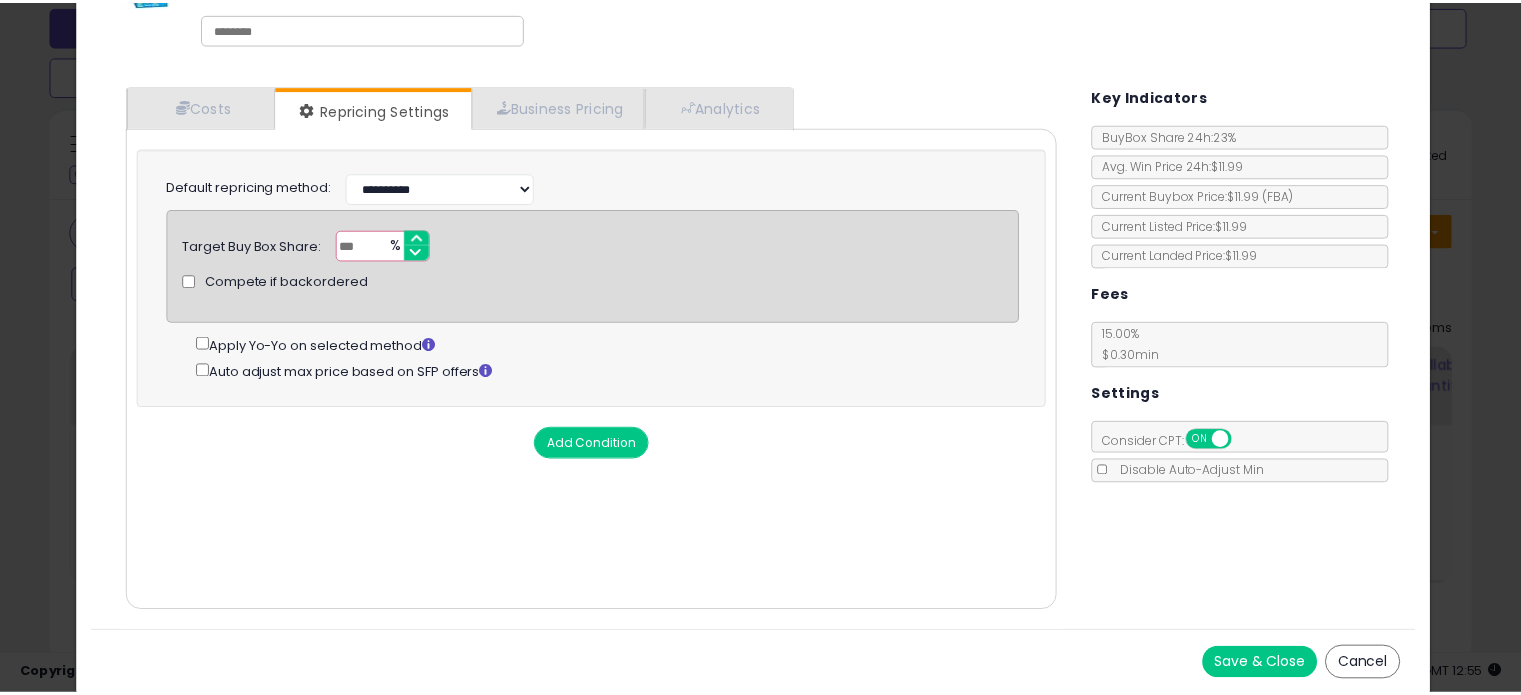 scroll, scrollTop: 0, scrollLeft: 0, axis: both 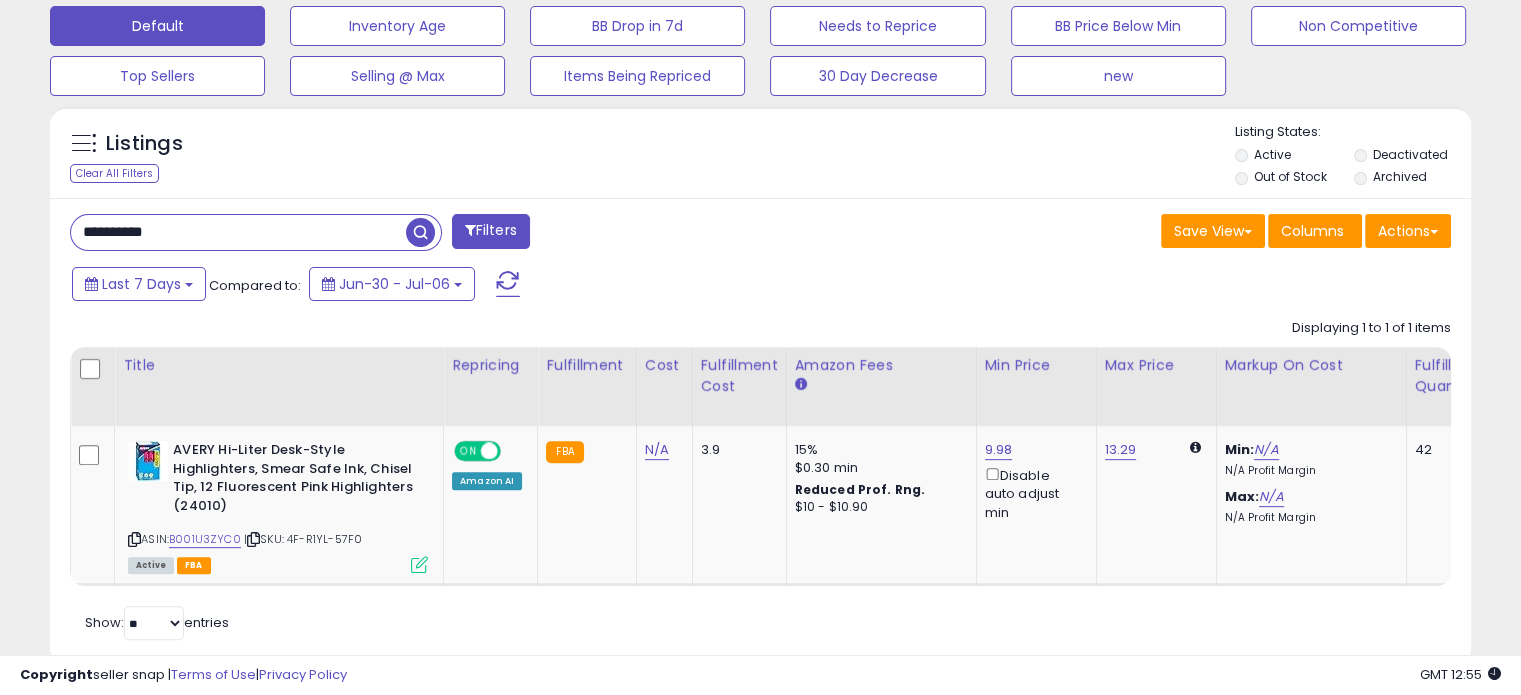 click on "**********" at bounding box center (238, 232) 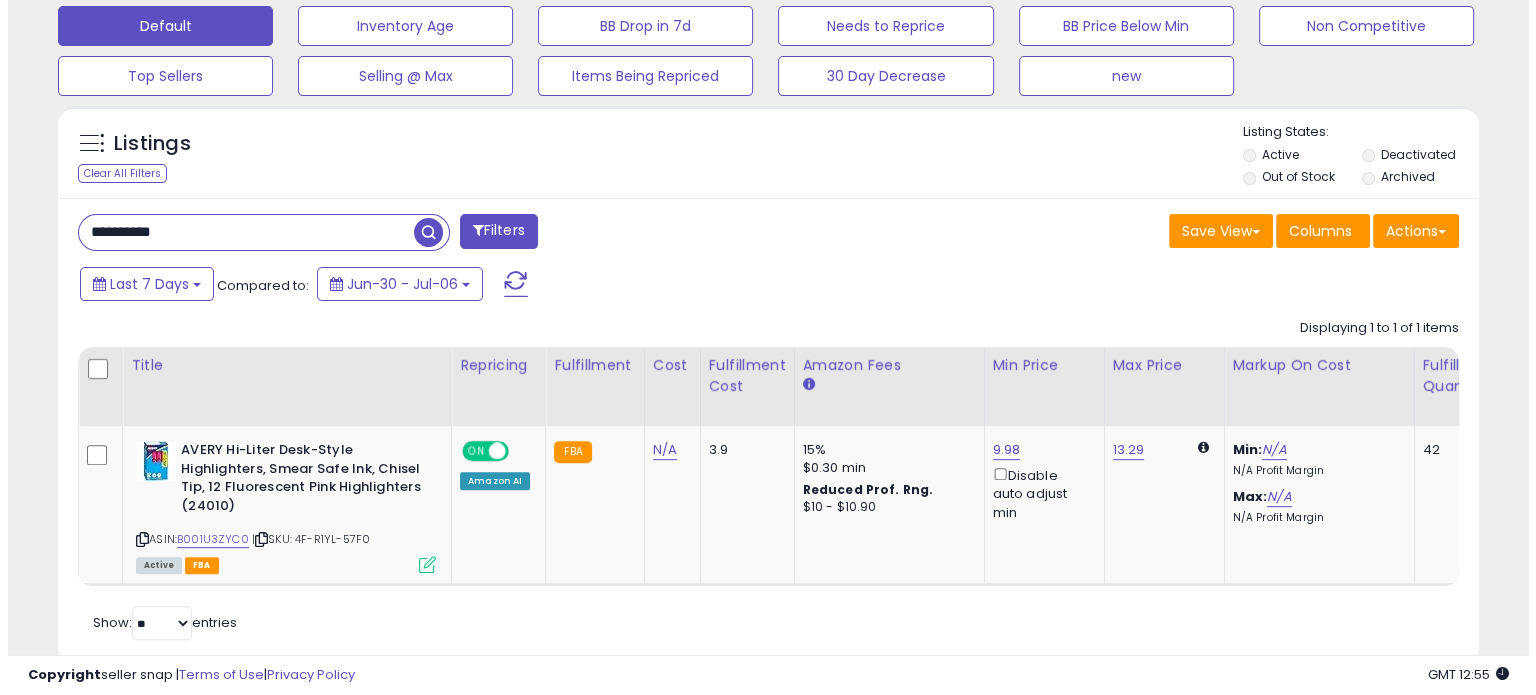 scroll, scrollTop: 524, scrollLeft: 0, axis: vertical 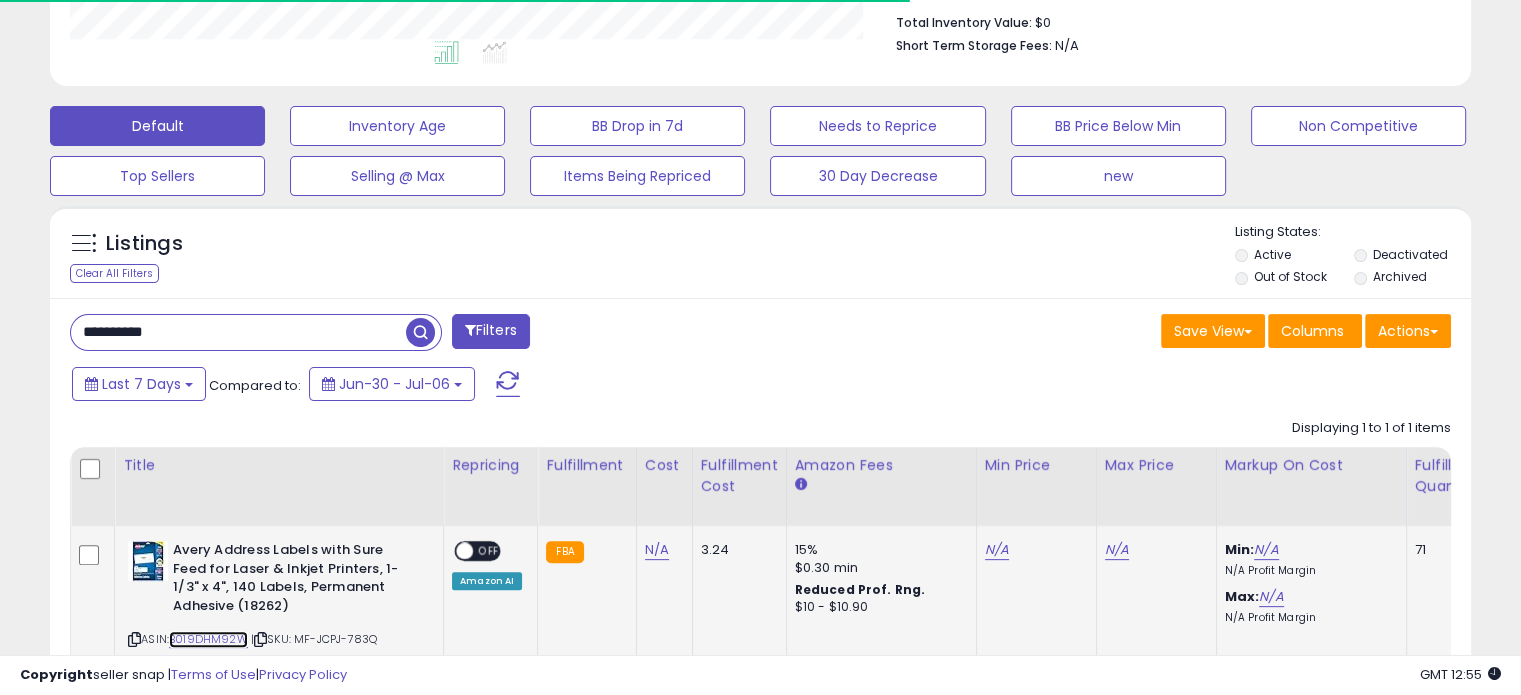 click on "B019DHM92W" at bounding box center (208, 639) 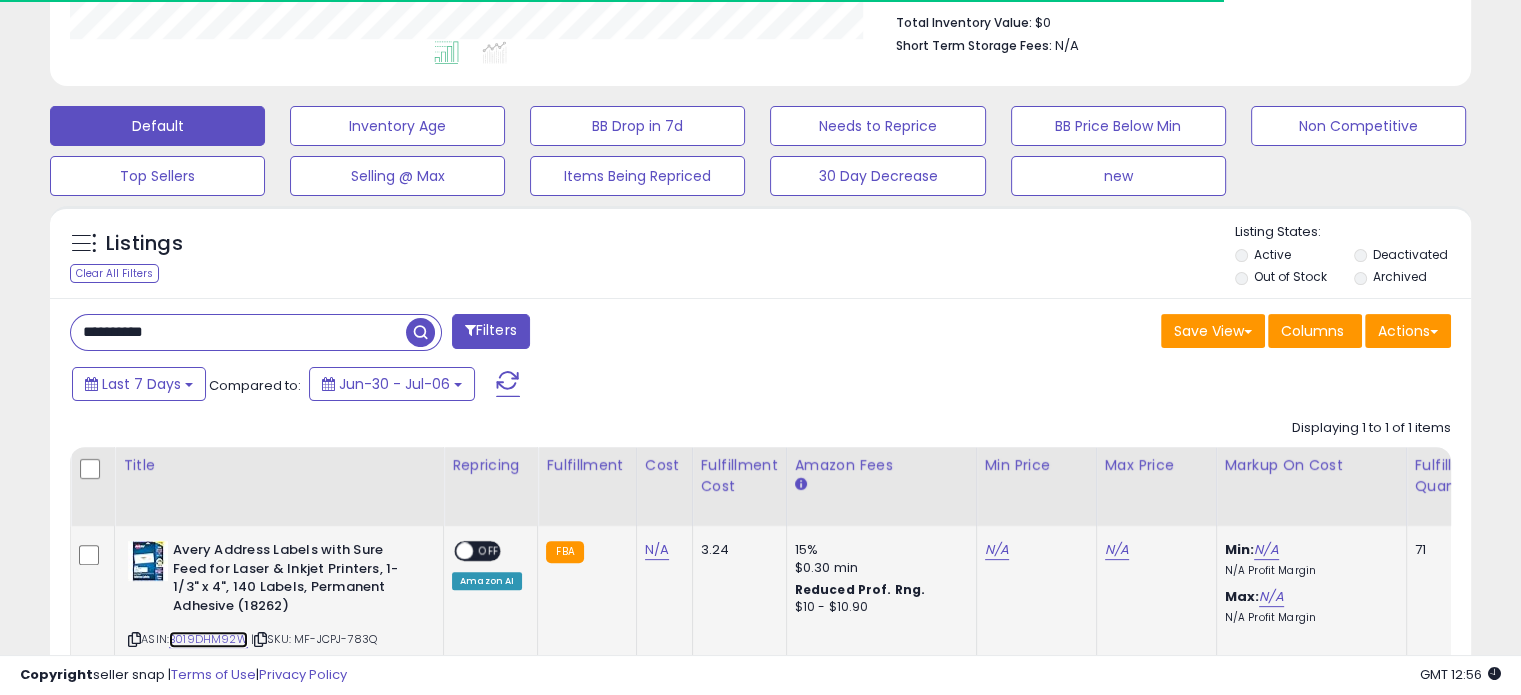 scroll, scrollTop: 999589, scrollLeft: 999176, axis: both 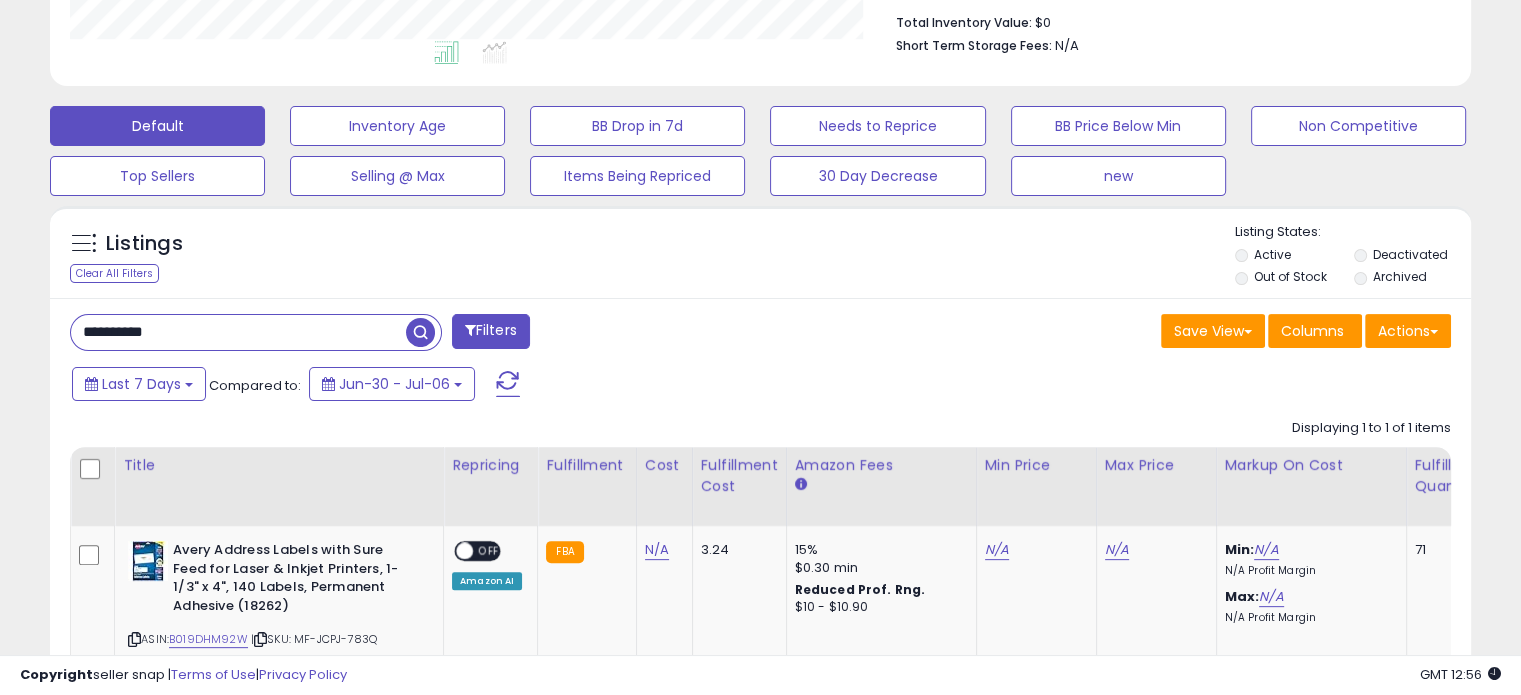 click on "**********" at bounding box center [238, 332] 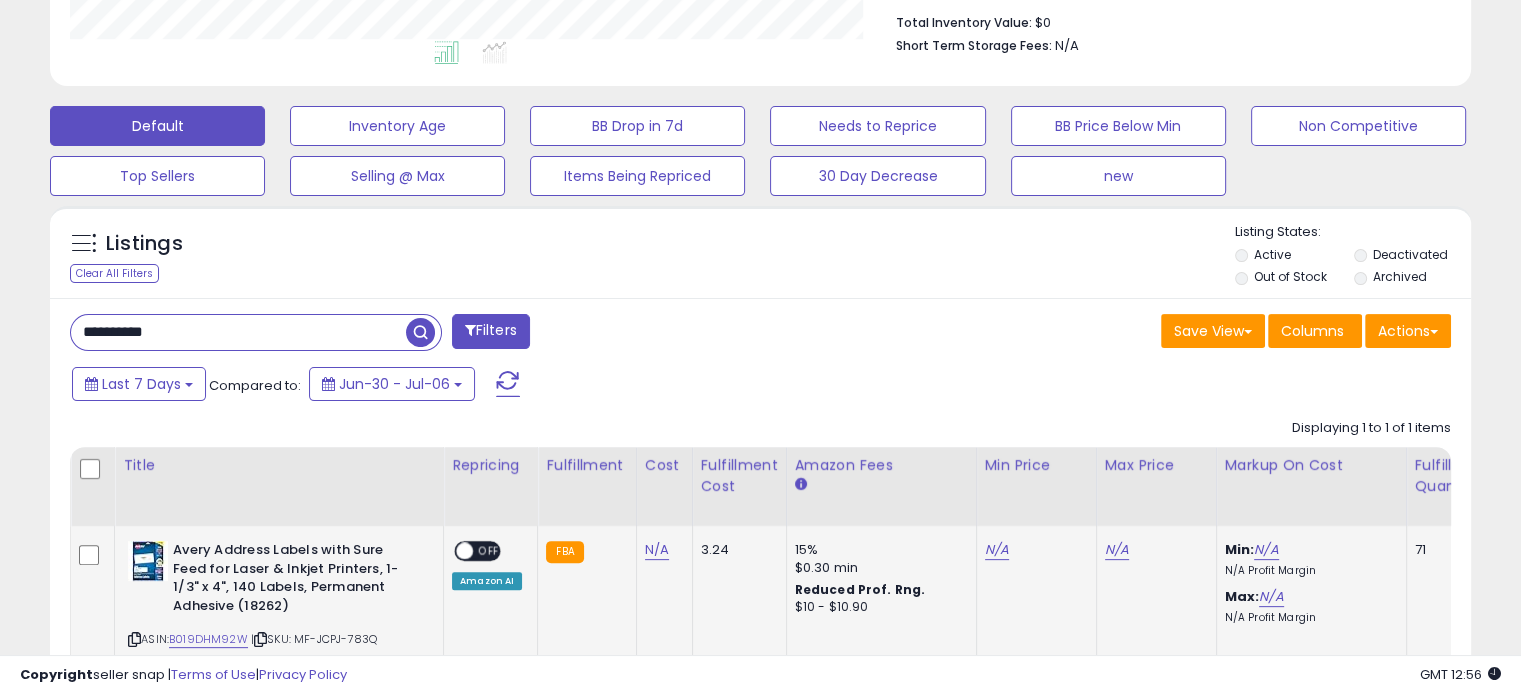 click on "N/A" at bounding box center [1033, 550] 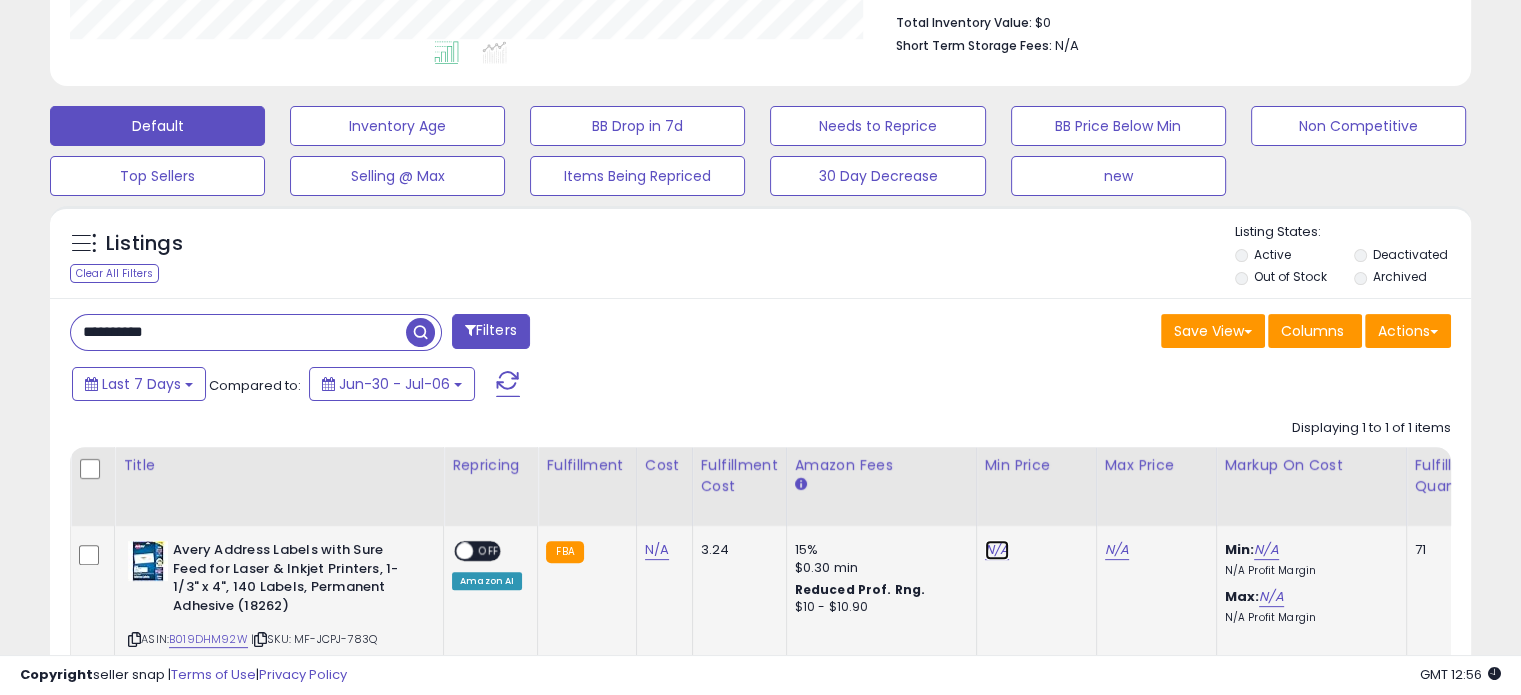 click on "N/A" at bounding box center (997, 550) 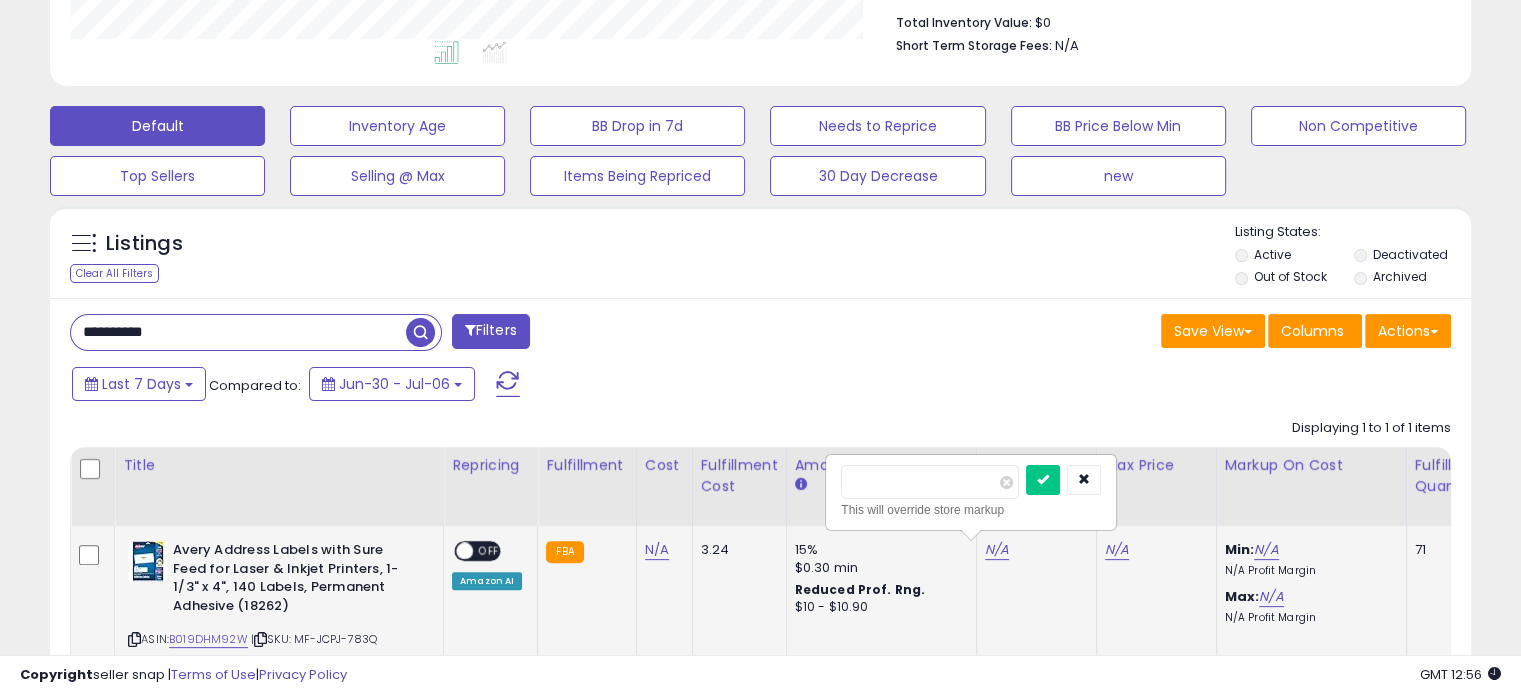 type on "*" 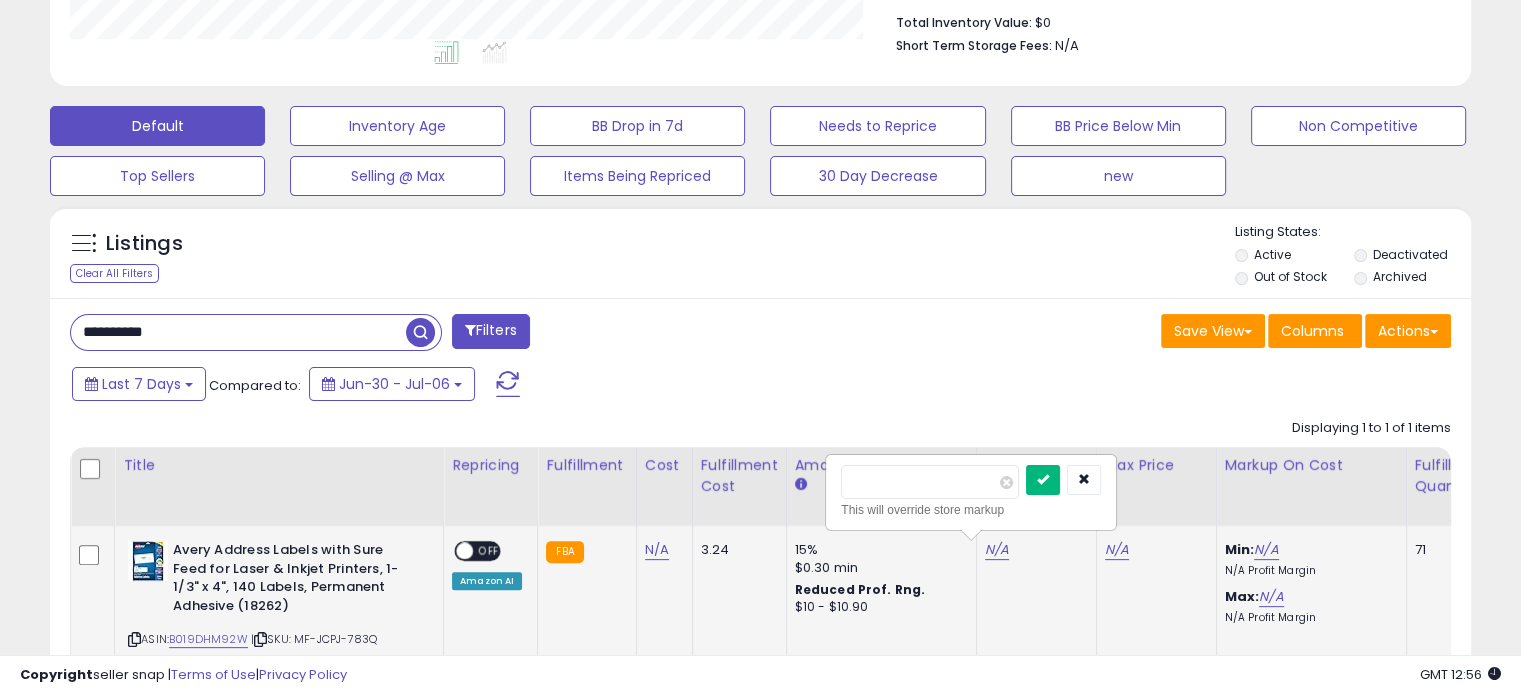 click at bounding box center (1043, 480) 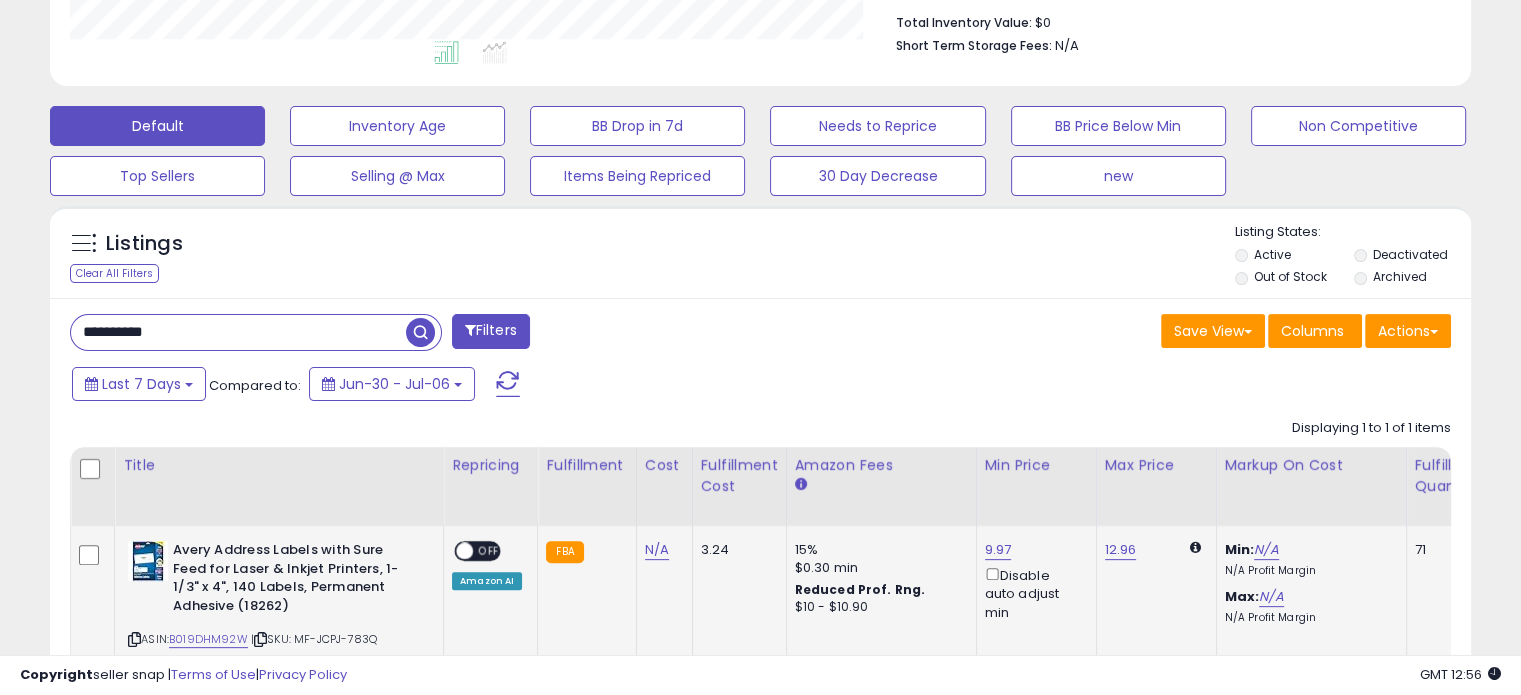 click on "OFF" at bounding box center [489, 551] 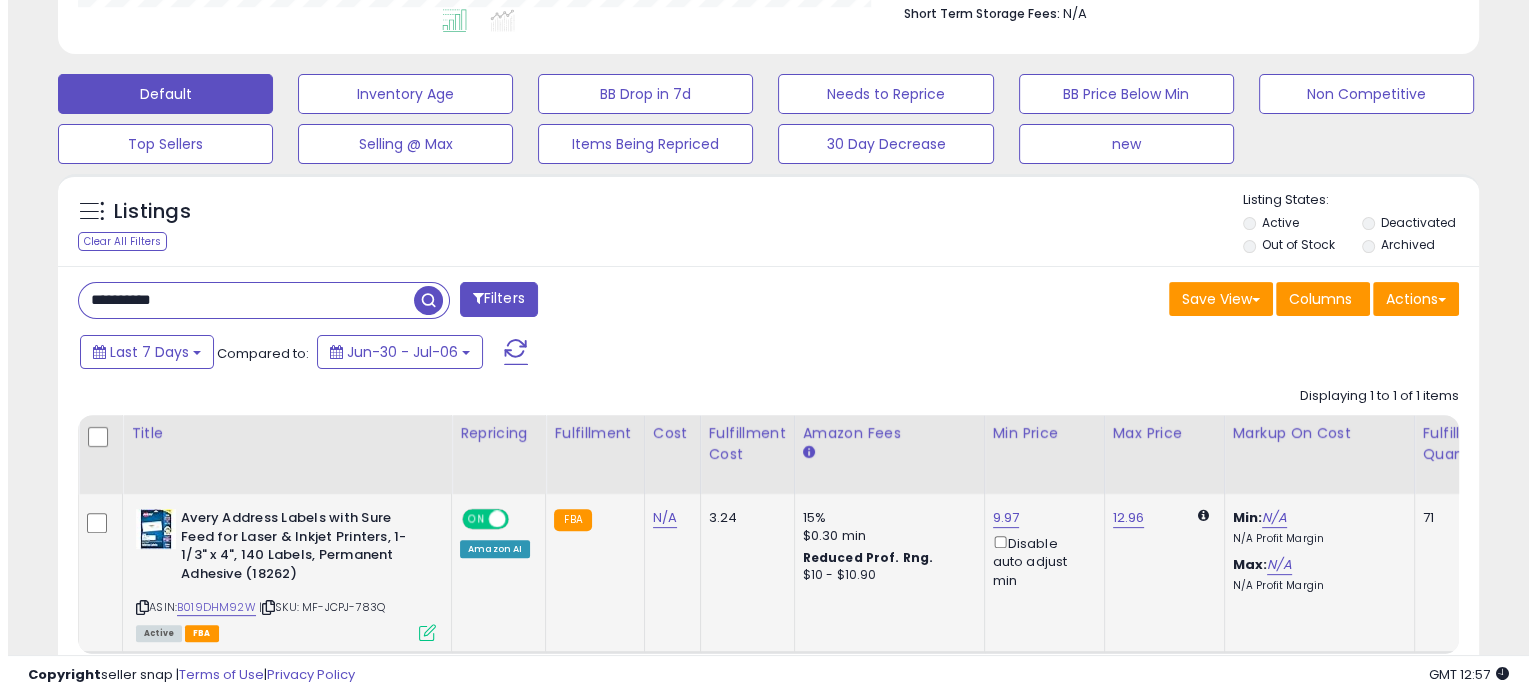 scroll, scrollTop: 624, scrollLeft: 0, axis: vertical 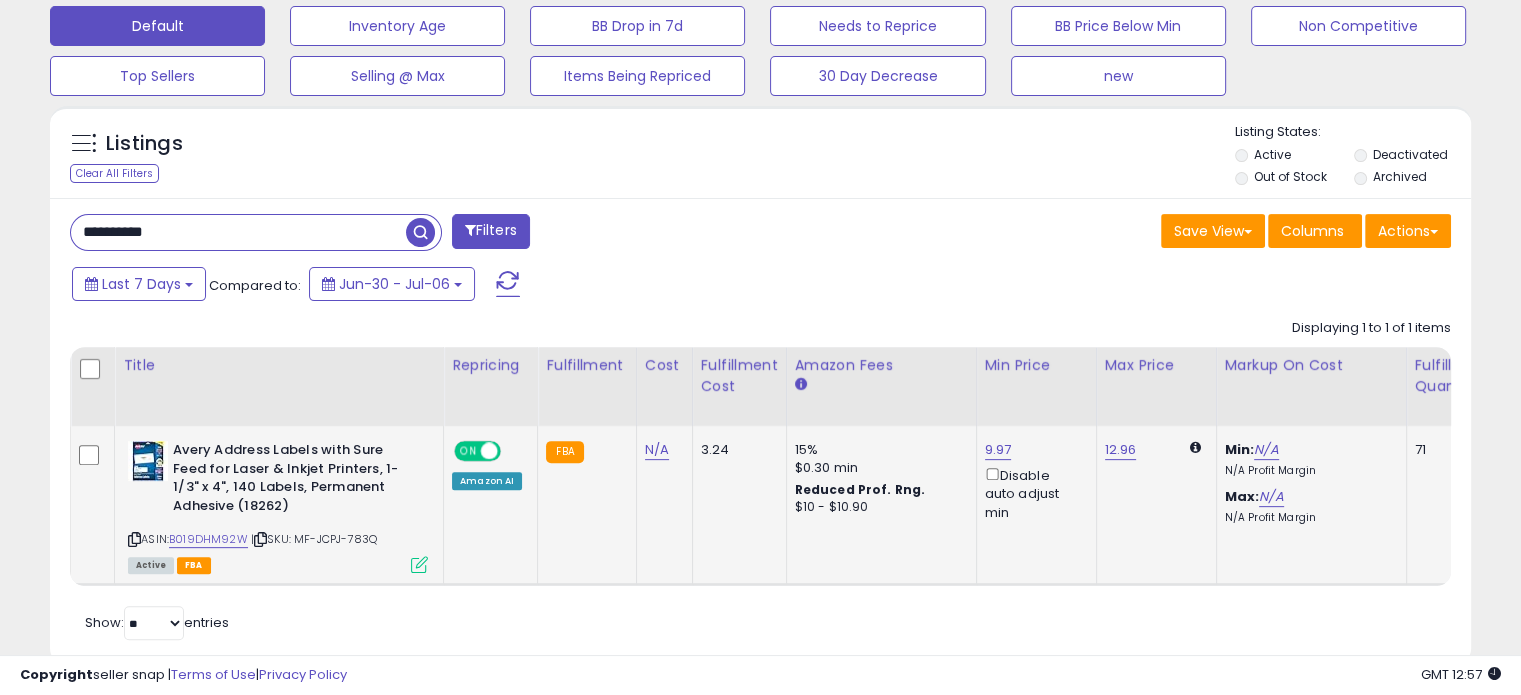 click at bounding box center [419, 564] 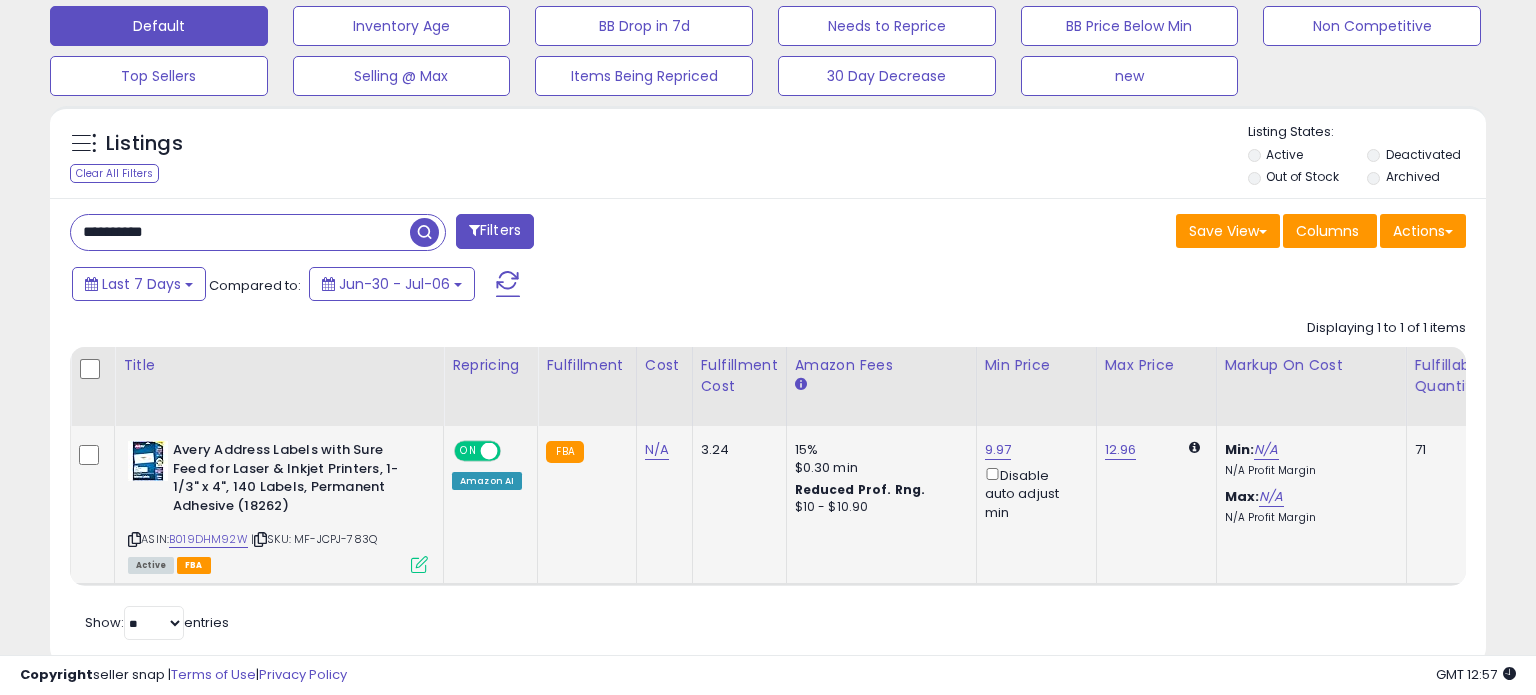 scroll, scrollTop: 999589, scrollLeft: 999168, axis: both 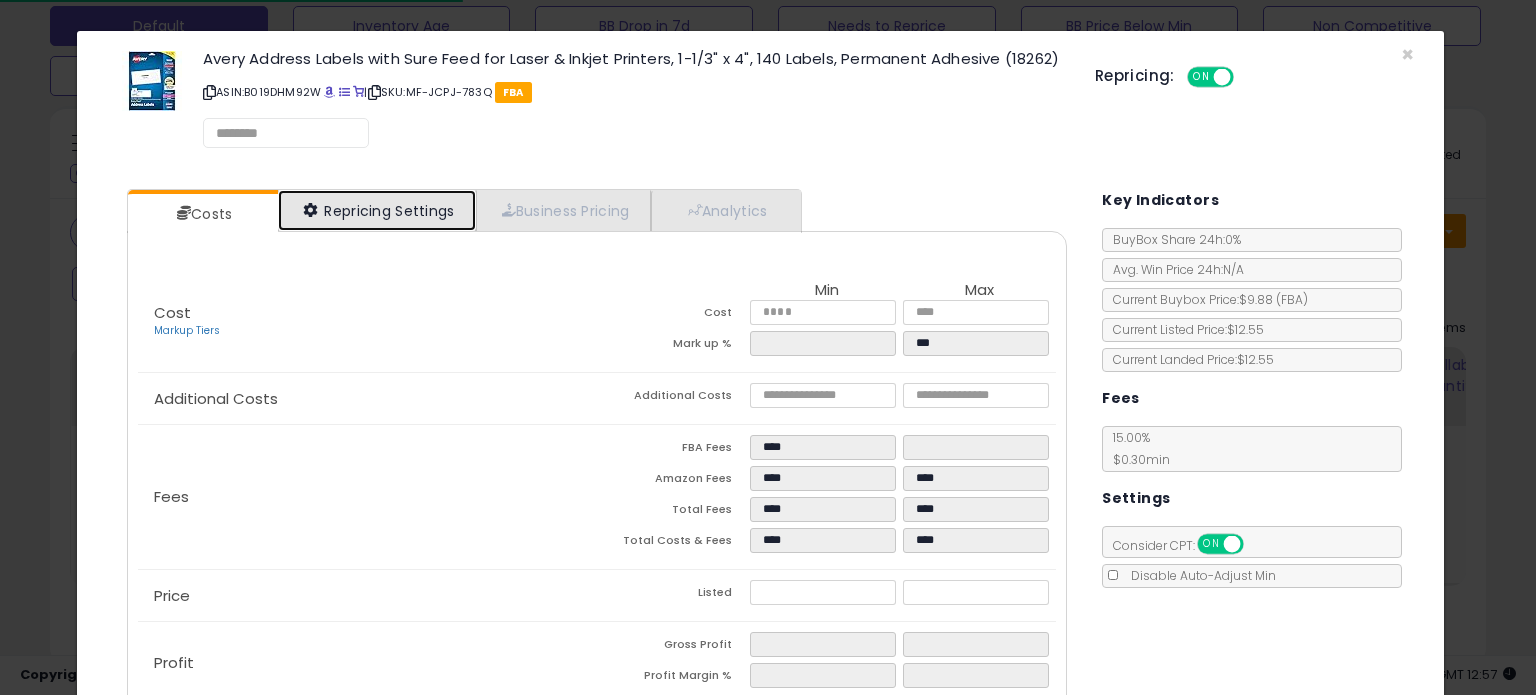 click on "Repricing Settings" at bounding box center (377, 210) 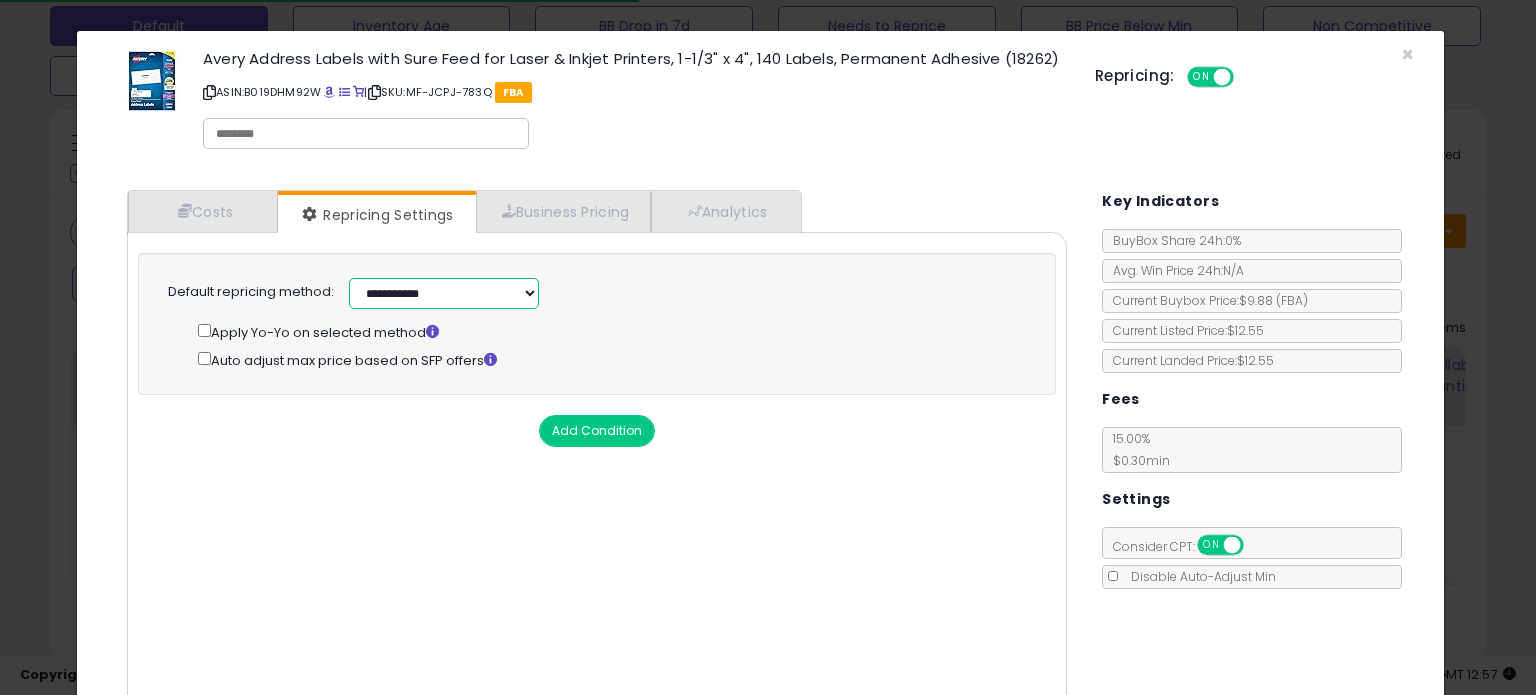 click on "**********" at bounding box center (444, 293) 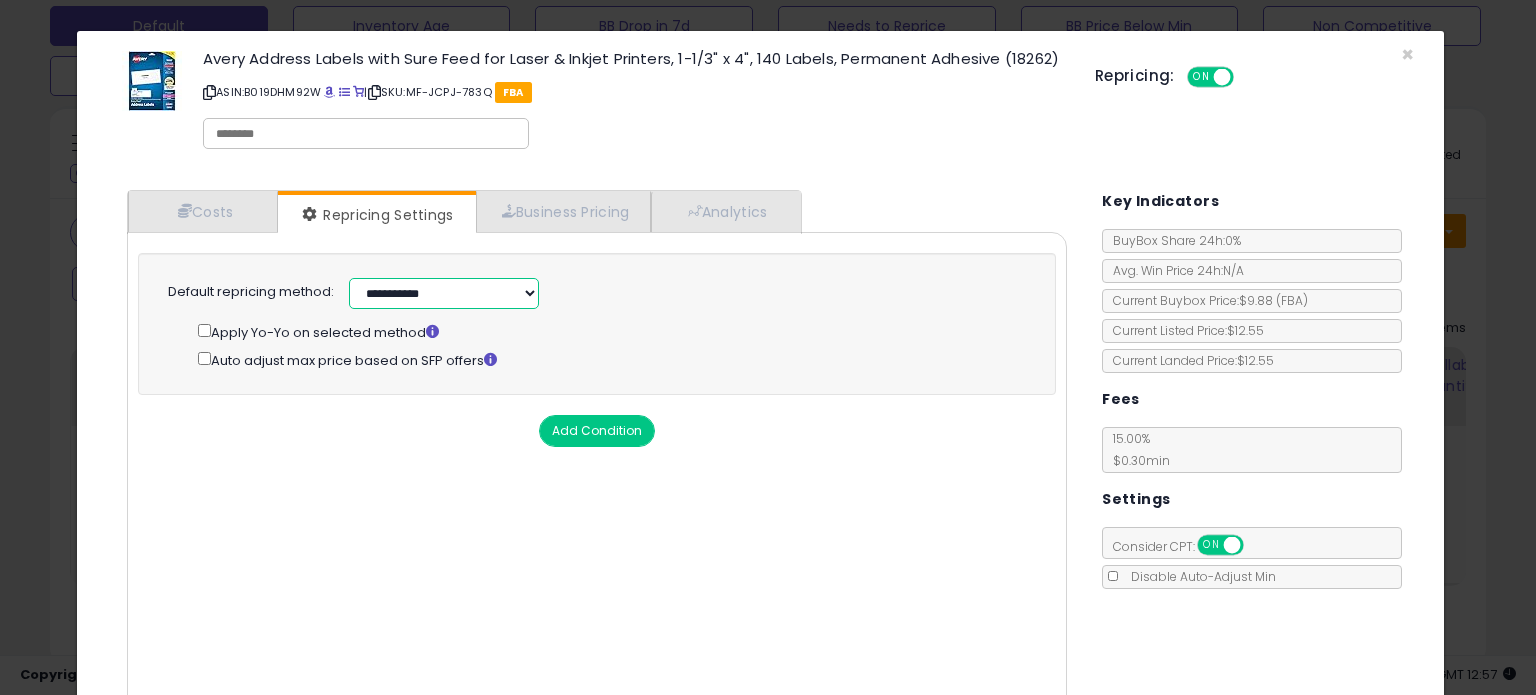 select on "******" 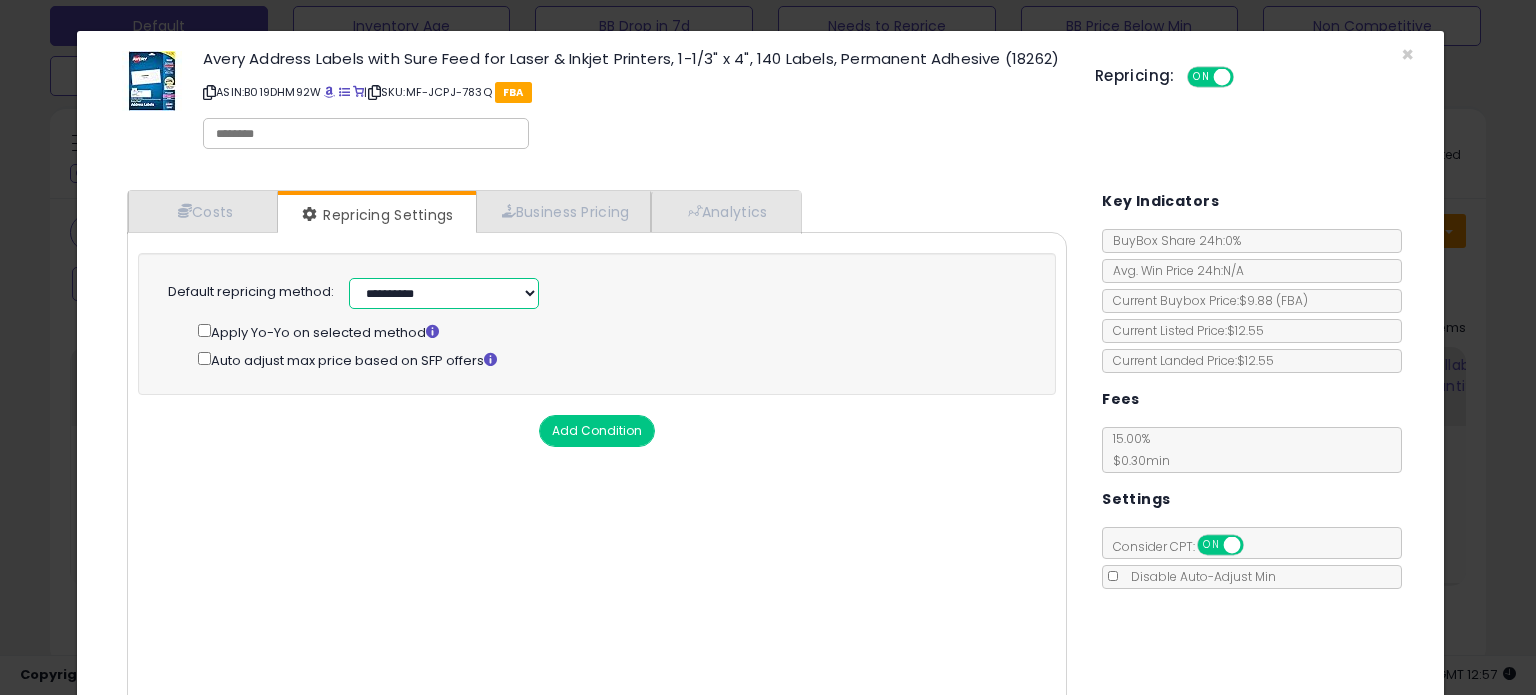 click on "**********" at bounding box center (444, 293) 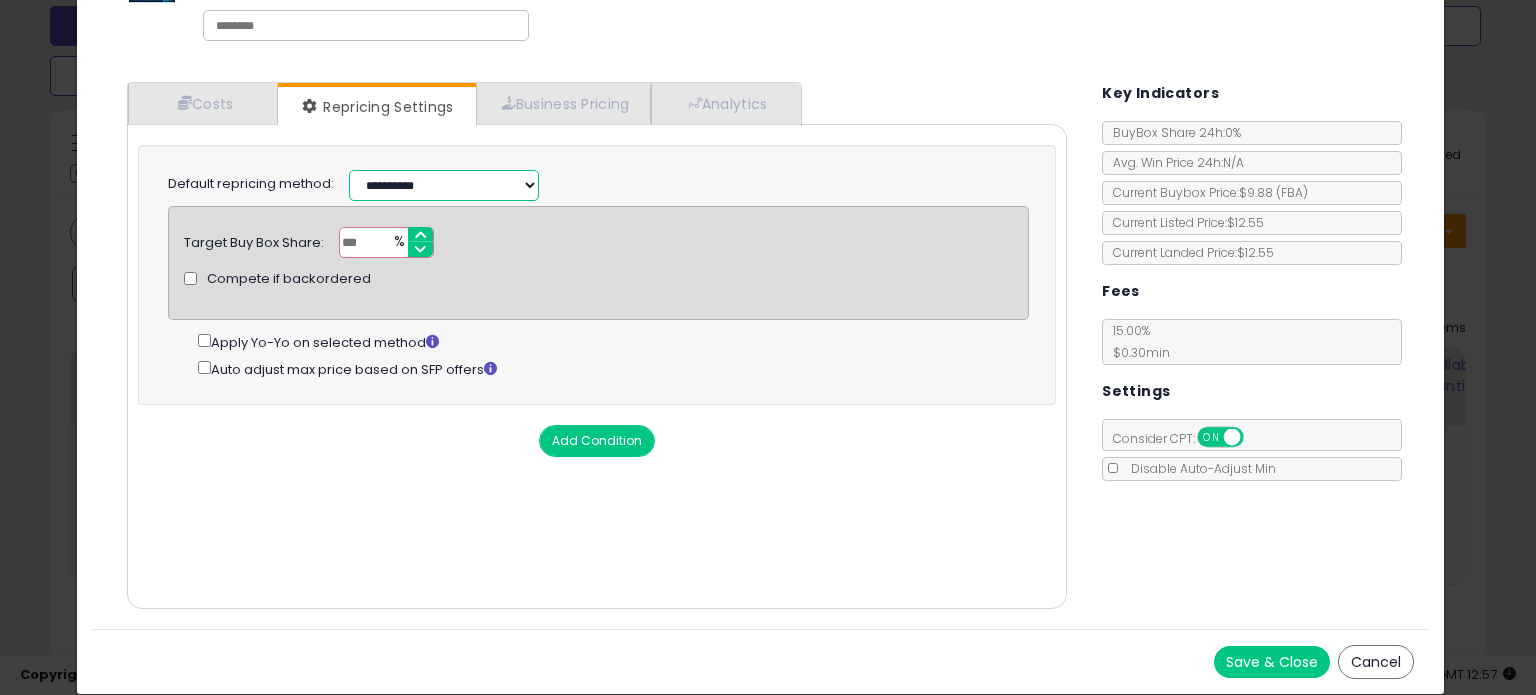 scroll, scrollTop: 120, scrollLeft: 0, axis: vertical 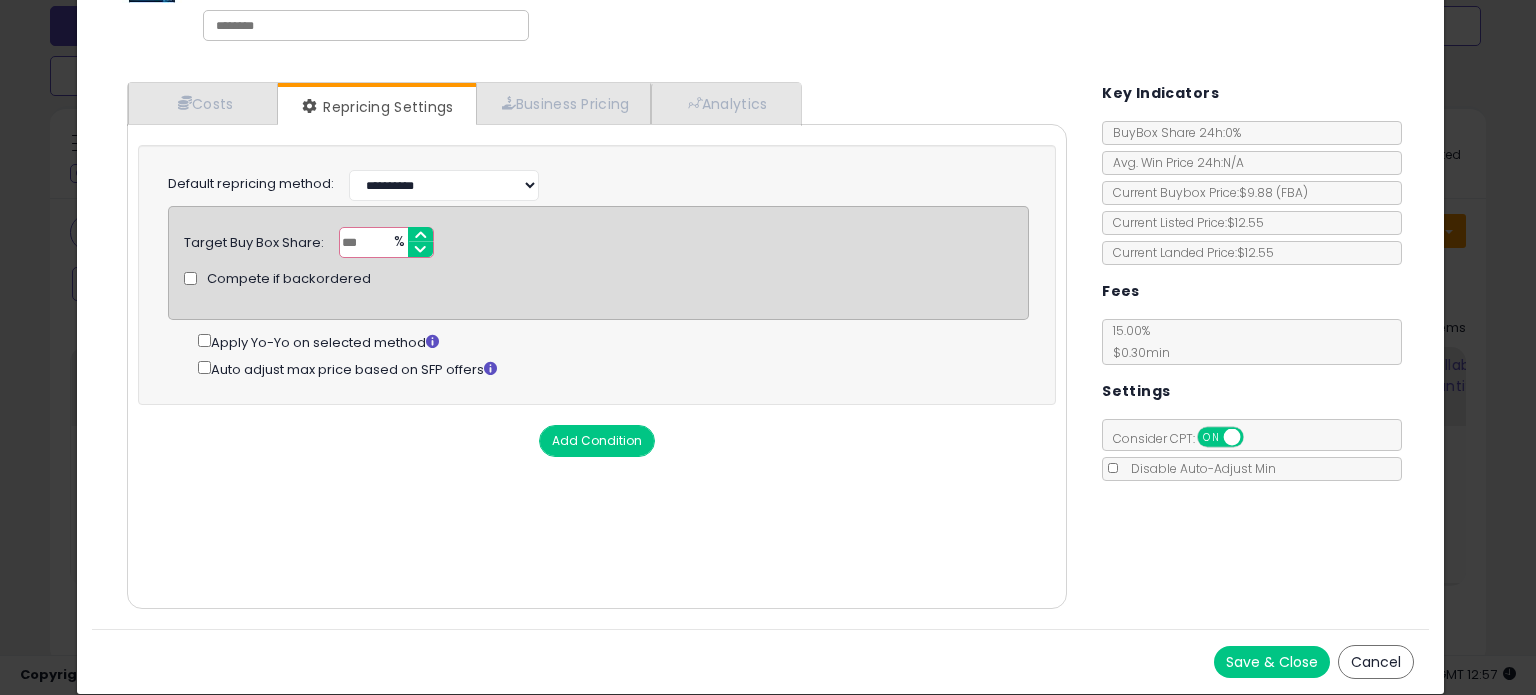 click on "Save & Close" at bounding box center [1272, 662] 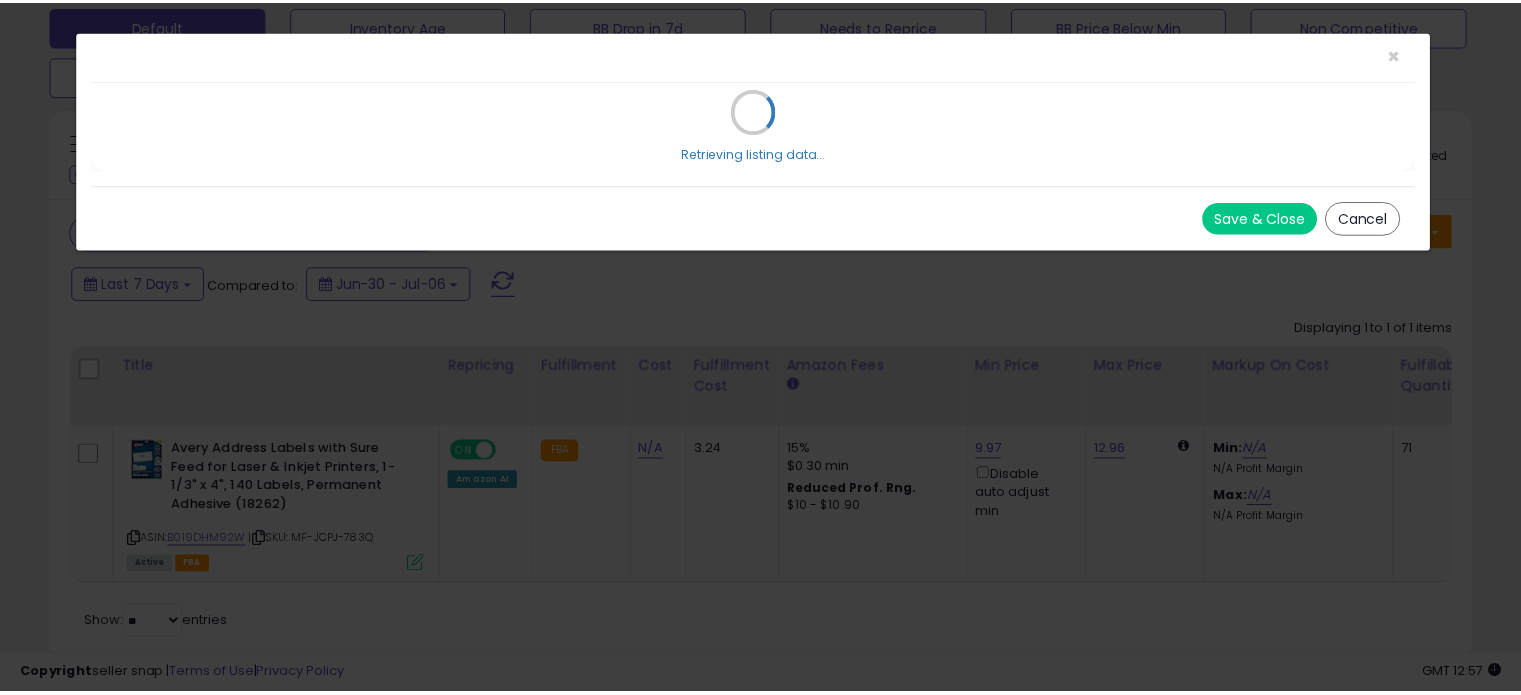 scroll, scrollTop: 0, scrollLeft: 0, axis: both 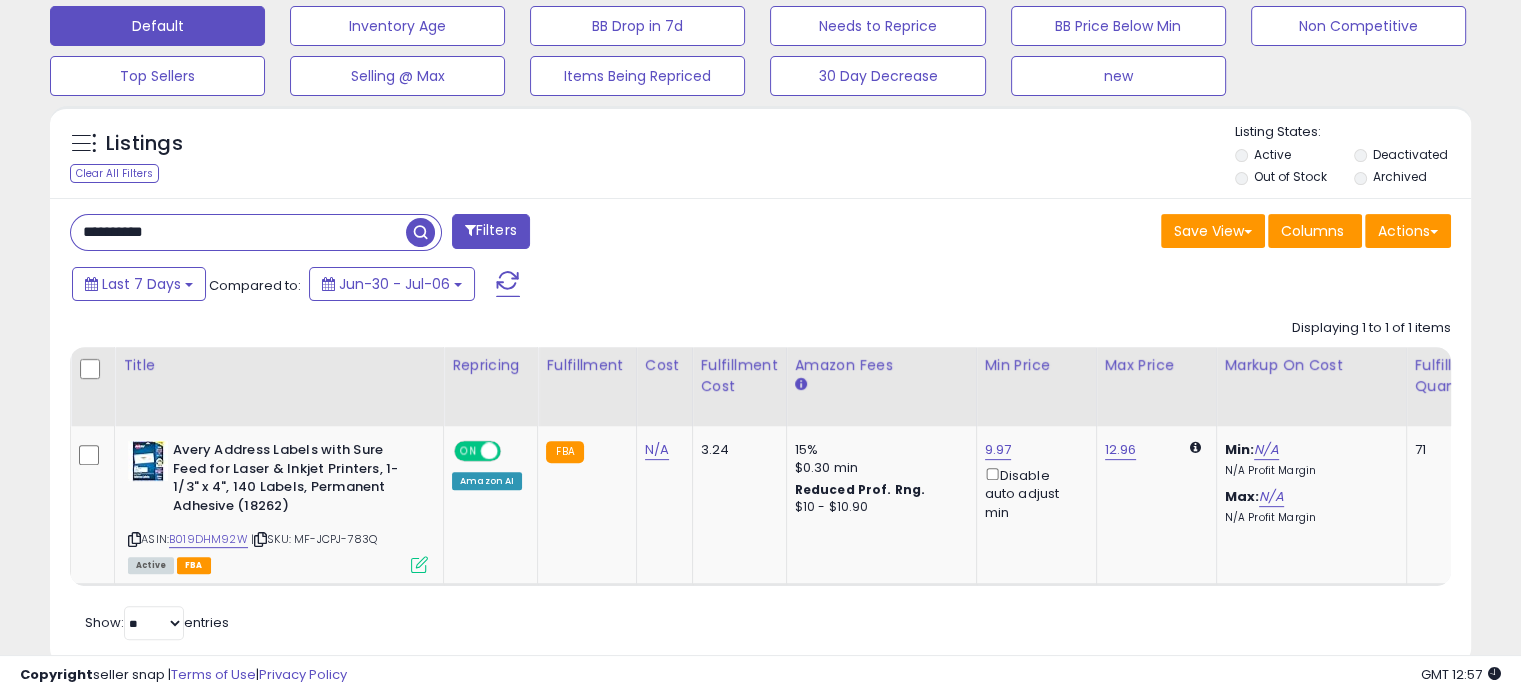 click on "**********" at bounding box center (238, 232) 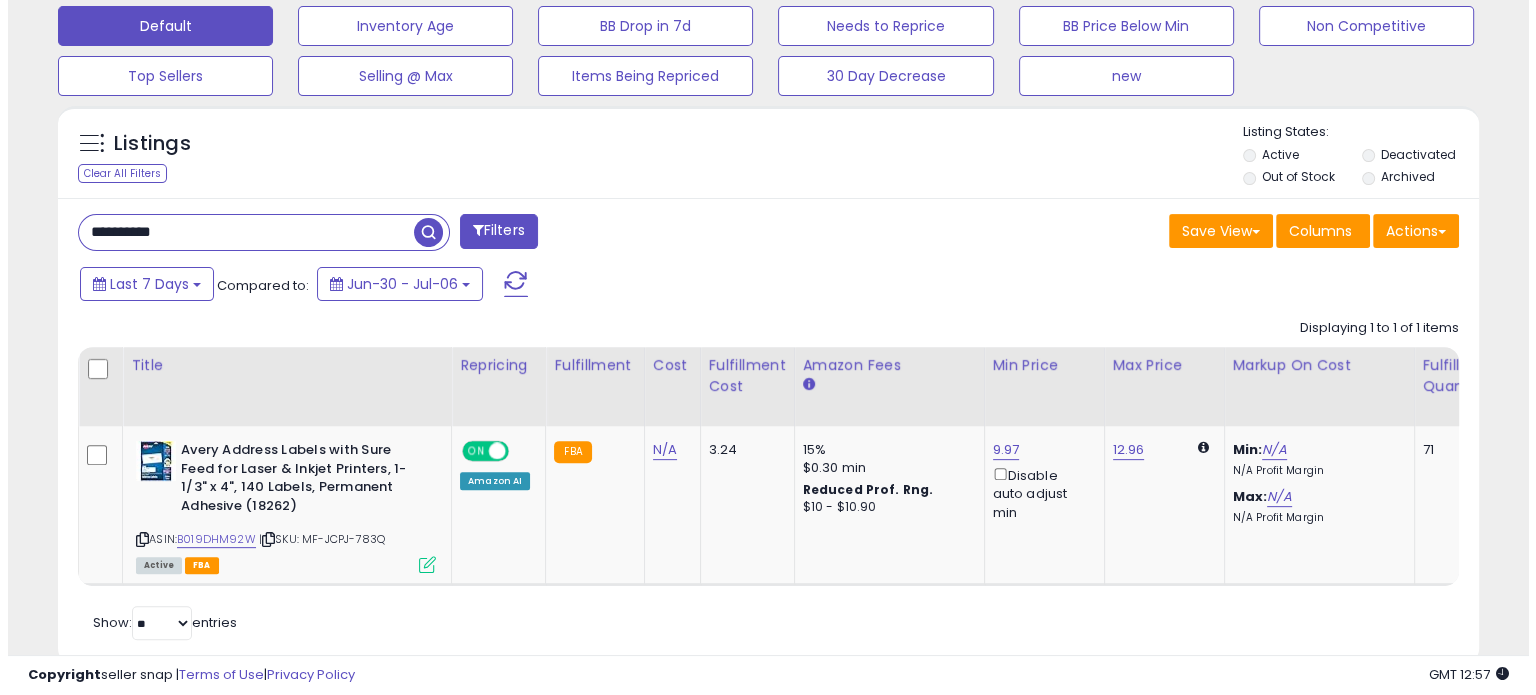 scroll, scrollTop: 524, scrollLeft: 0, axis: vertical 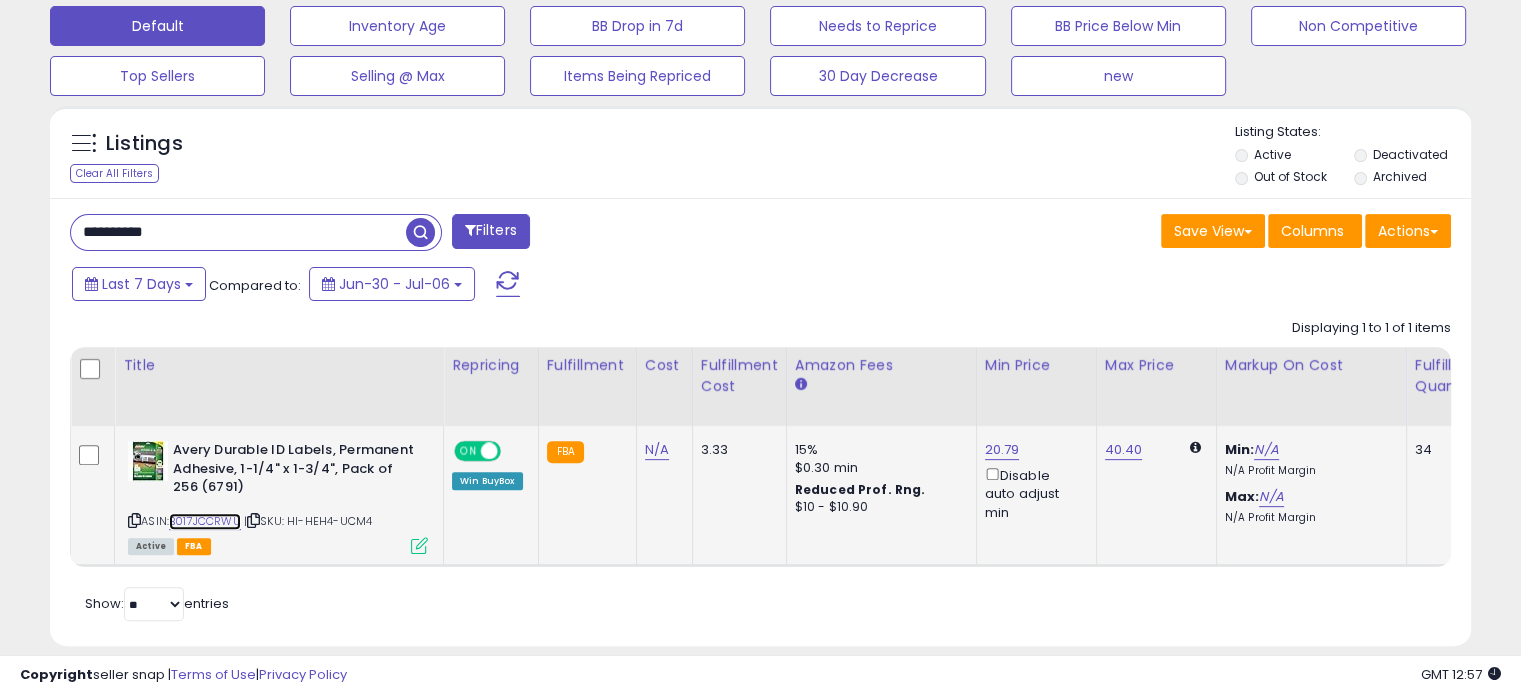 click on "B017JCCRWU" at bounding box center (205, 521) 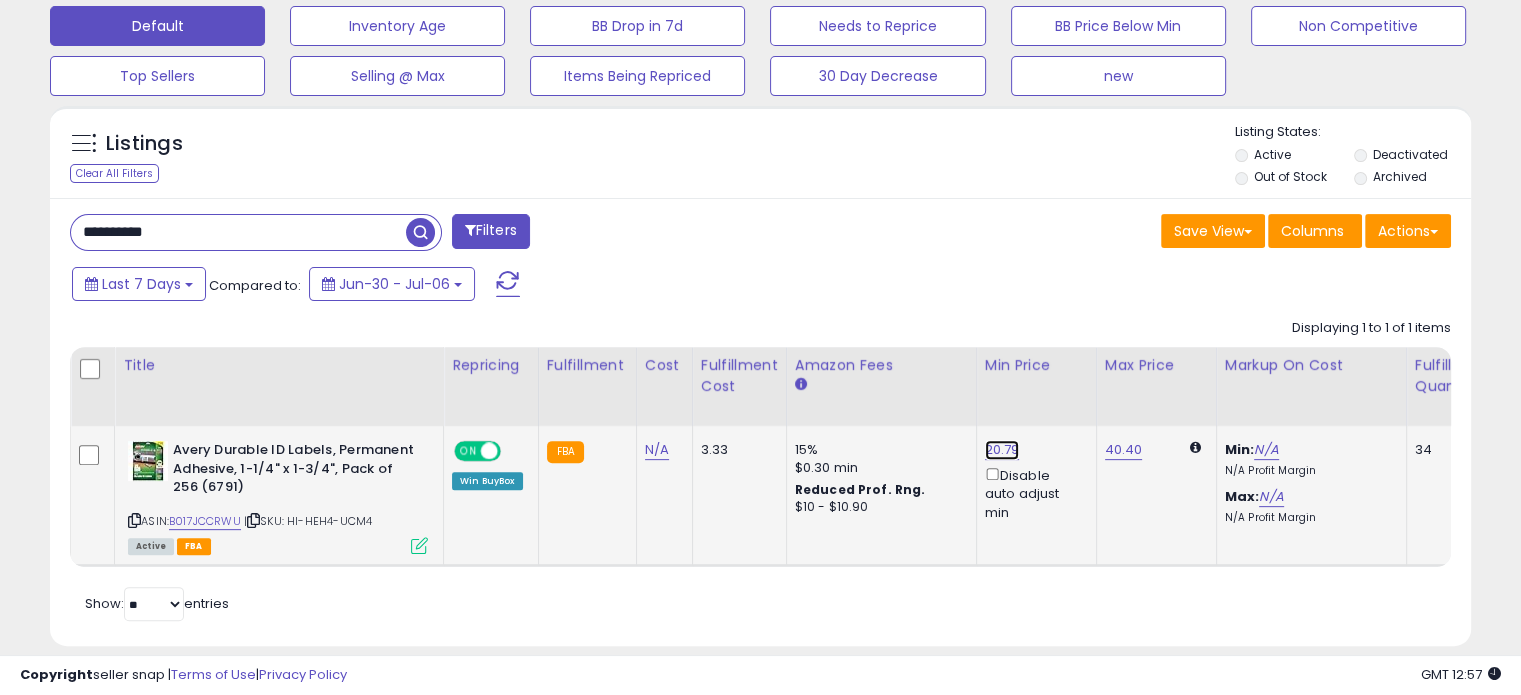 click on "20.79" at bounding box center [1002, 450] 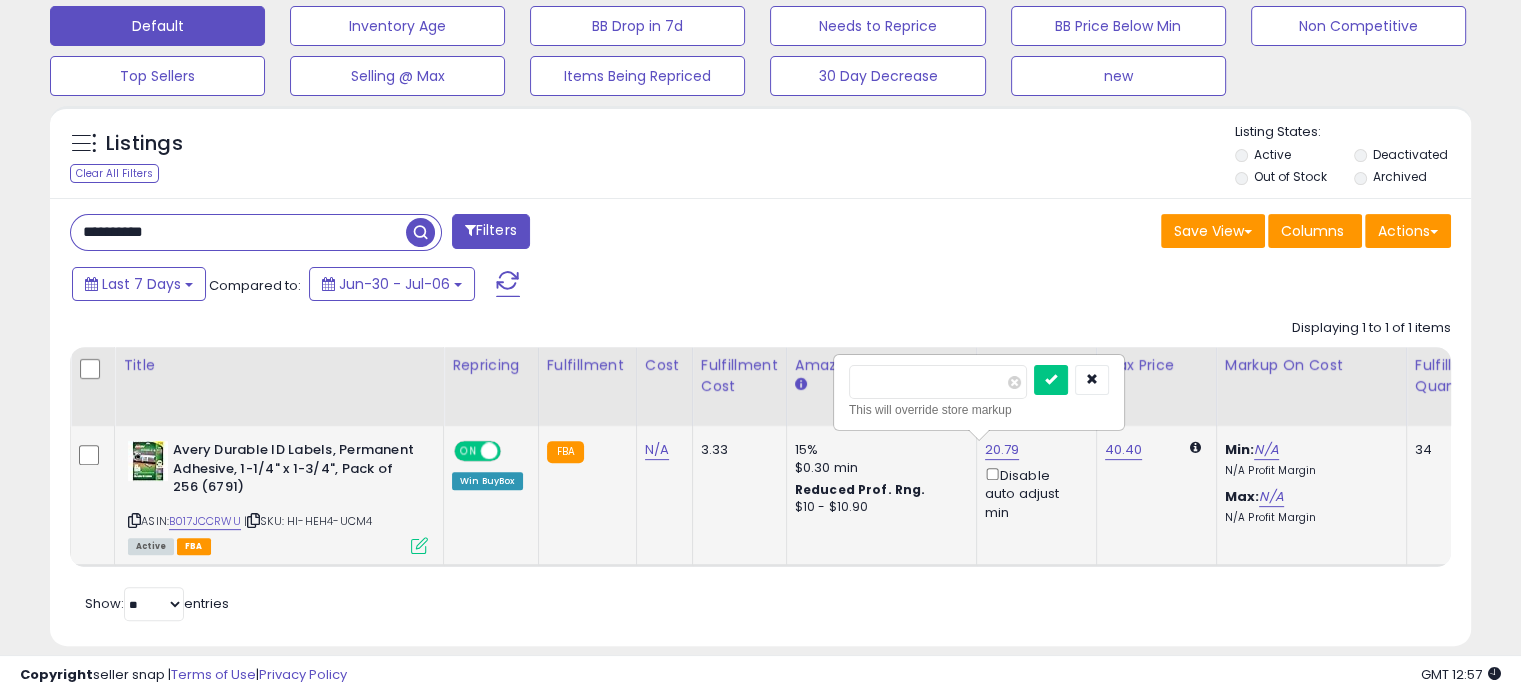 drag, startPoint x: 898, startPoint y: 383, endPoint x: 954, endPoint y: 363, distance: 59.464275 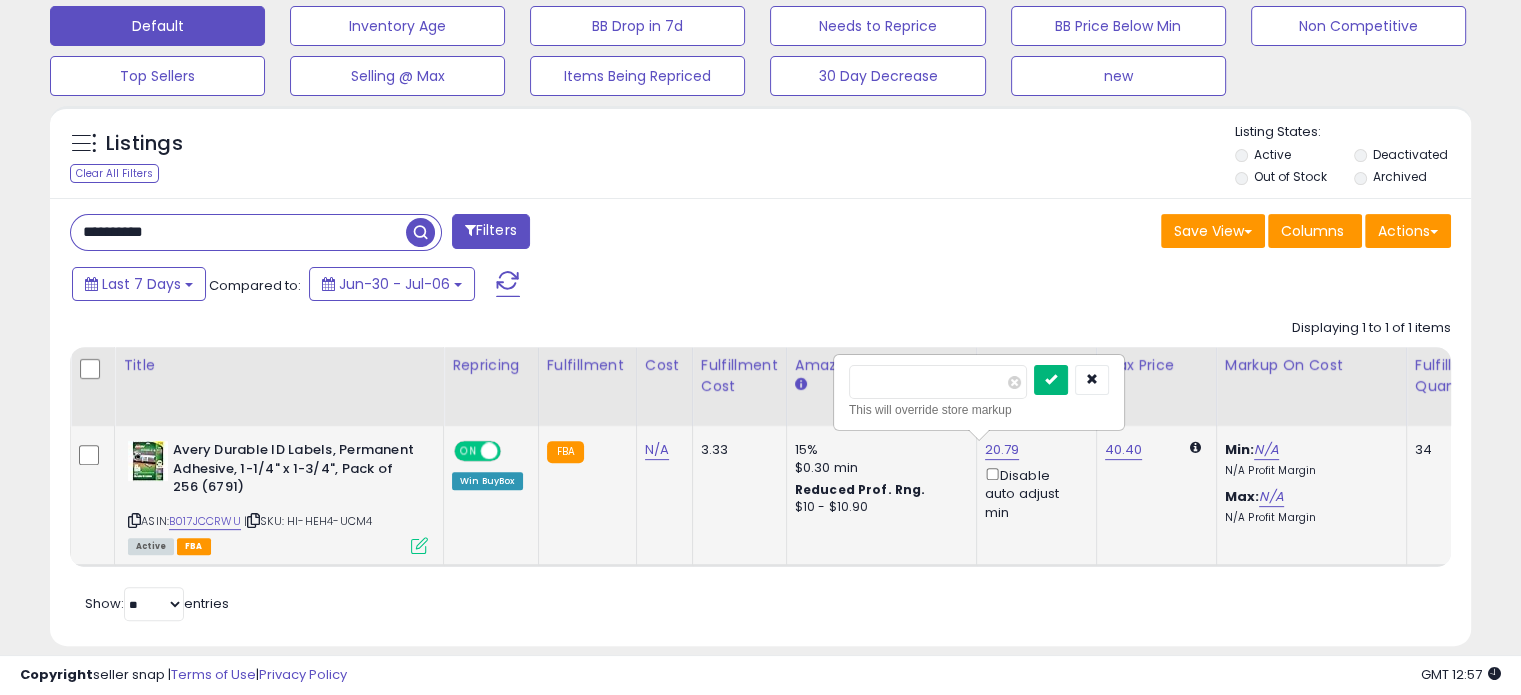 type on "*****" 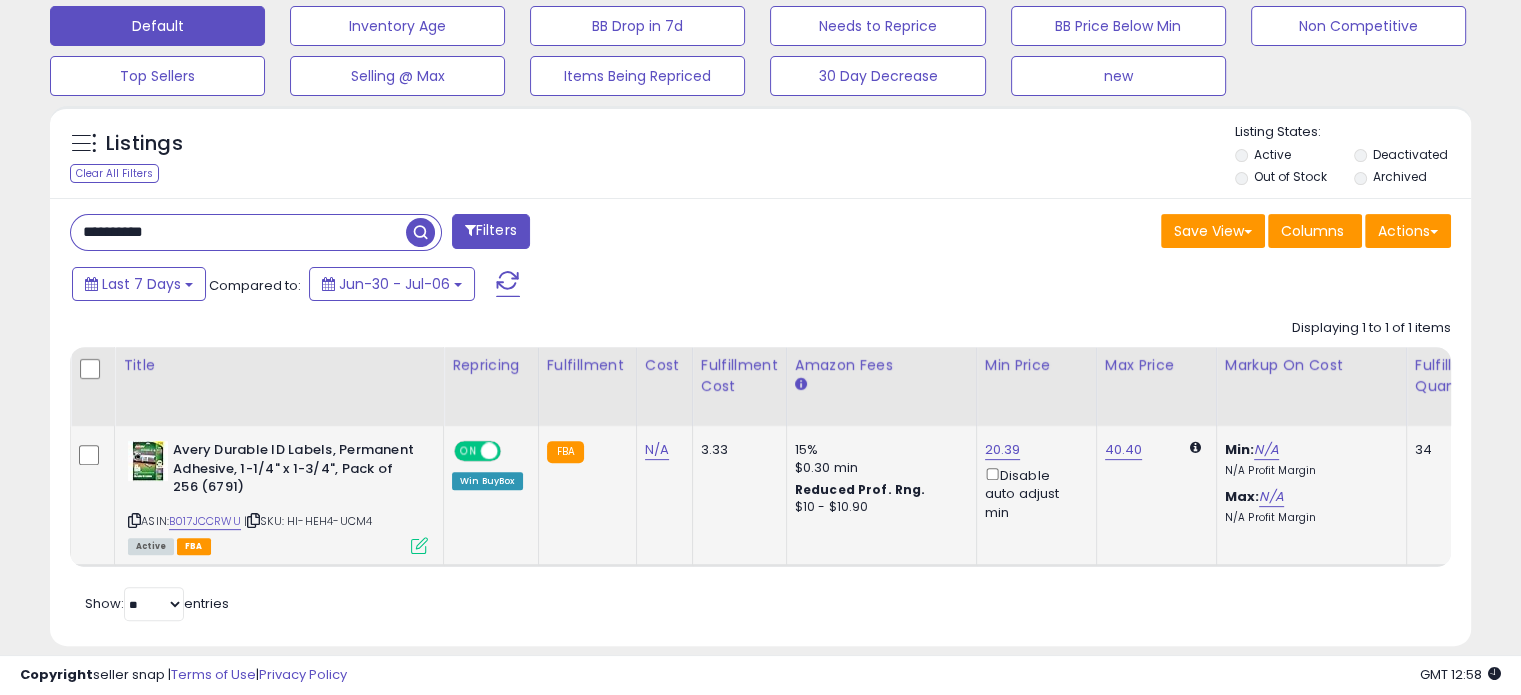 click on "**********" at bounding box center [238, 232] 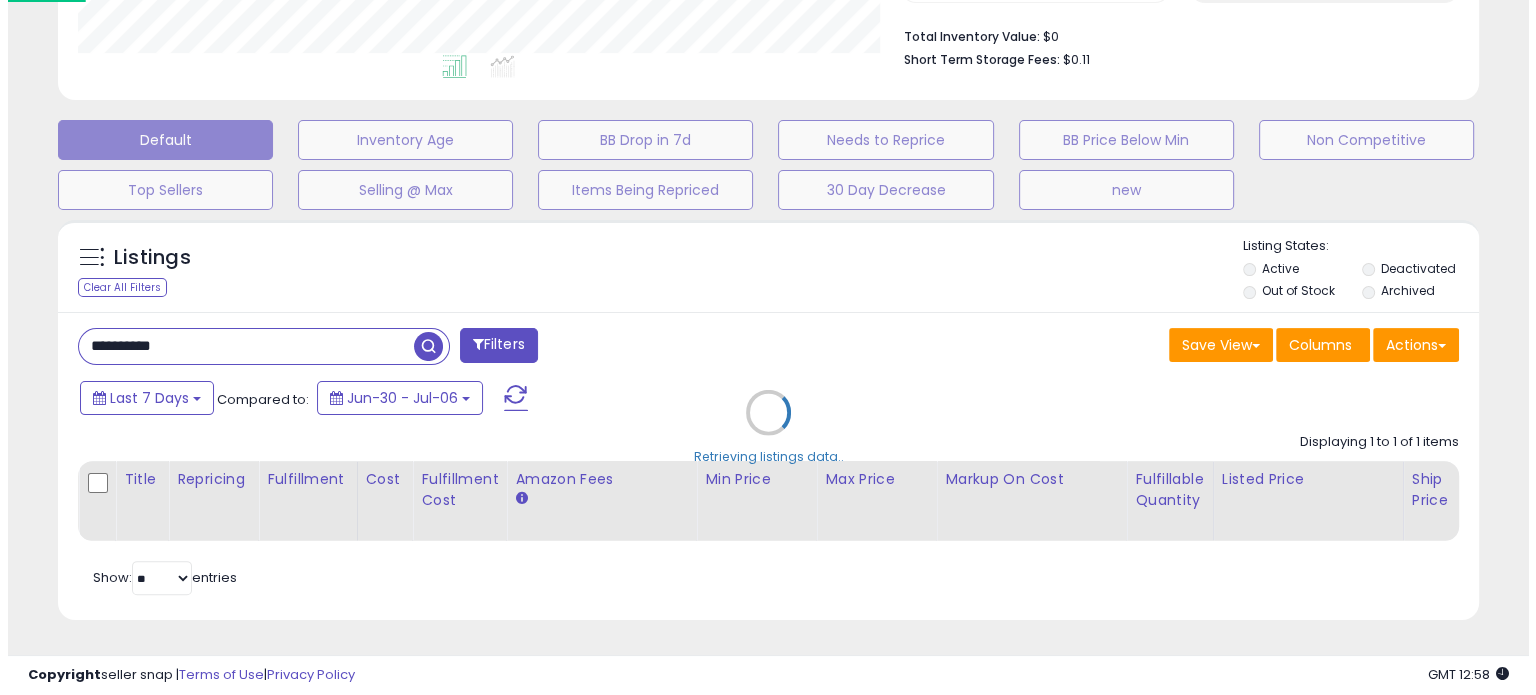 scroll, scrollTop: 524, scrollLeft: 0, axis: vertical 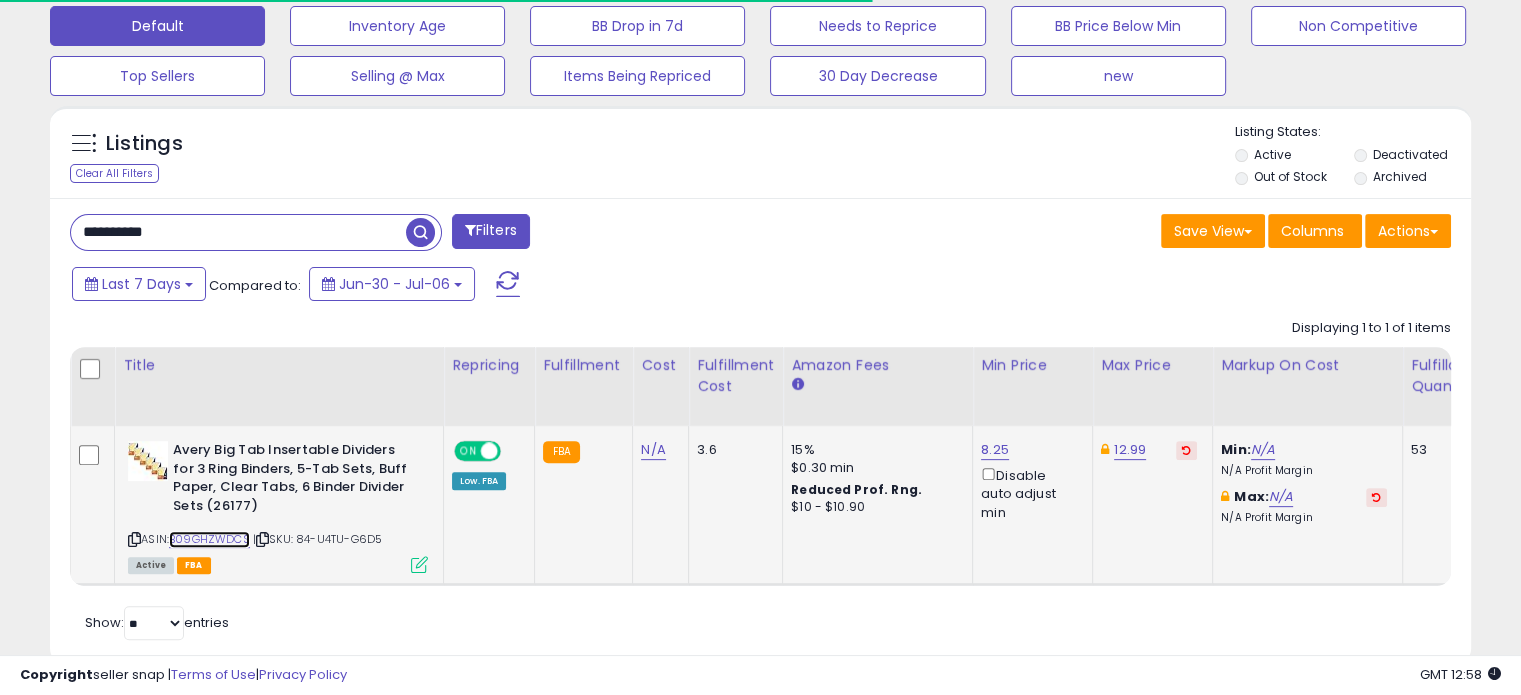 click on "B09GHZWDCS" at bounding box center [209, 539] 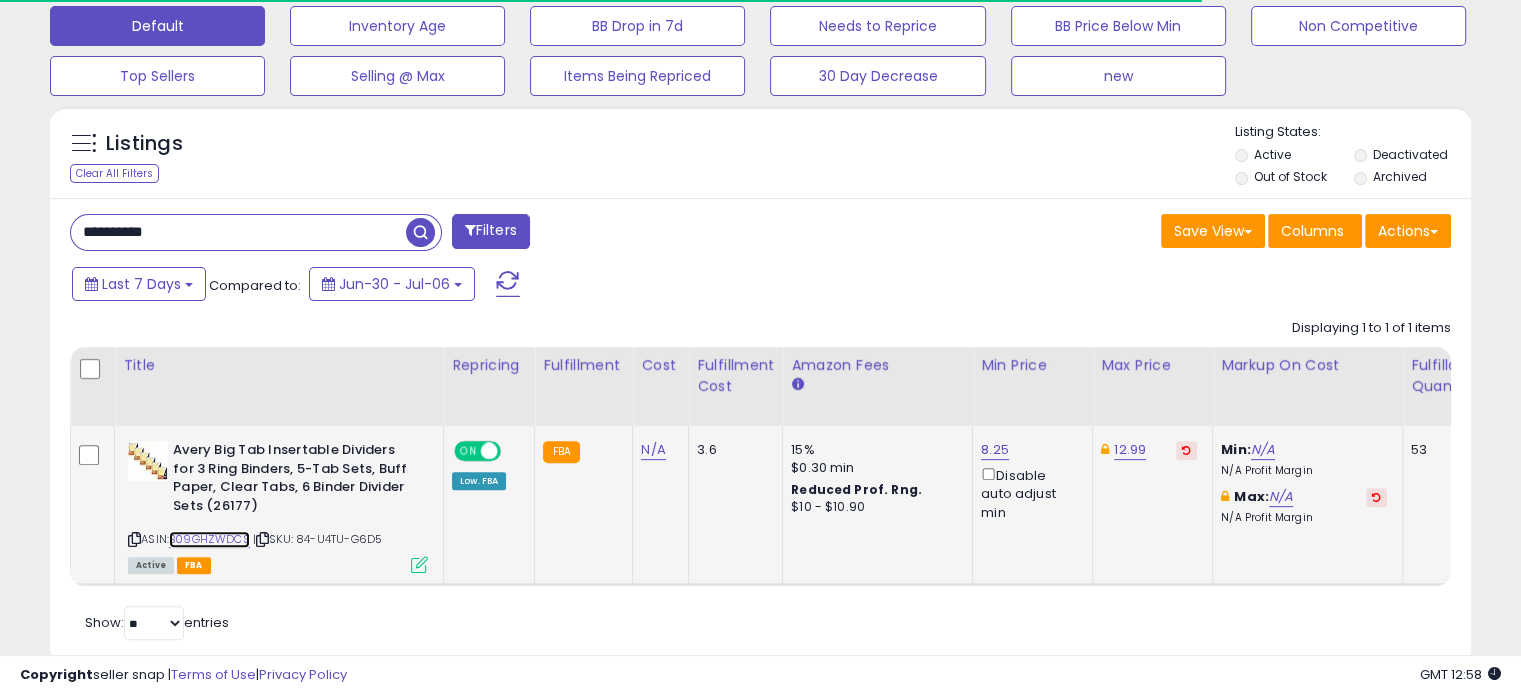 scroll, scrollTop: 999589, scrollLeft: 999176, axis: both 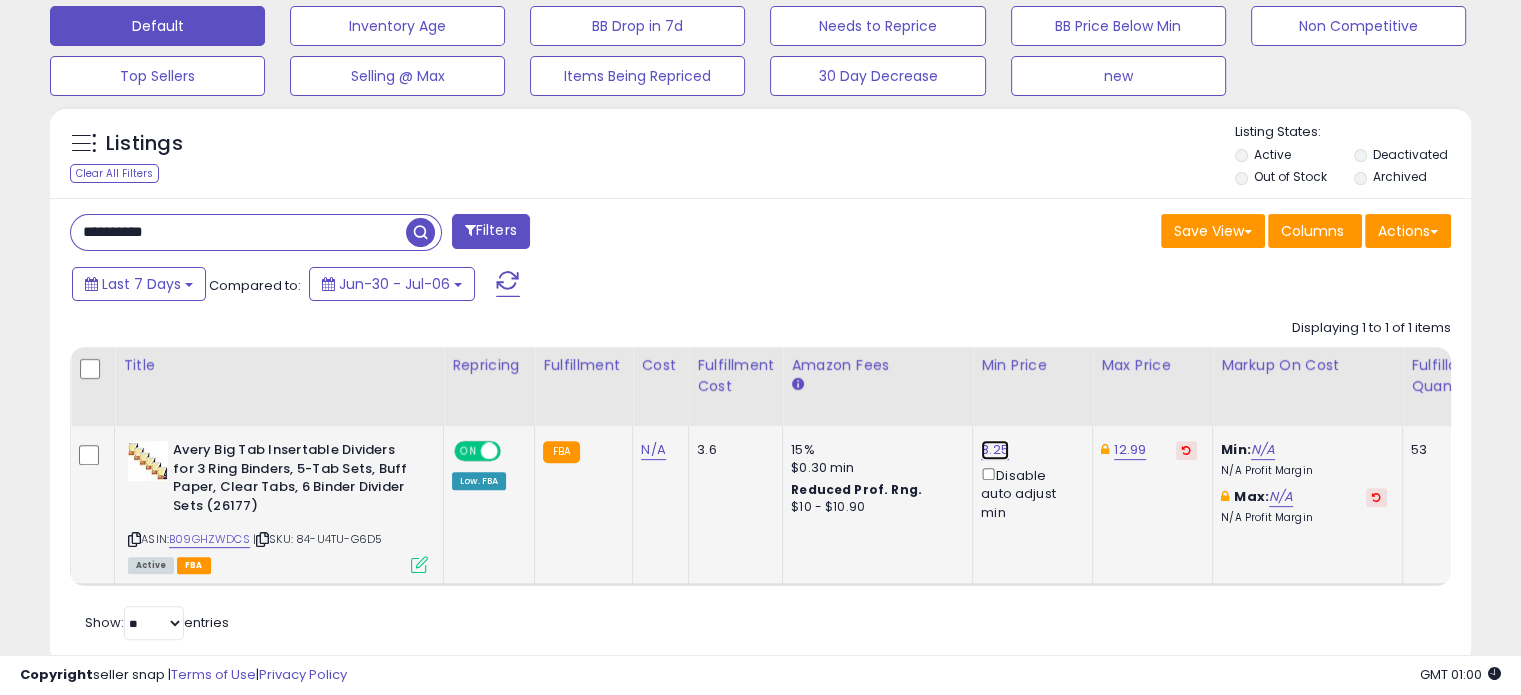 click on "8.25" at bounding box center [995, 450] 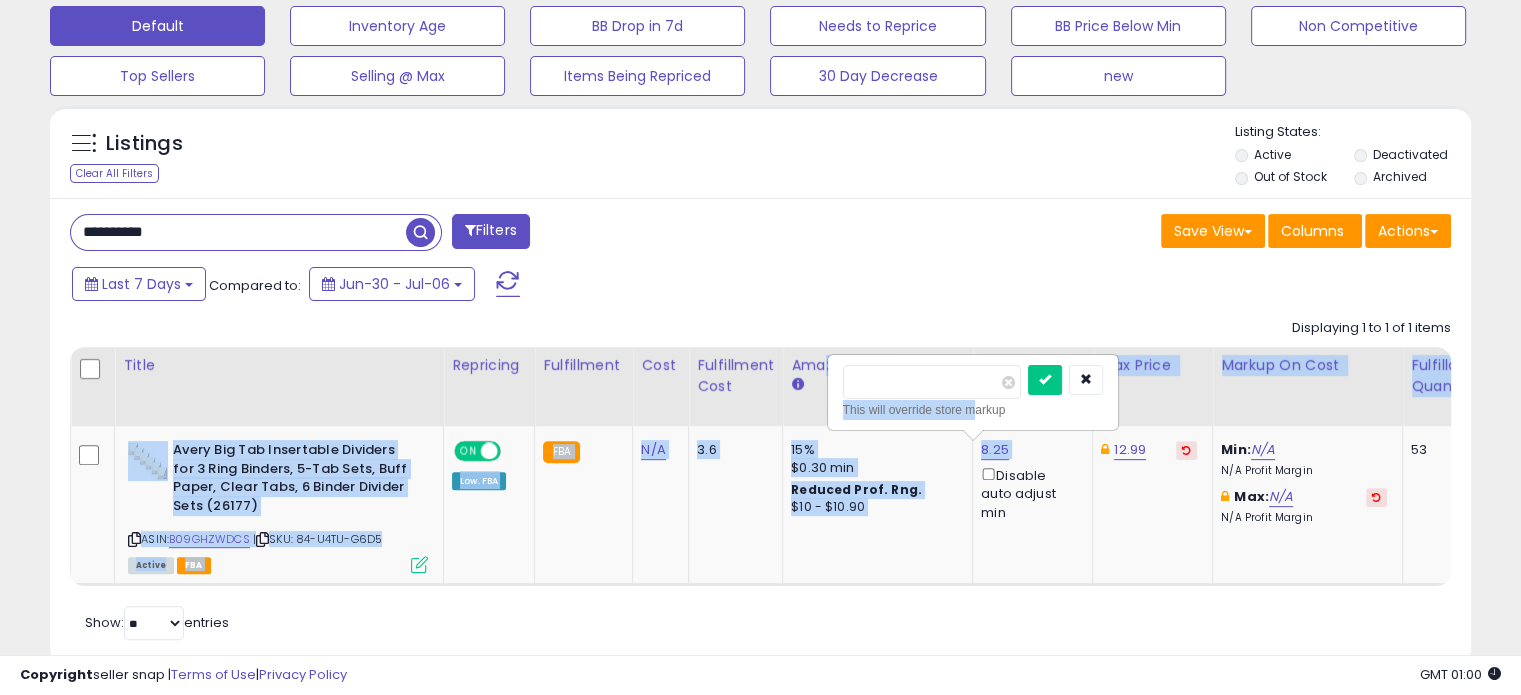 drag, startPoint x: 889, startPoint y: 398, endPoint x: 812, endPoint y: 379, distance: 79.30952 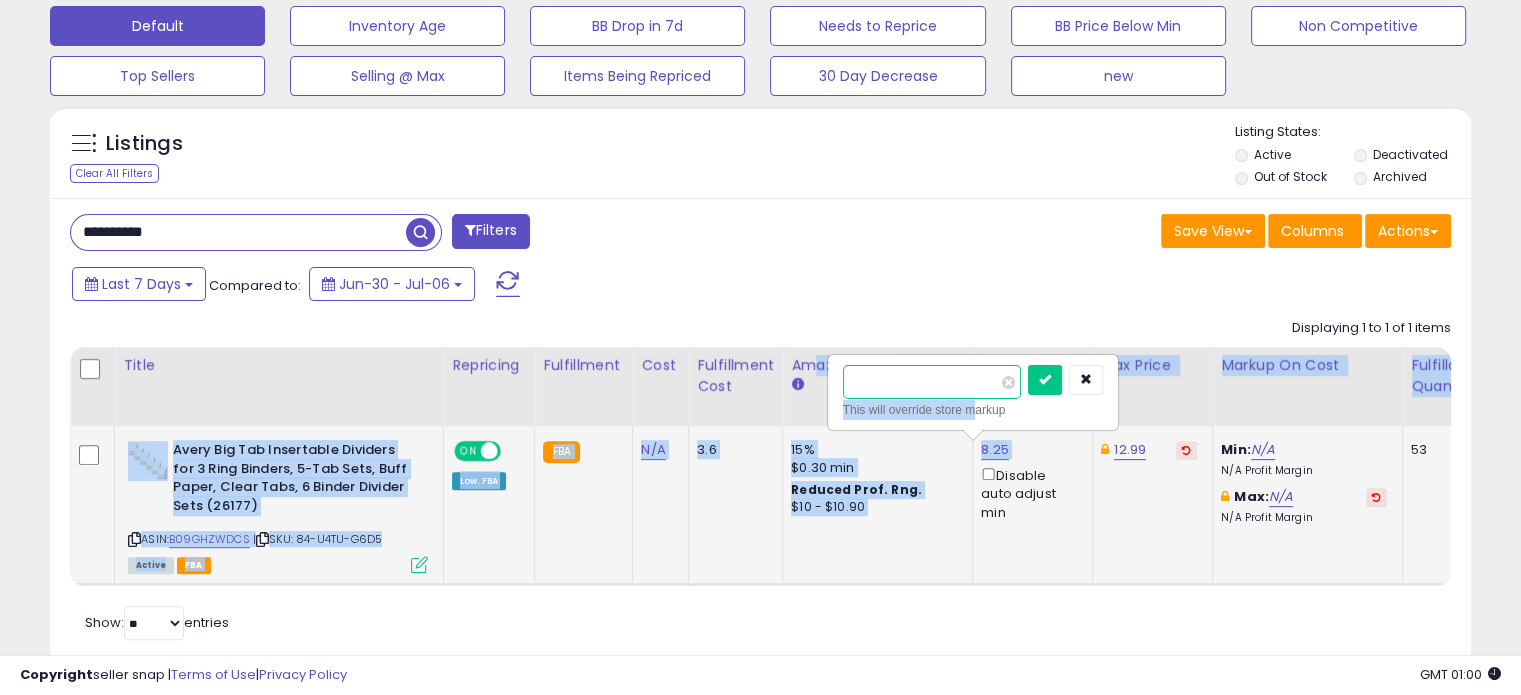 click on "****" at bounding box center [932, 382] 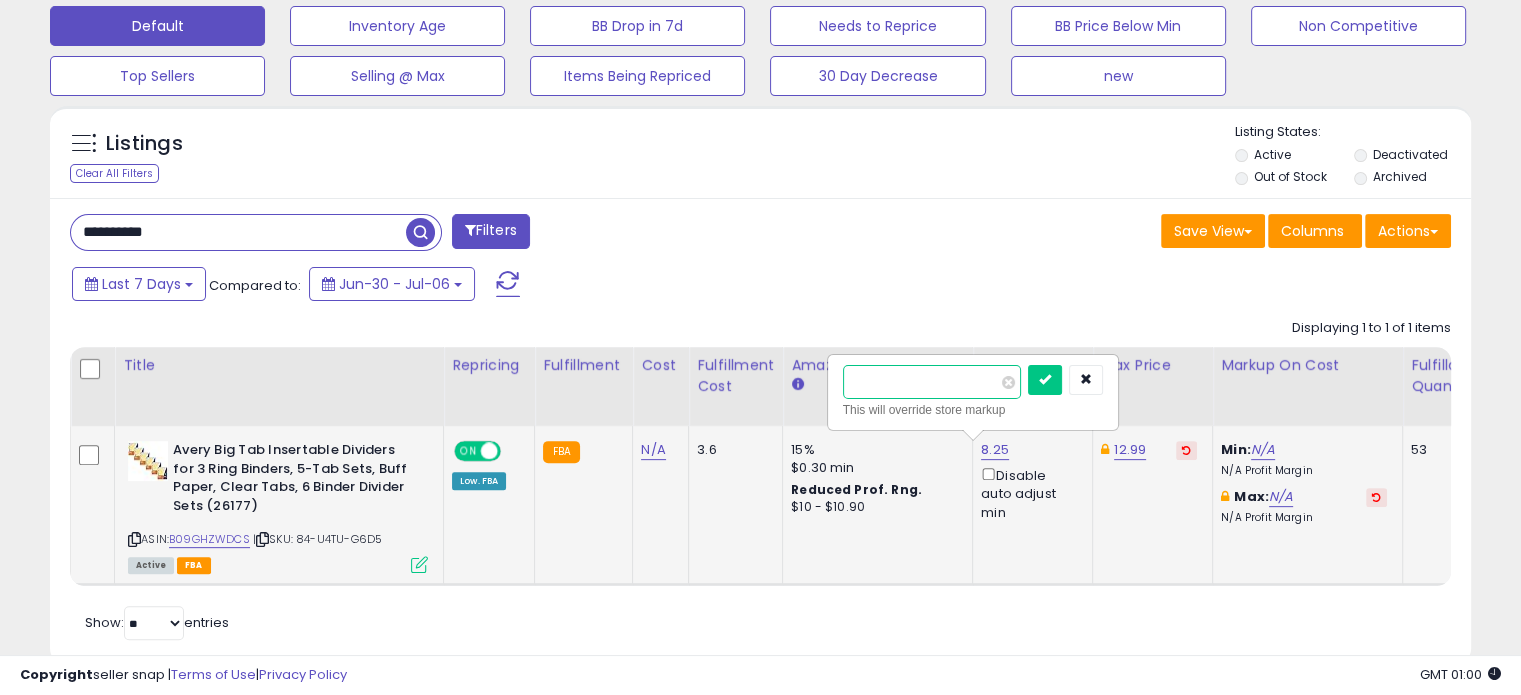 click on "****" at bounding box center (932, 382) 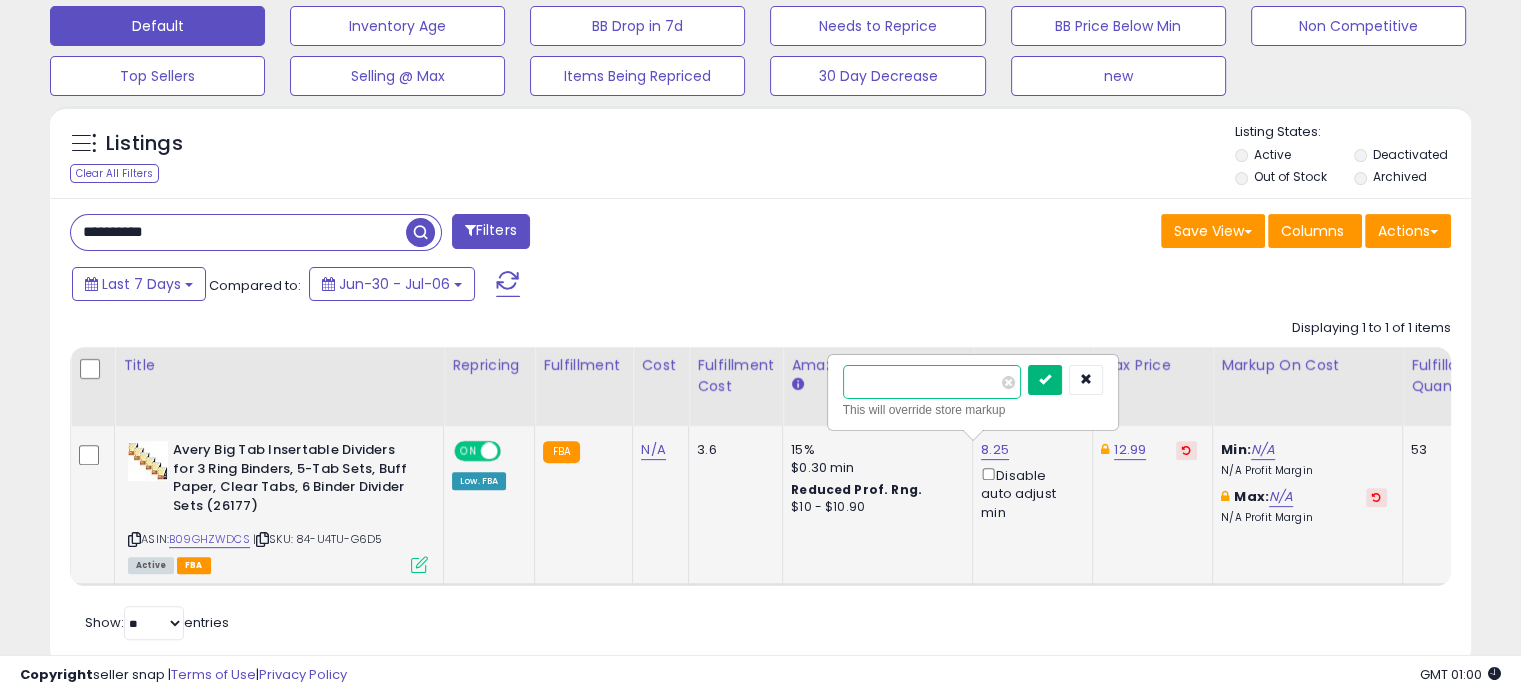 type on "****" 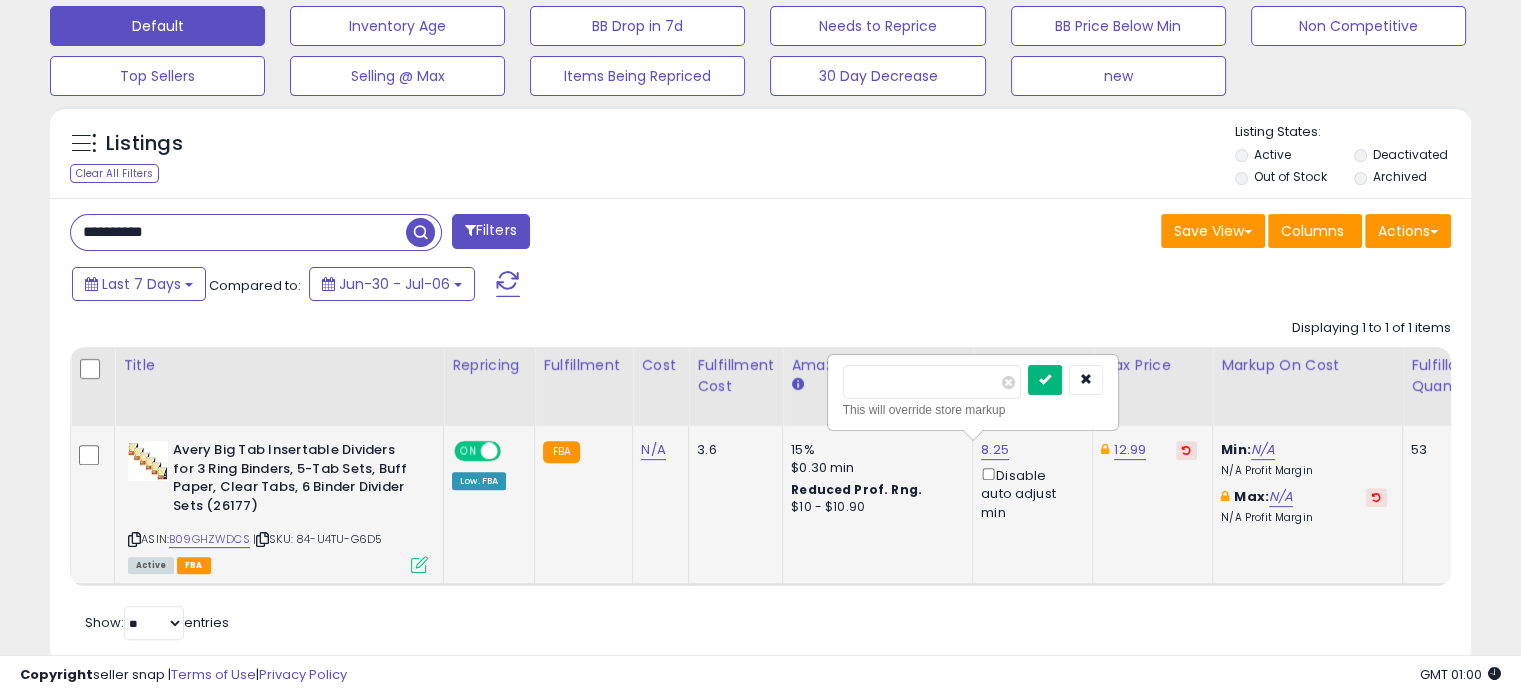 click at bounding box center [1045, 380] 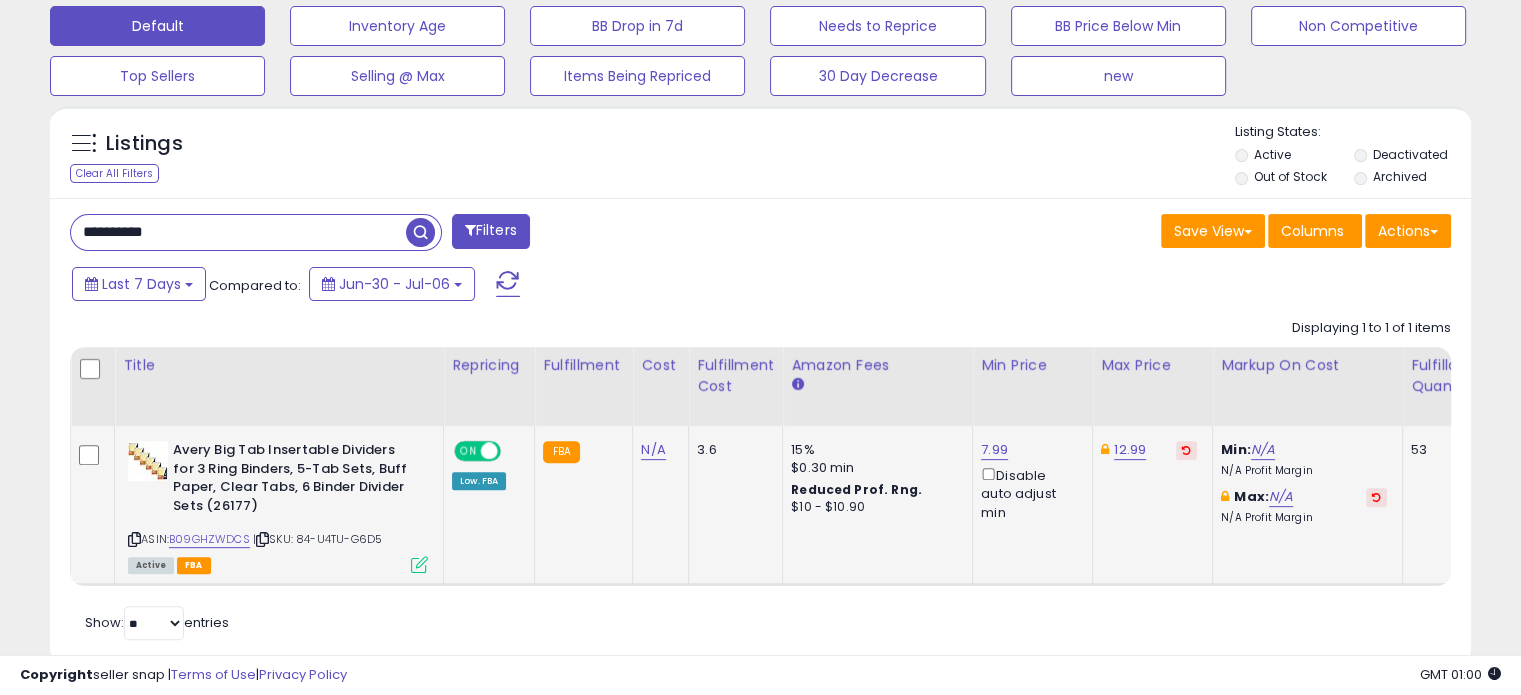 click on "**********" at bounding box center (238, 232) 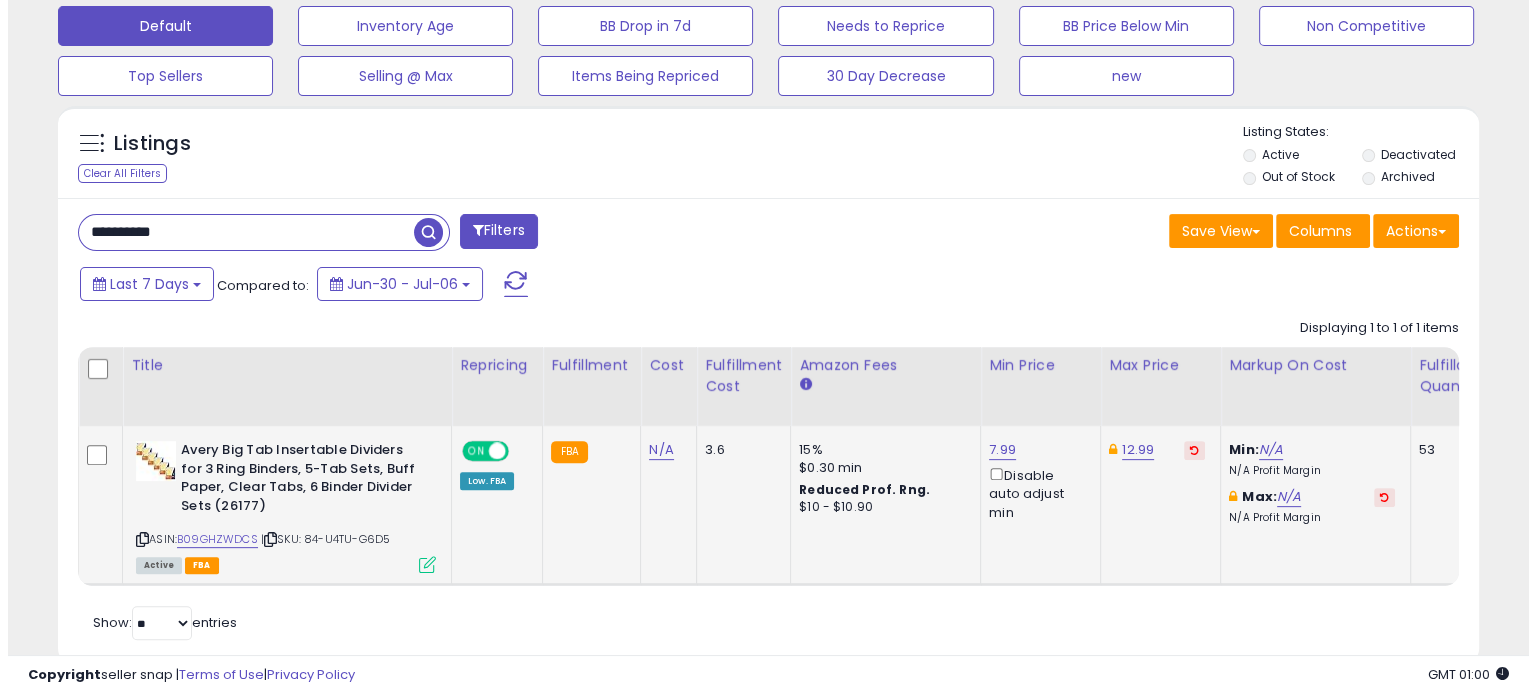 scroll, scrollTop: 524, scrollLeft: 0, axis: vertical 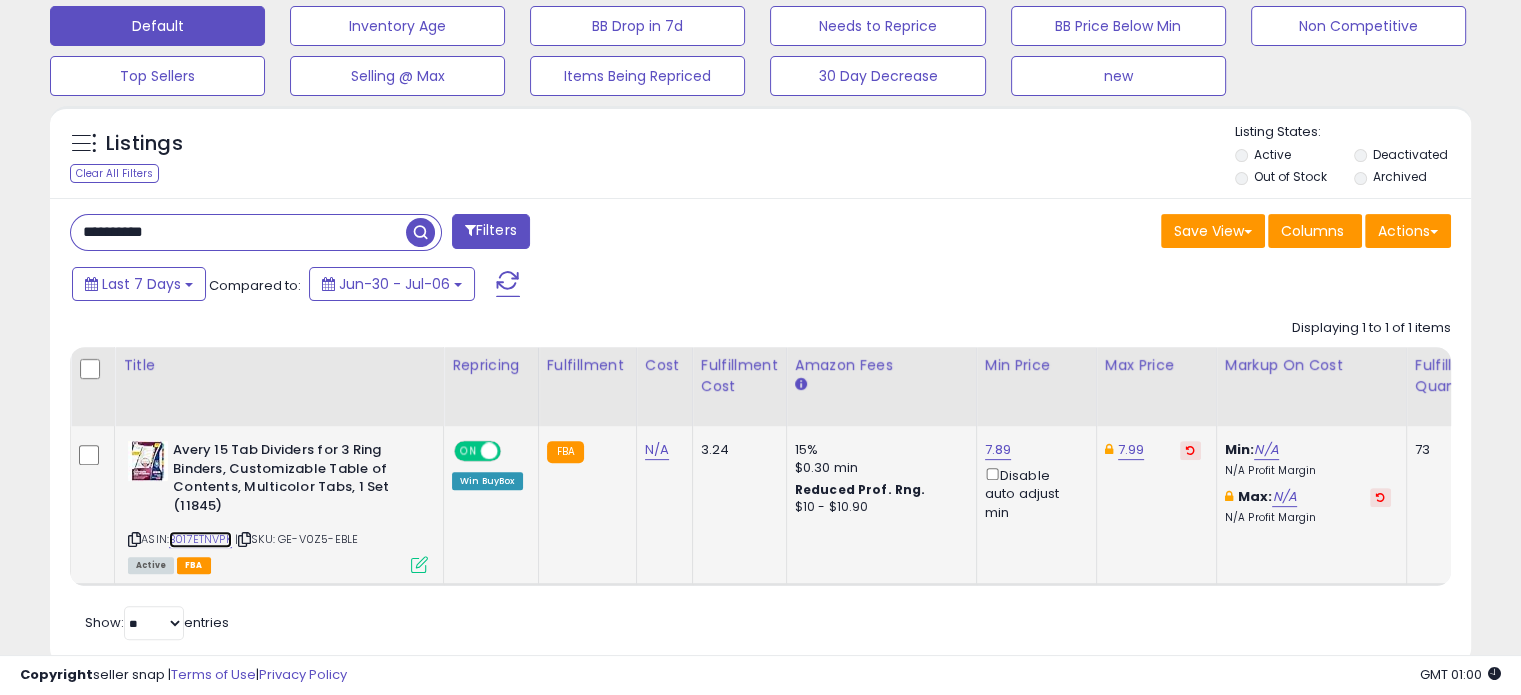 click on "B017ETNVPK" at bounding box center (200, 539) 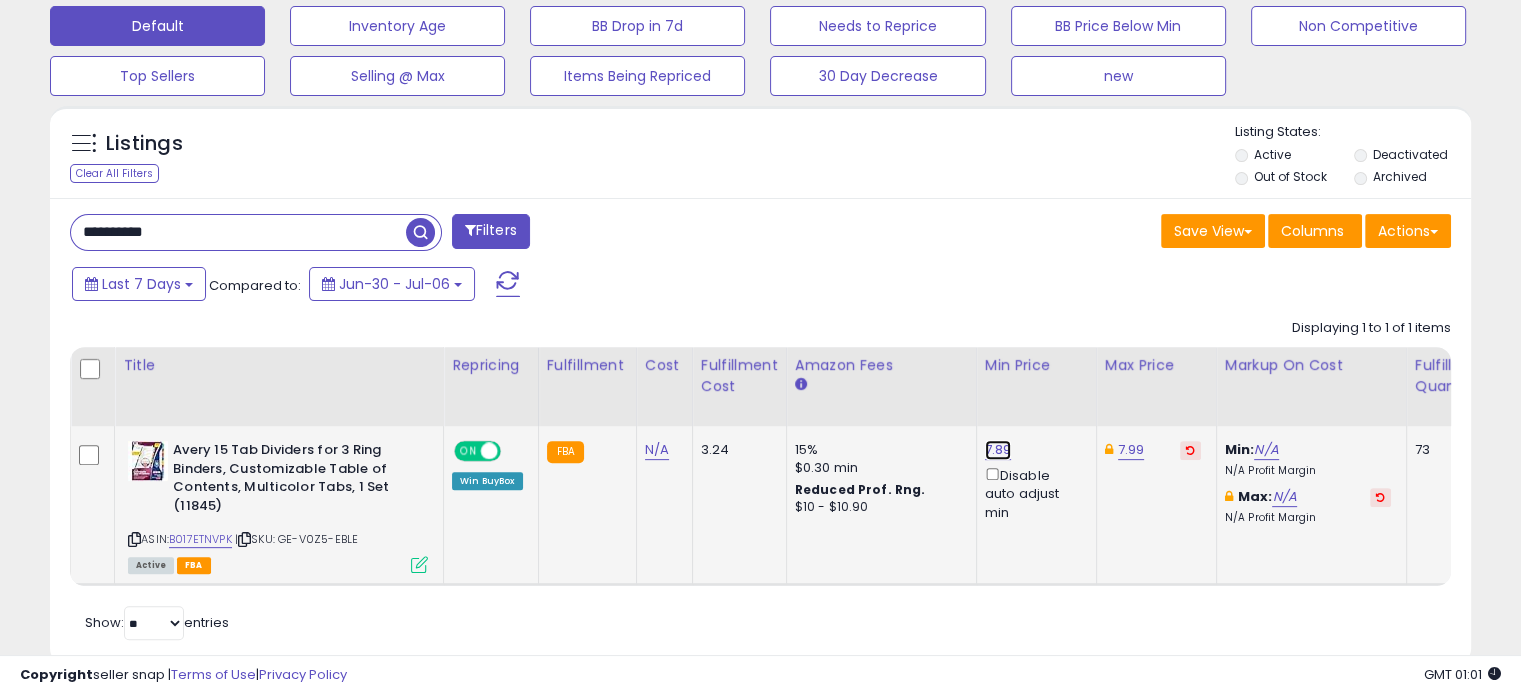 click on "7.89" at bounding box center (998, 450) 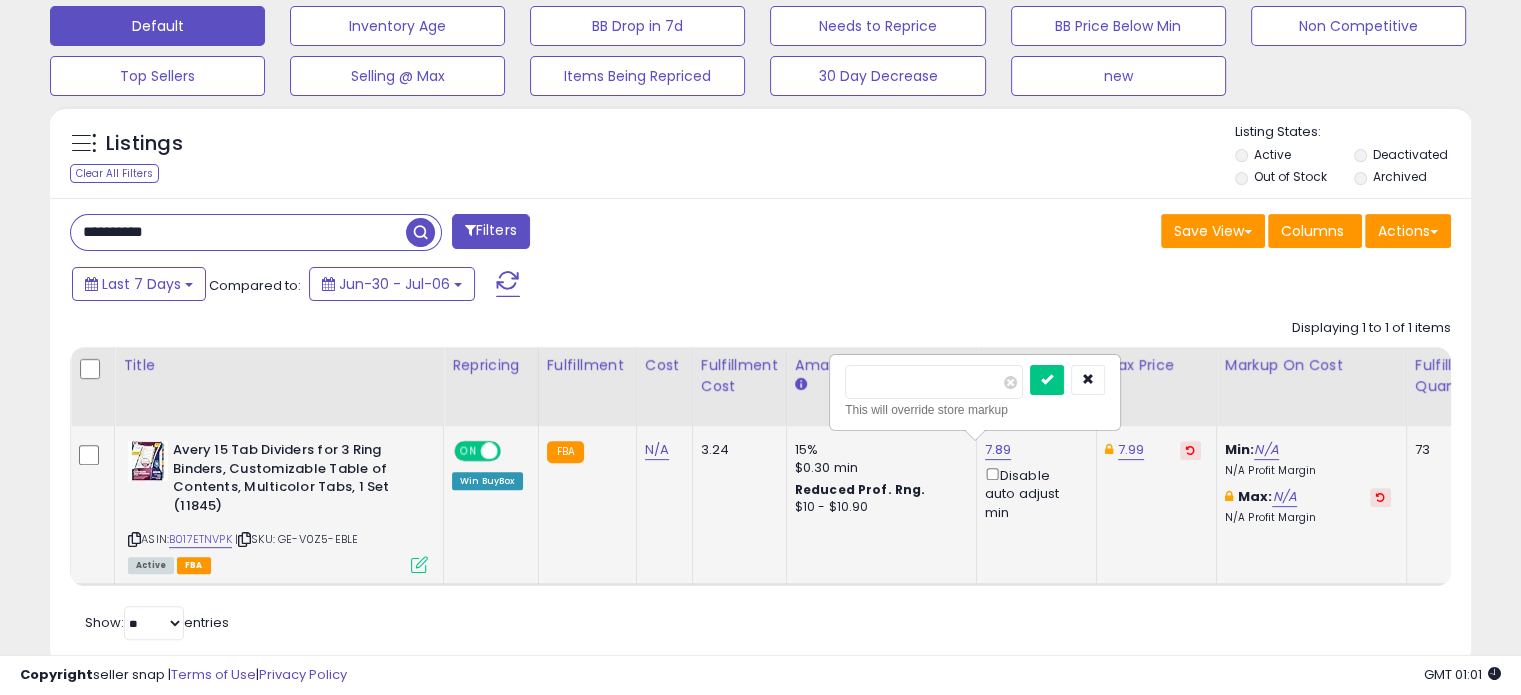 drag, startPoint x: 872, startPoint y: 381, endPoint x: 905, endPoint y: 385, distance: 33.24154 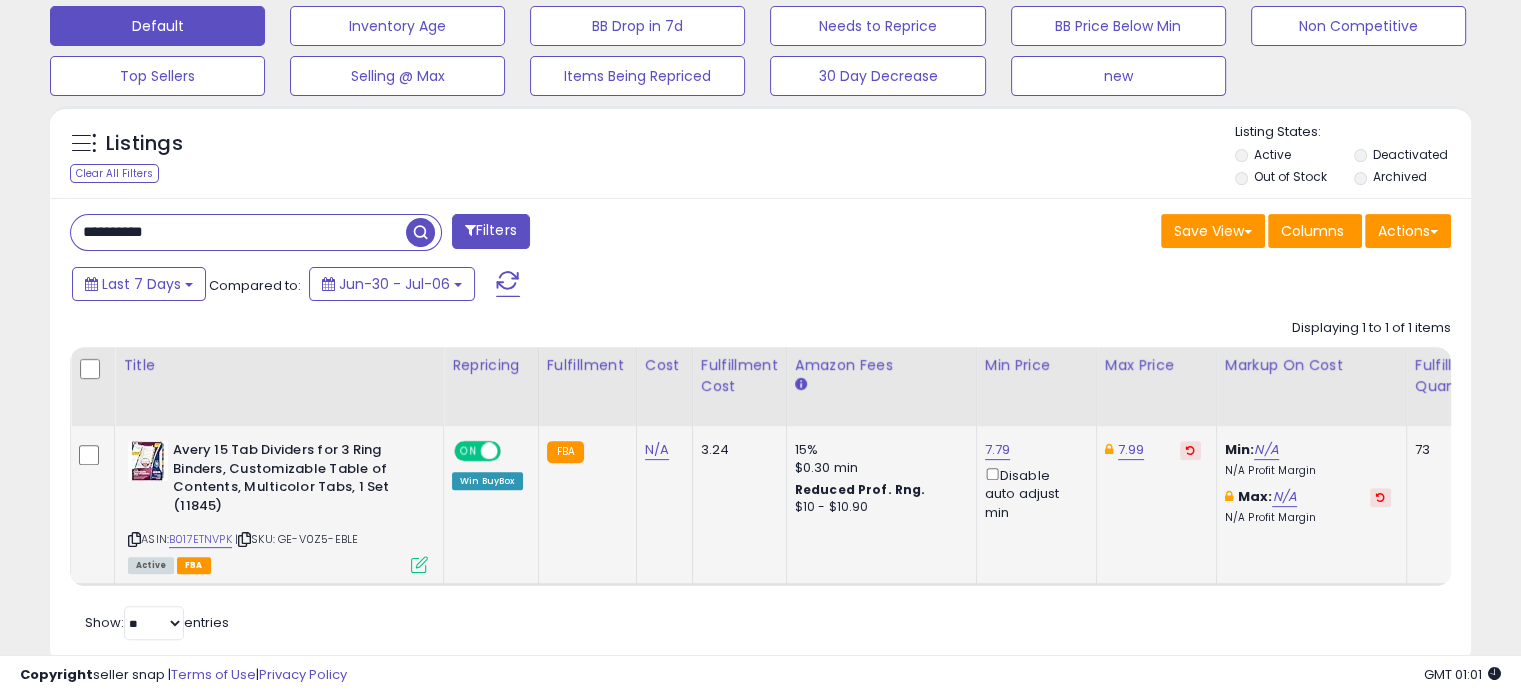 click on "**********" at bounding box center (238, 232) 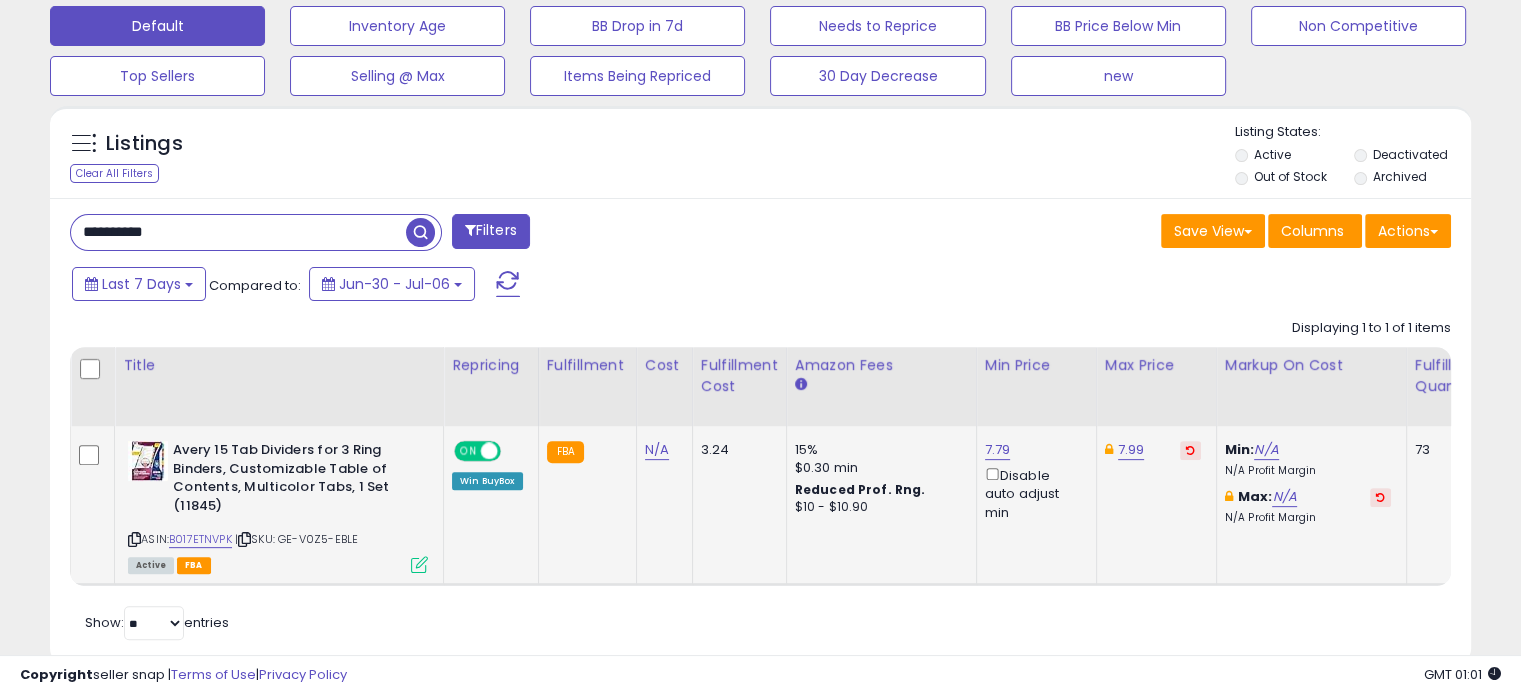 paste 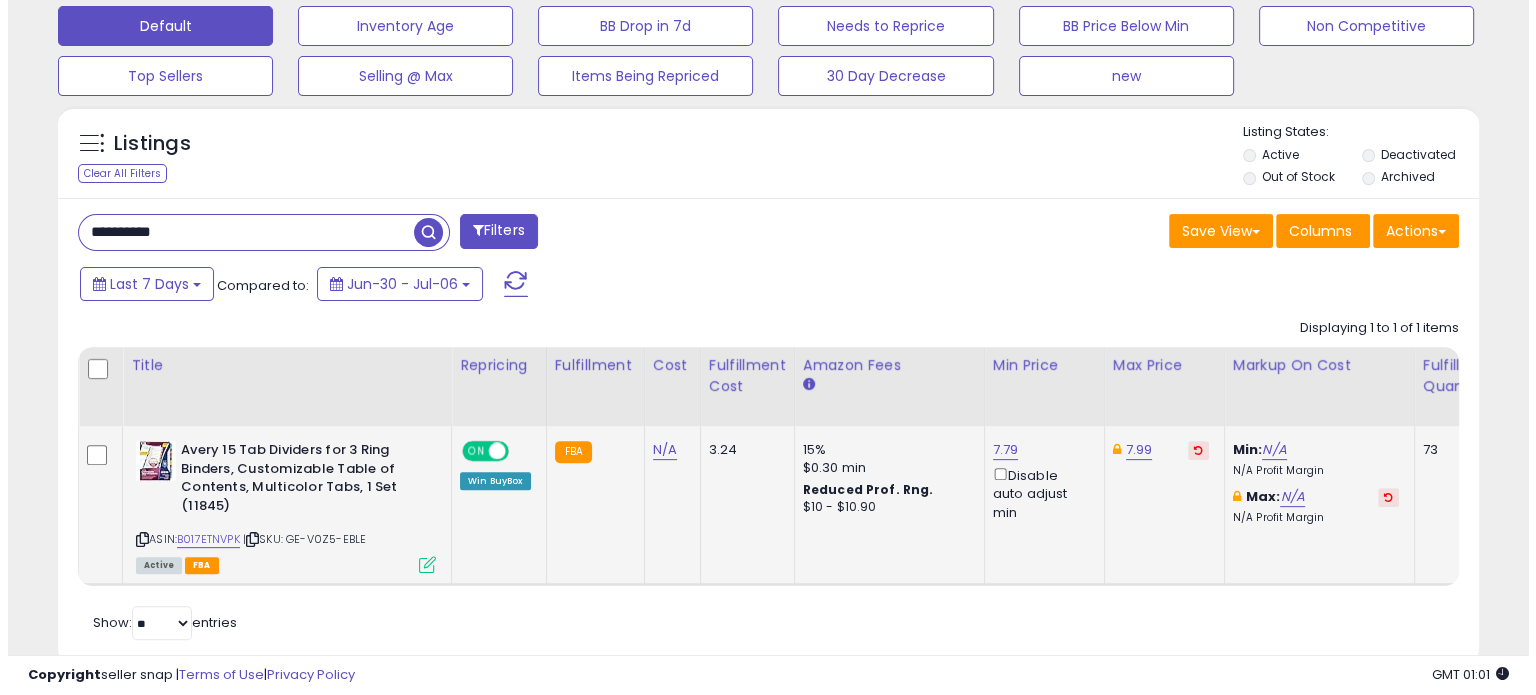 scroll, scrollTop: 524, scrollLeft: 0, axis: vertical 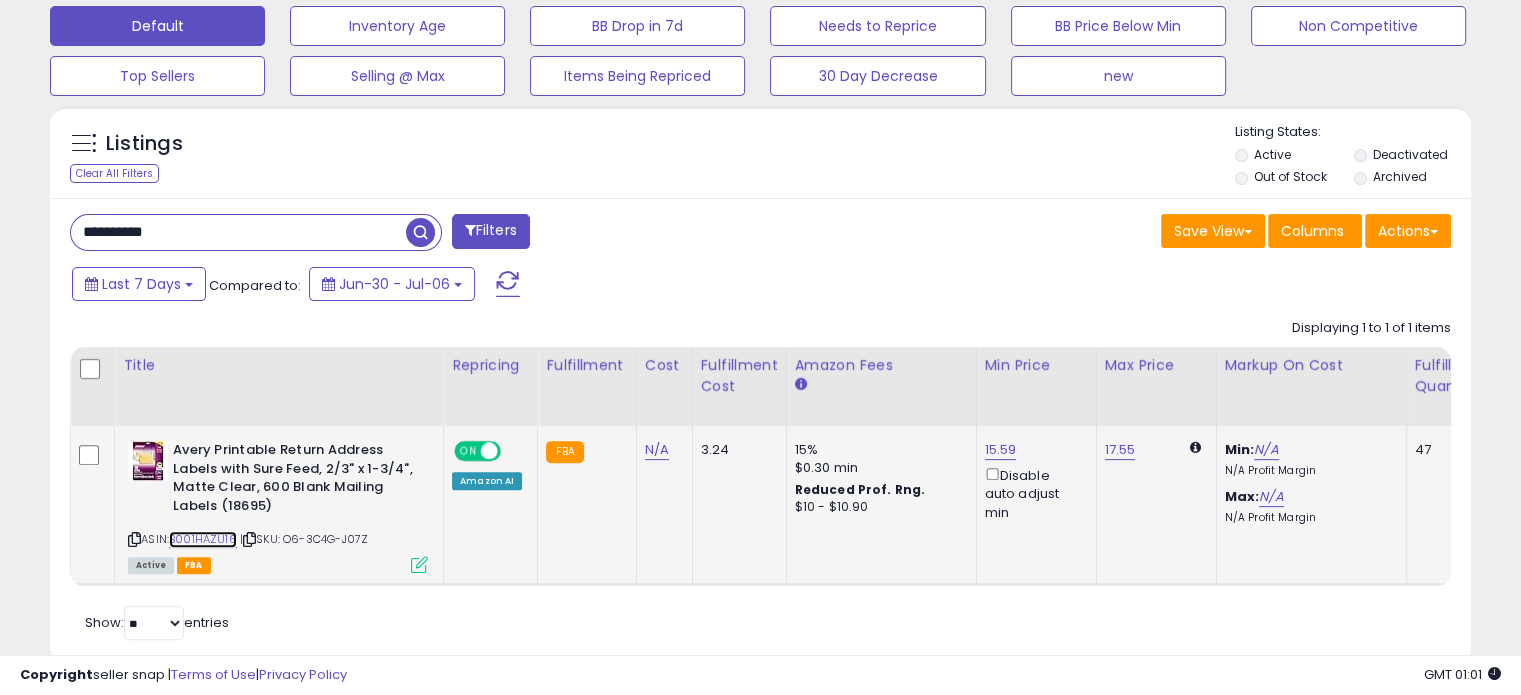 click on "B001HAZU16" at bounding box center [203, 539] 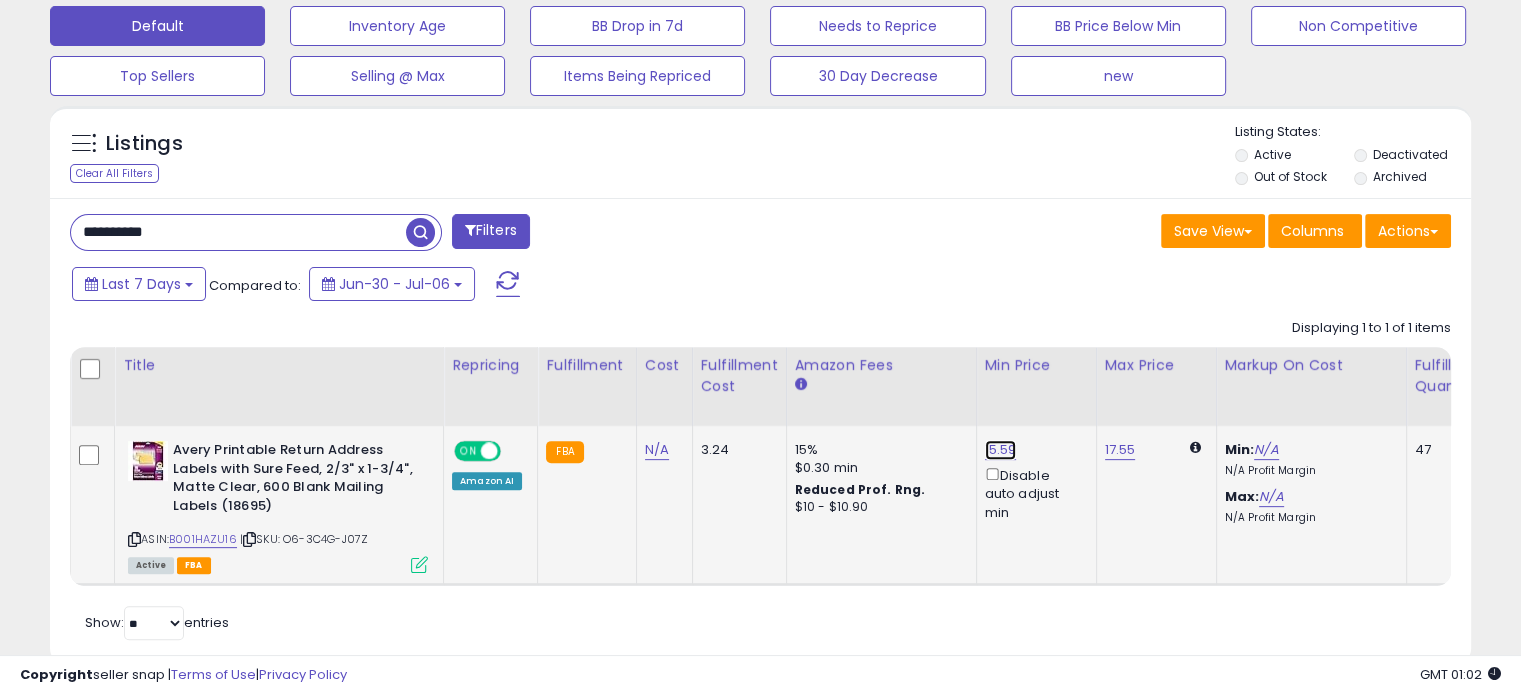 click on "15.59" at bounding box center [1001, 450] 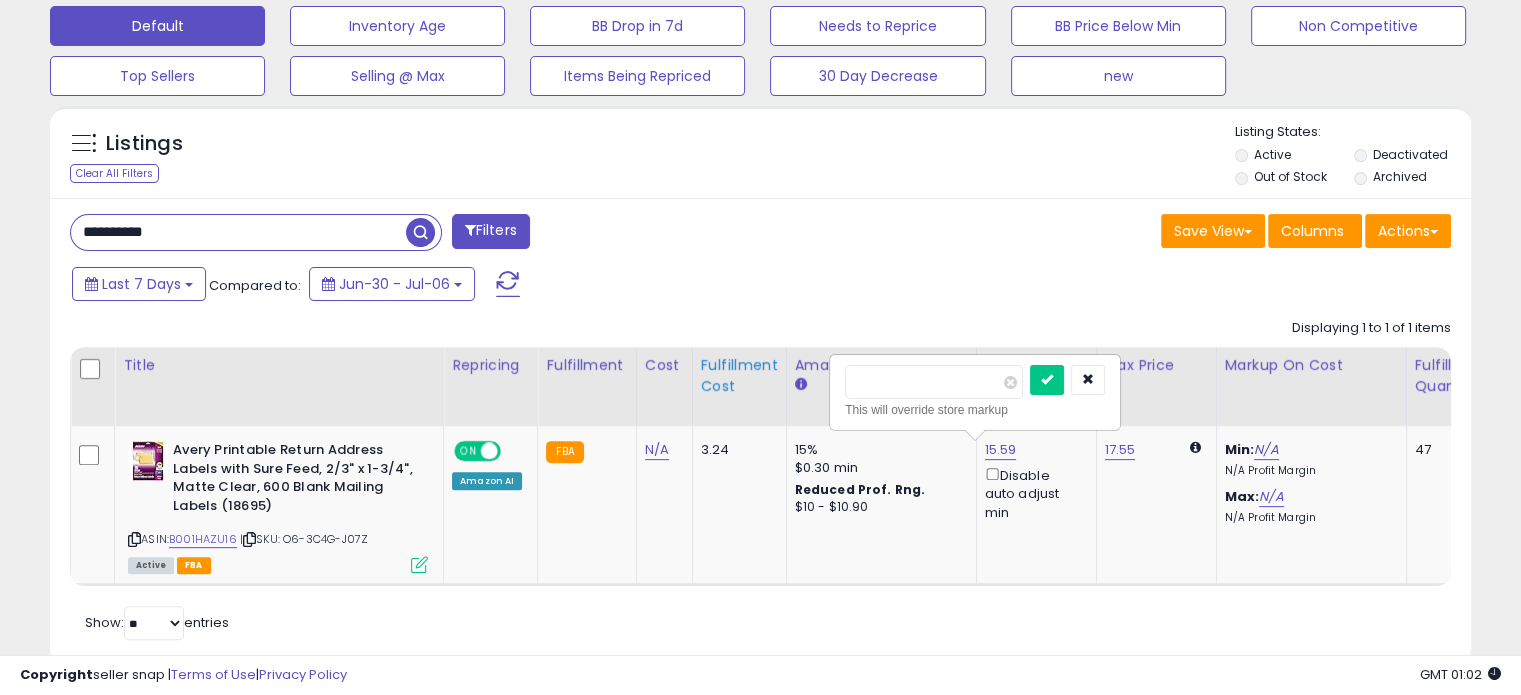 drag, startPoint x: 927, startPoint y: 384, endPoint x: 720, endPoint y: 411, distance: 208.75345 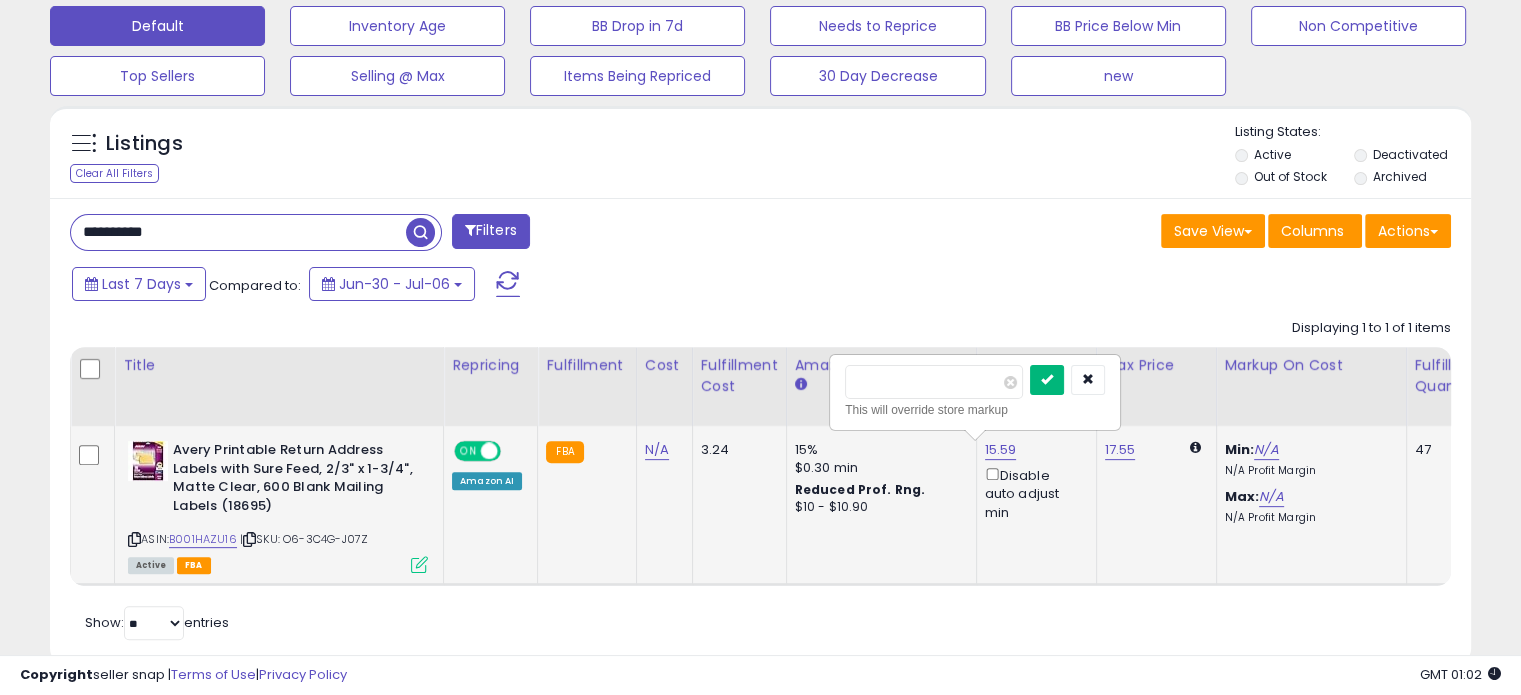 type on "*****" 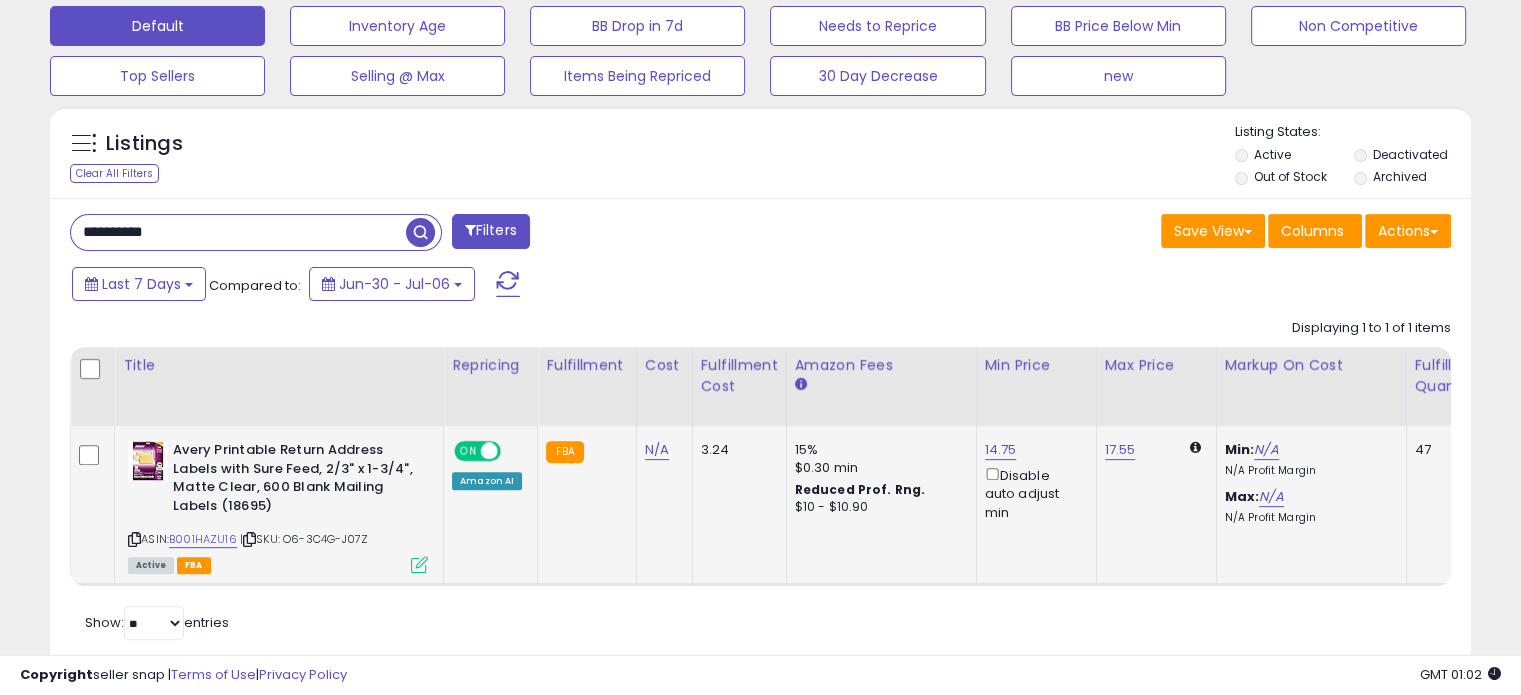 click on "ASIN:  B001HAZU16    |   SKU: O6-3C4G-J07Z Active FBA" at bounding box center (278, 506) 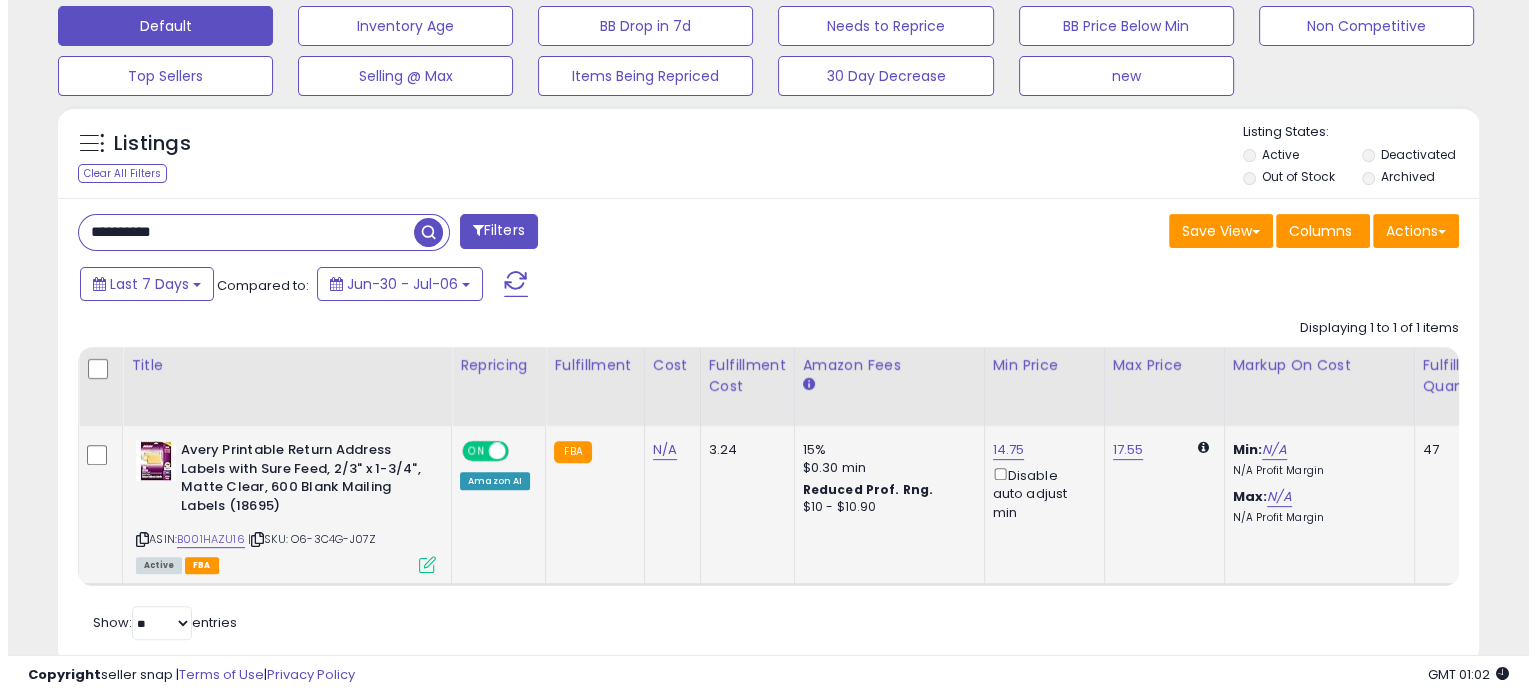 scroll, scrollTop: 999589, scrollLeft: 999168, axis: both 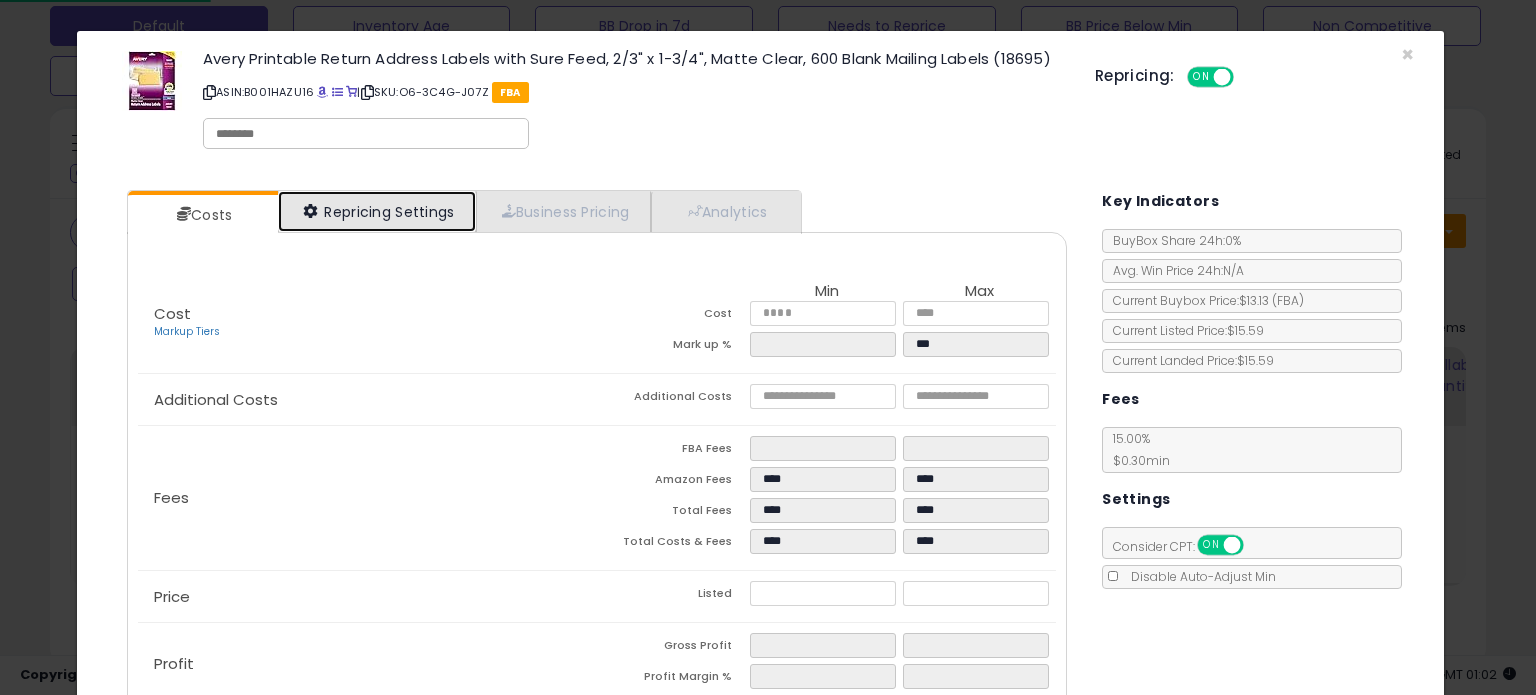 click on "Repricing Settings" at bounding box center (377, 211) 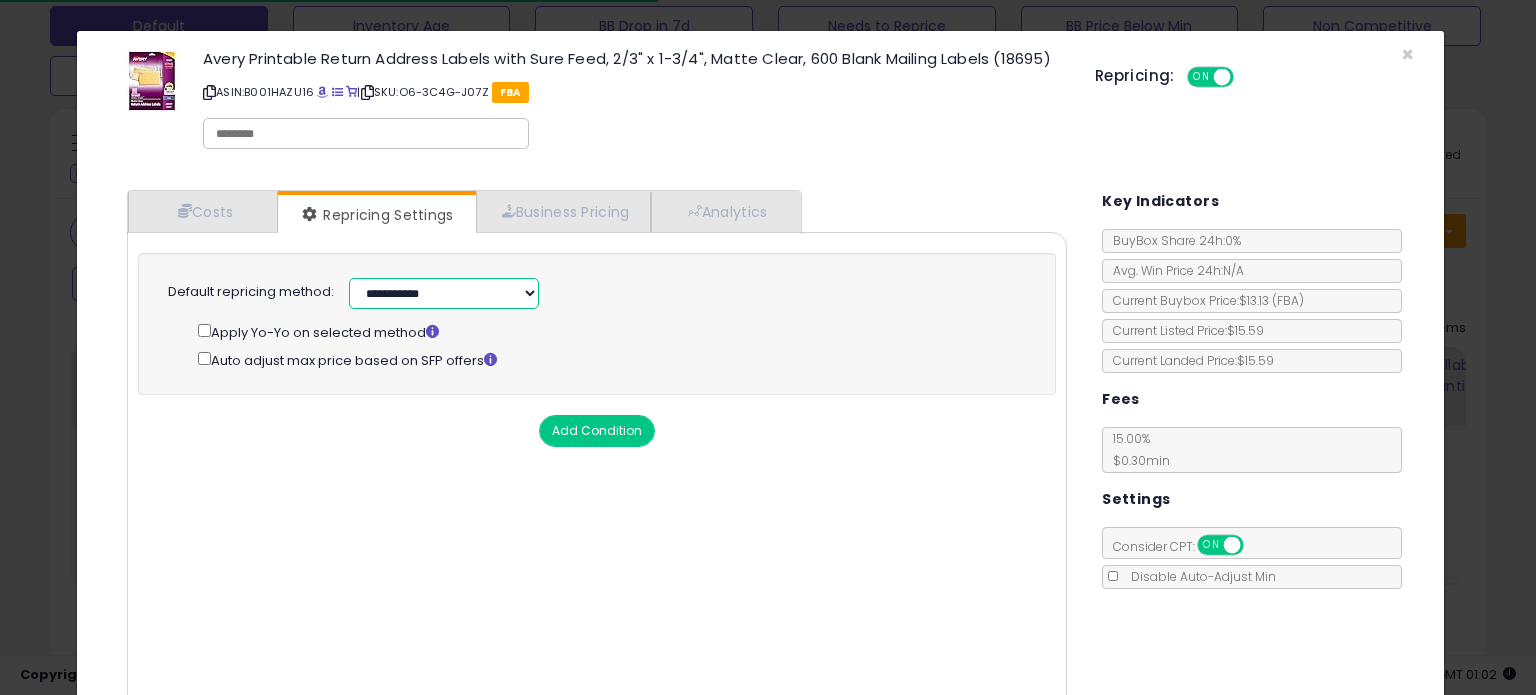 click on "**********" at bounding box center [444, 293] 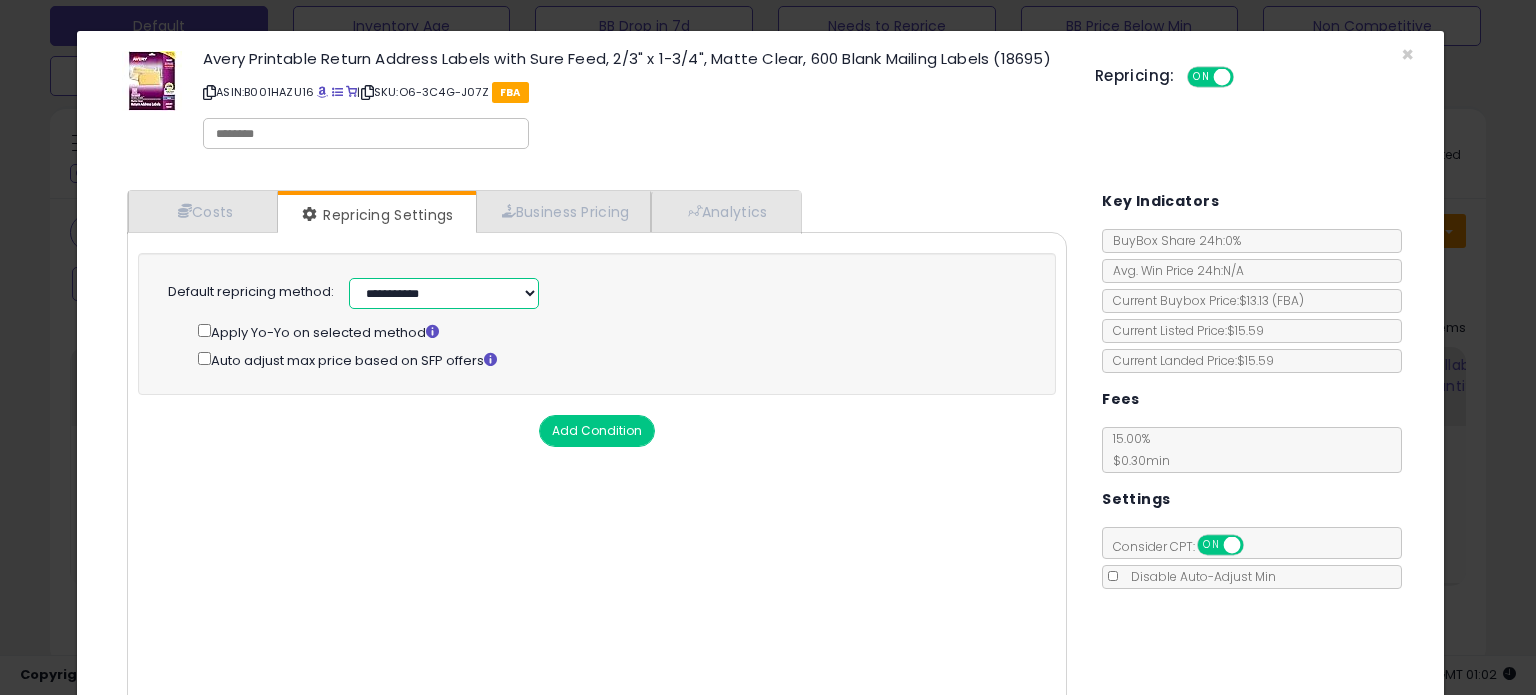 select on "******" 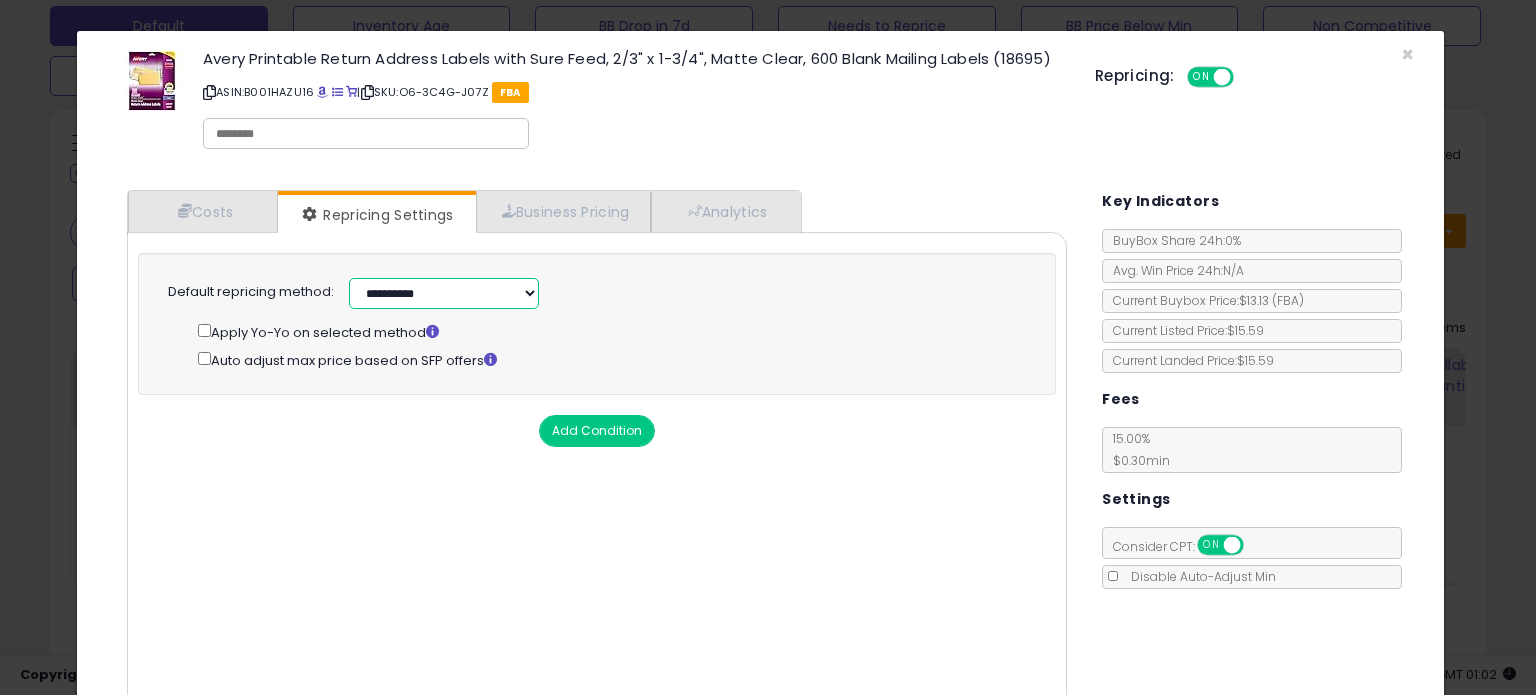 click on "**********" at bounding box center [444, 293] 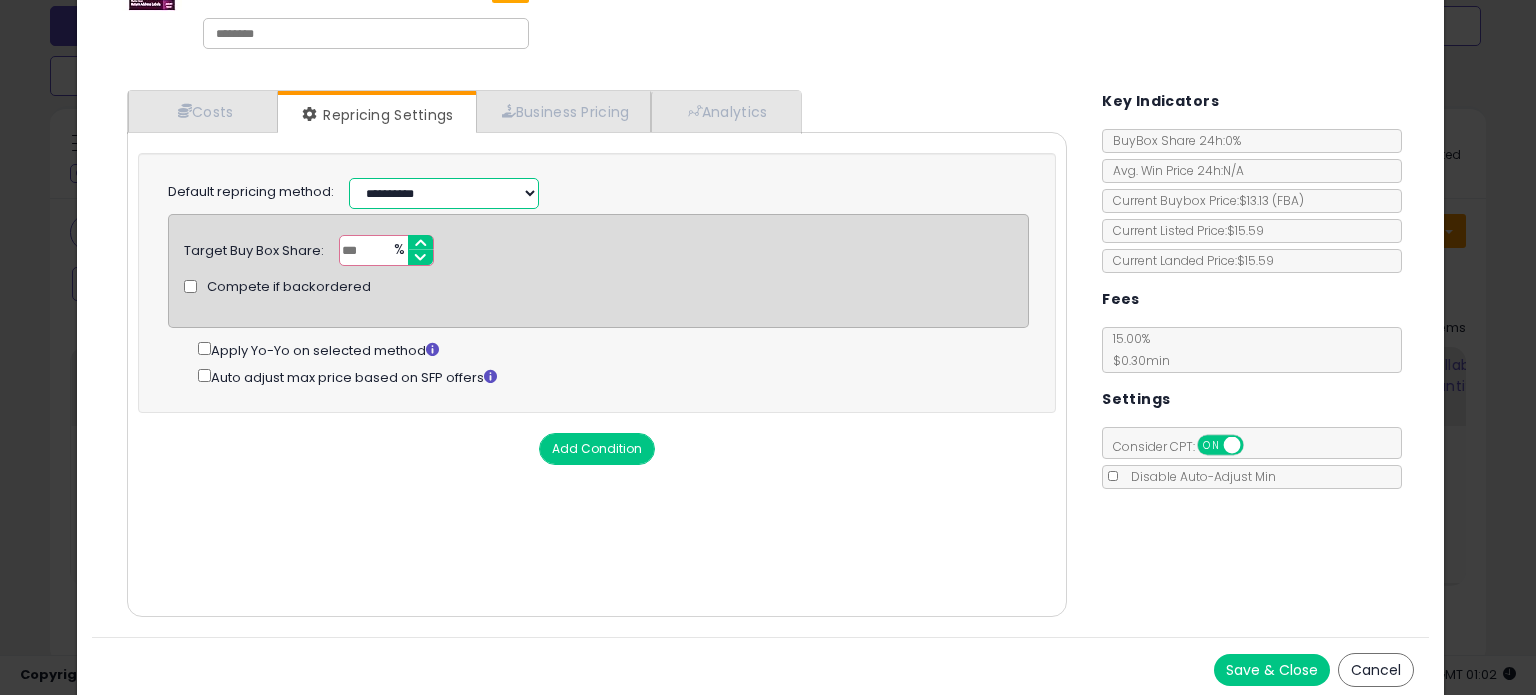 scroll, scrollTop: 120, scrollLeft: 0, axis: vertical 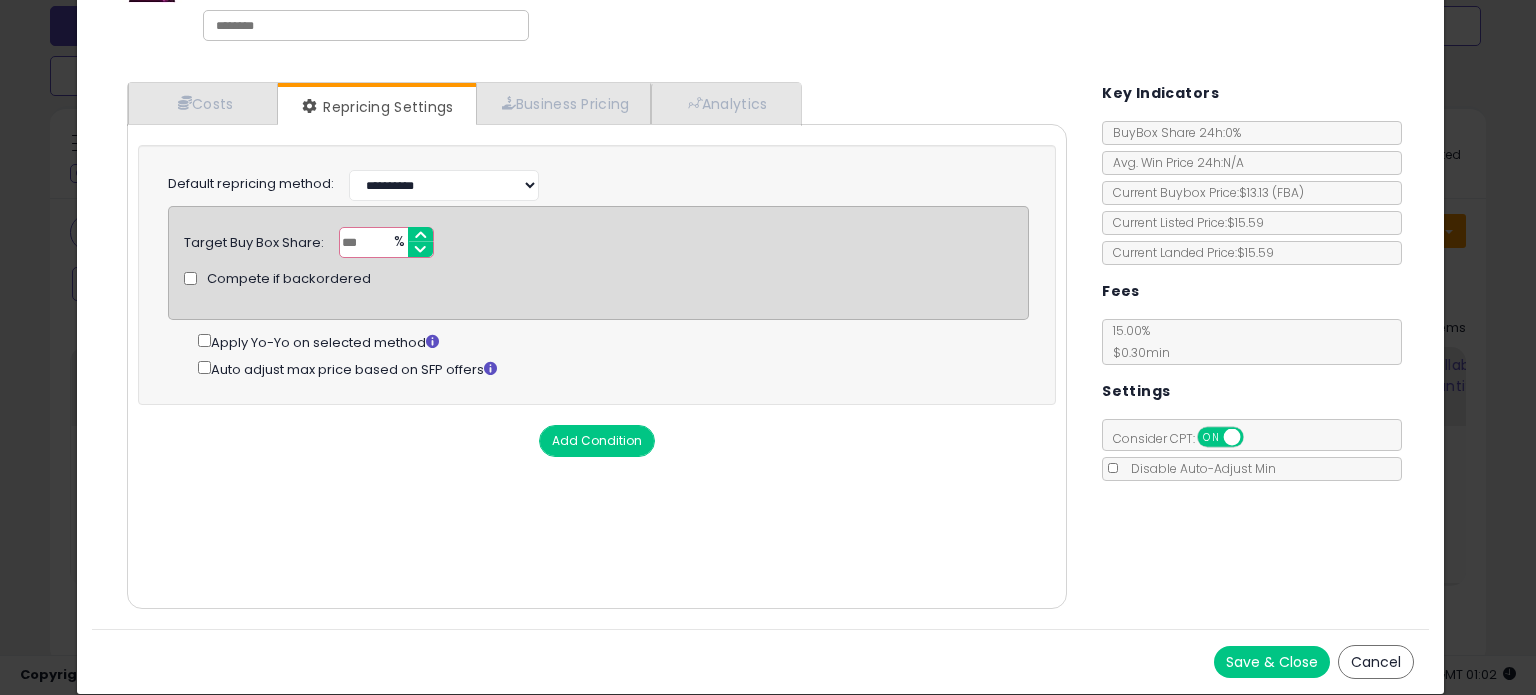 click on "Save & Close" at bounding box center [1272, 662] 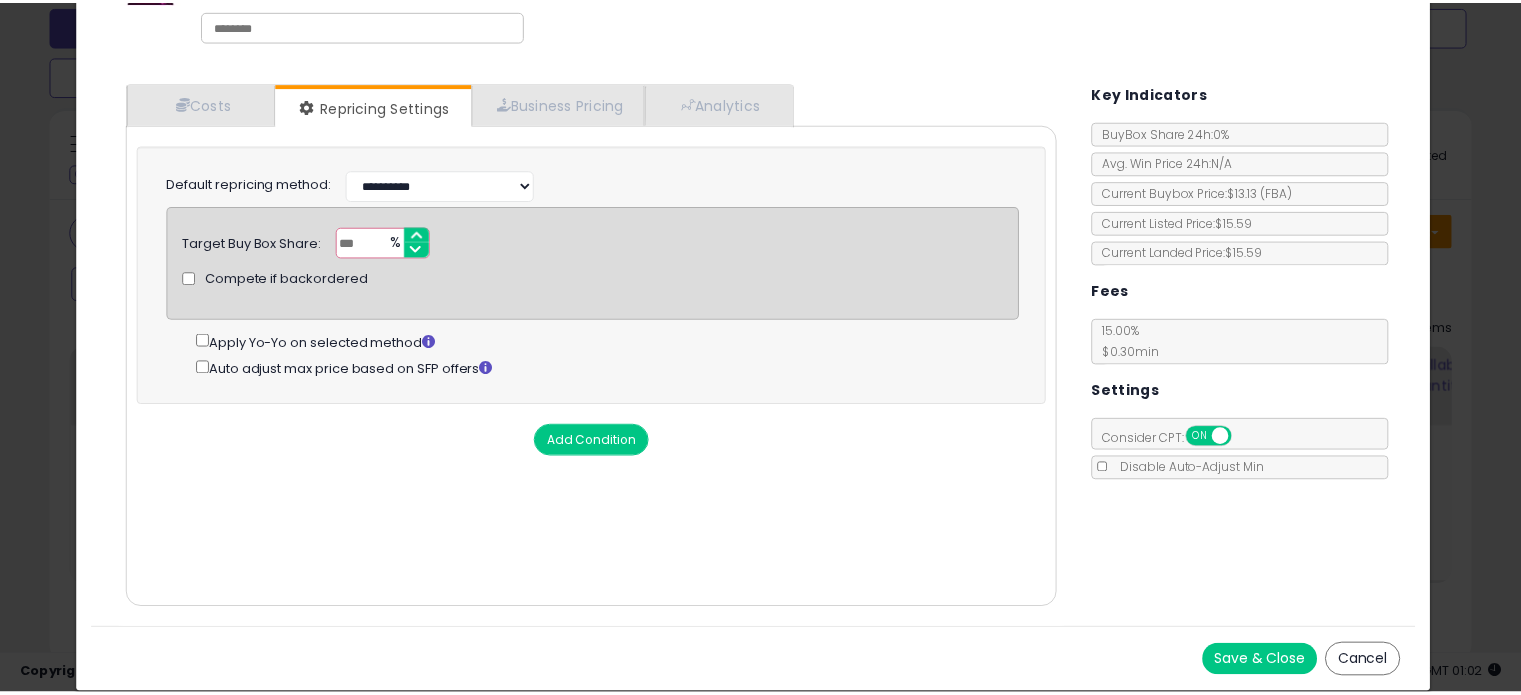 scroll, scrollTop: 0, scrollLeft: 0, axis: both 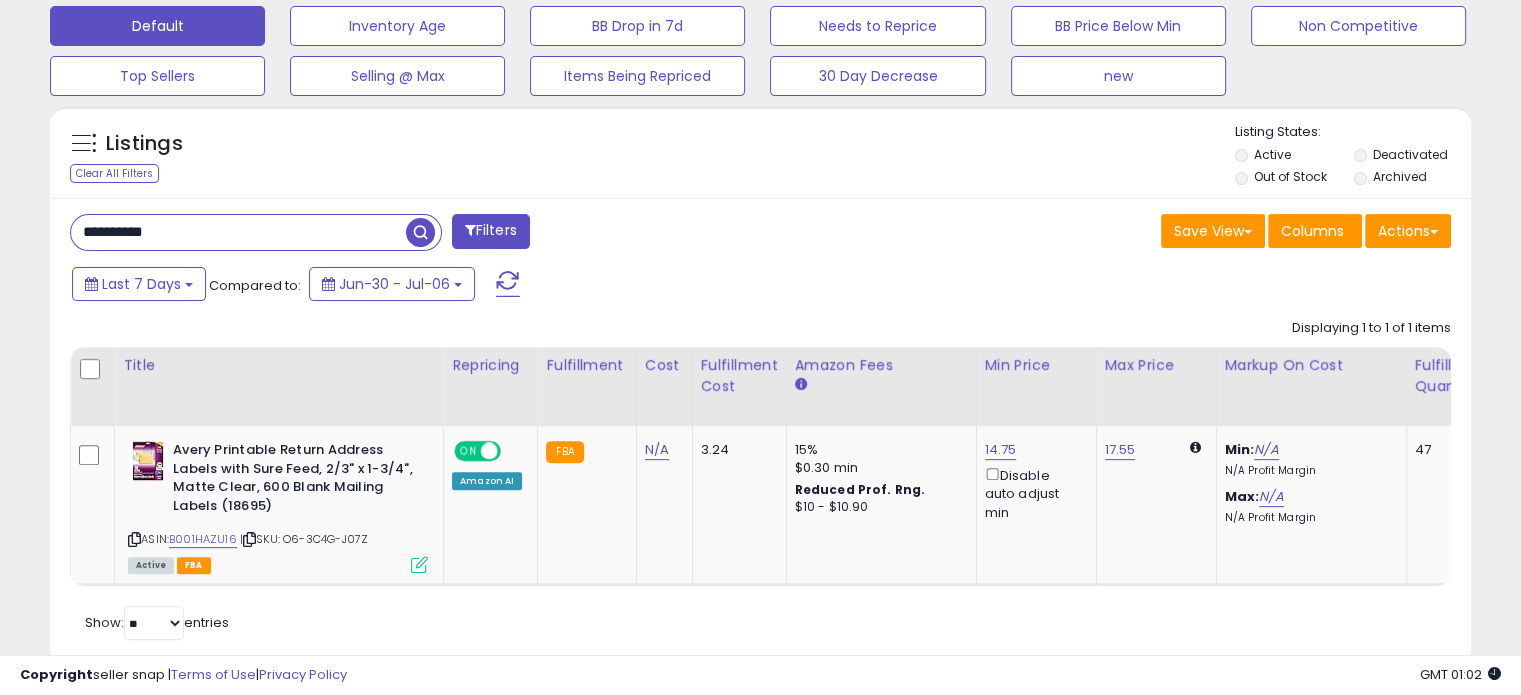 click on "**********" at bounding box center [238, 232] 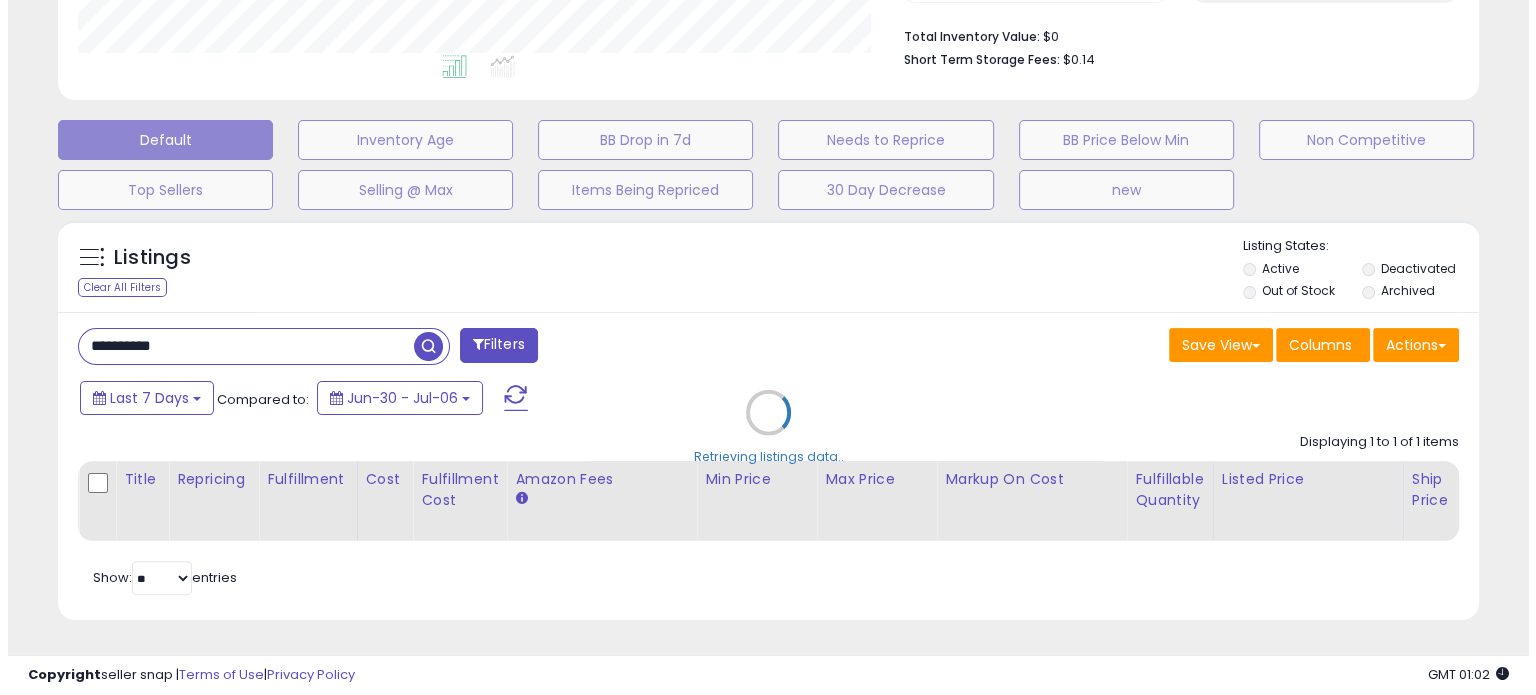 scroll, scrollTop: 524, scrollLeft: 0, axis: vertical 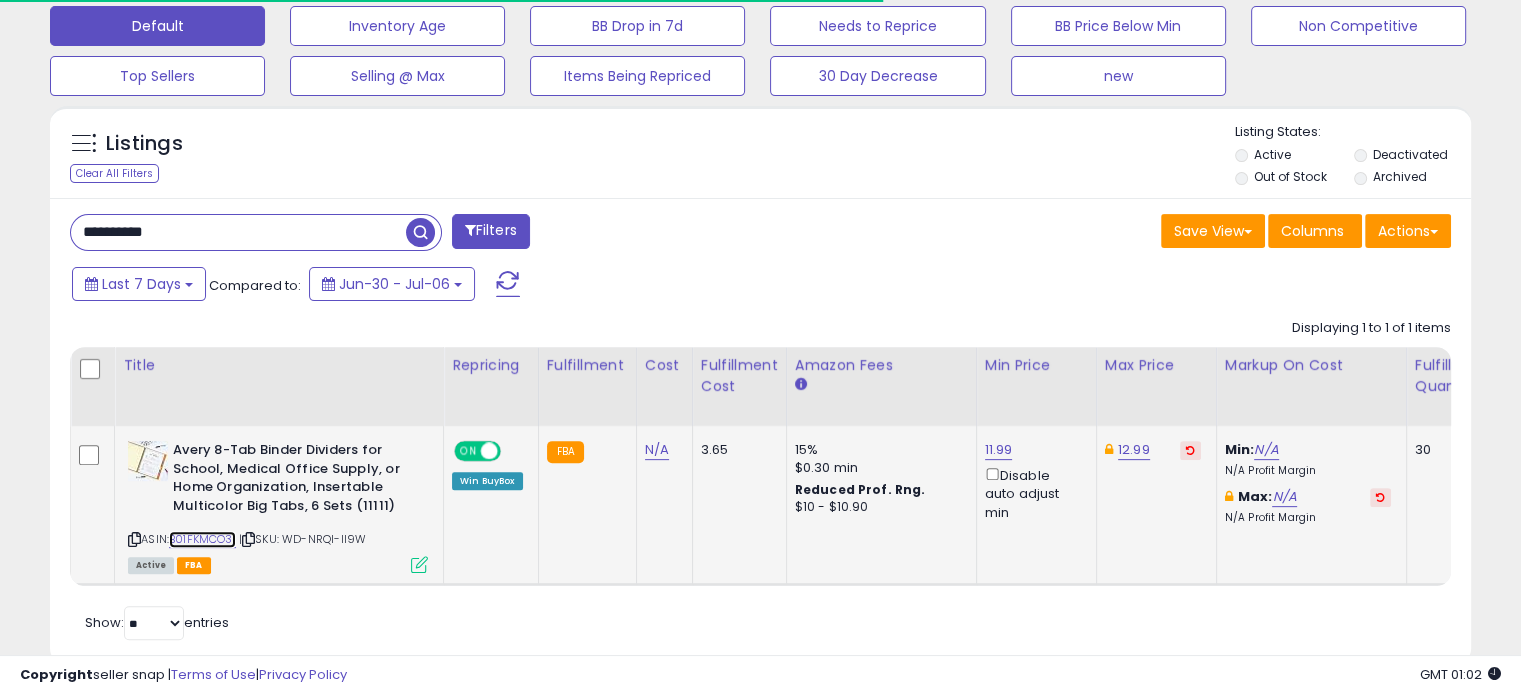 click on "B01FKMCO3I" at bounding box center (202, 539) 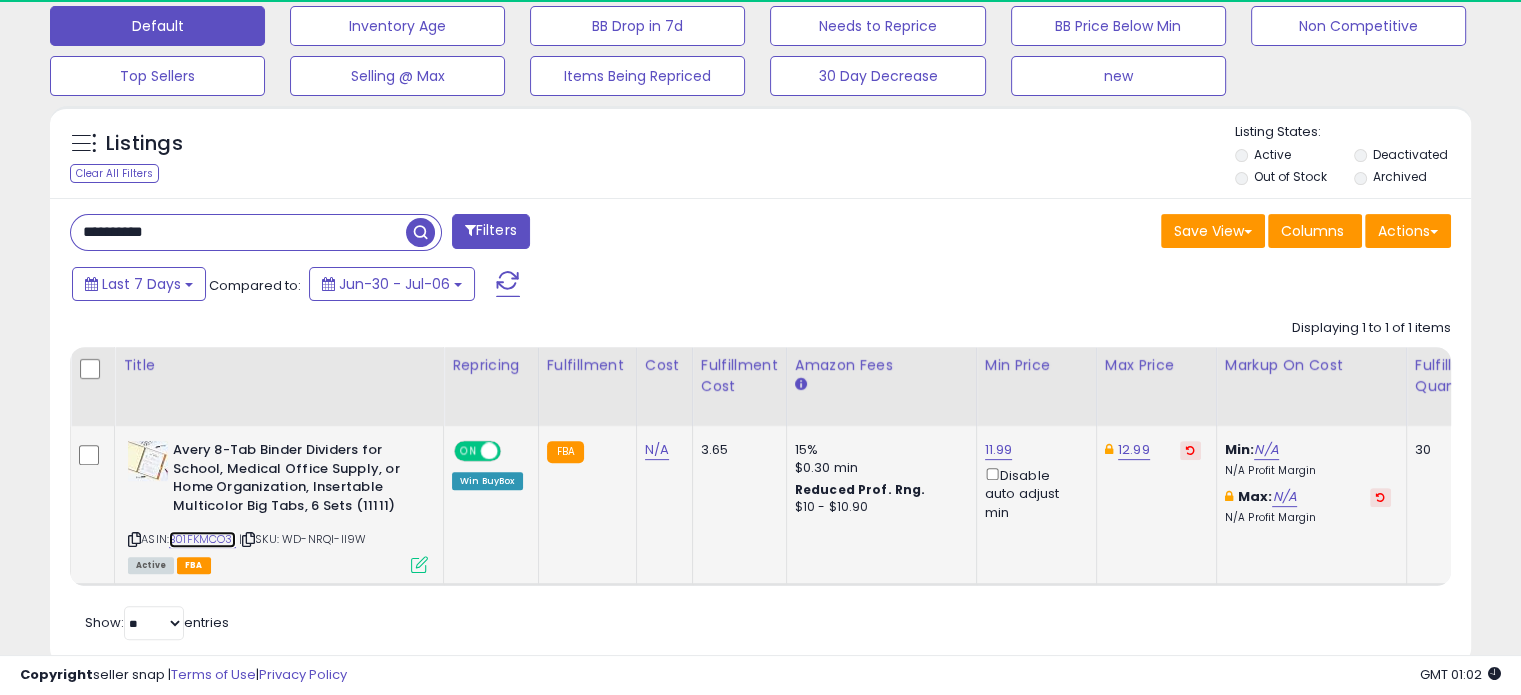 scroll, scrollTop: 999589, scrollLeft: 999176, axis: both 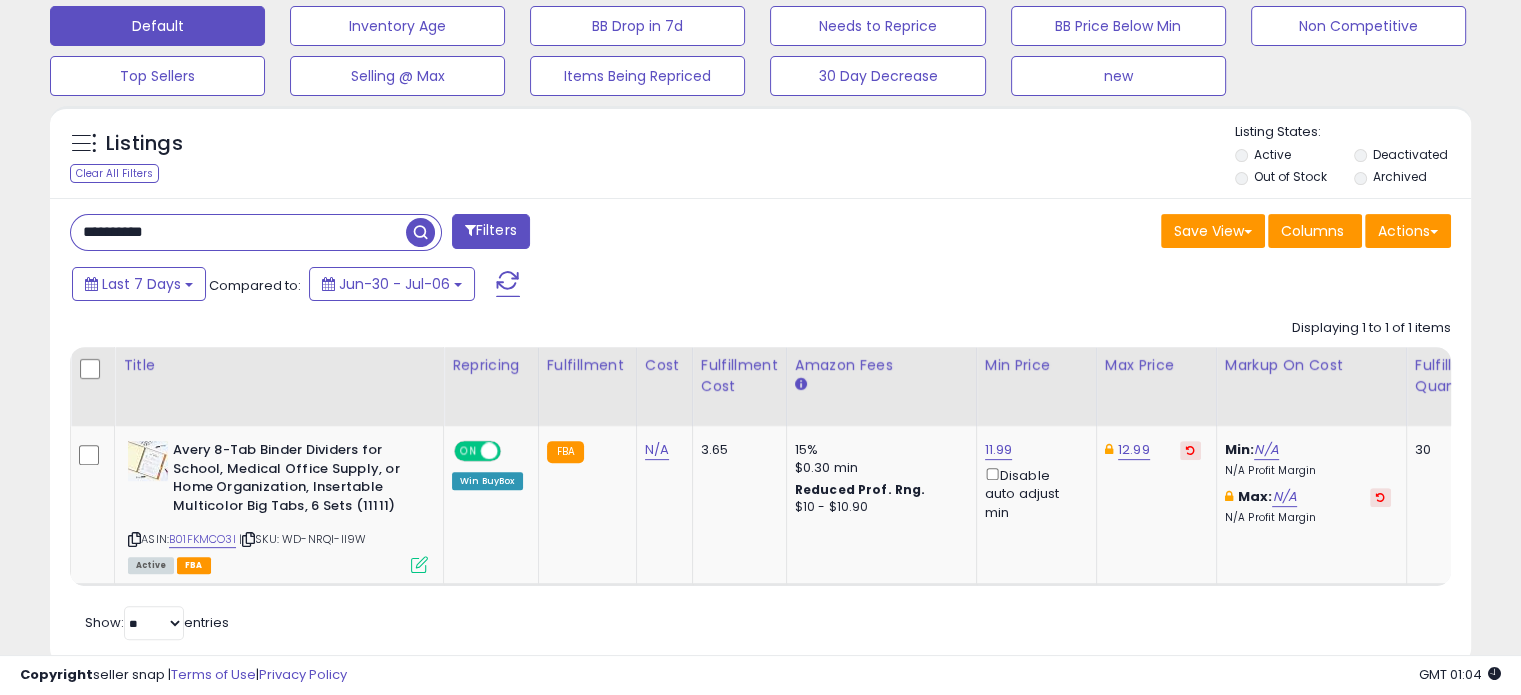 click on "**********" at bounding box center (238, 232) 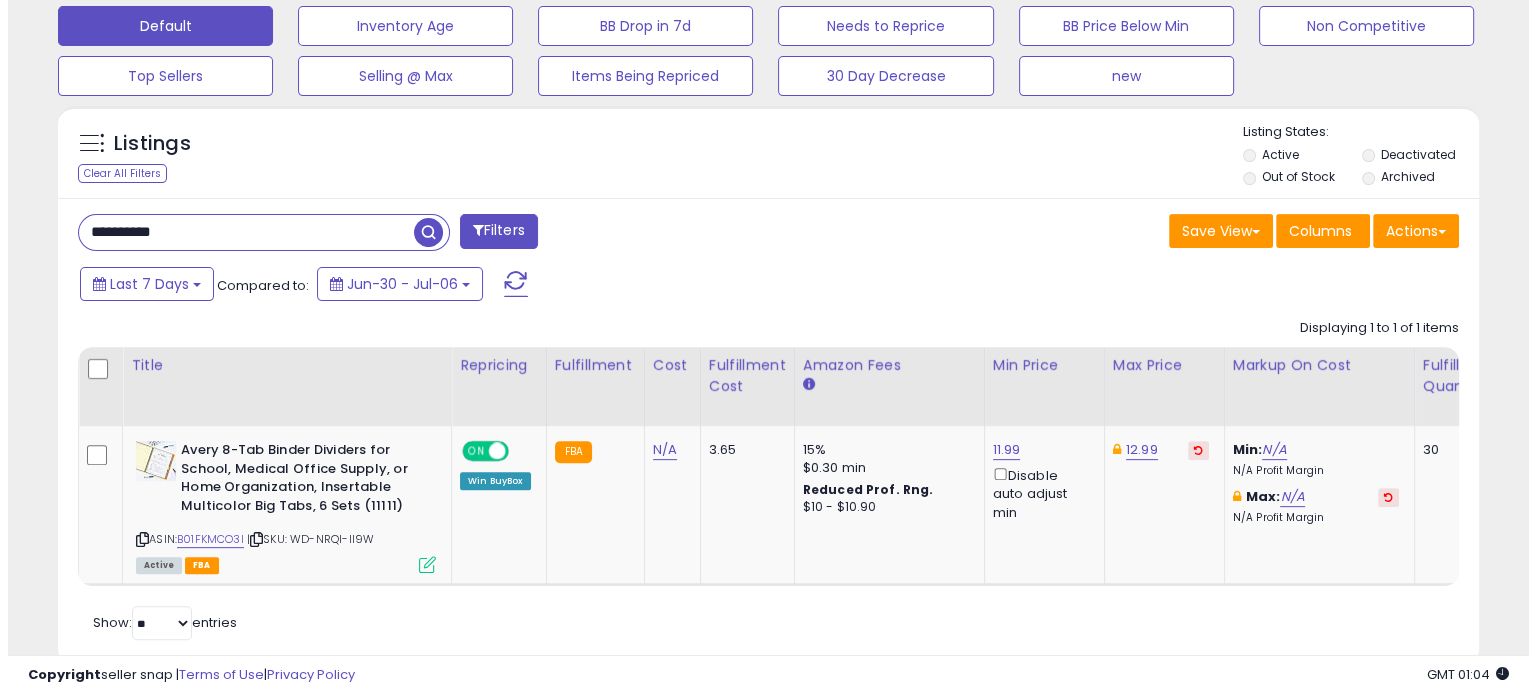 scroll, scrollTop: 524, scrollLeft: 0, axis: vertical 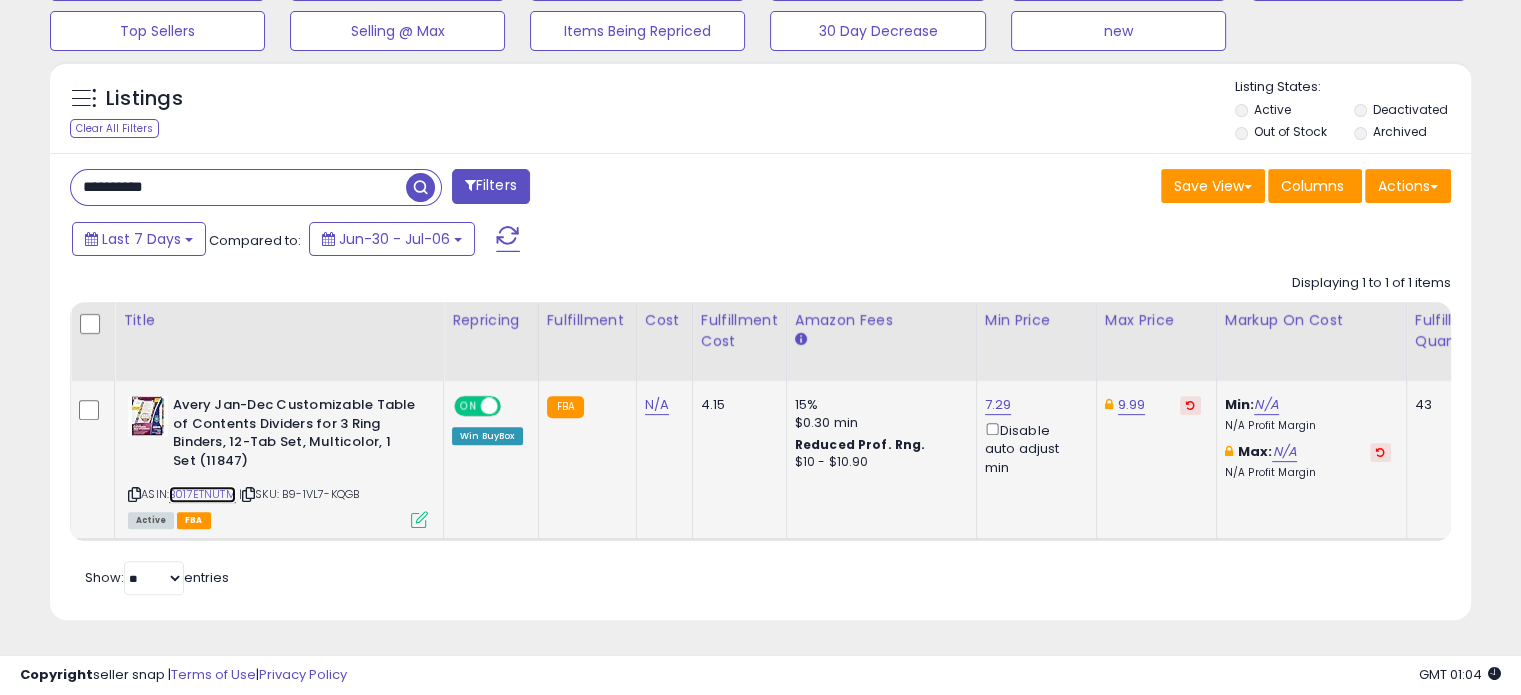 click on "B017ETNUTM" at bounding box center (202, 494) 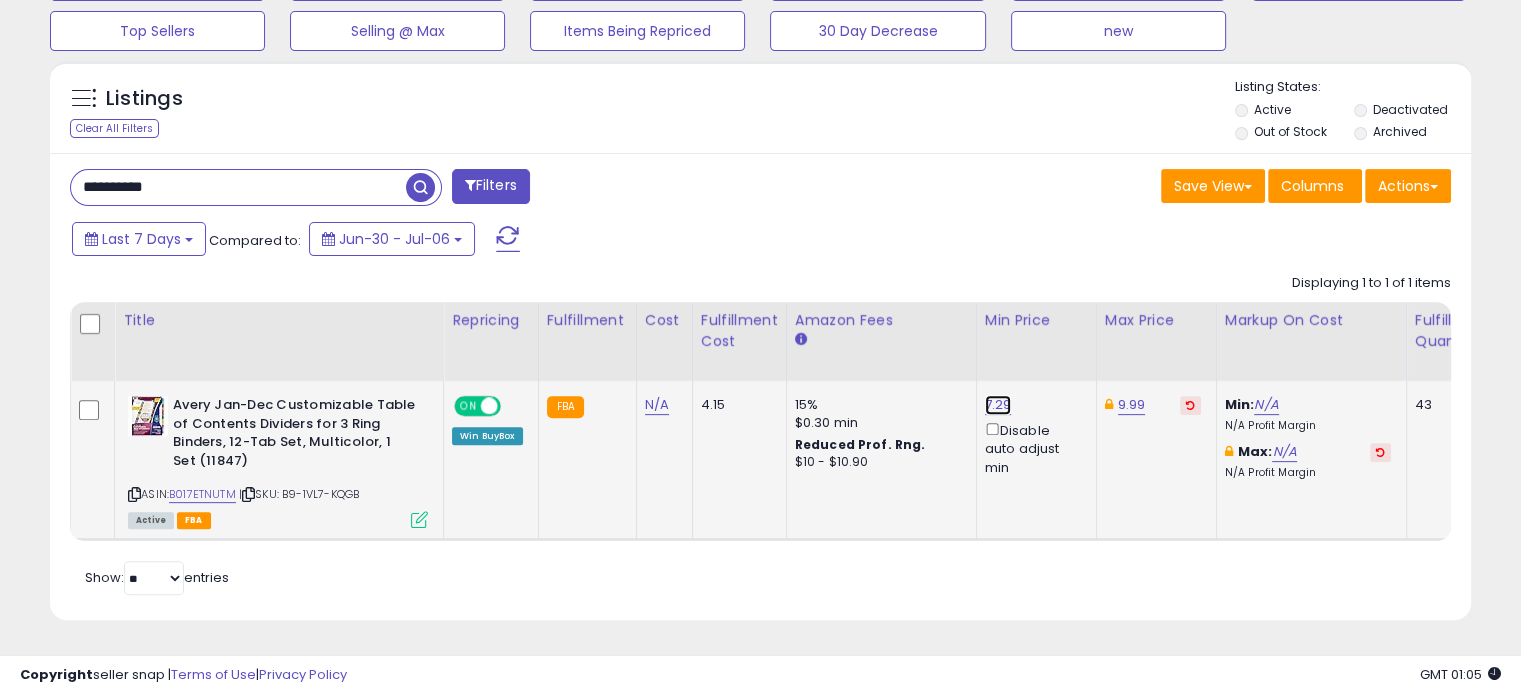 click on "7.29" at bounding box center [998, 405] 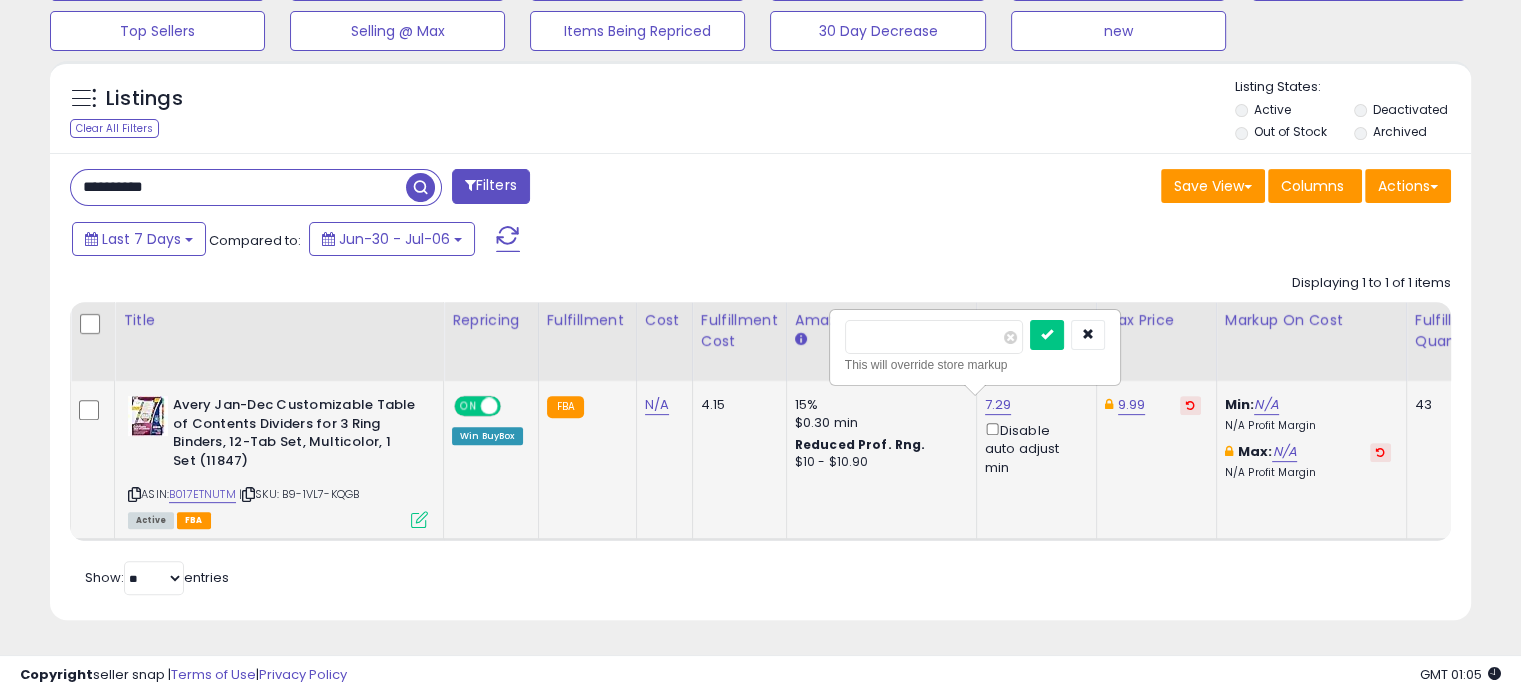 drag, startPoint x: 896, startPoint y: 327, endPoint x: 932, endPoint y: 323, distance: 36.221542 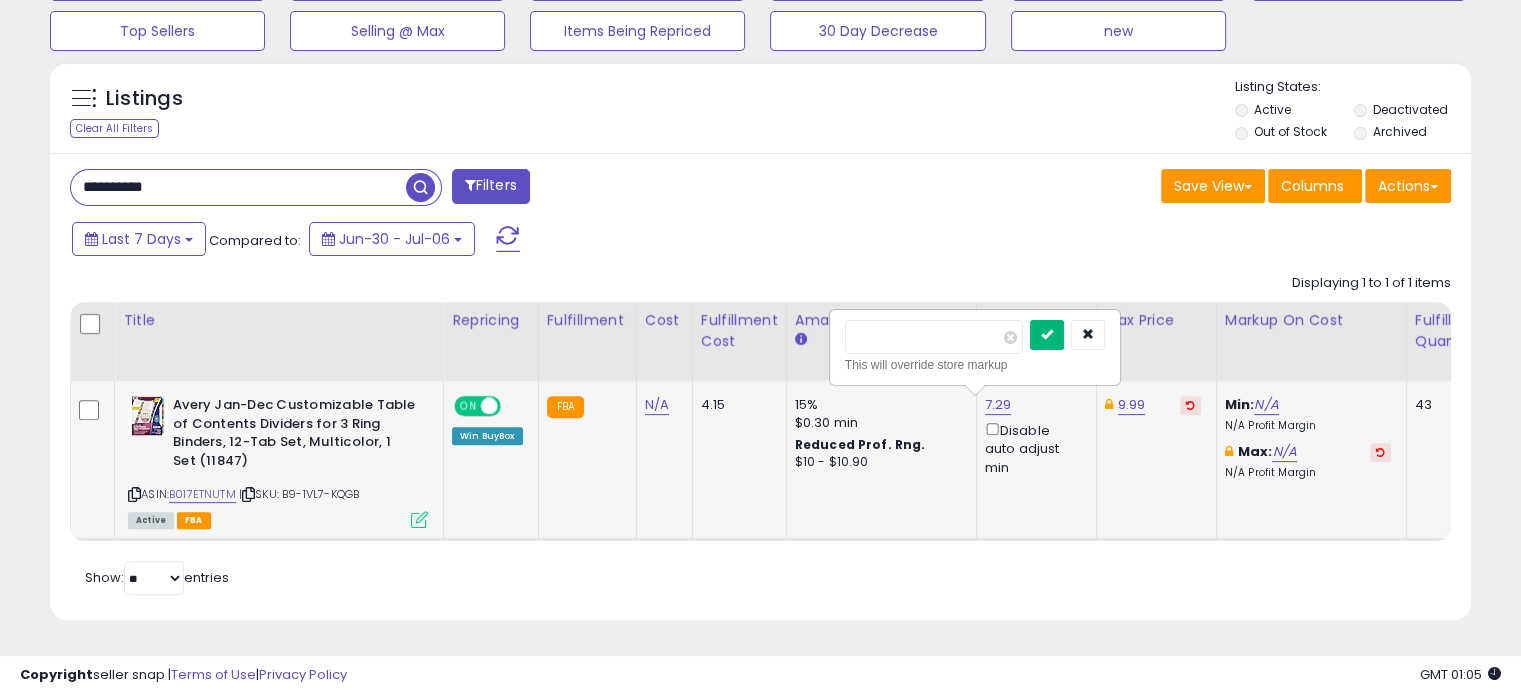 click at bounding box center [1047, 335] 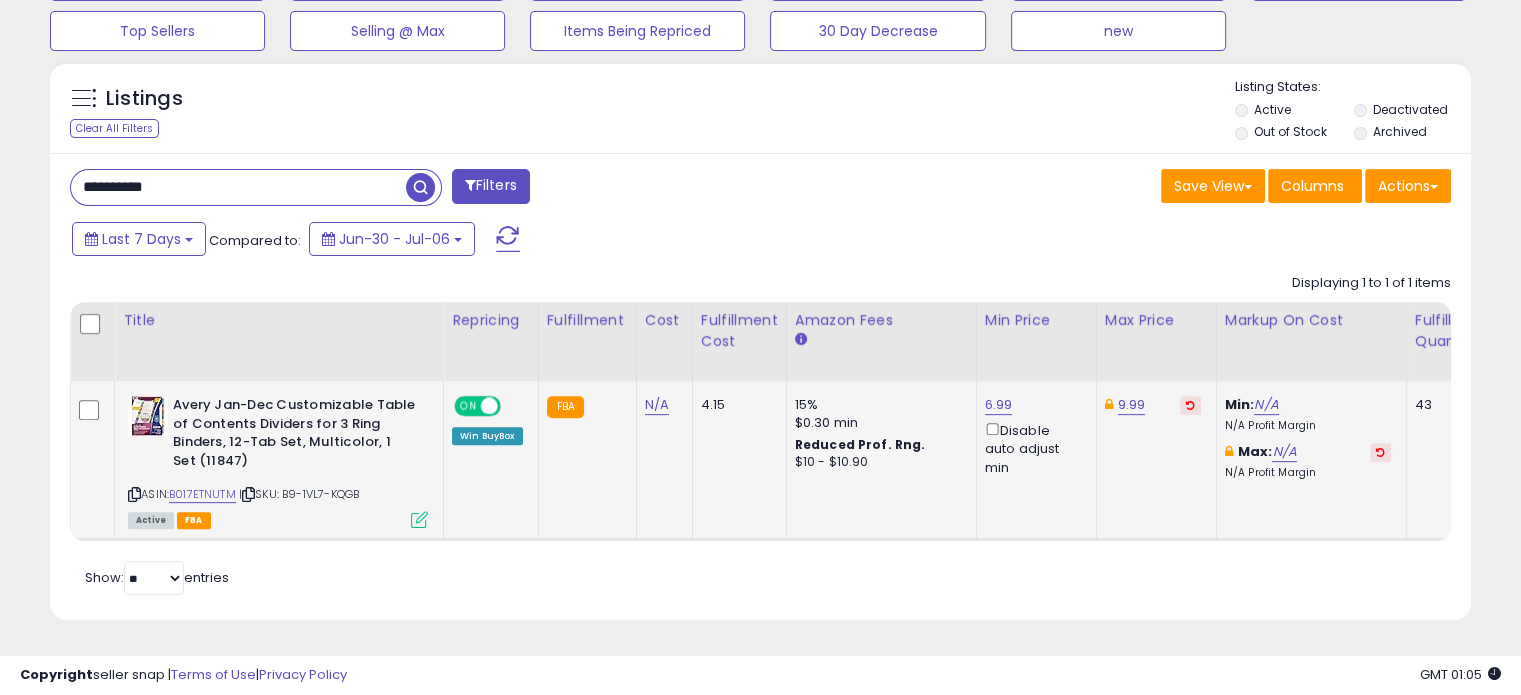 click on "**********" at bounding box center [238, 187] 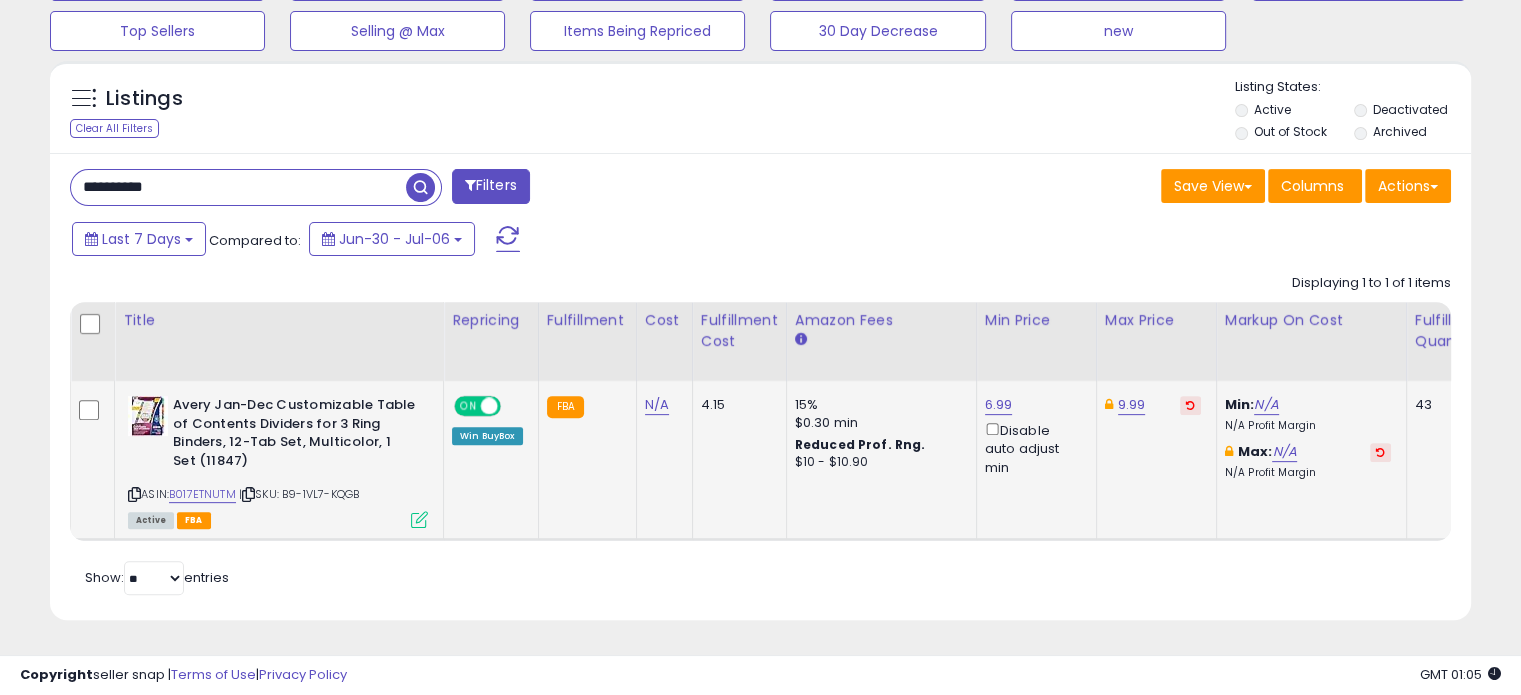 paste 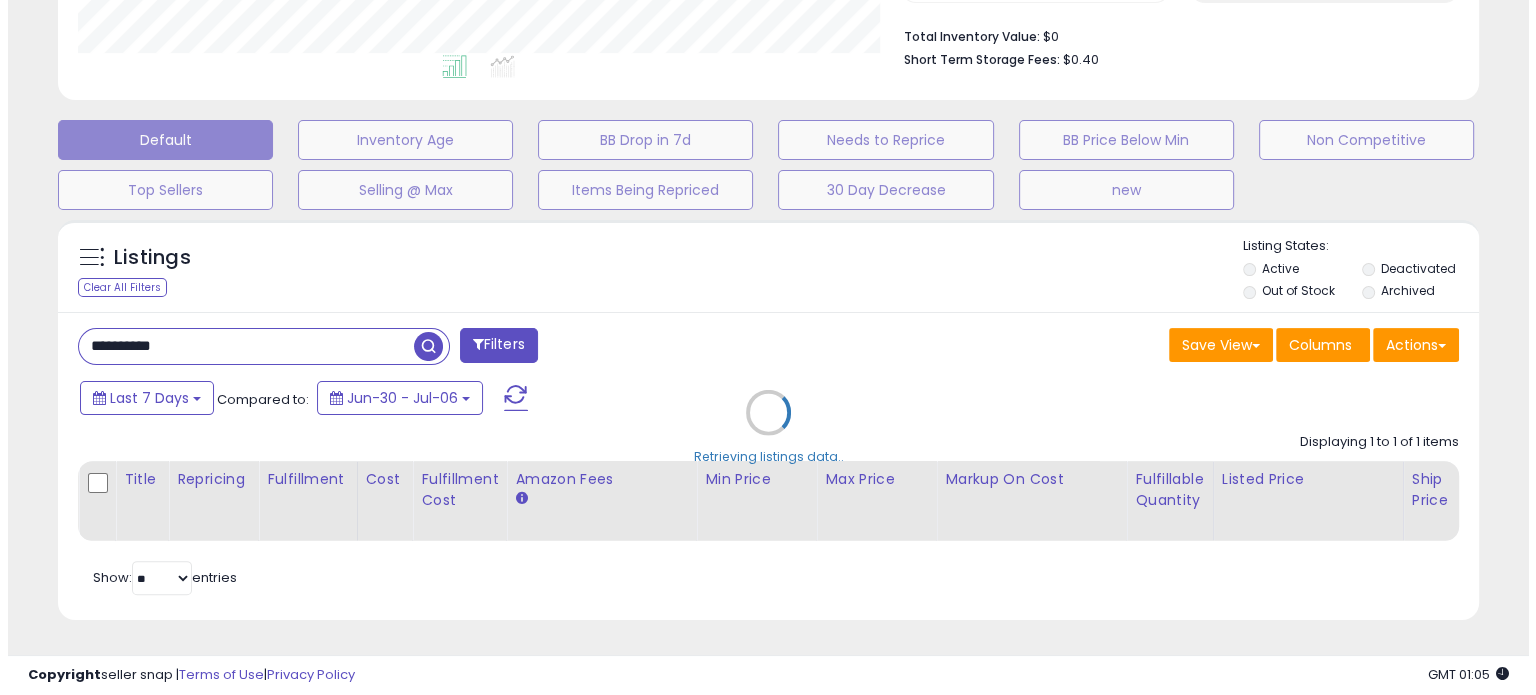 scroll, scrollTop: 524, scrollLeft: 0, axis: vertical 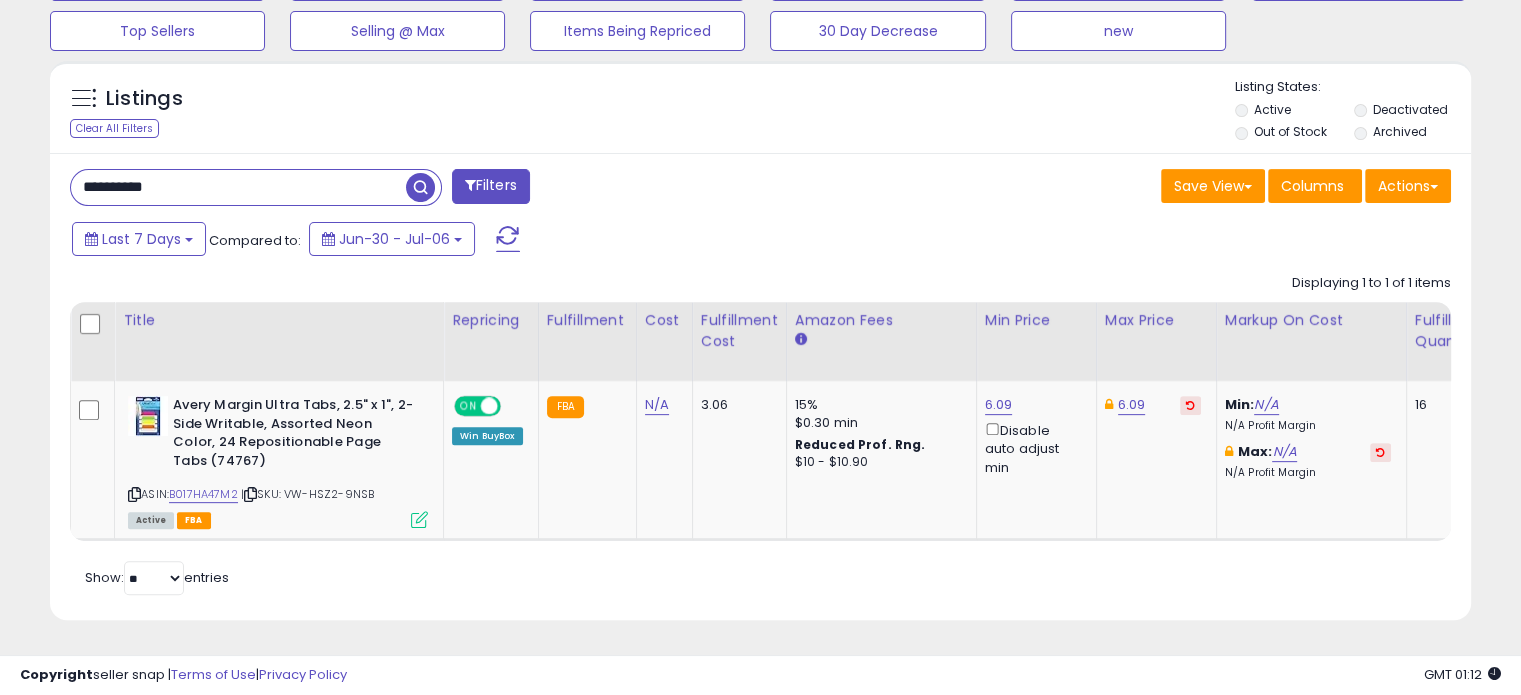 click on "**********" at bounding box center [238, 187] 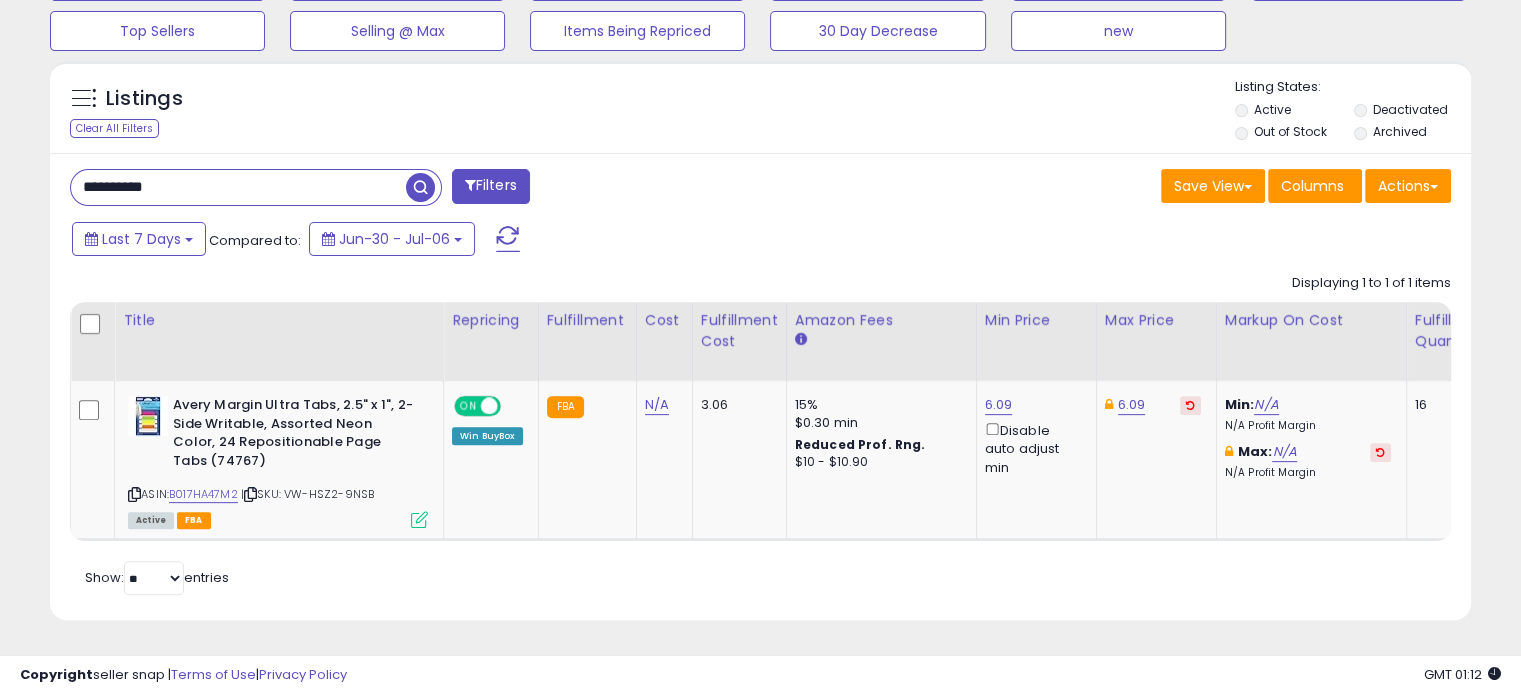 paste 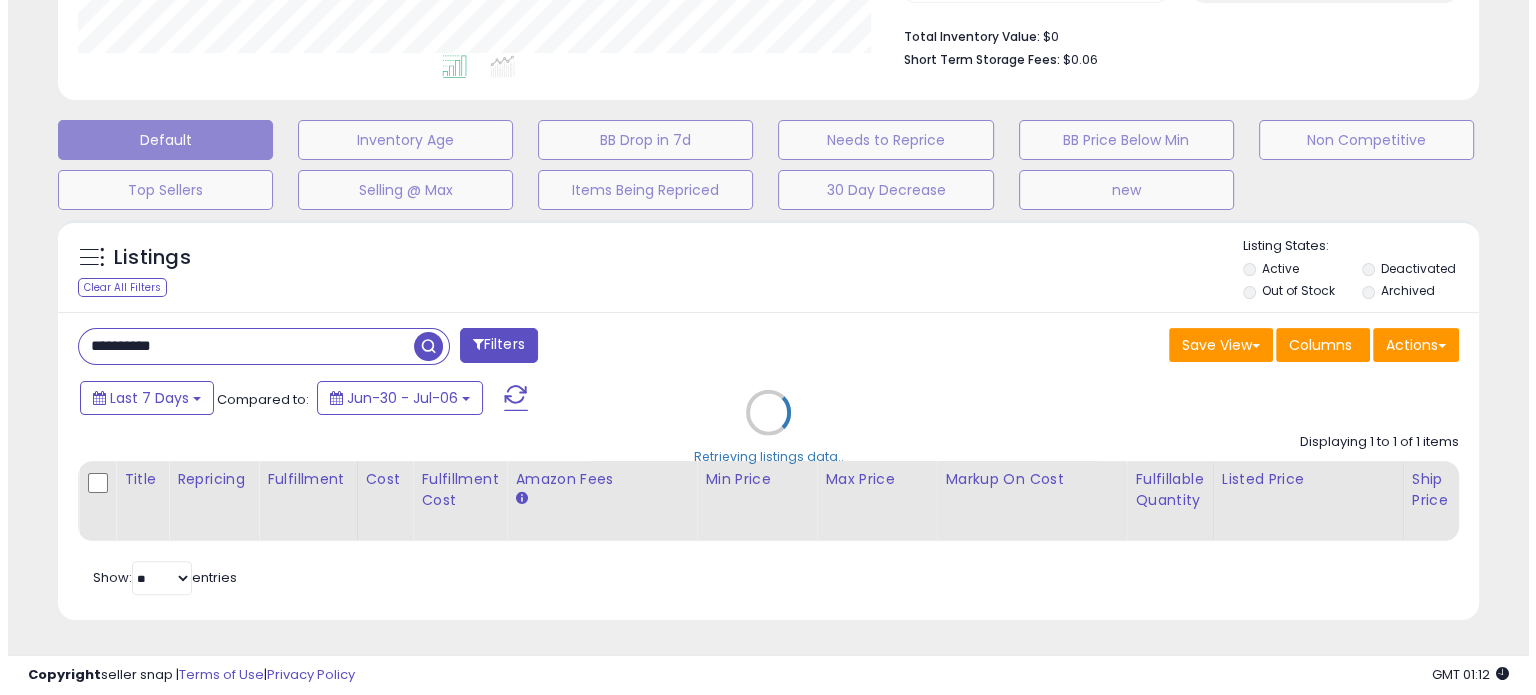 scroll, scrollTop: 524, scrollLeft: 0, axis: vertical 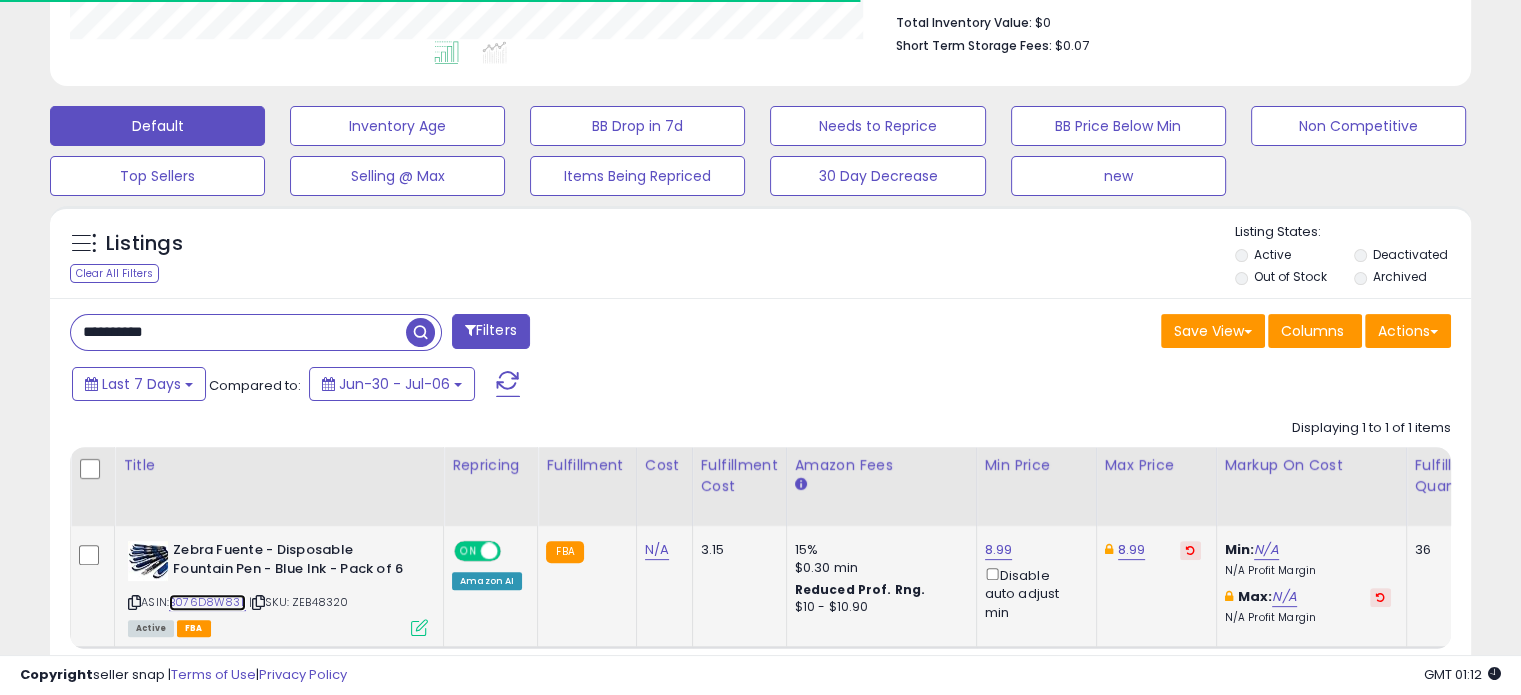 click on "B076D8W83L" at bounding box center [207, 602] 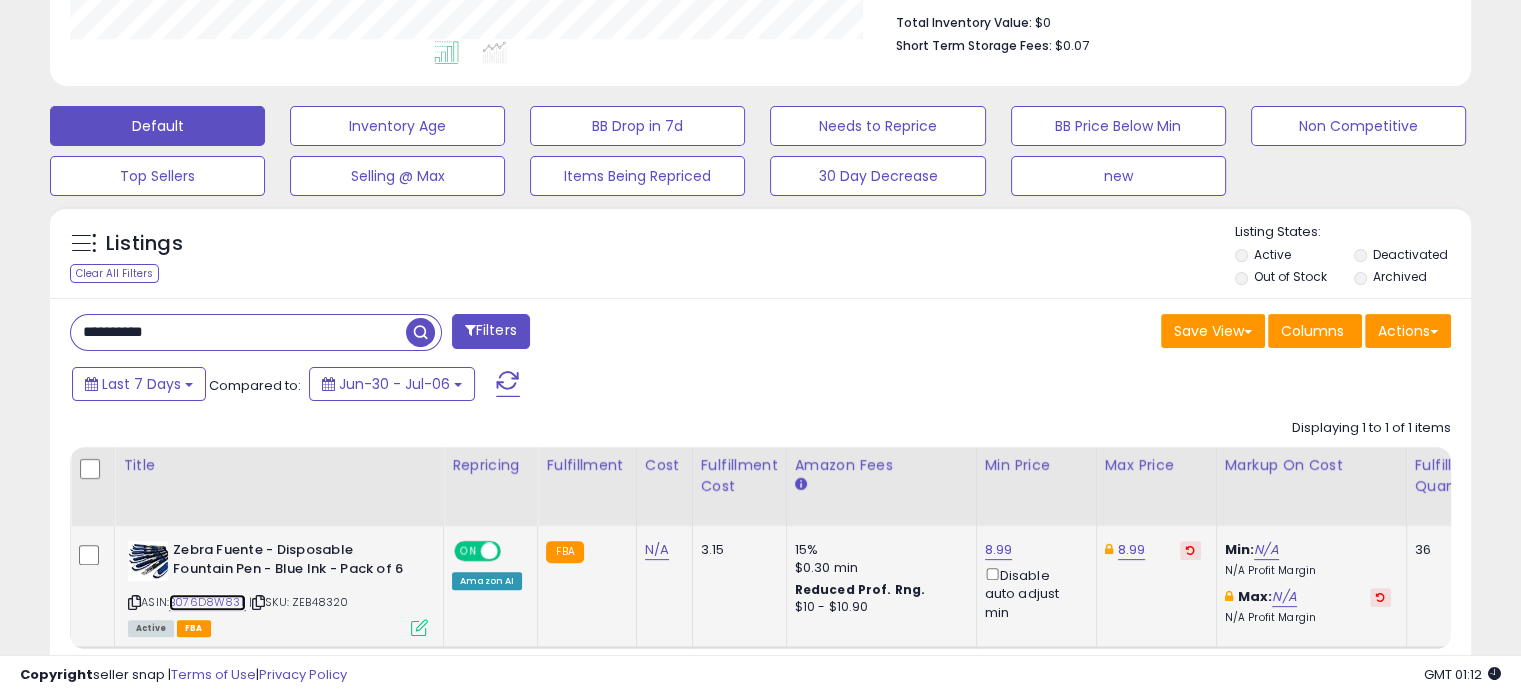 scroll, scrollTop: 999589, scrollLeft: 999176, axis: both 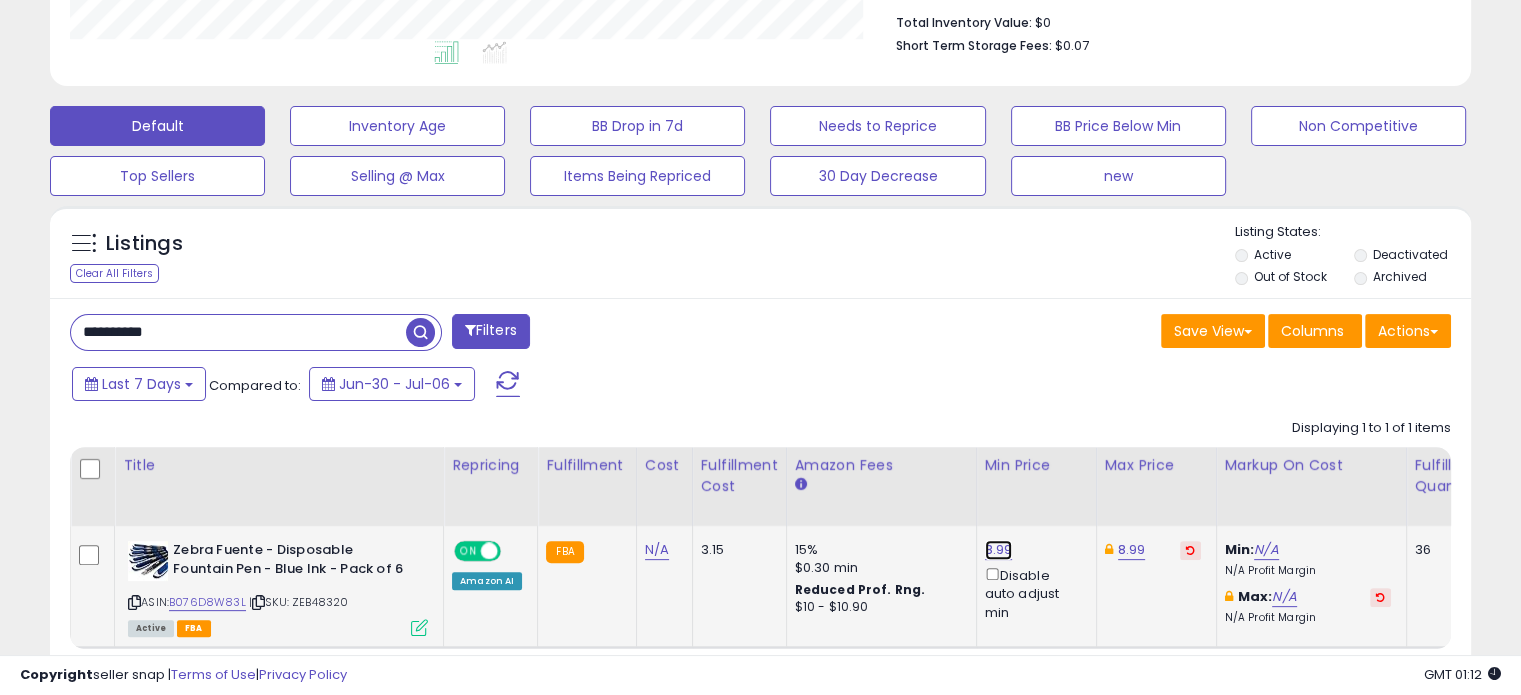click on "8.99" at bounding box center (999, 550) 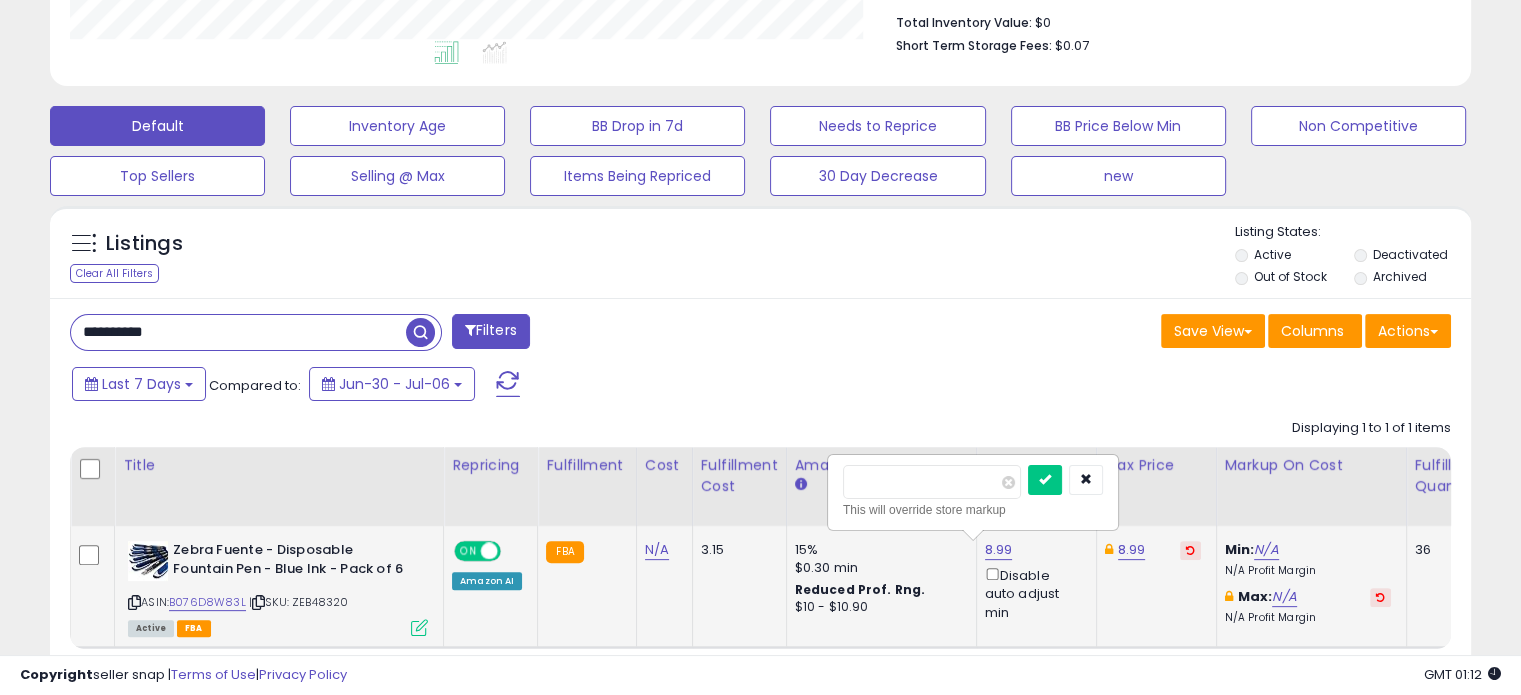 drag, startPoint x: 875, startPoint y: 476, endPoint x: 939, endPoint y: 491, distance: 65.734314 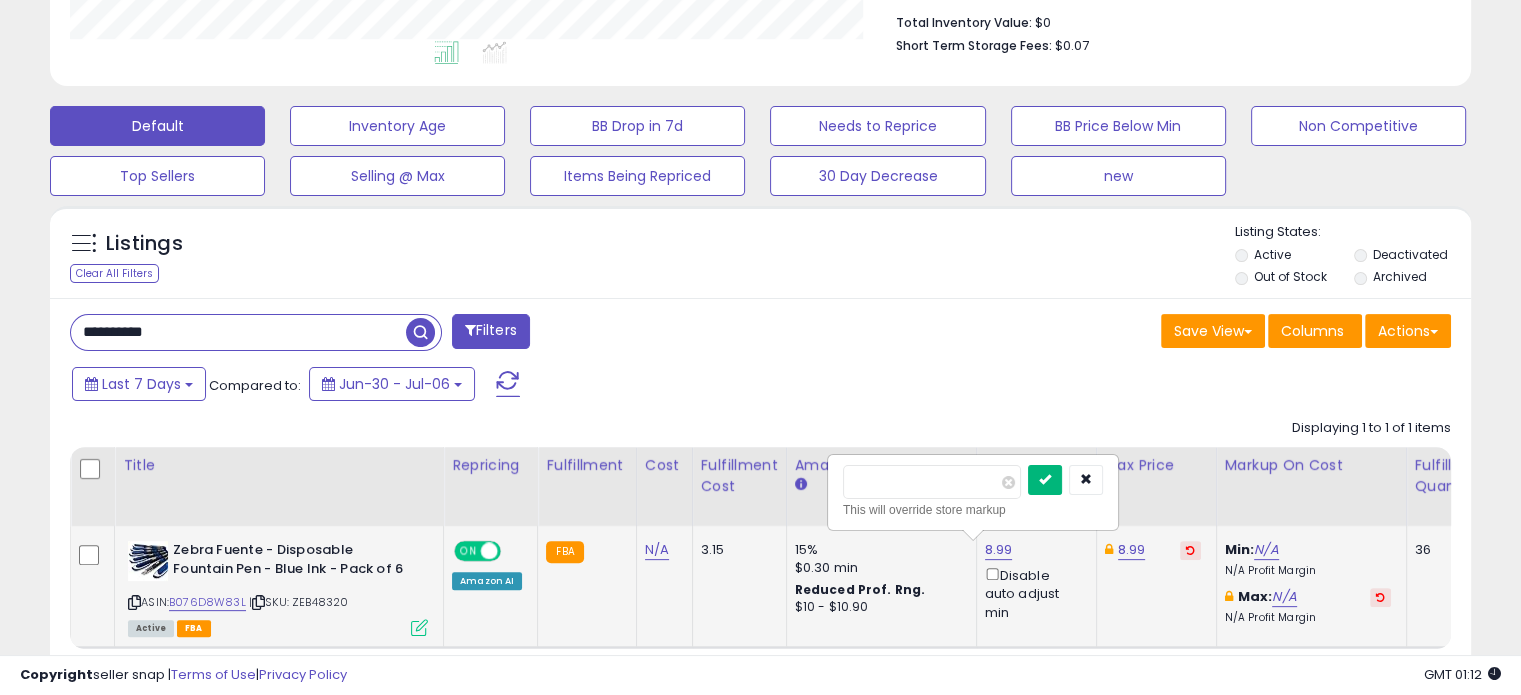 type on "****" 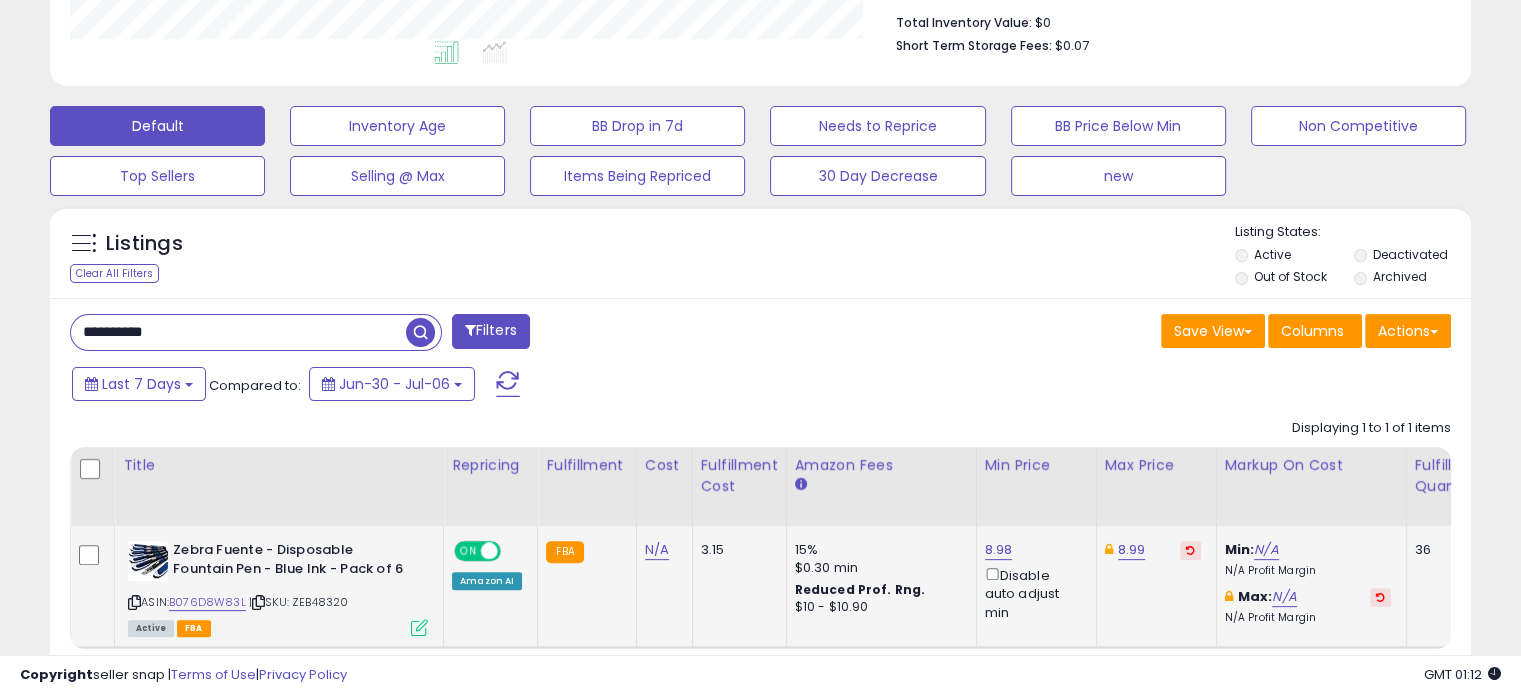click on "ASIN:  B076D8W83L    |   SKU: ZEB48320 Active FBA" at bounding box center (278, 587) 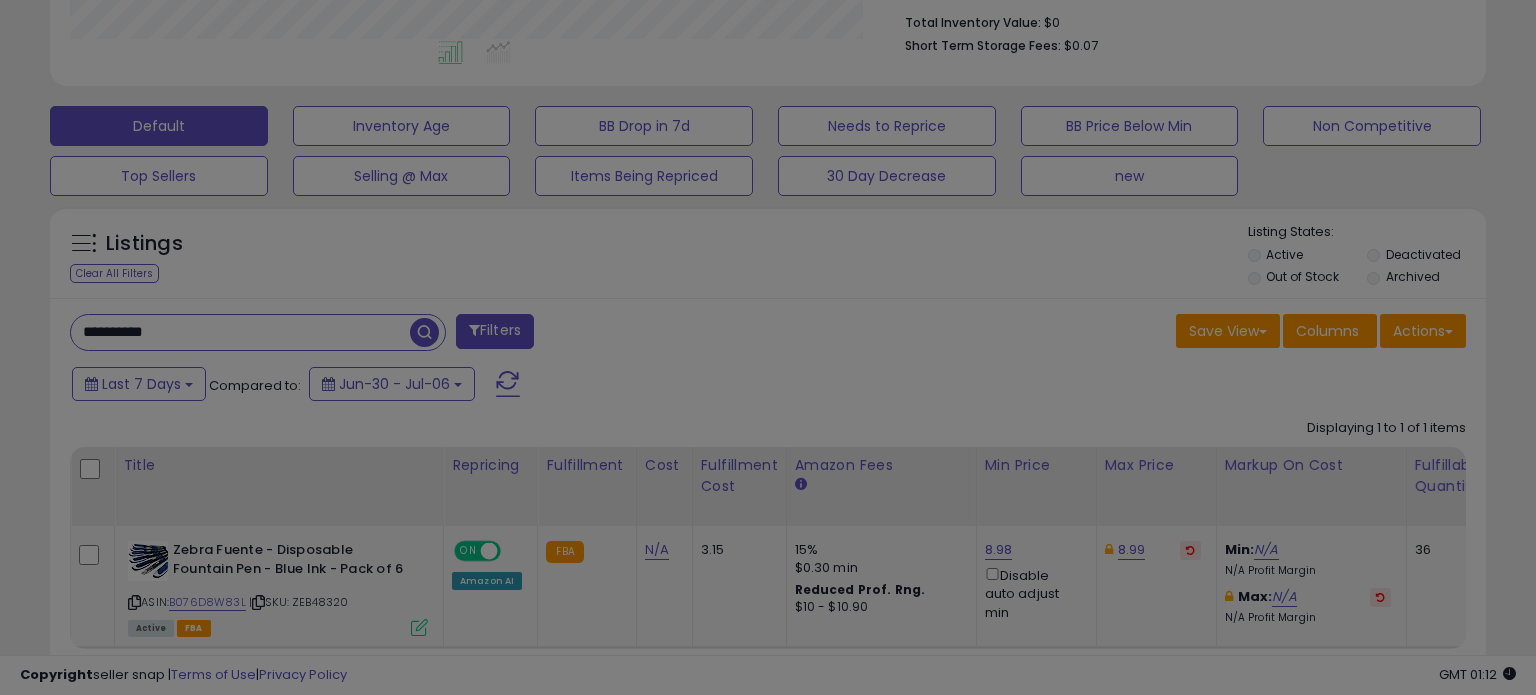 scroll, scrollTop: 999589, scrollLeft: 999168, axis: both 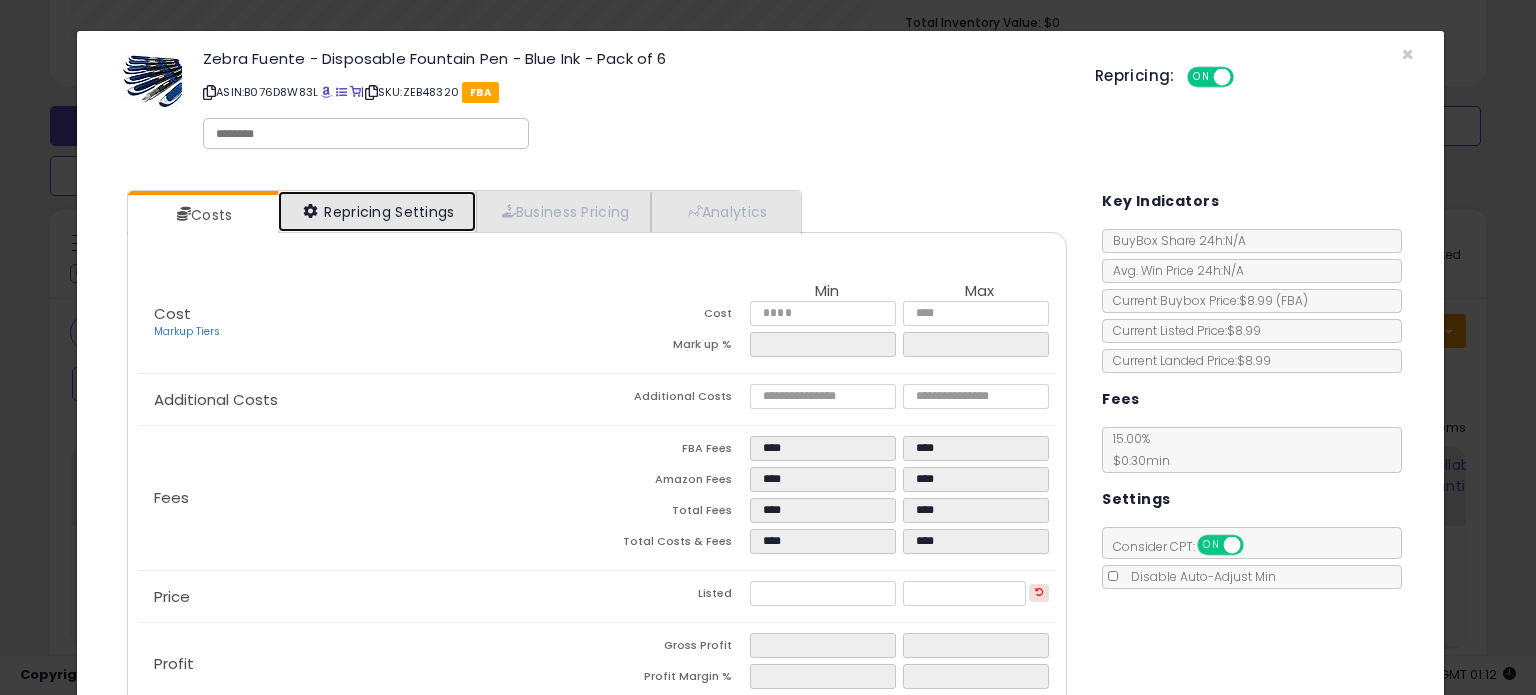 click on "Repricing Settings" at bounding box center [377, 211] 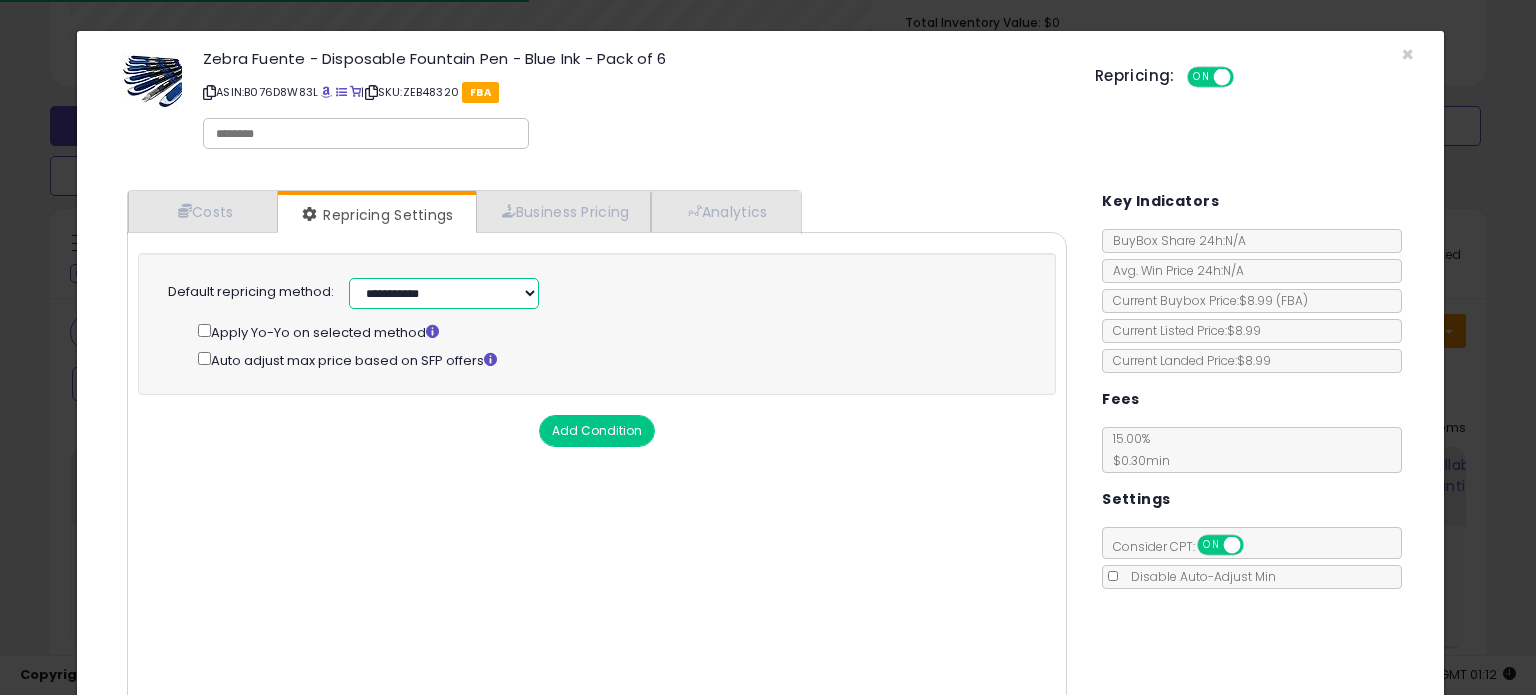 click on "**********" at bounding box center [444, 293] 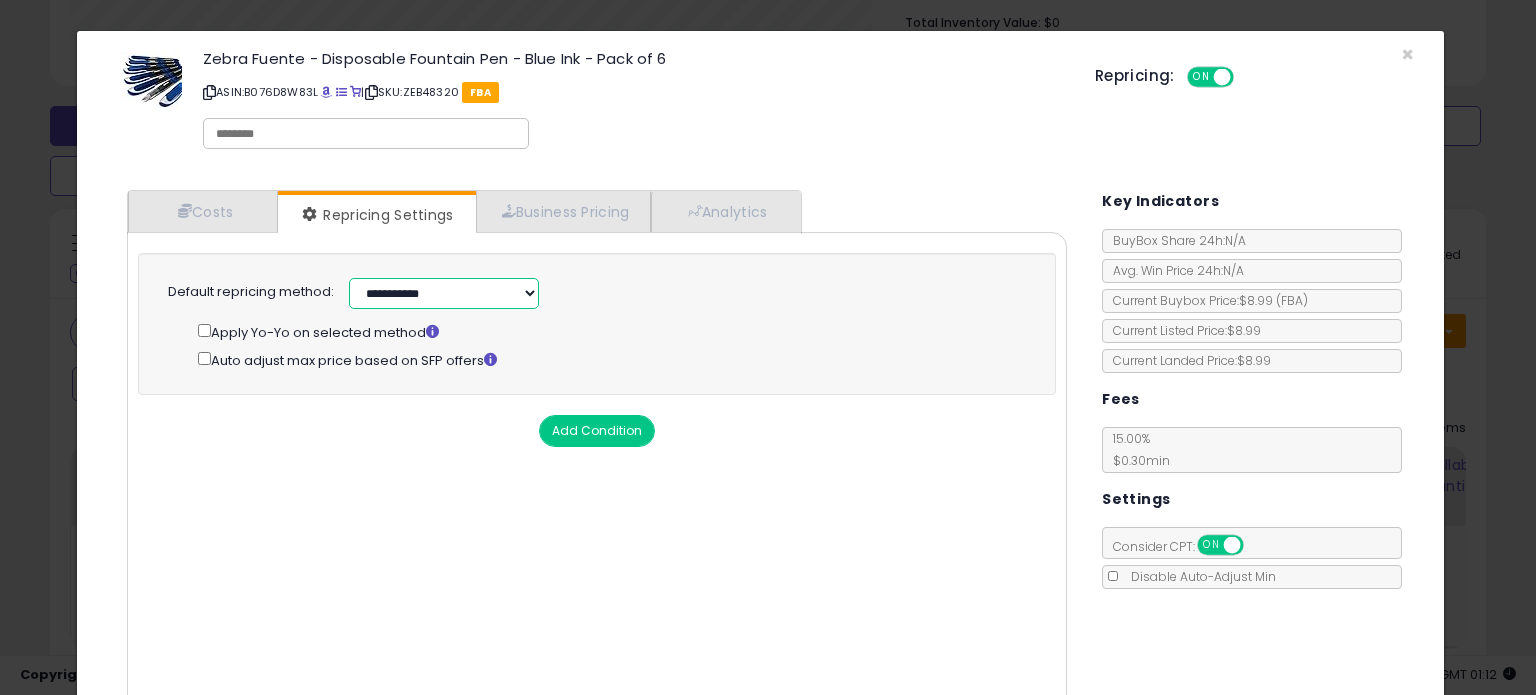 select on "******" 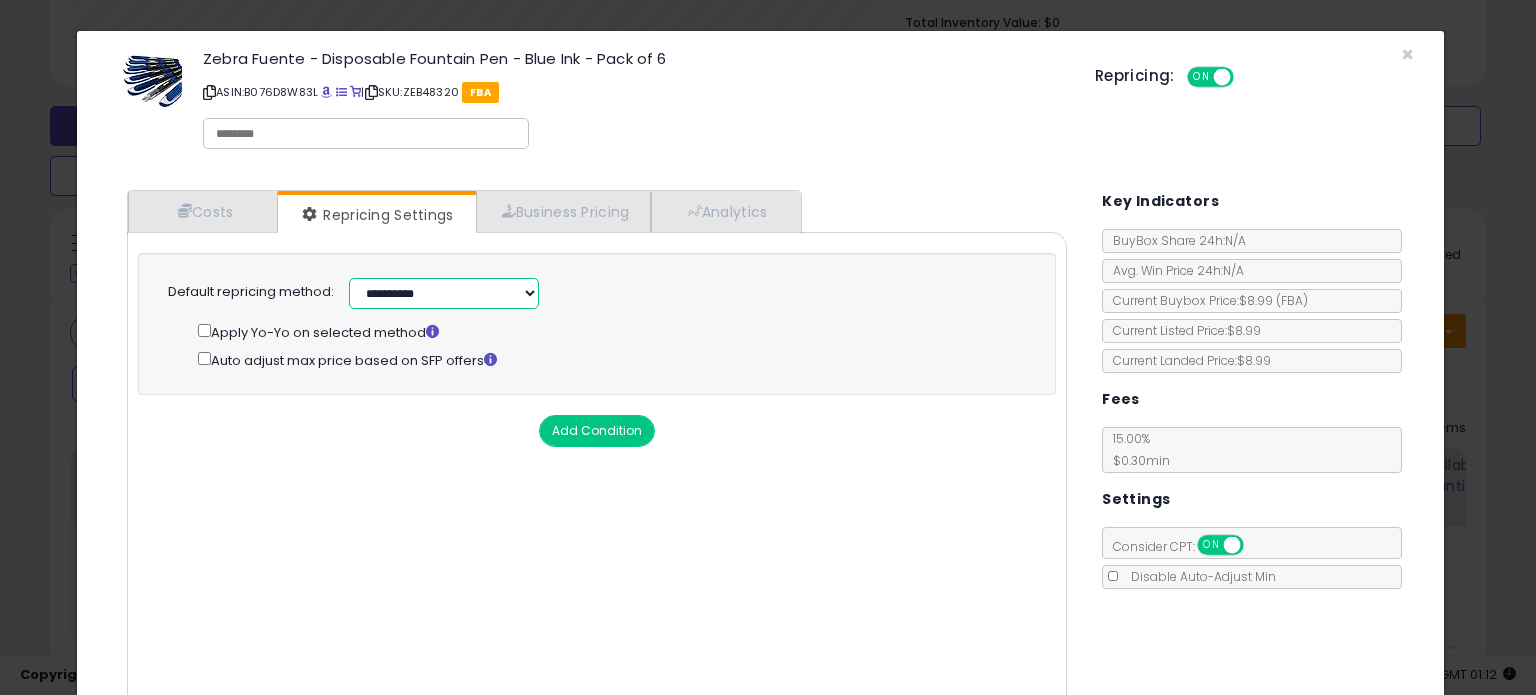 click on "**********" at bounding box center (444, 293) 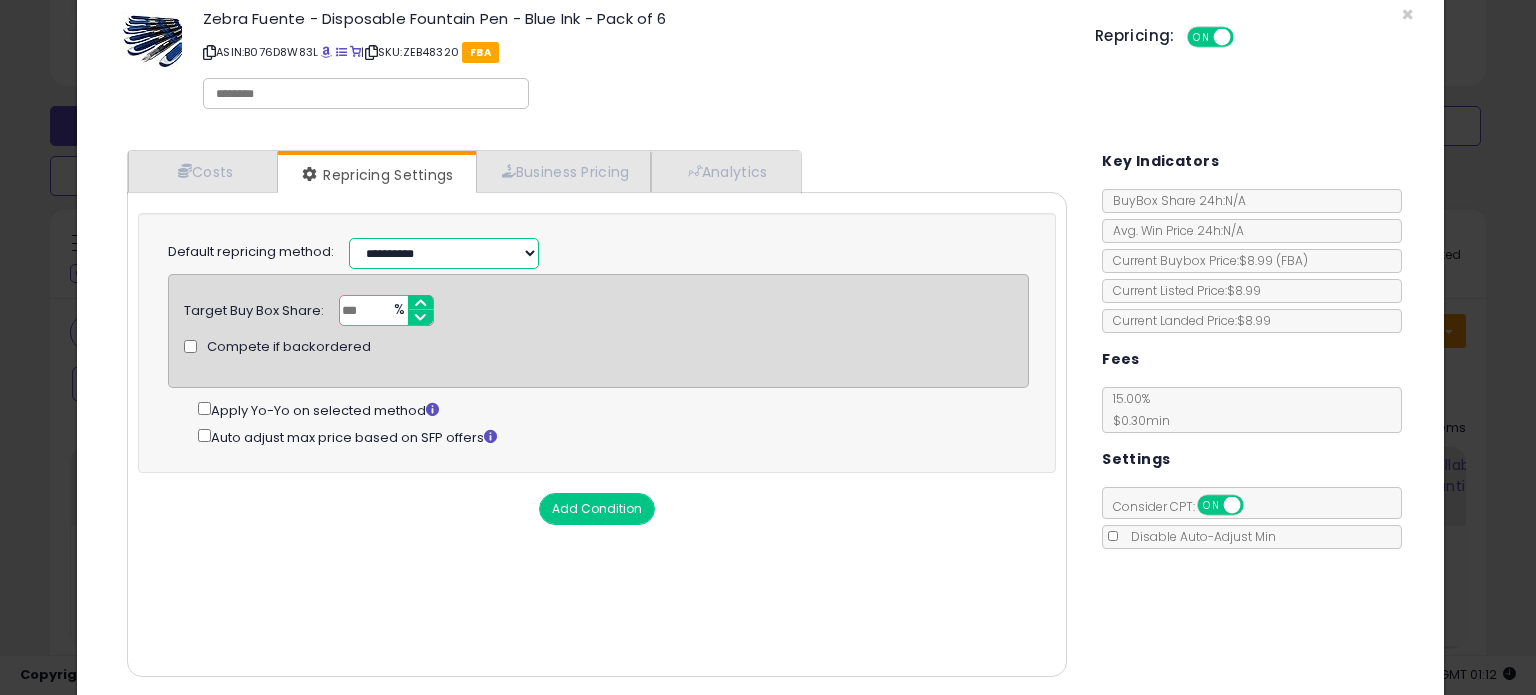 scroll, scrollTop: 105, scrollLeft: 0, axis: vertical 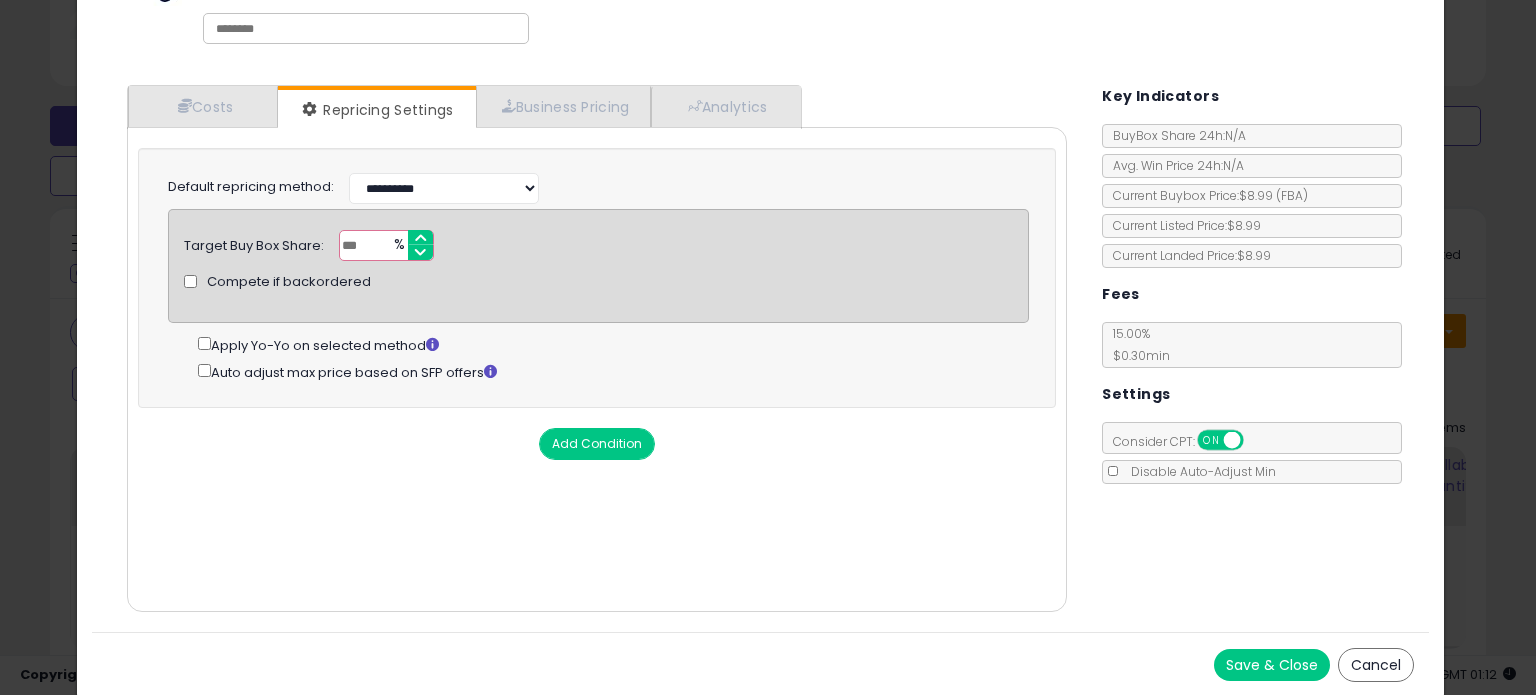click on "Save & Close" at bounding box center [1272, 665] 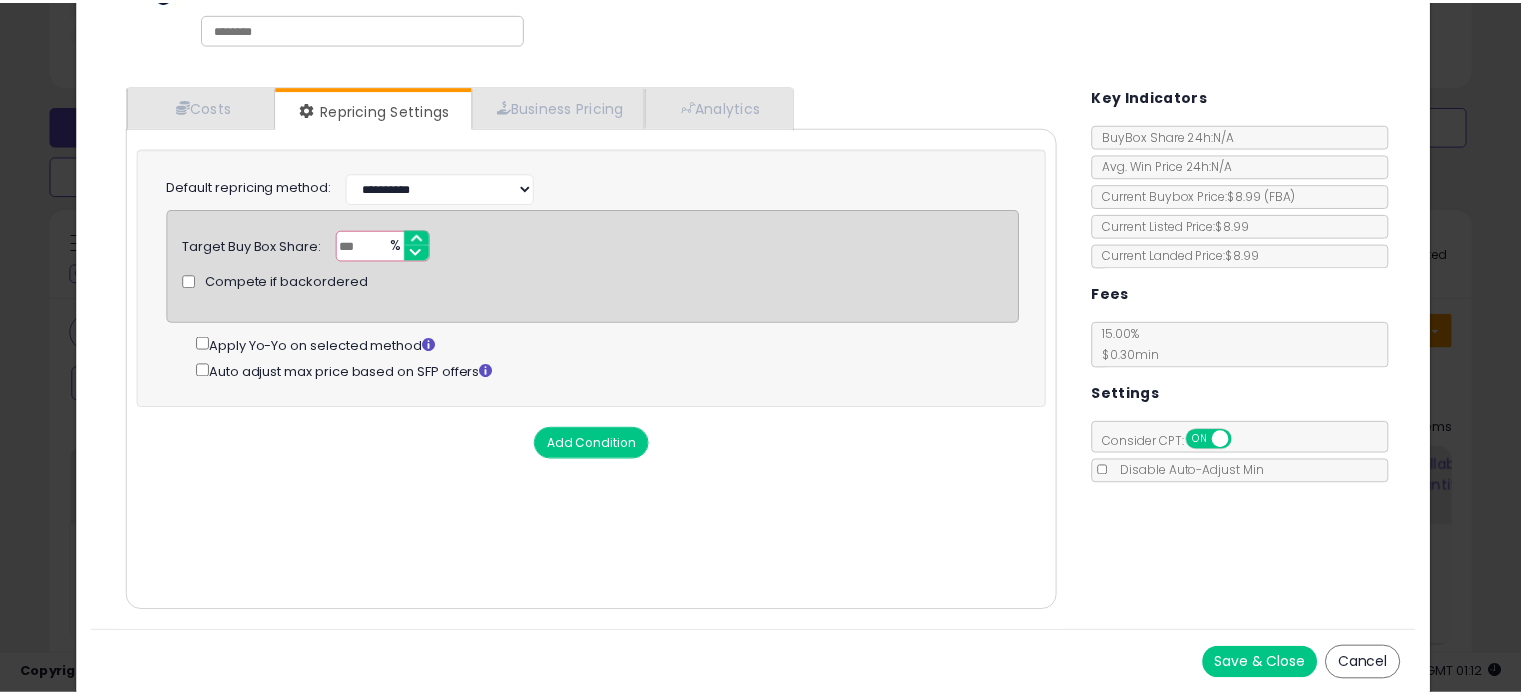 scroll, scrollTop: 0, scrollLeft: 0, axis: both 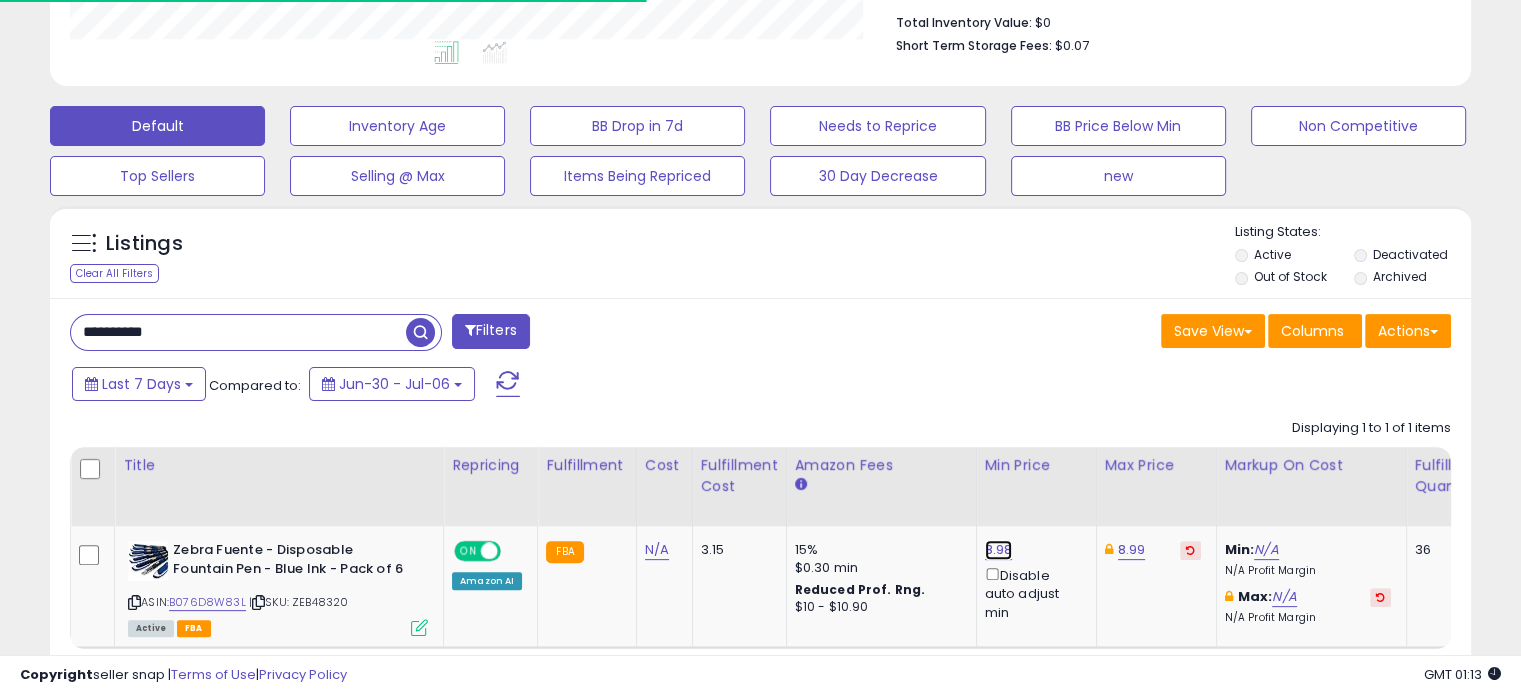 click on "8.98" at bounding box center (999, 550) 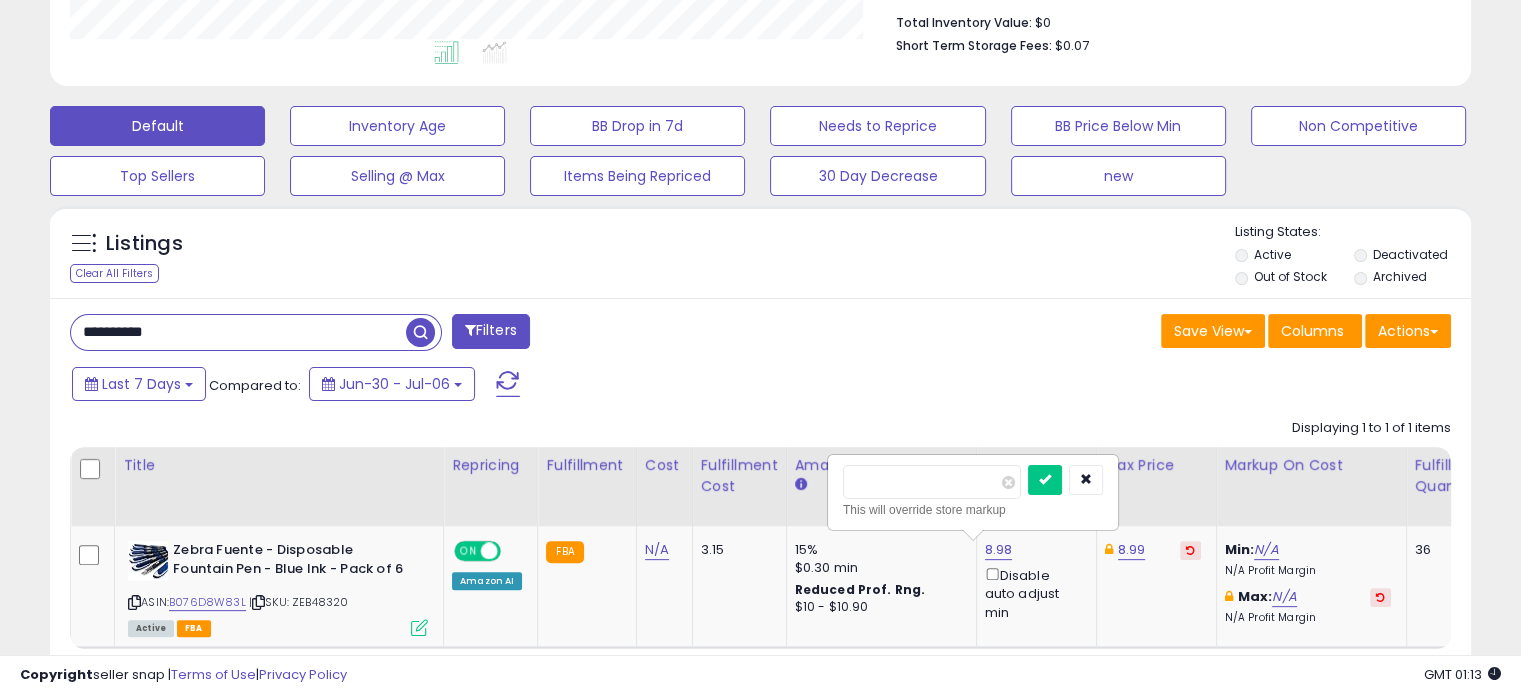 drag, startPoint x: 876, startPoint y: 472, endPoint x: 922, endPoint y: 480, distance: 46.69047 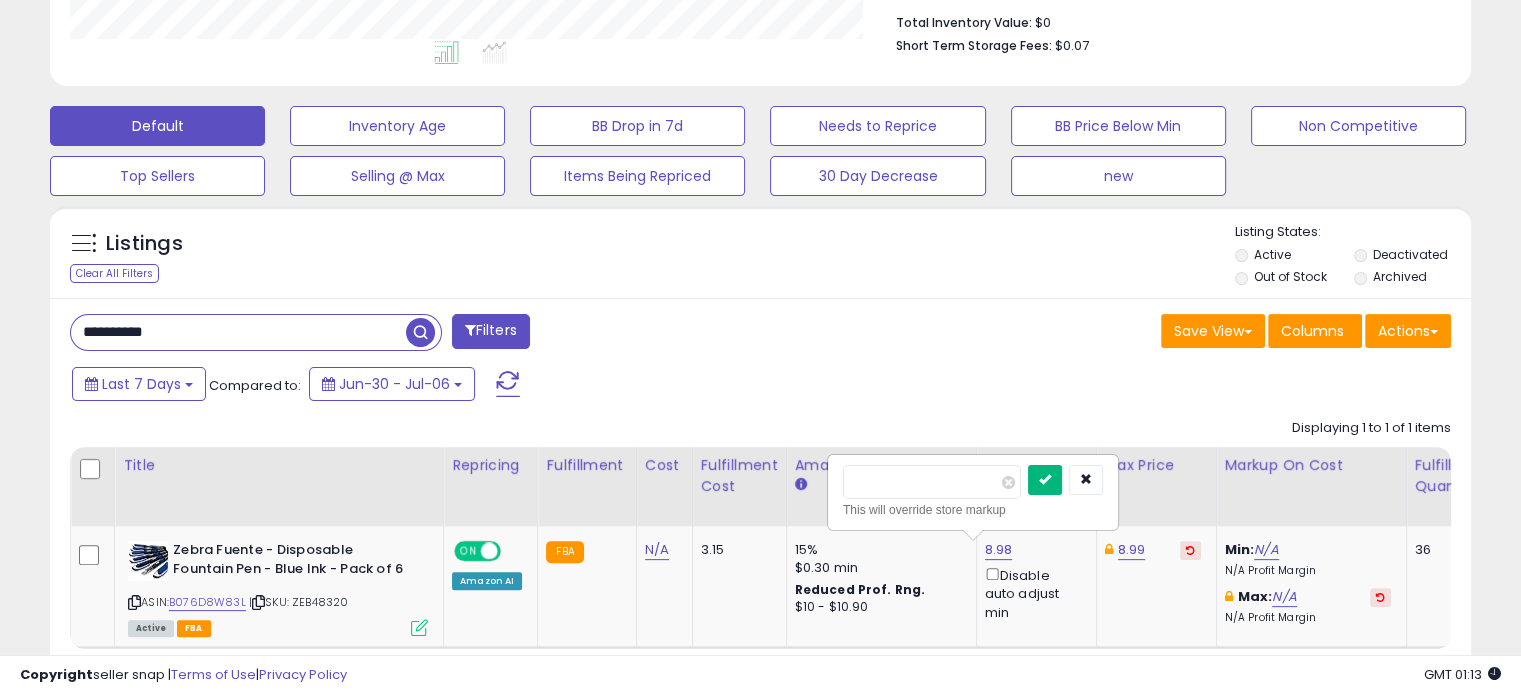 type on "****" 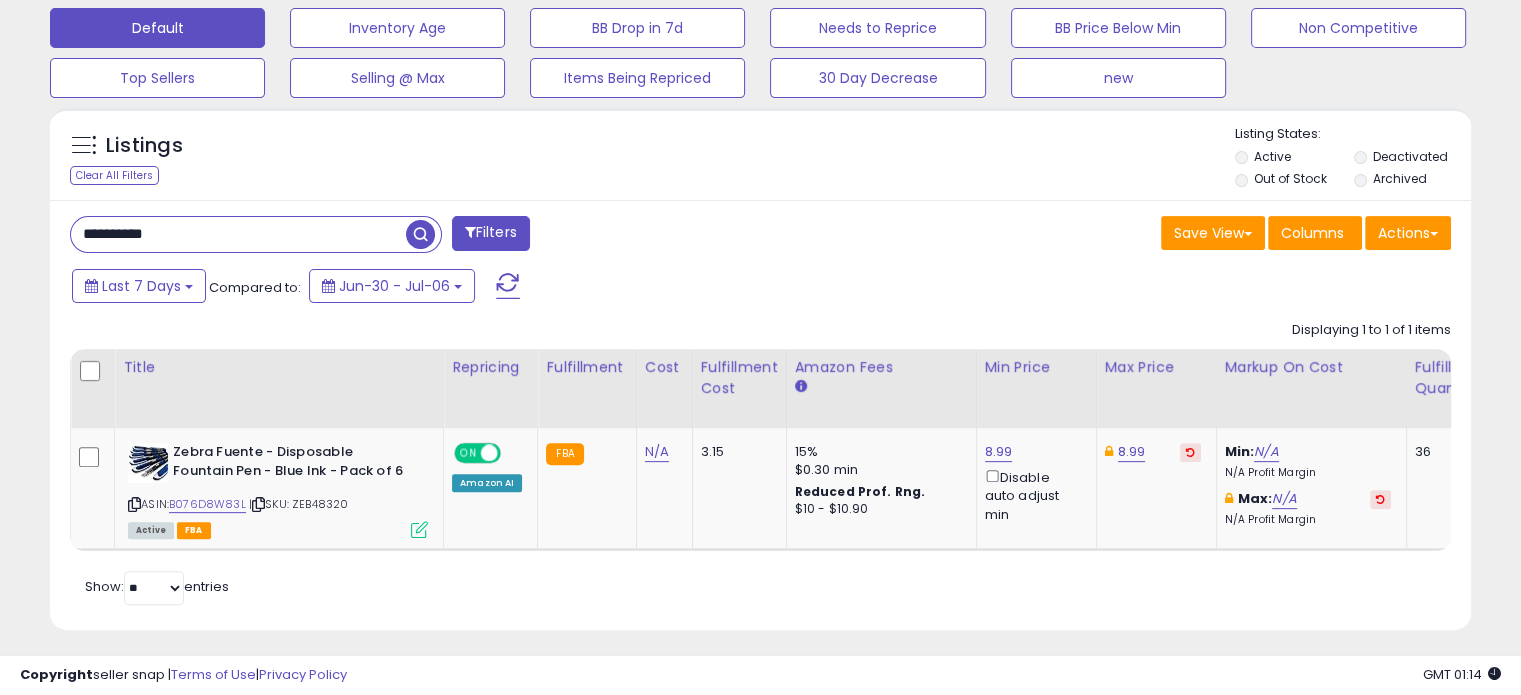 scroll, scrollTop: 624, scrollLeft: 0, axis: vertical 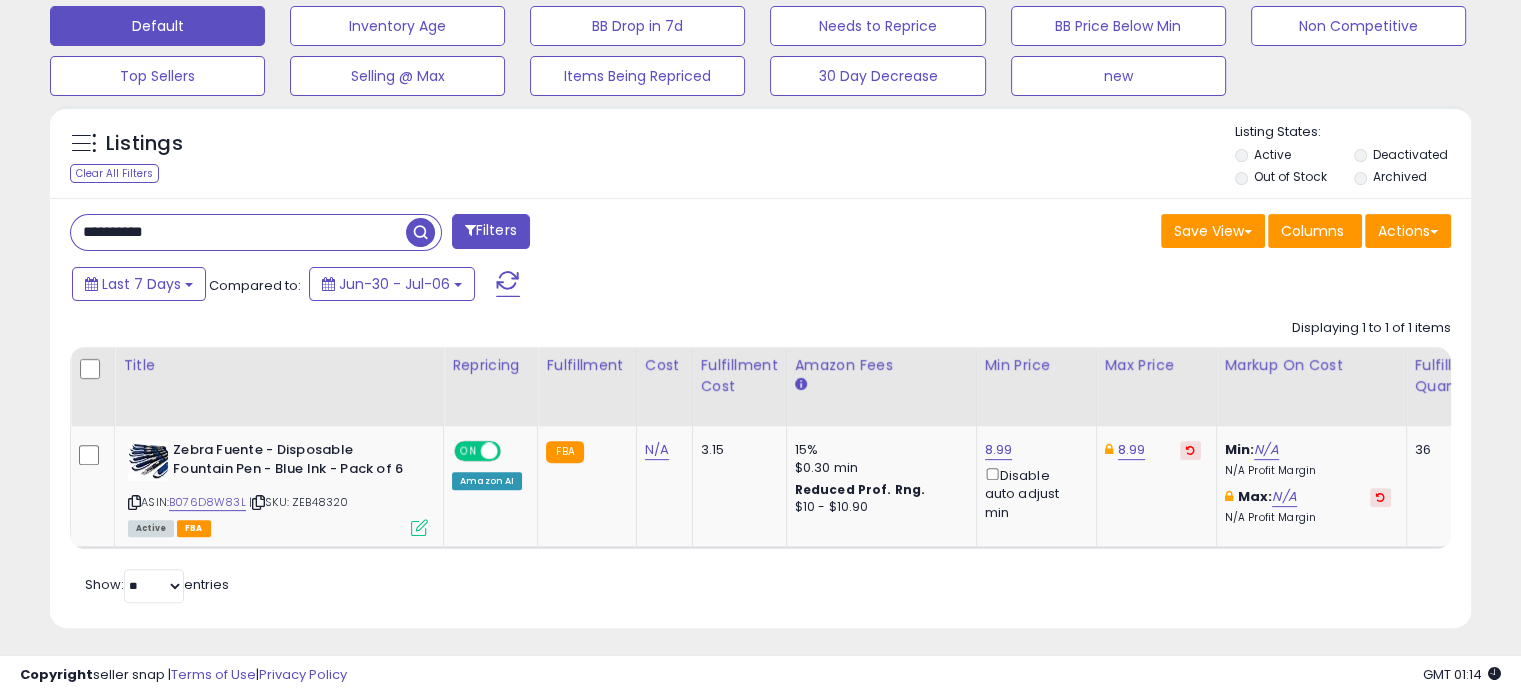 click on "**********" at bounding box center [256, 232] 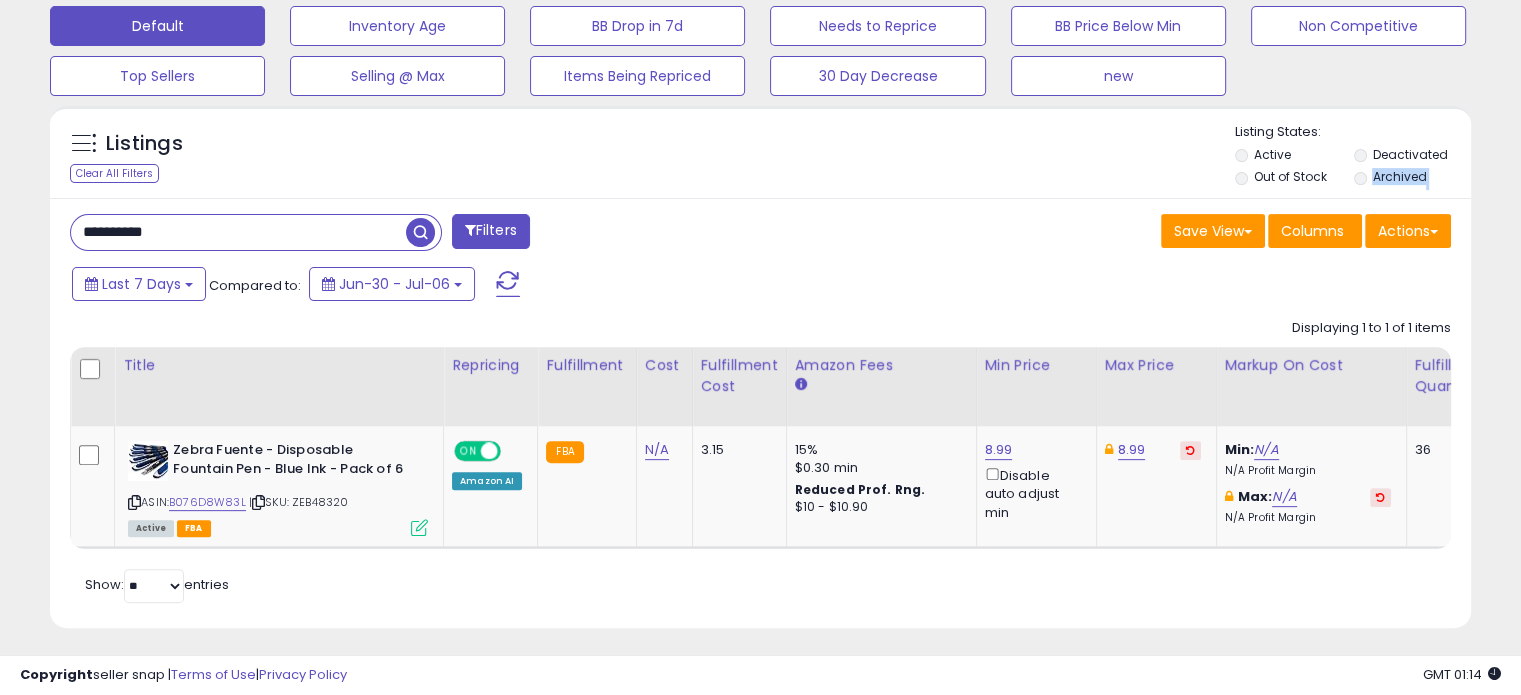 click on "**********" at bounding box center [256, 232] 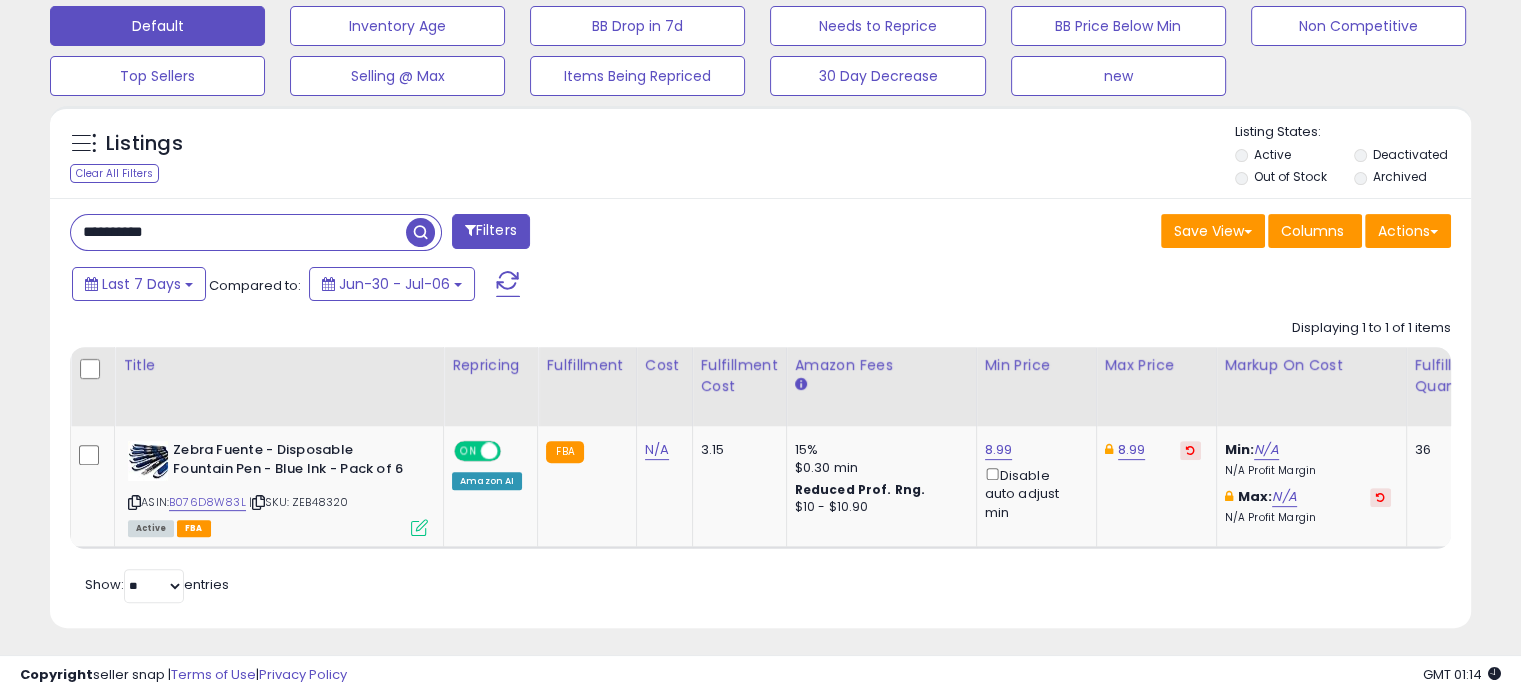 click on "**********" at bounding box center [238, 232] 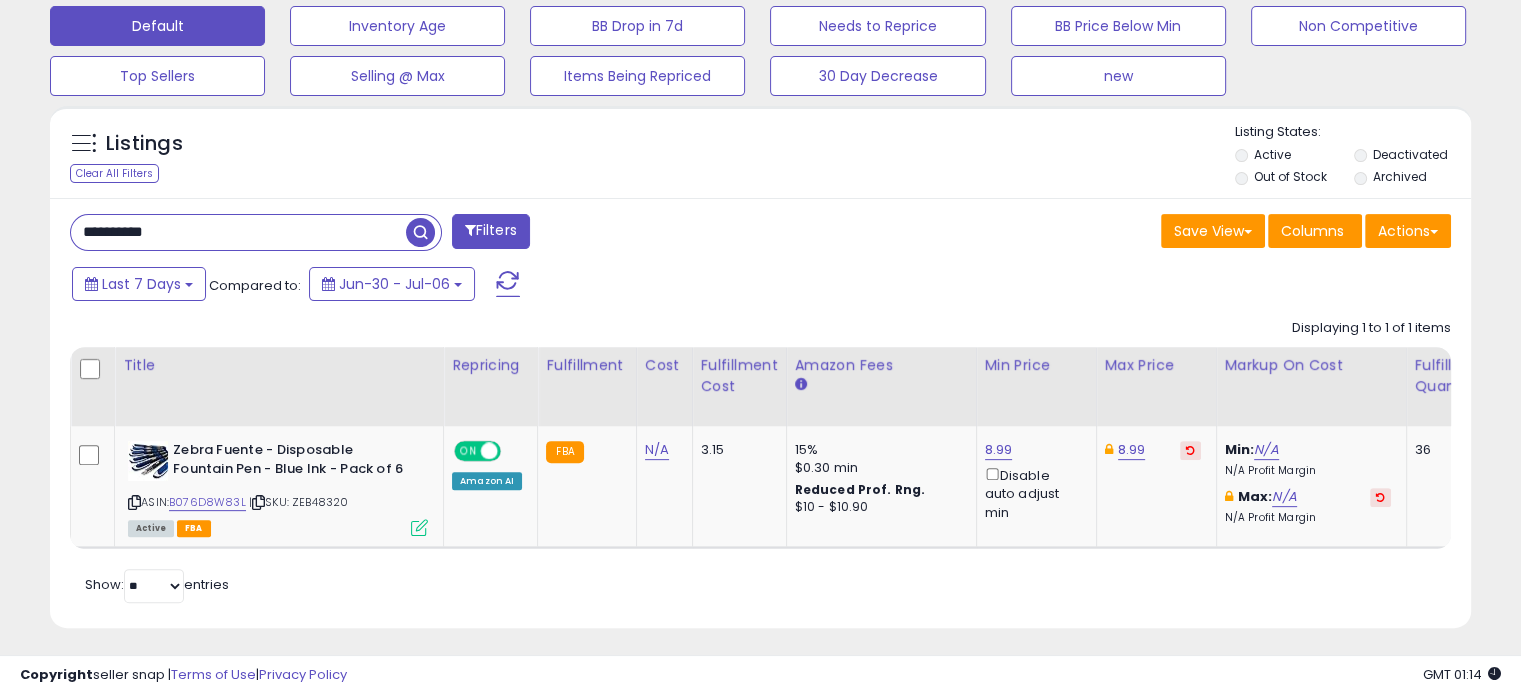 click on "**********" at bounding box center (238, 232) 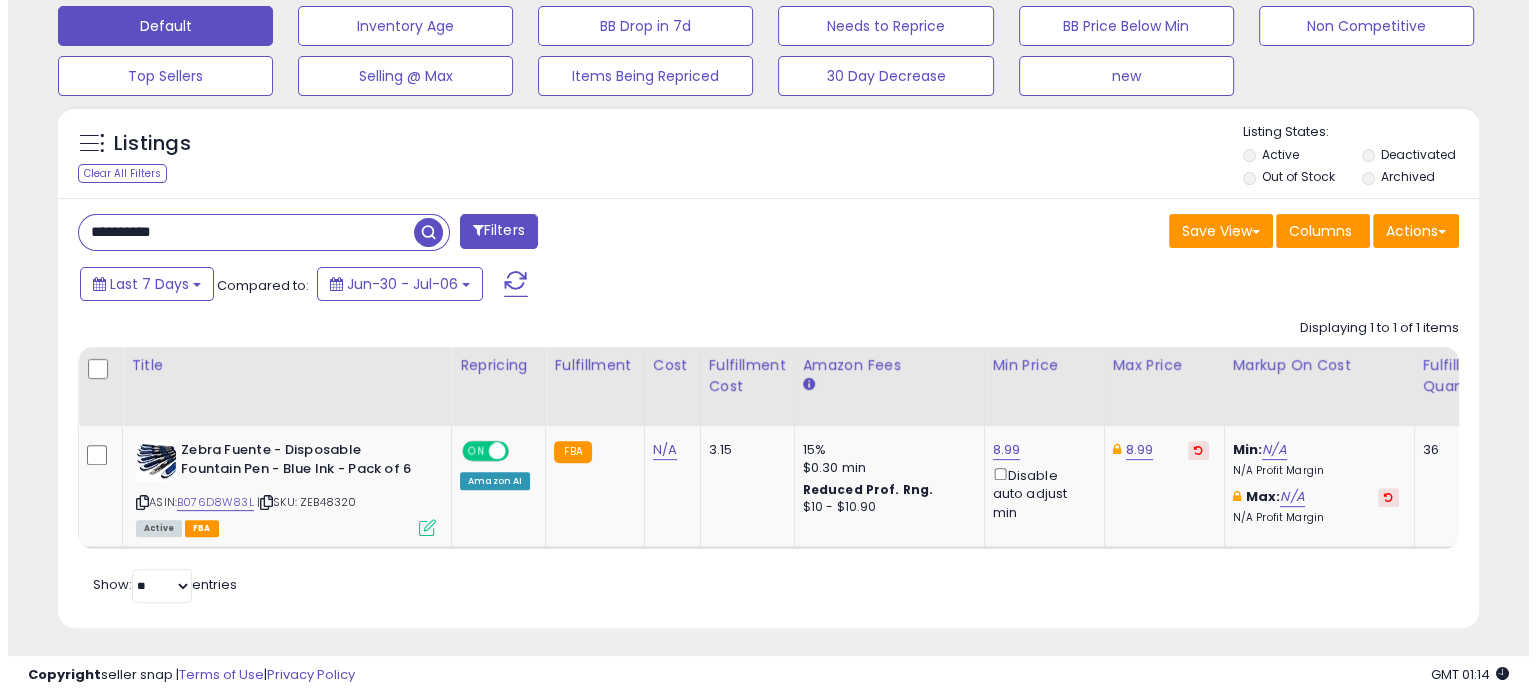 scroll, scrollTop: 524, scrollLeft: 0, axis: vertical 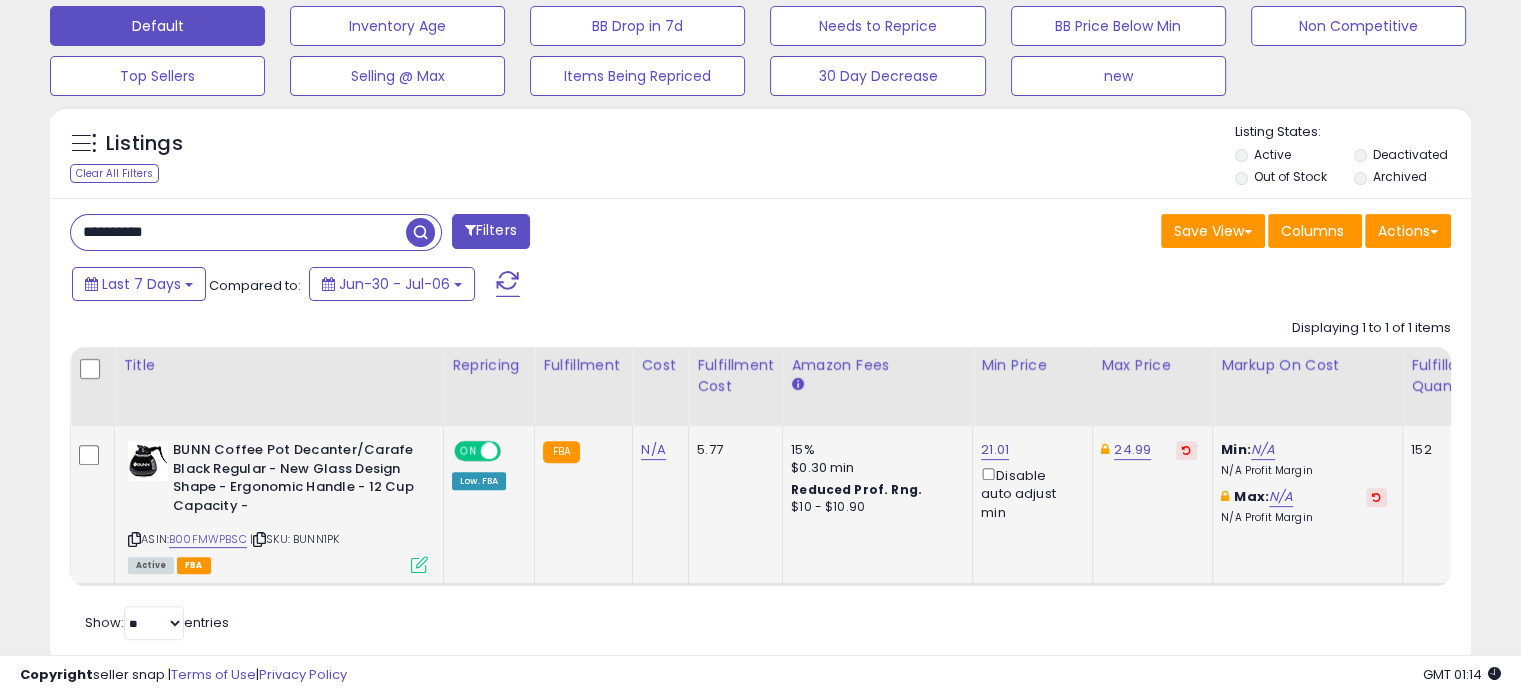 click at bounding box center [419, 564] 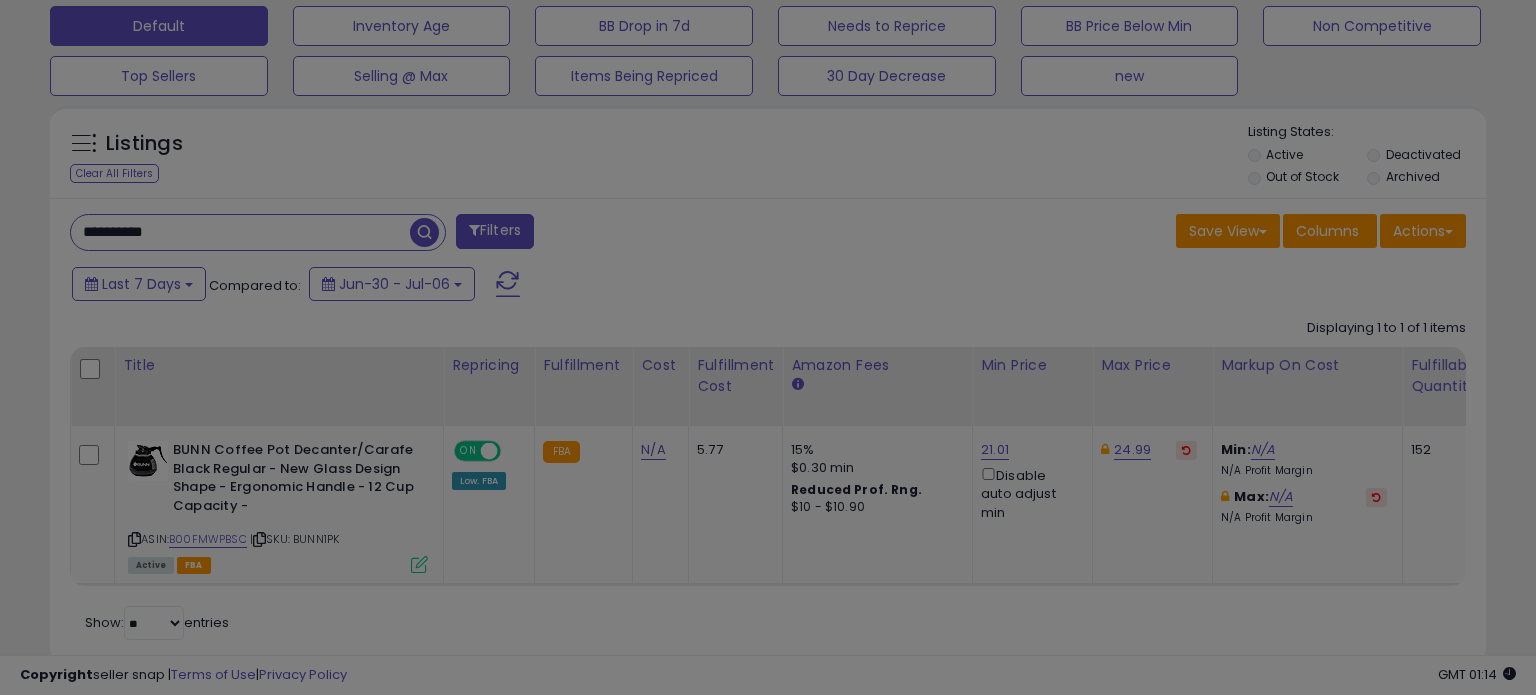 scroll, scrollTop: 999589, scrollLeft: 999168, axis: both 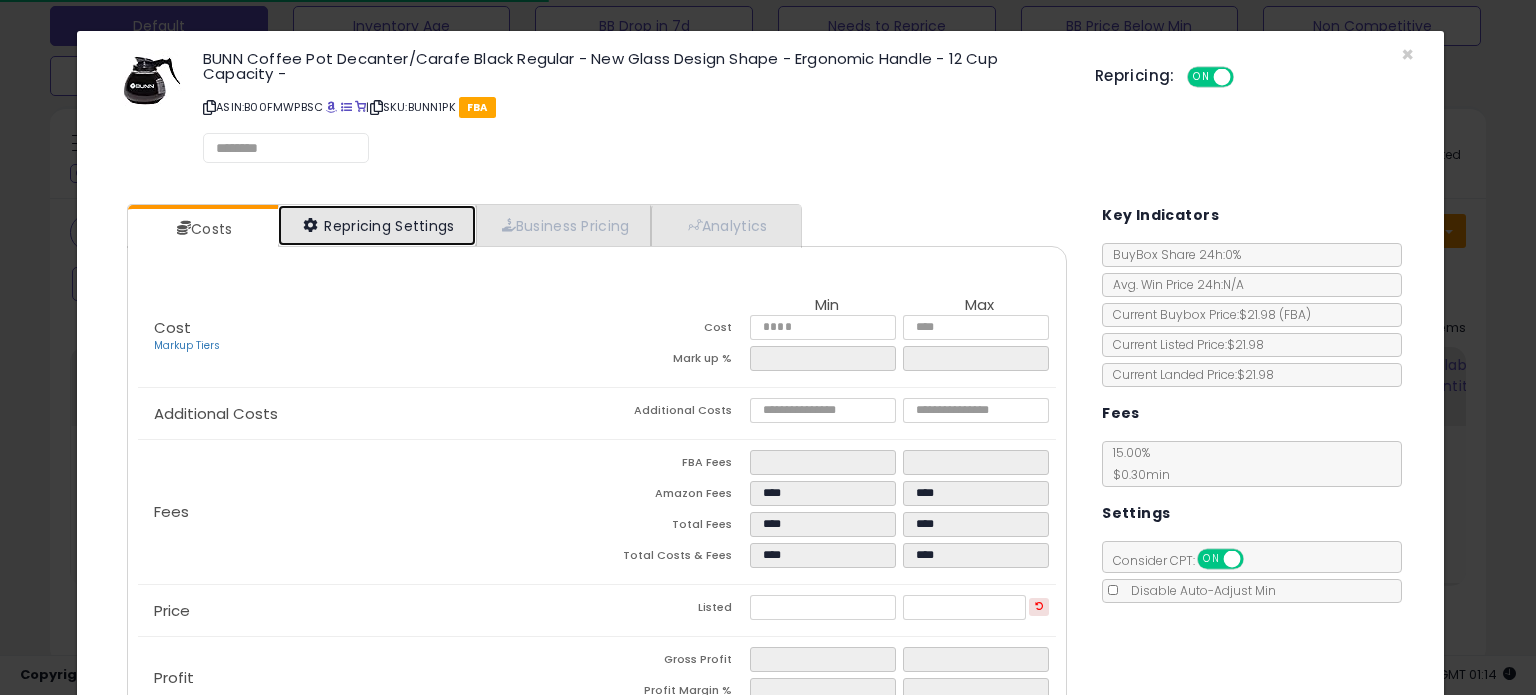 click on "Repricing Settings" at bounding box center [377, 225] 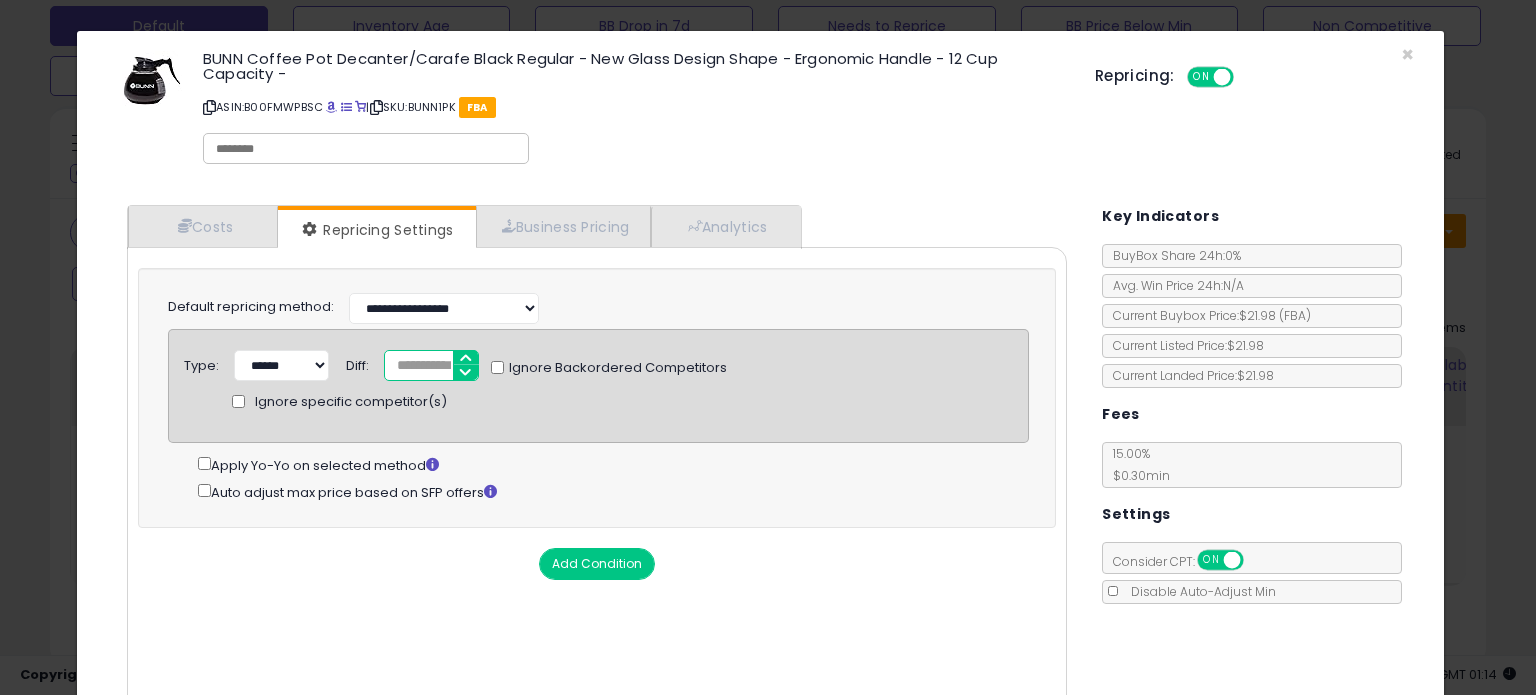 click on "*" at bounding box center (431, 365) 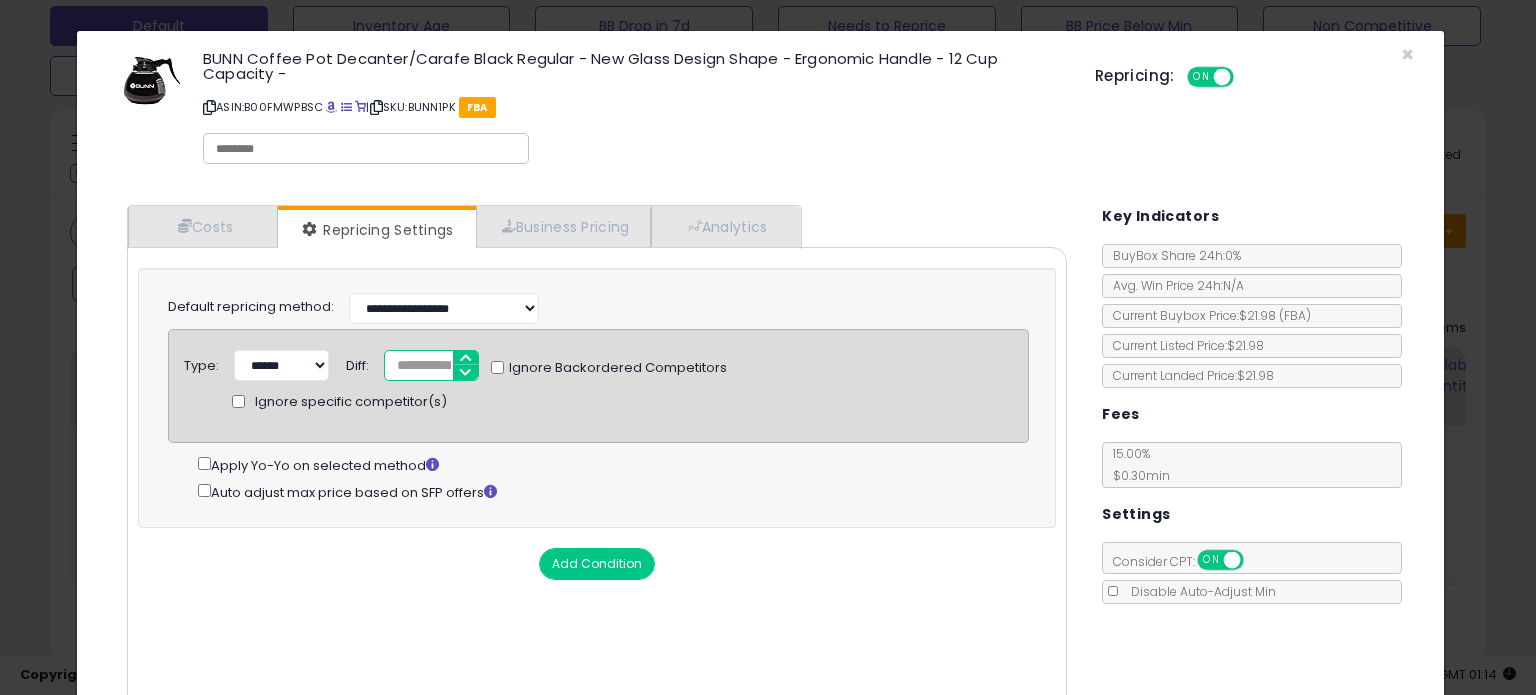 type on "**" 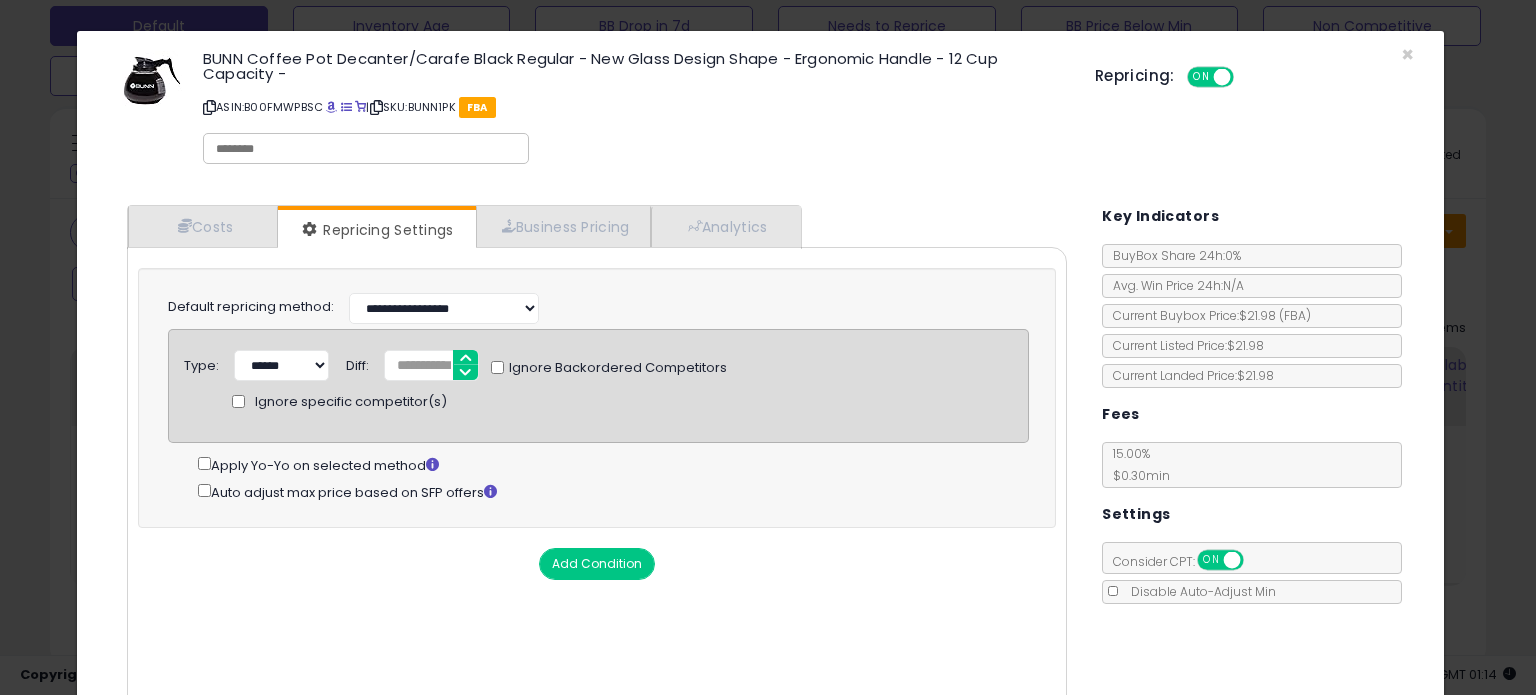 click on "Auto adjust max price based on SFP offers" at bounding box center [613, 491] 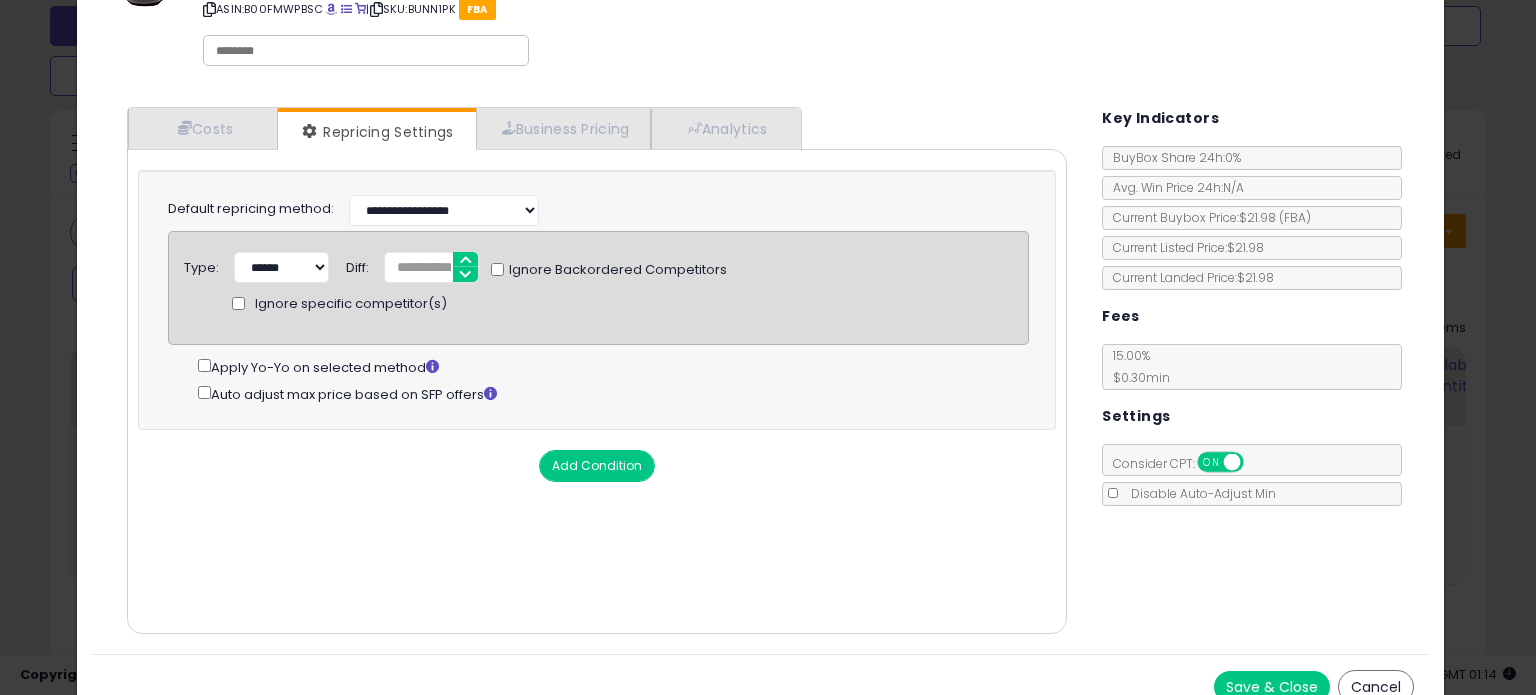 scroll, scrollTop: 120, scrollLeft: 0, axis: vertical 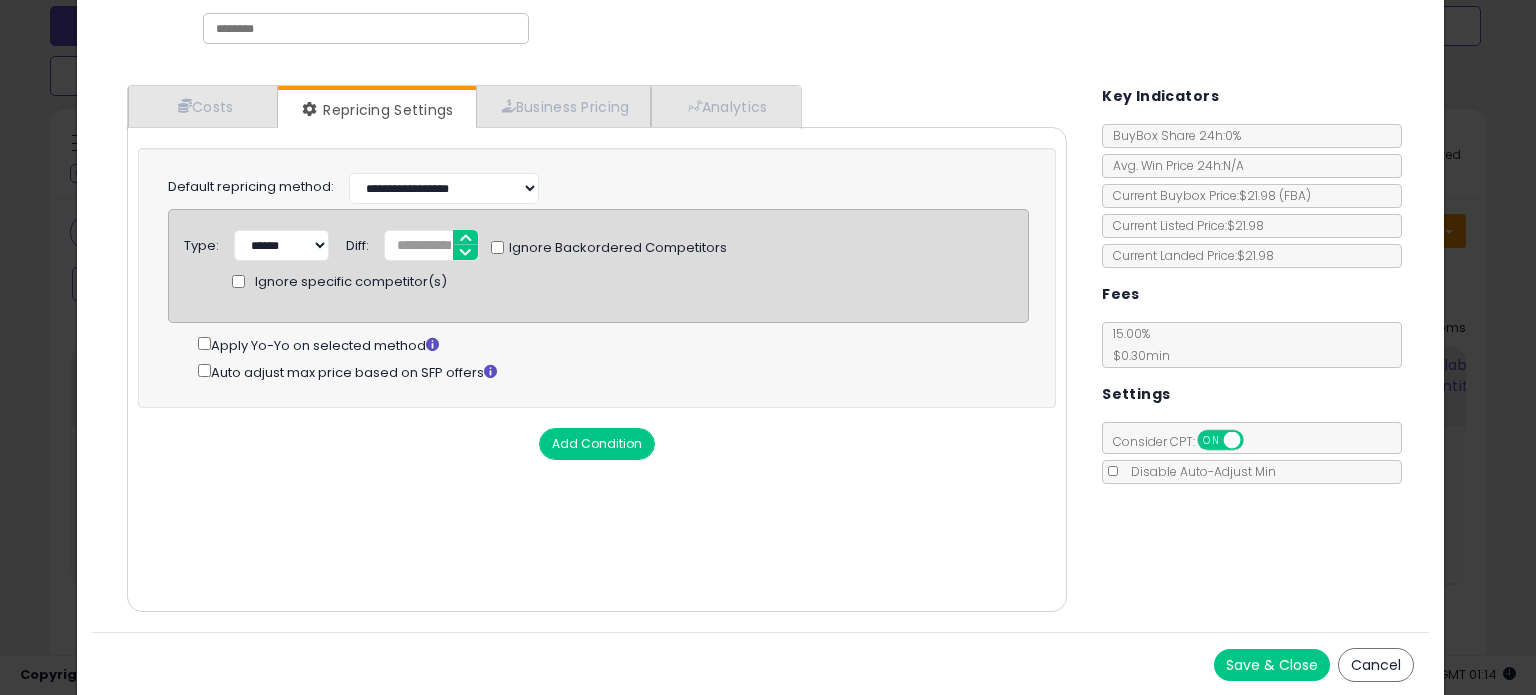 click on "Save & Close" at bounding box center (1272, 665) 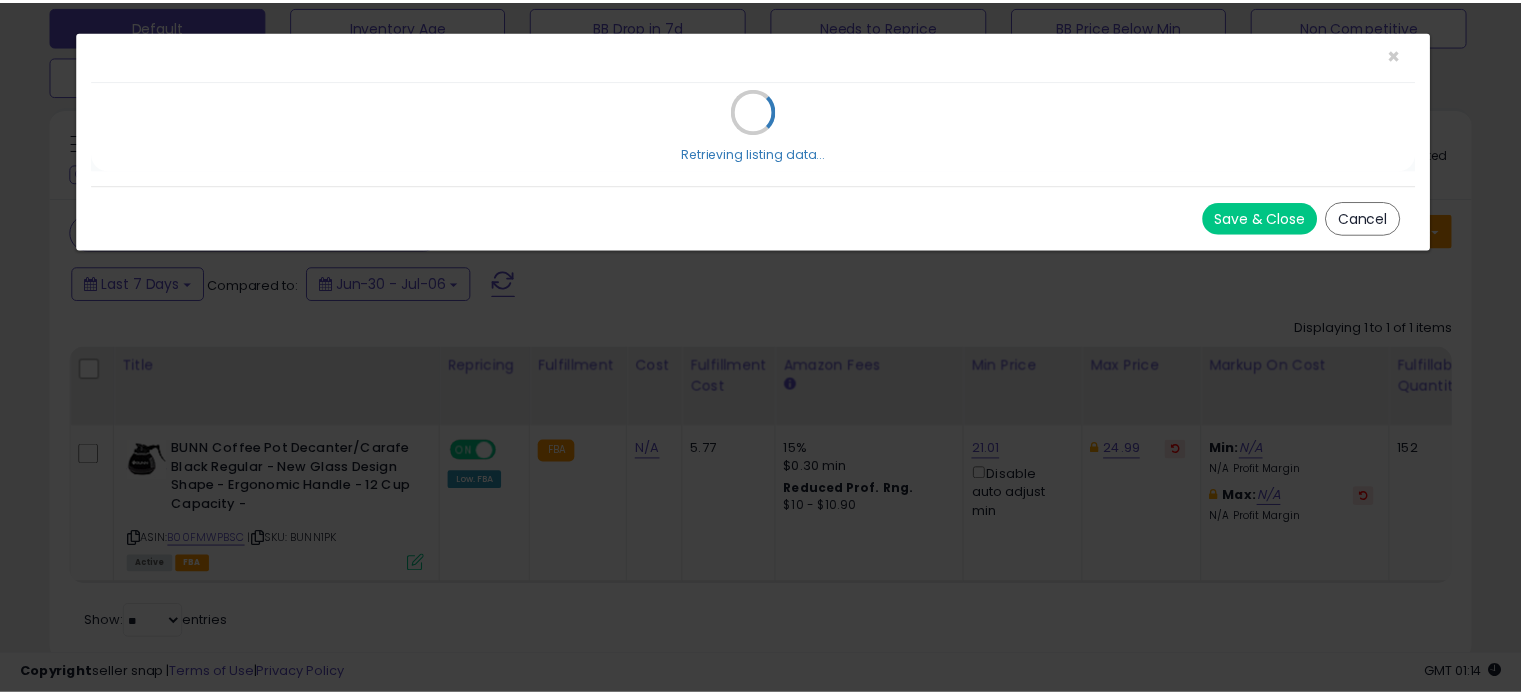 scroll, scrollTop: 0, scrollLeft: 0, axis: both 